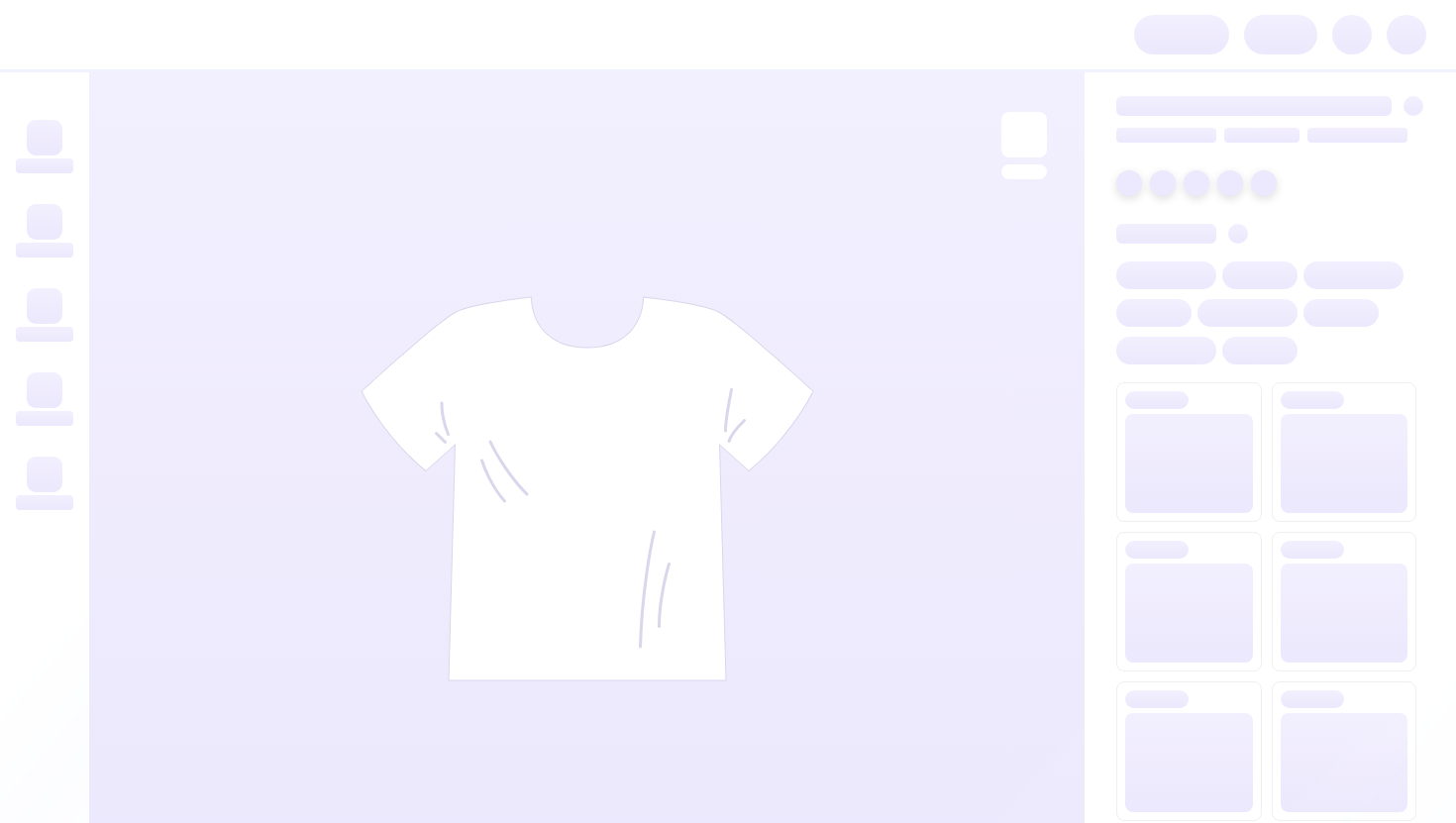 scroll, scrollTop: 0, scrollLeft: 0, axis: both 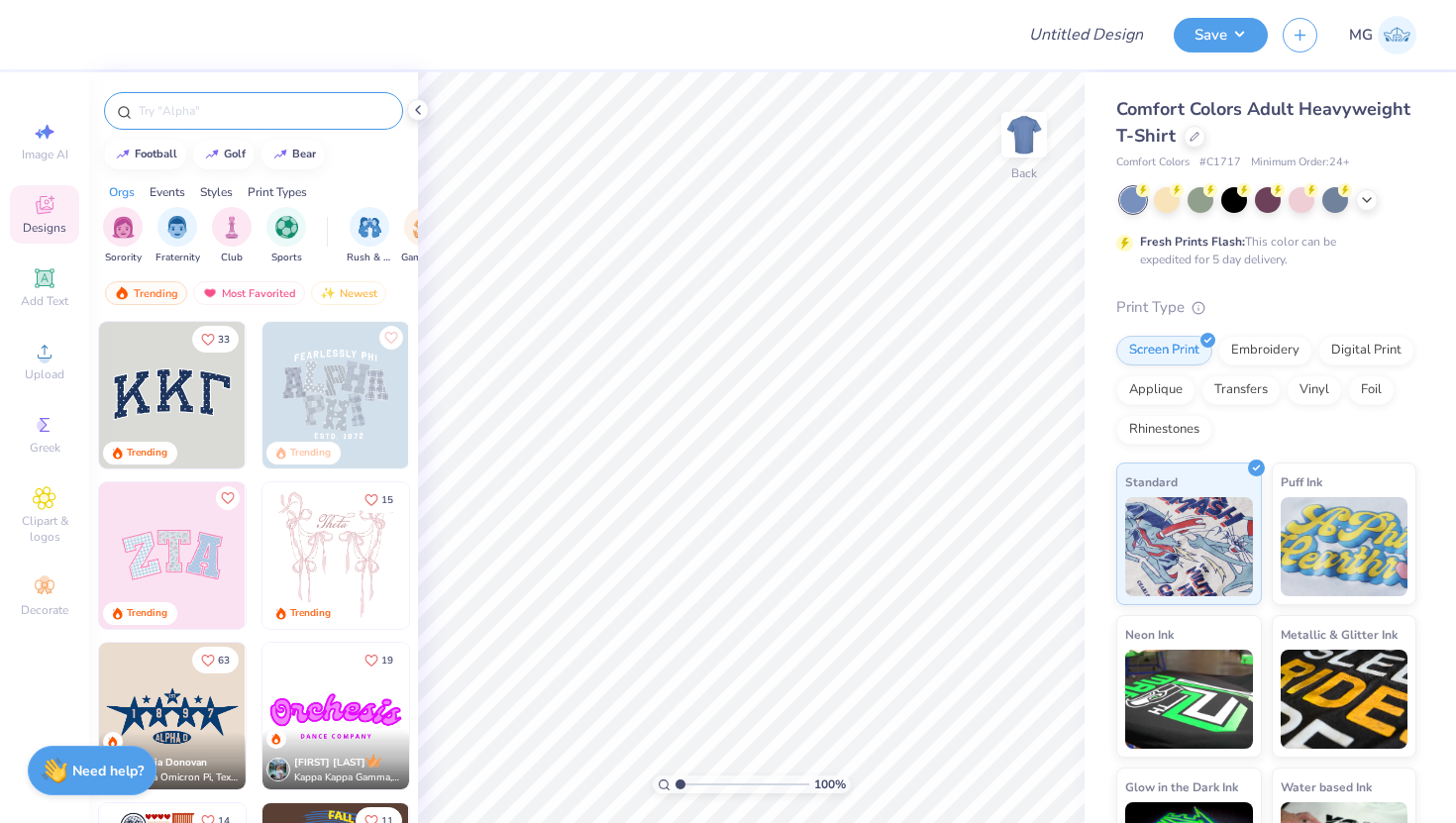 click at bounding box center [254, 111] 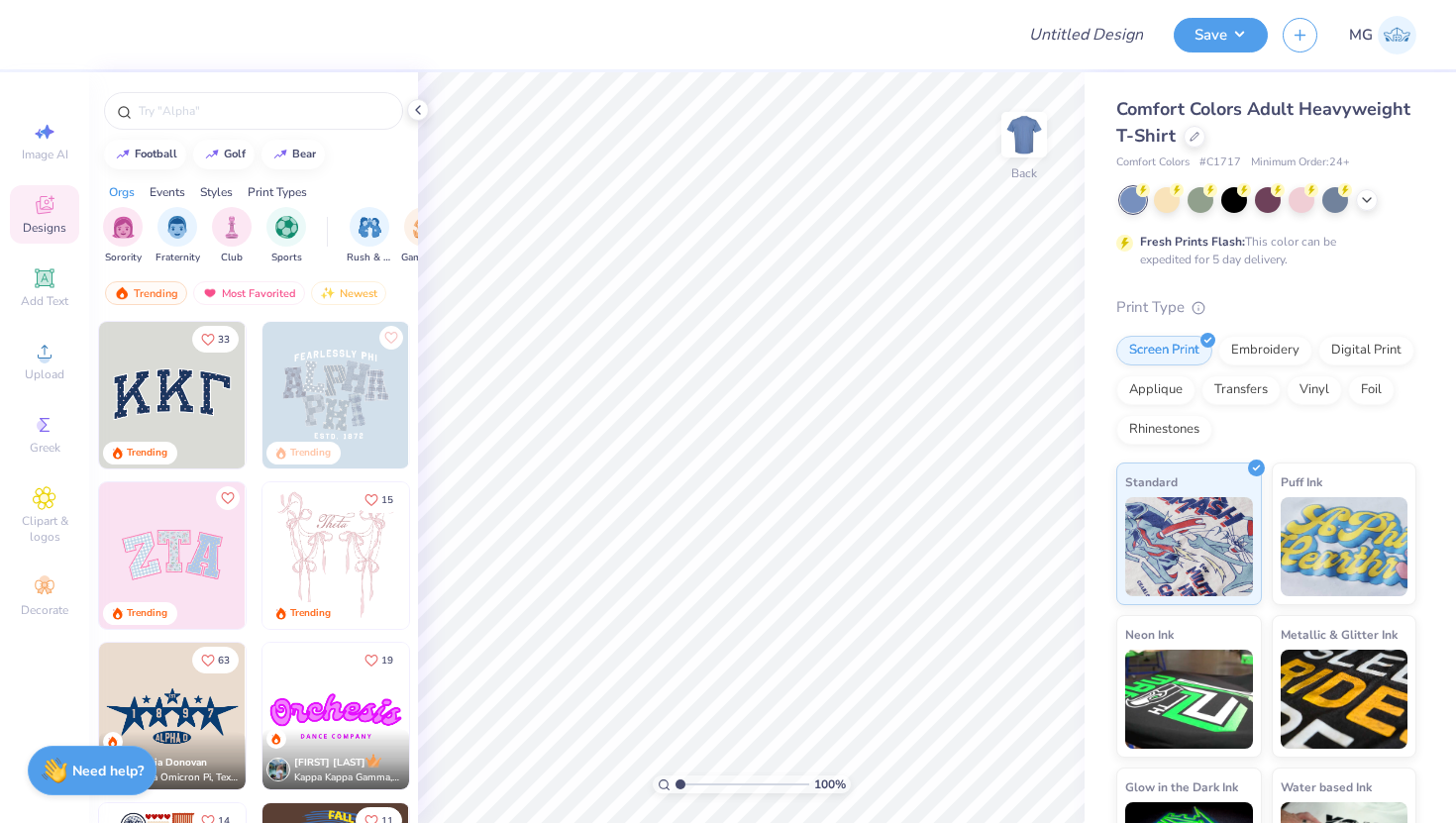 click at bounding box center [526, 35] 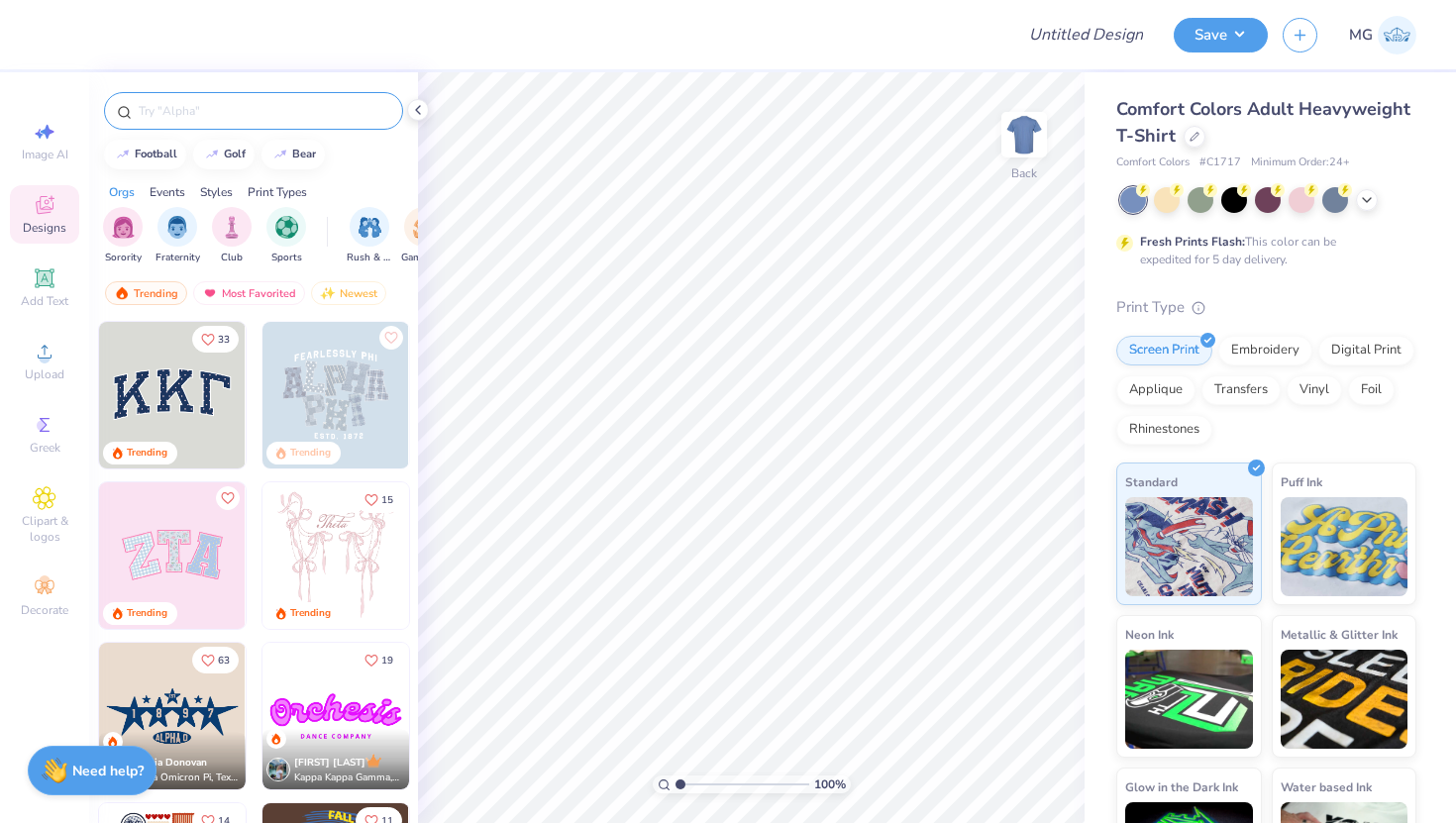click at bounding box center [263, 111] 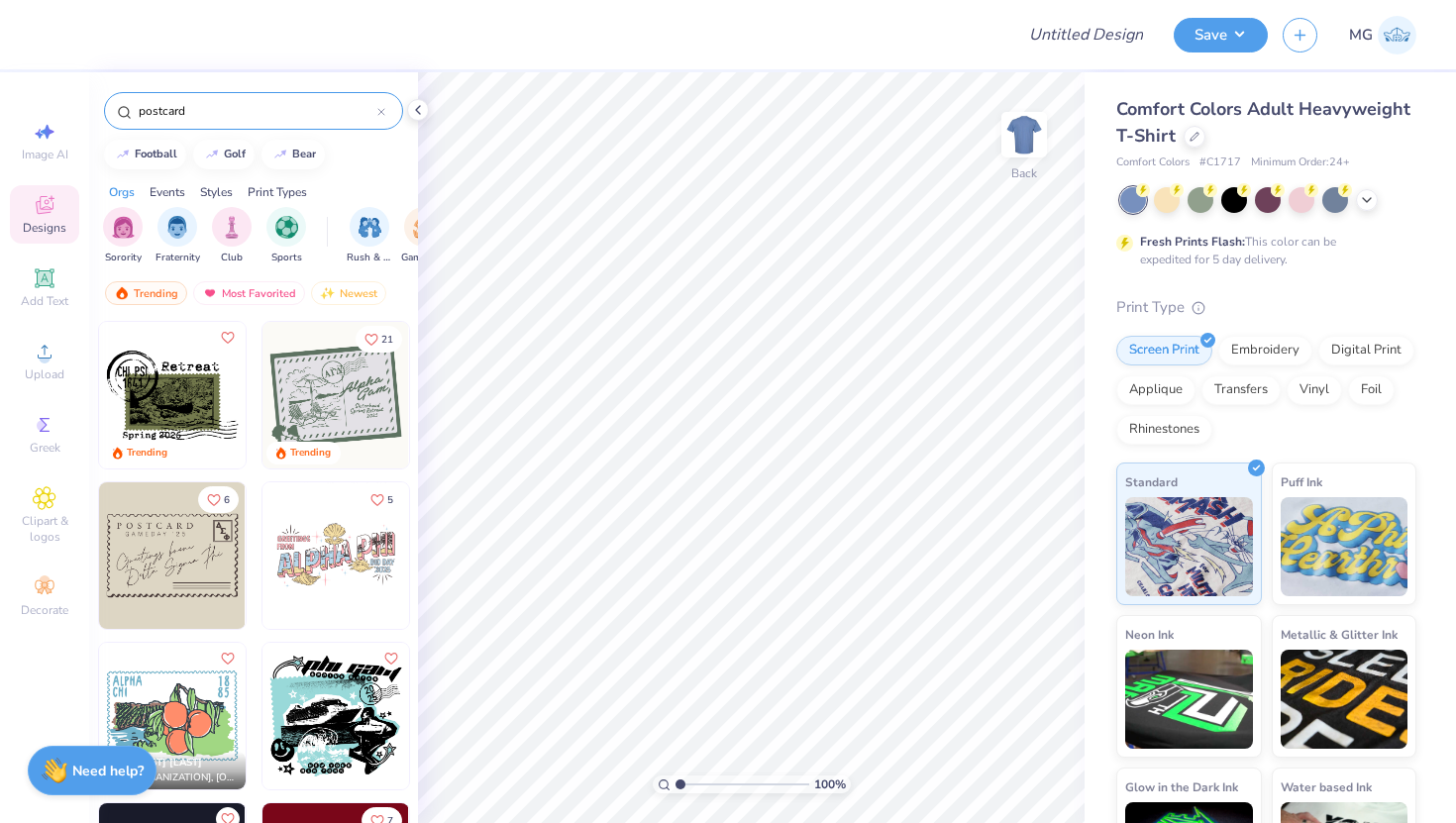 type on "postcard" 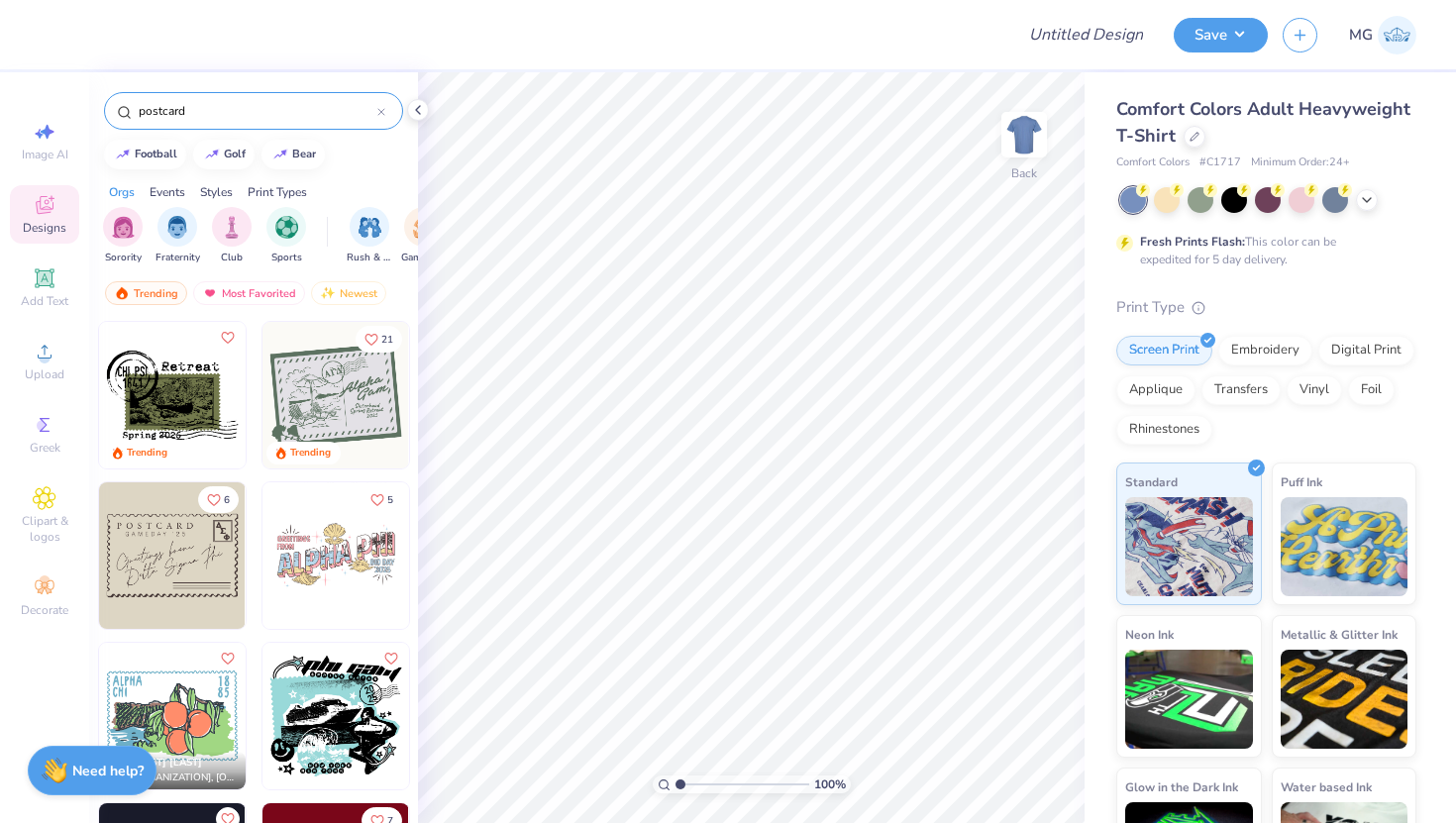 click at bounding box center (1268, 200) 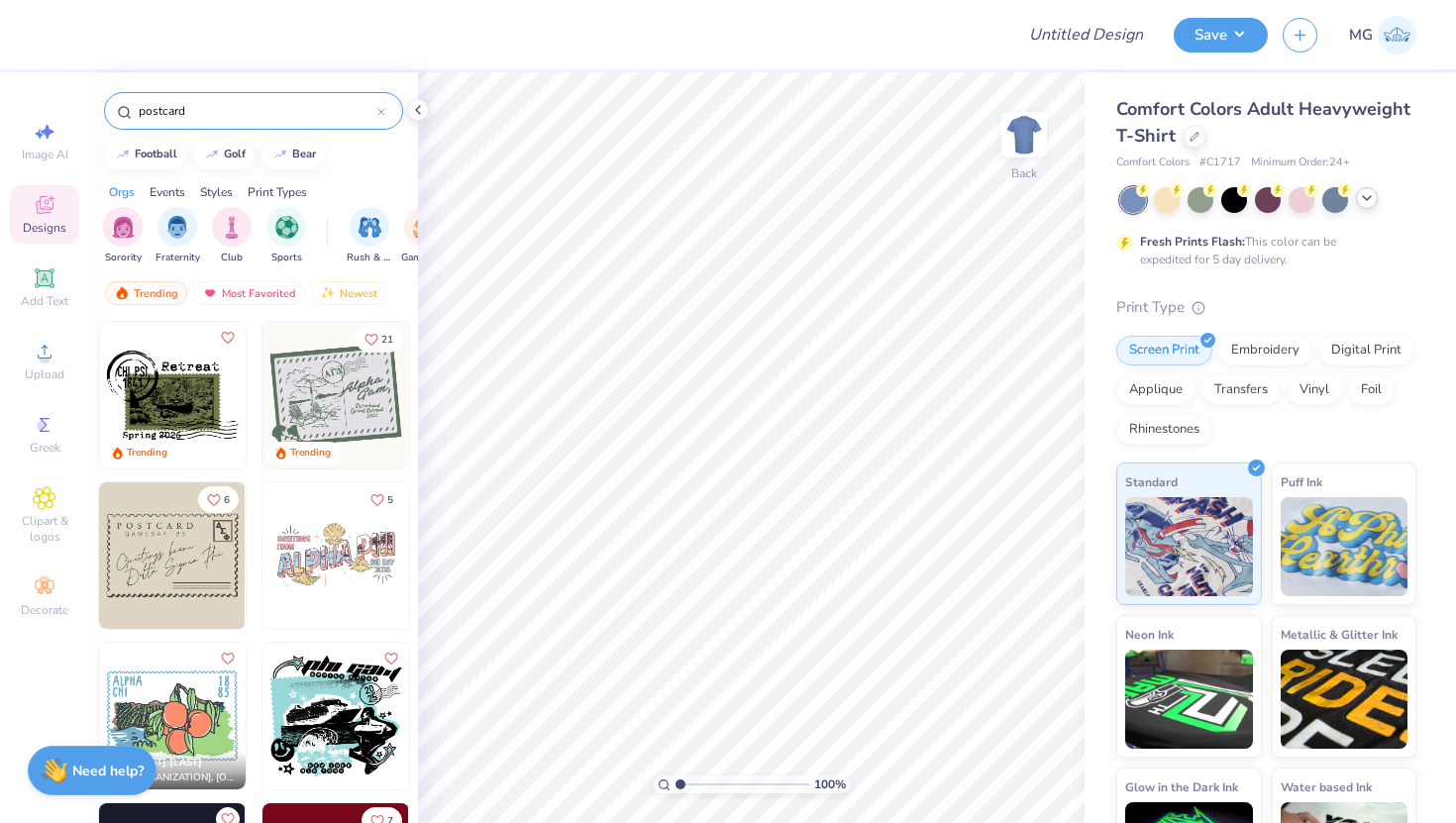 click at bounding box center (1367, 198) 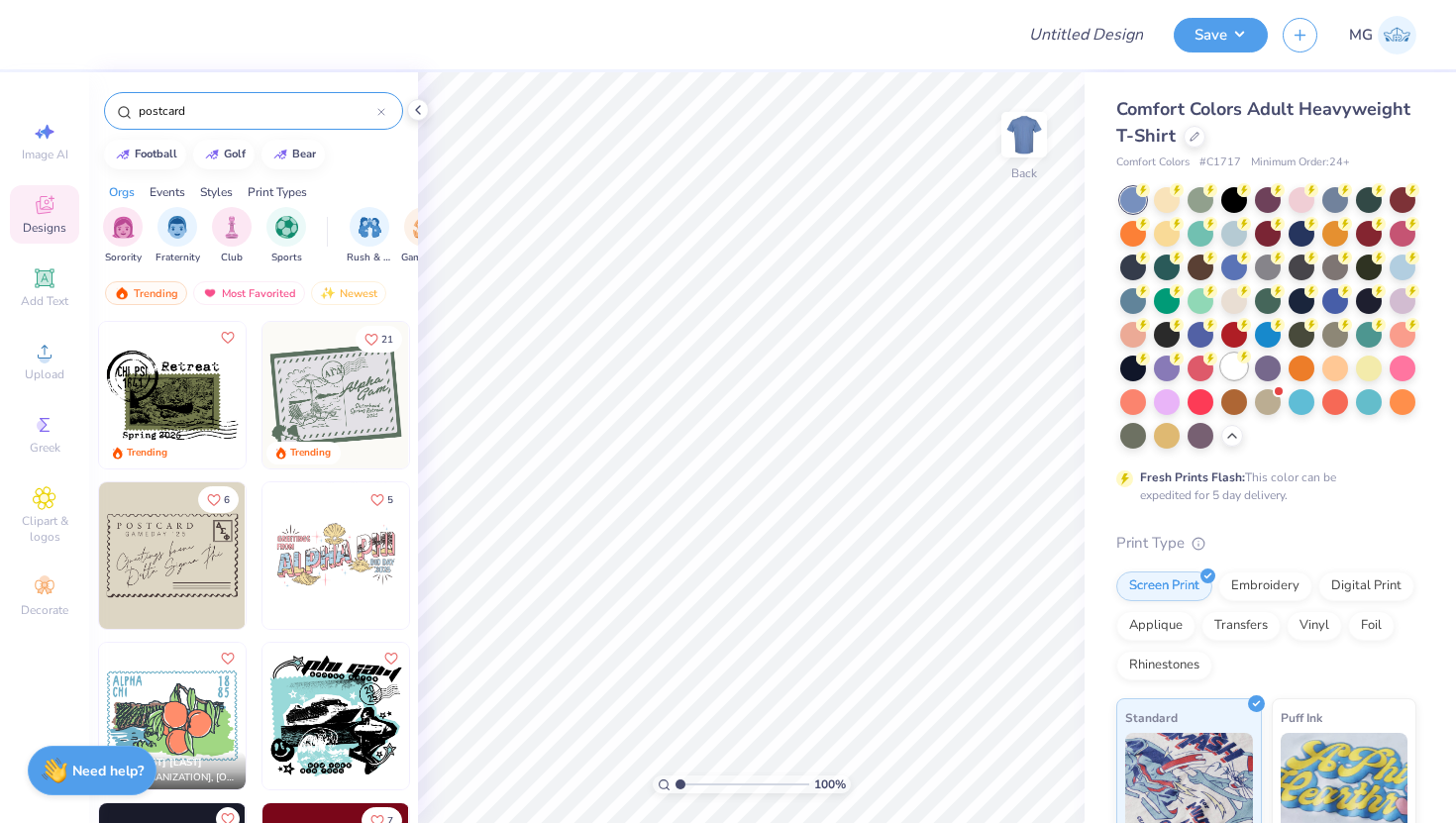 click at bounding box center [1234, 366] 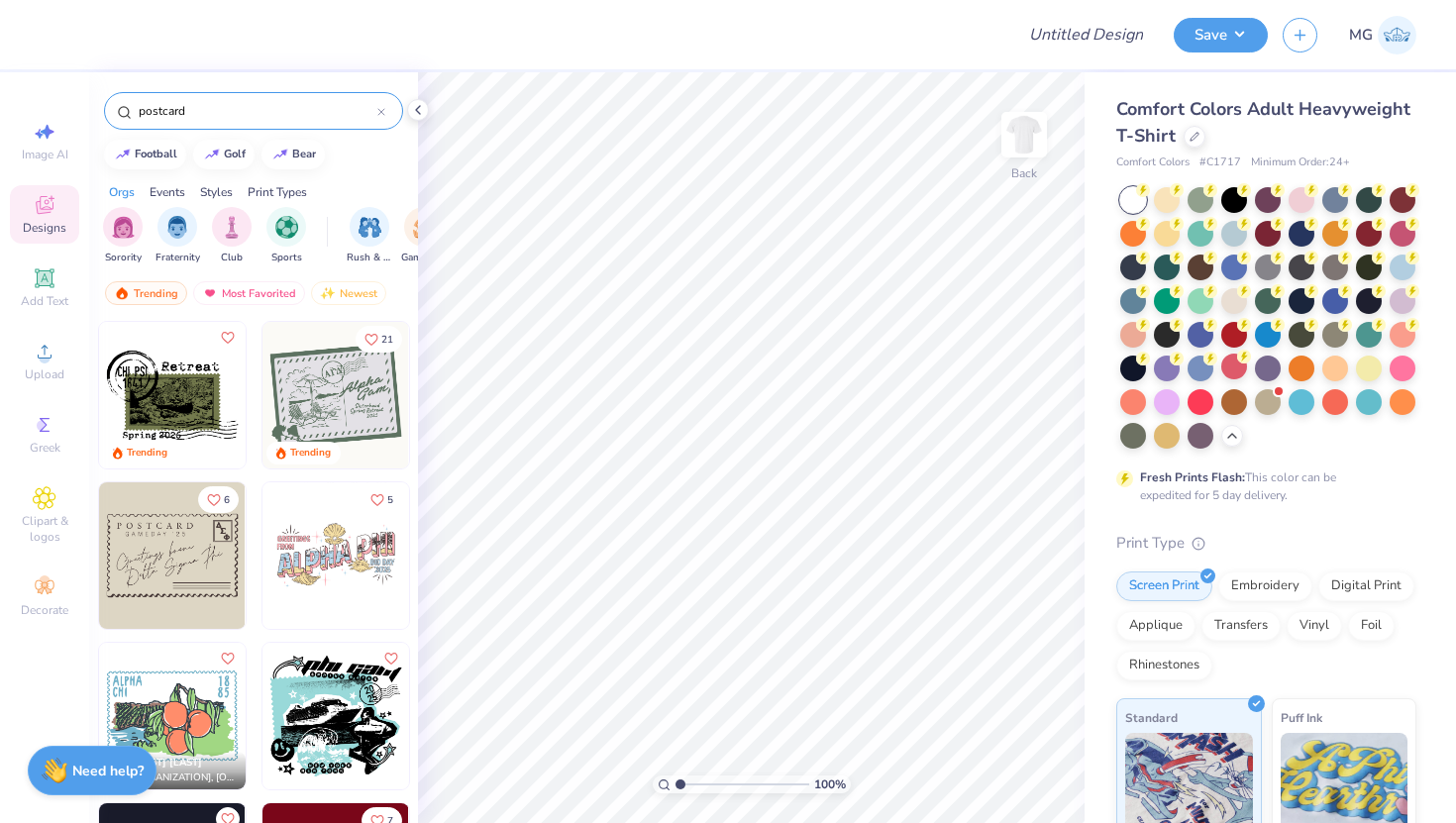 click at bounding box center (172, 556) 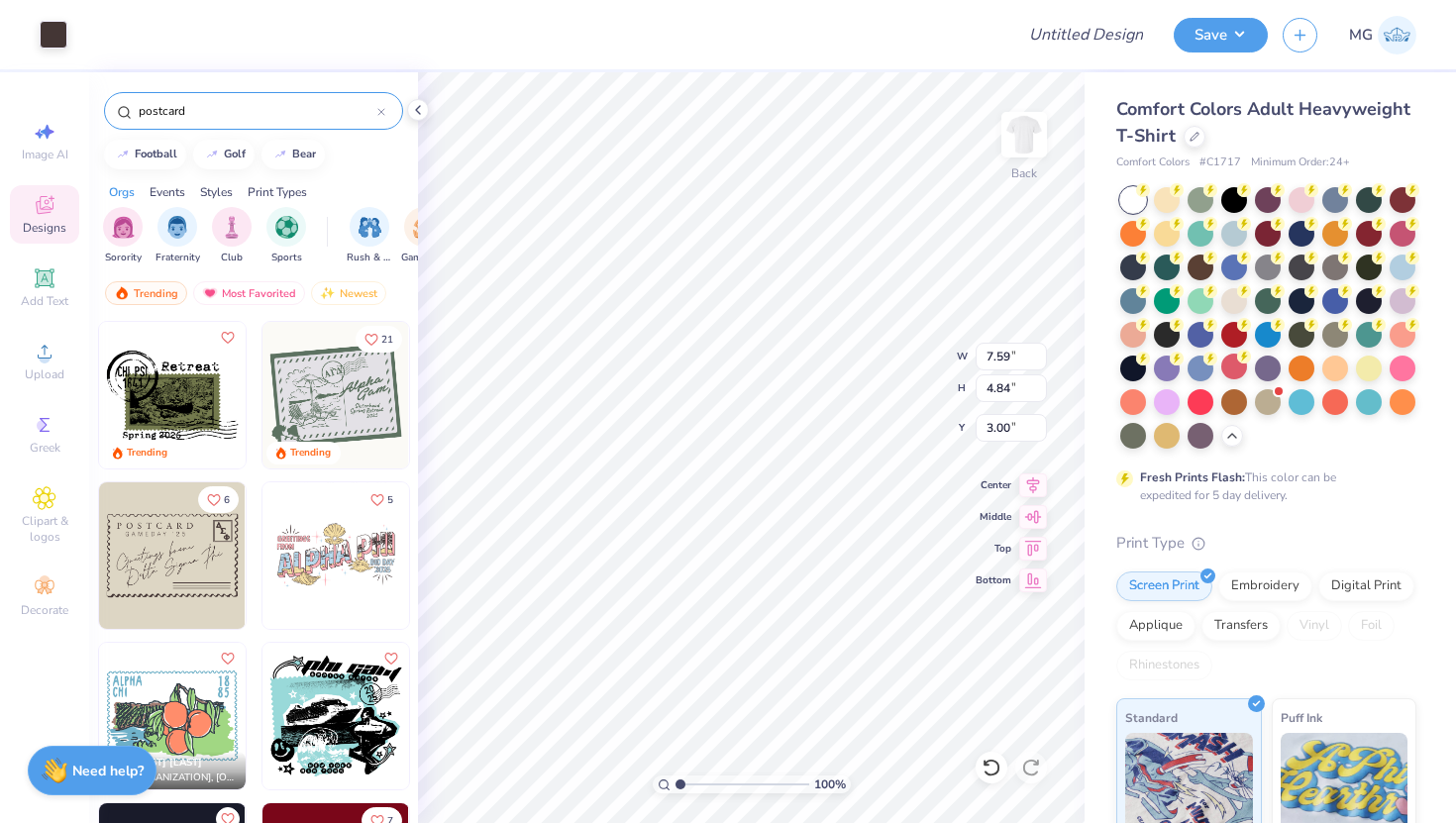 type on "7.59" 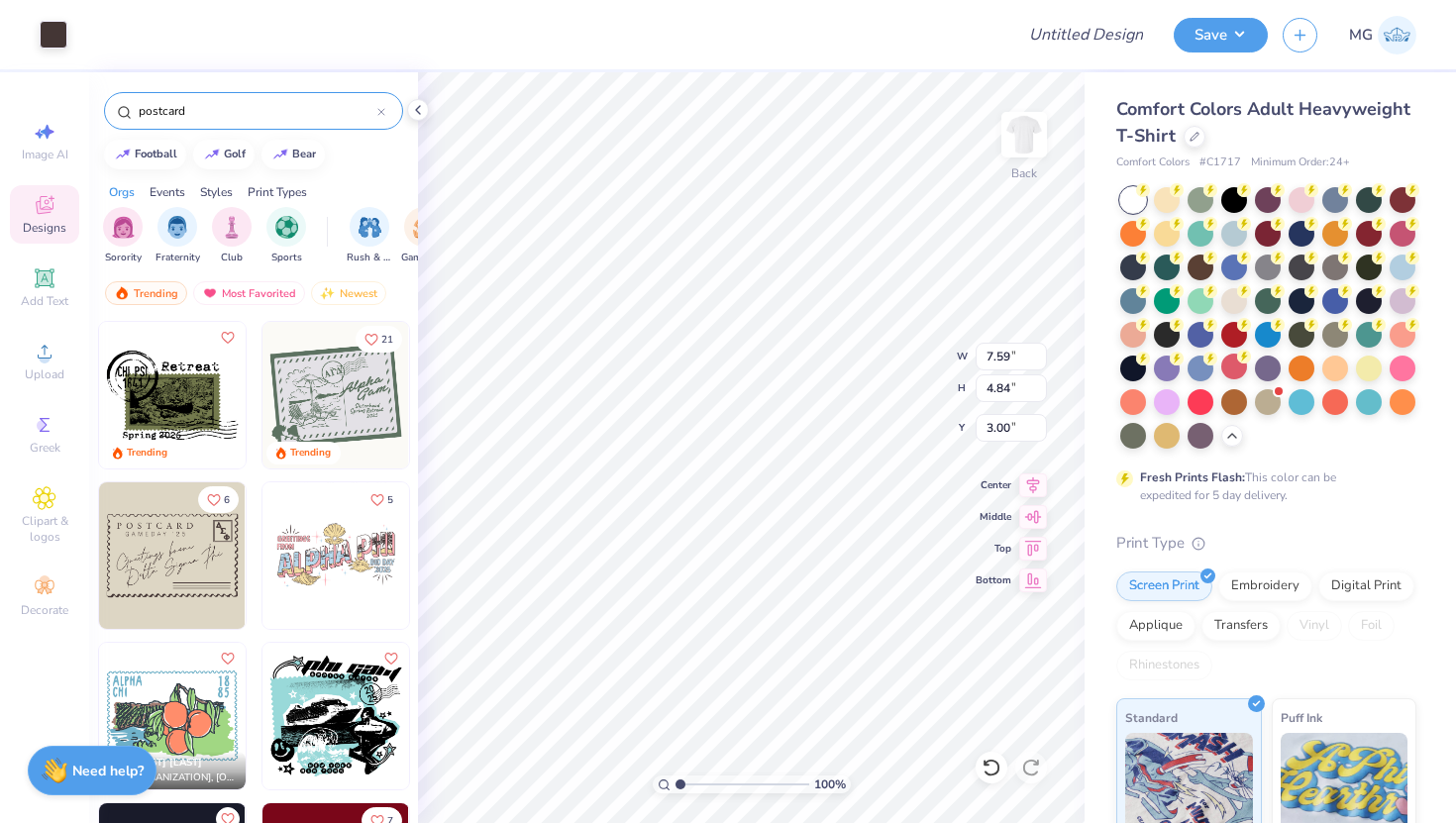 type on "4.84" 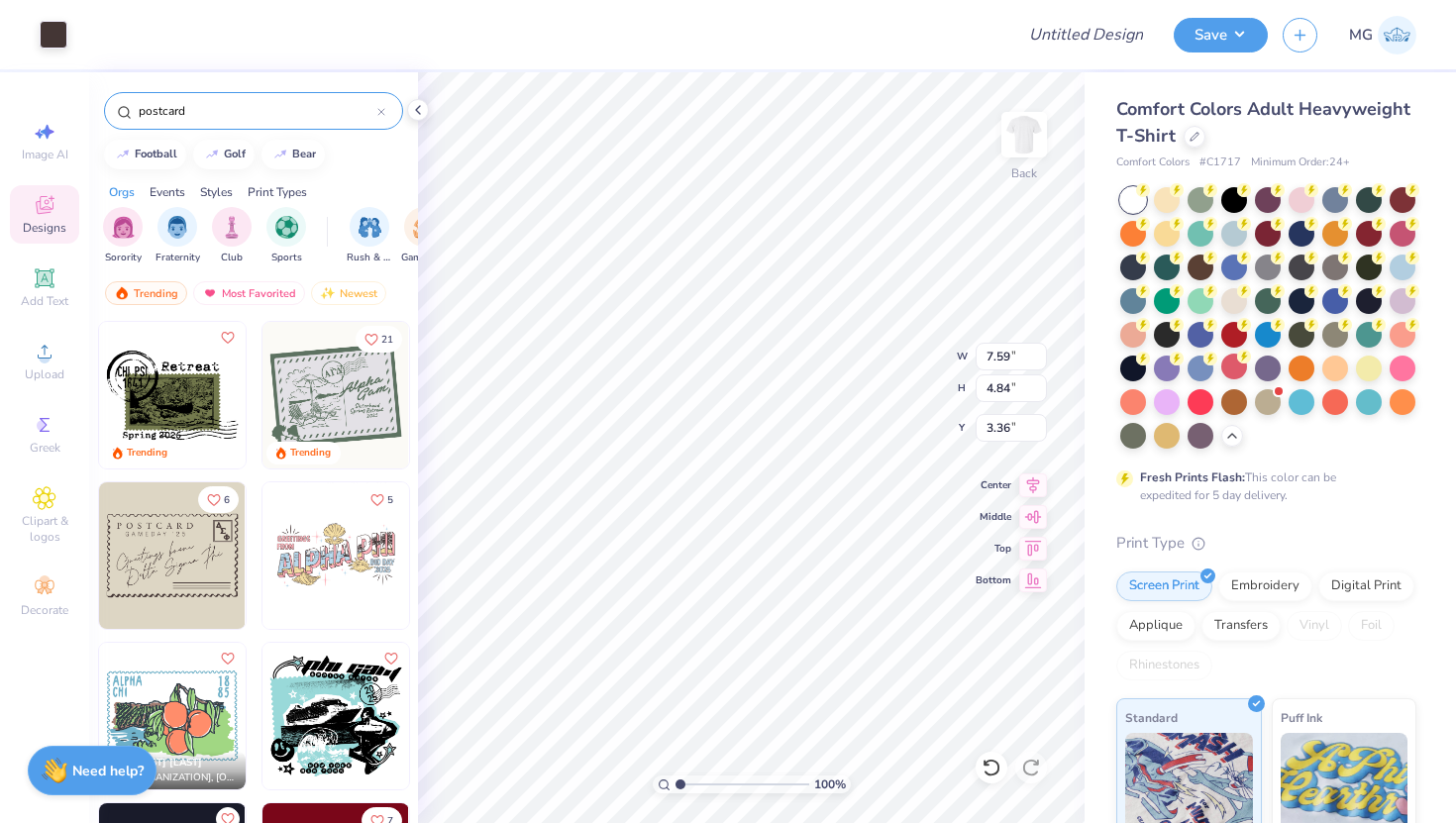 type on "3.36" 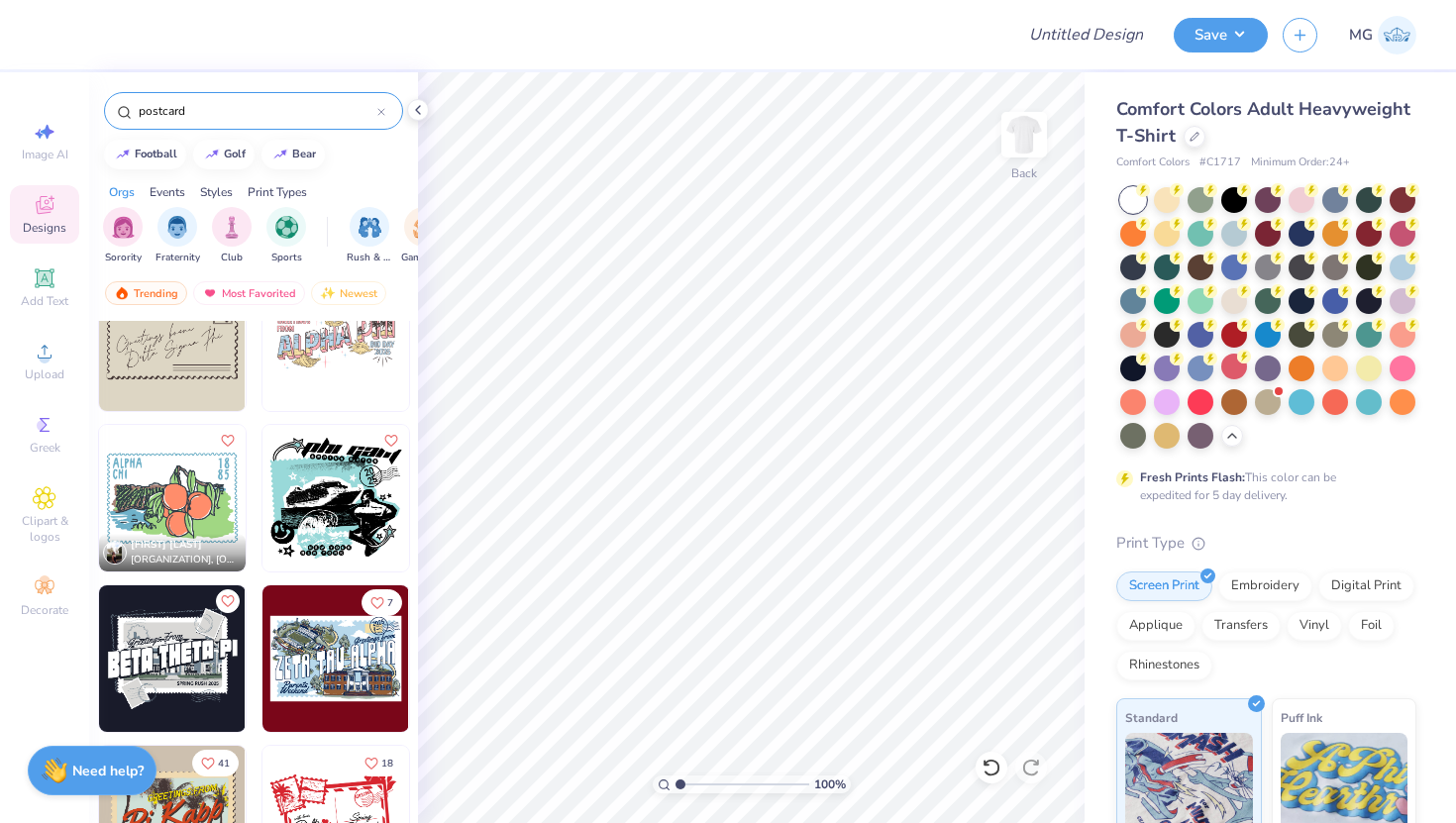 scroll, scrollTop: 326, scrollLeft: 0, axis: vertical 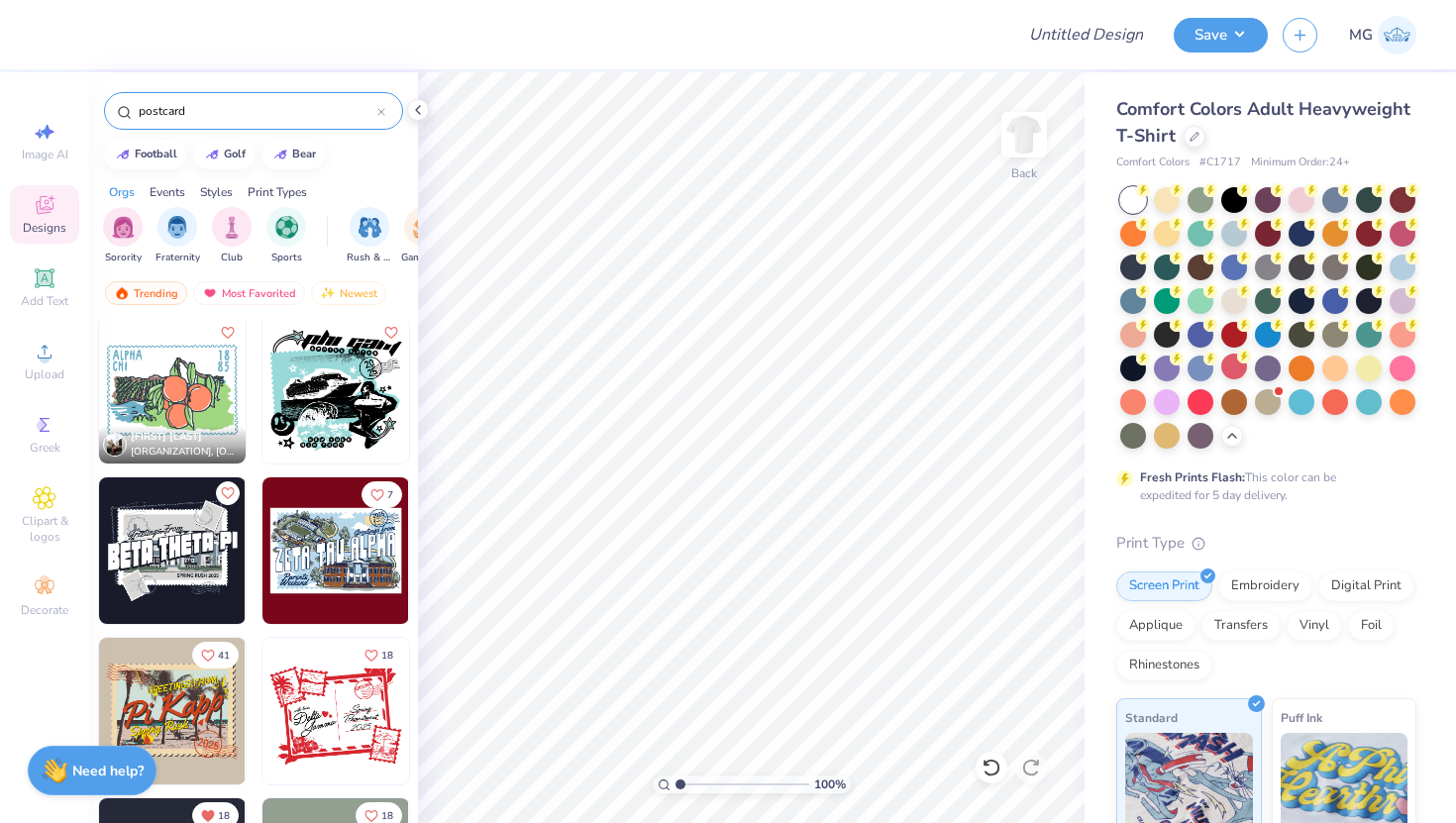 click on "postcard" at bounding box center (257, 111) 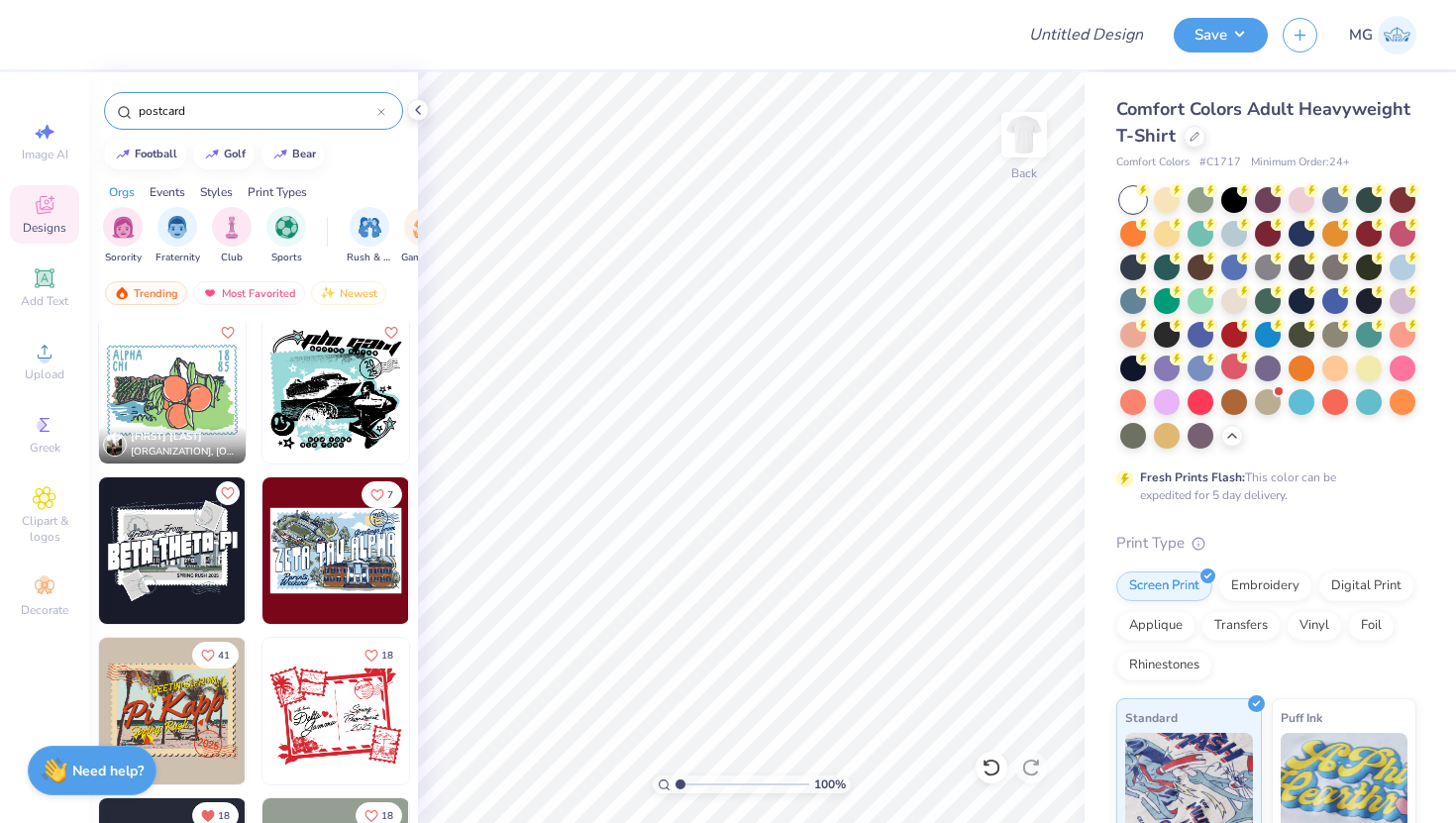 click on "postcard" at bounding box center [257, 111] 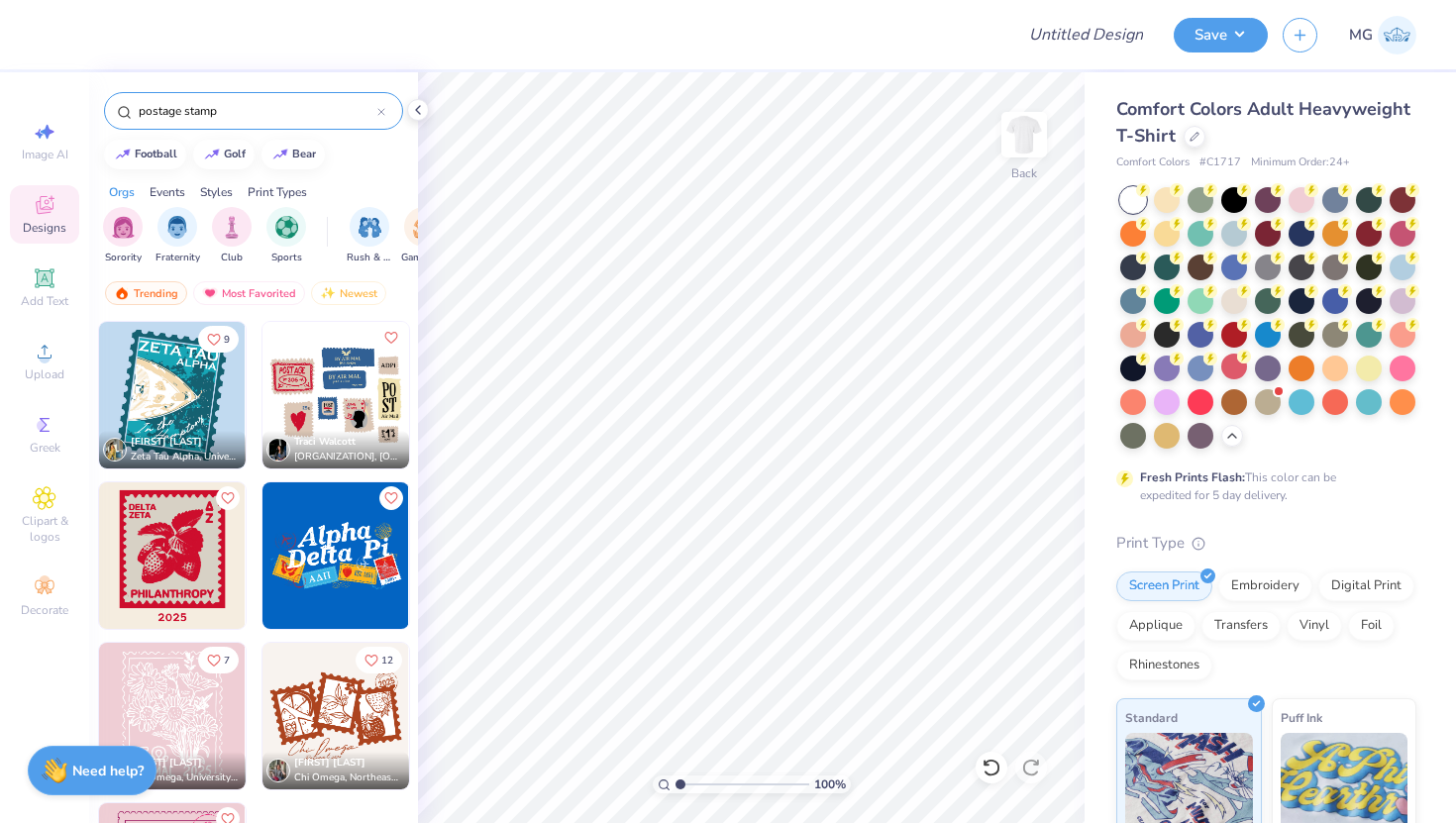 type on "postage stamp" 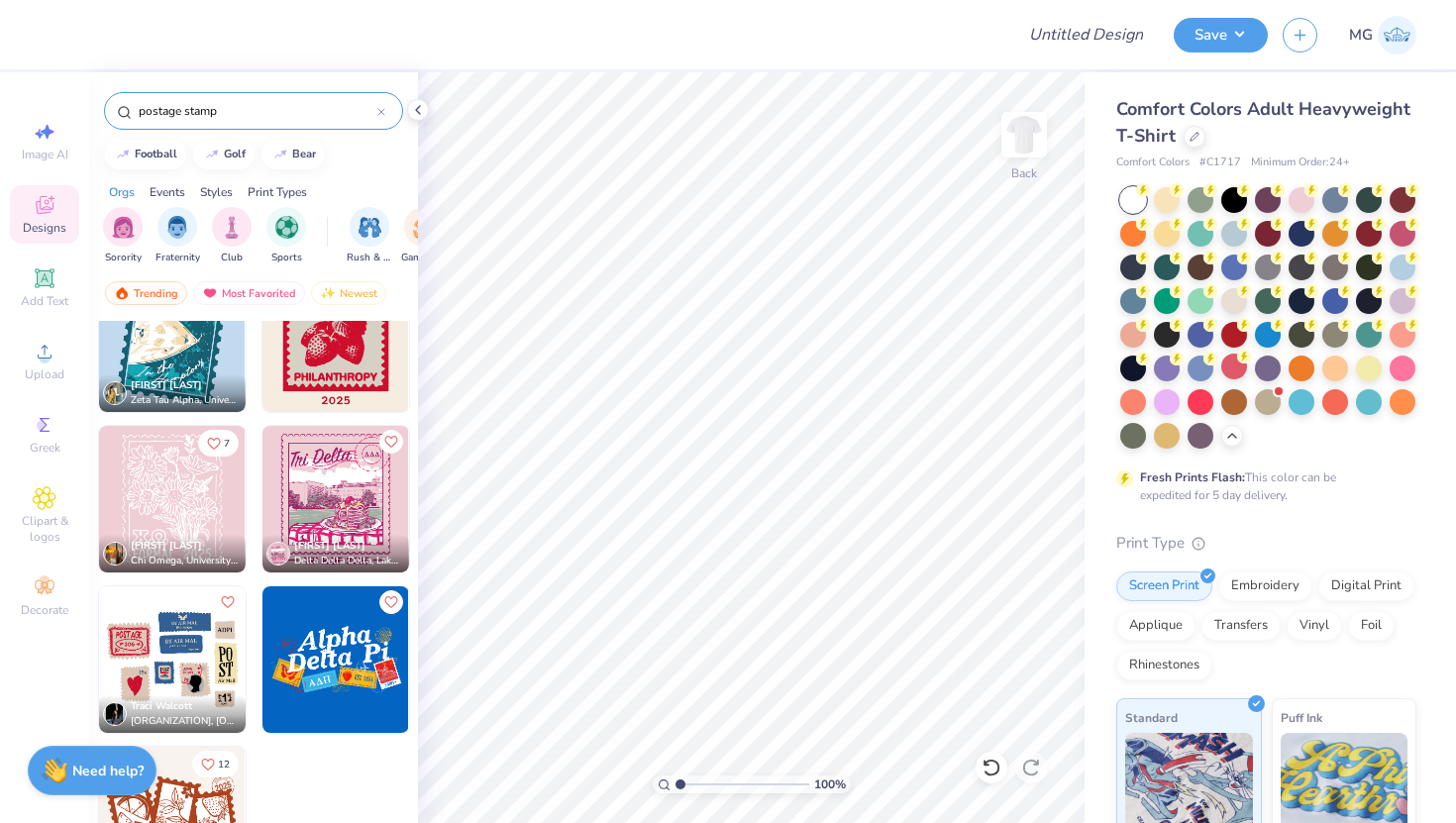 scroll, scrollTop: 65, scrollLeft: 0, axis: vertical 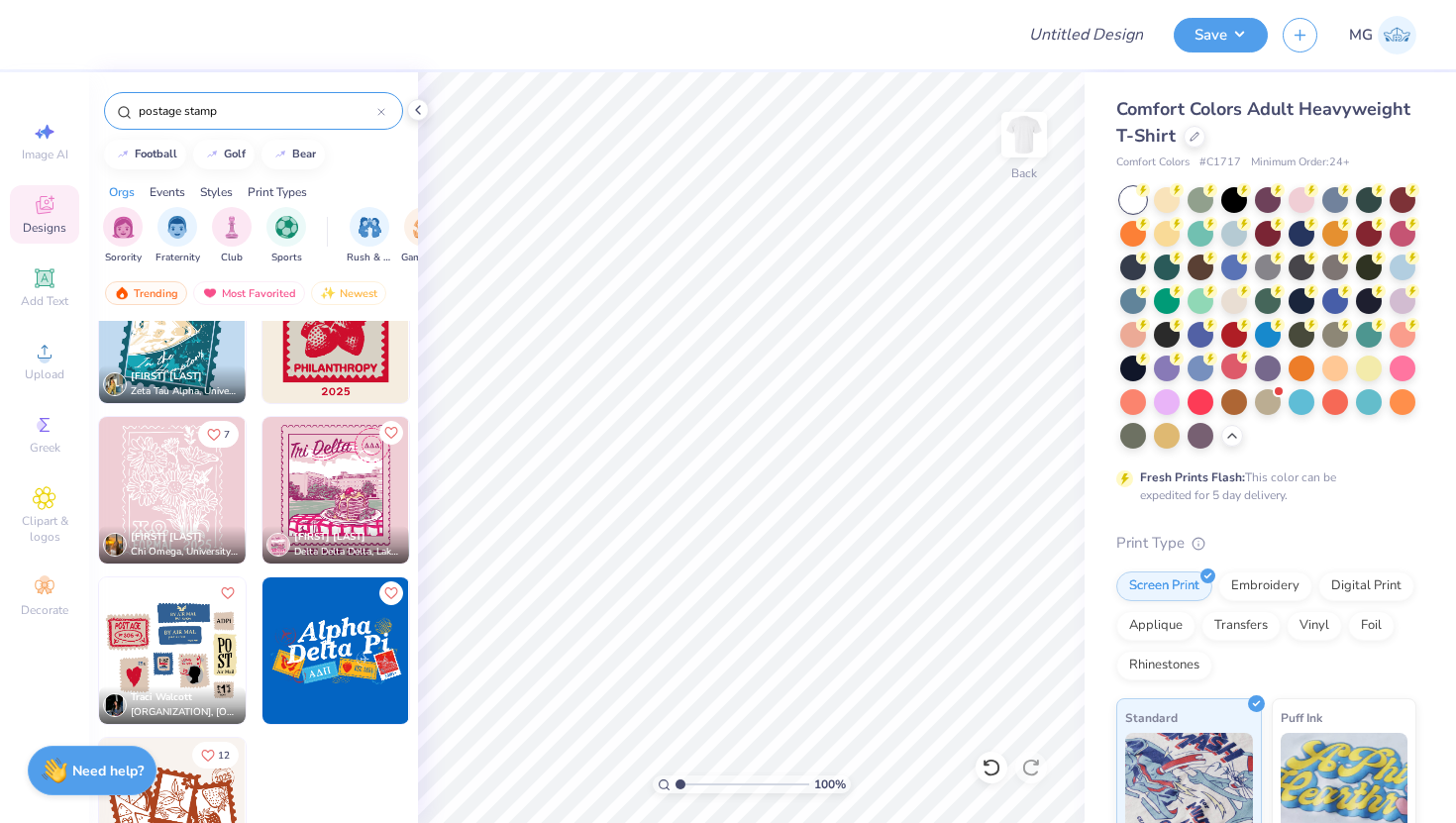 click at bounding box center [171, 651] 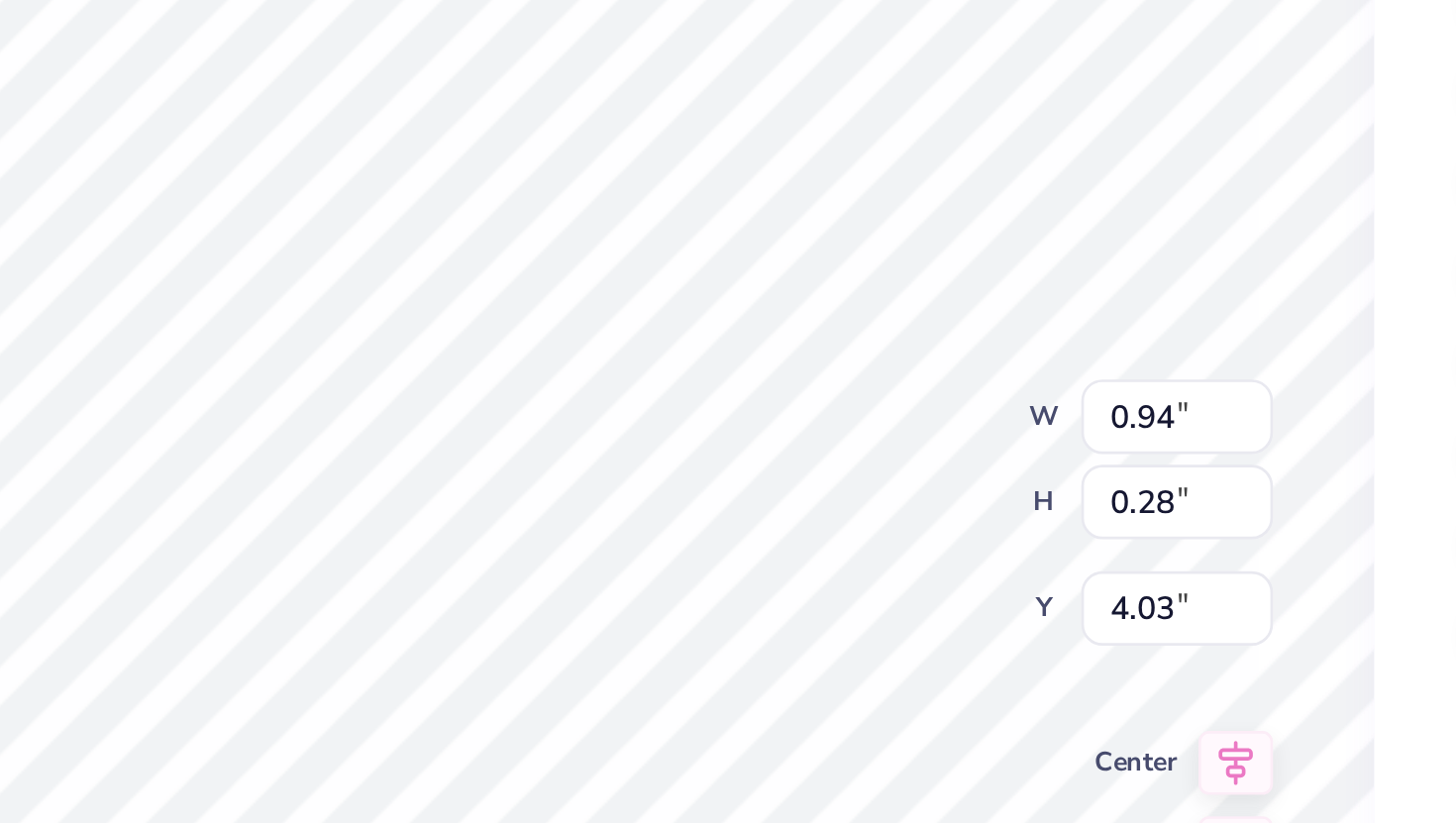 type on "0.94" 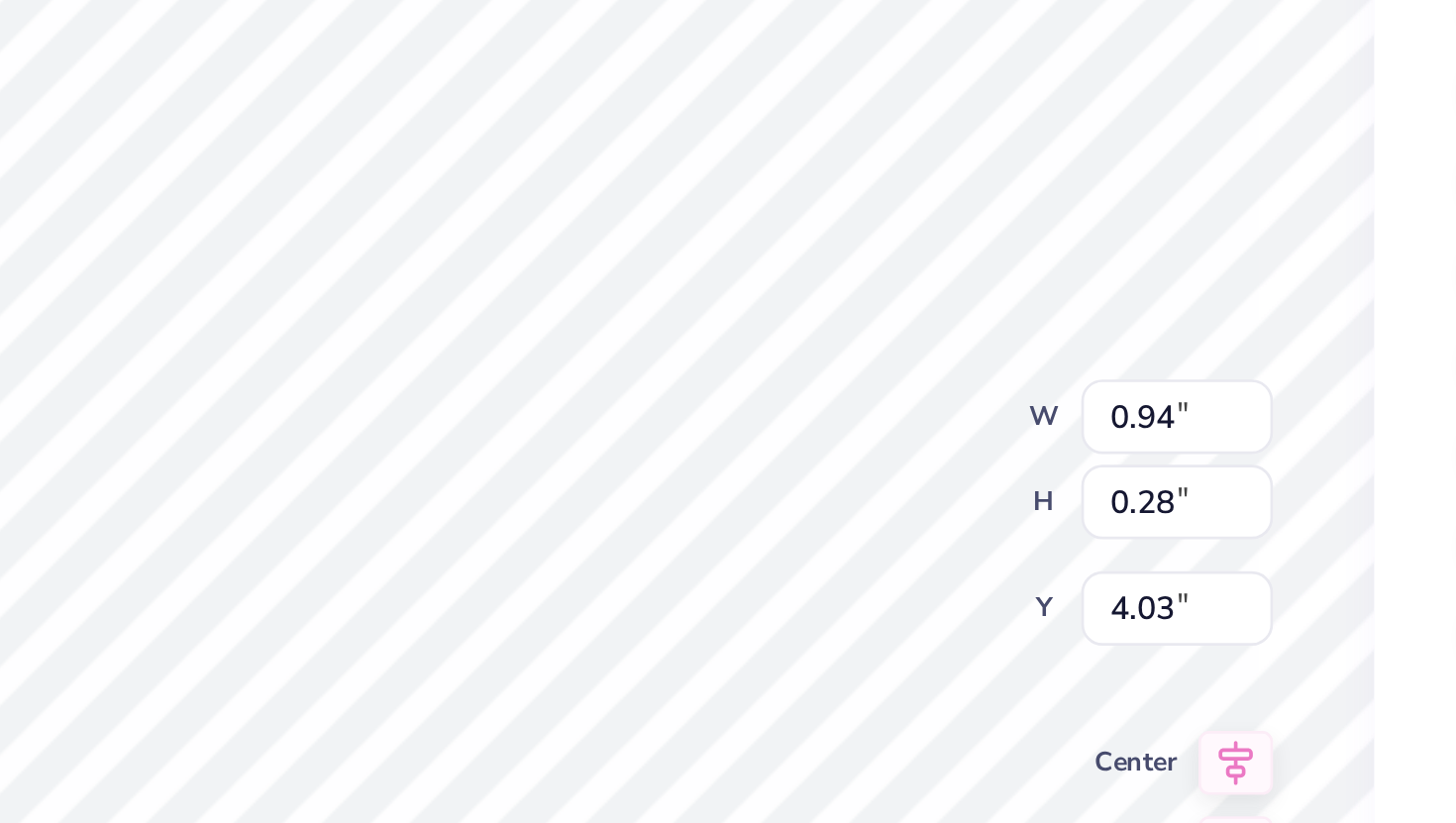 type on "0.28" 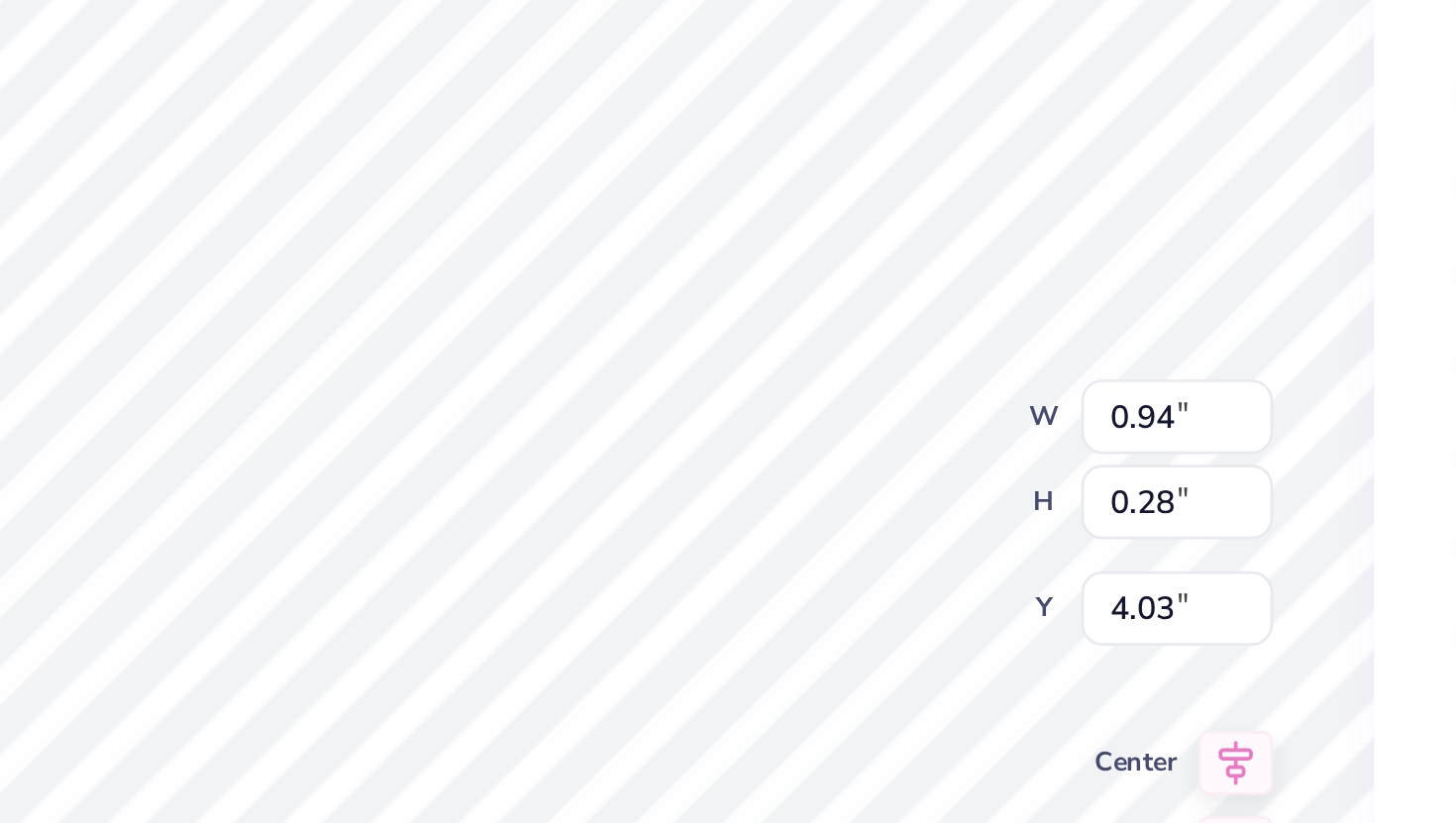 scroll, scrollTop: 16, scrollLeft: 3, axis: both 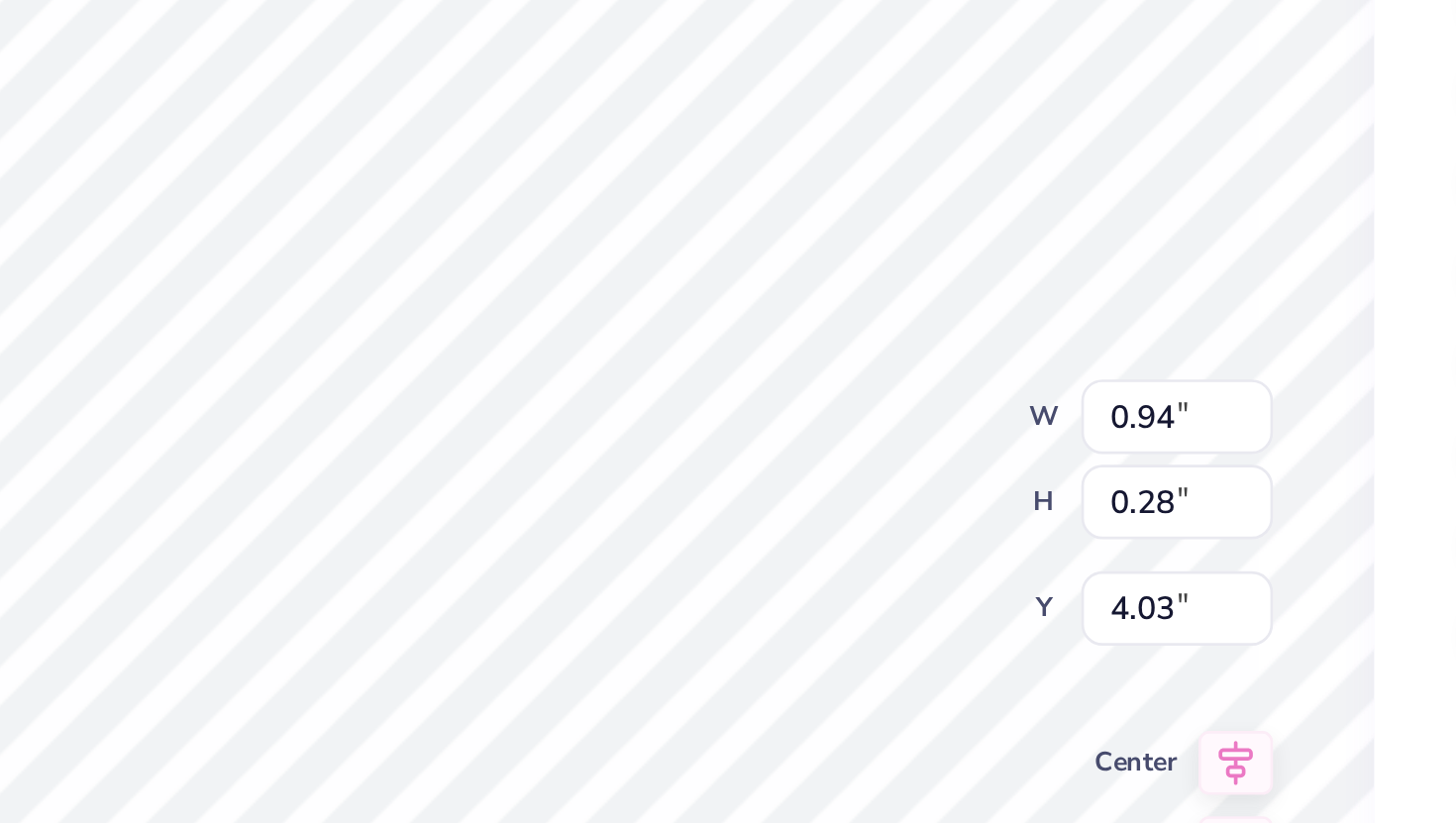 type on "GEMS" 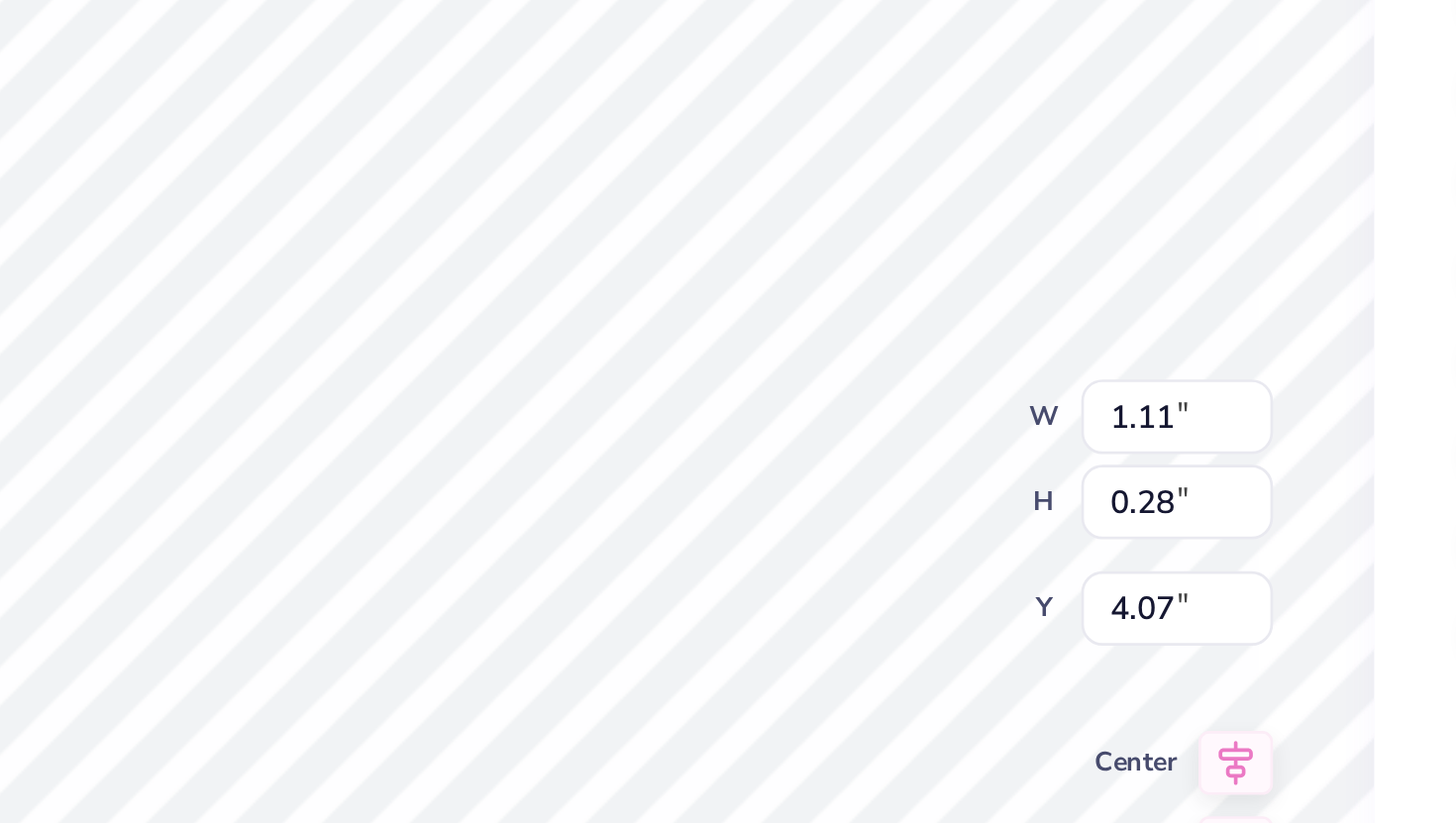 type on "1.03" 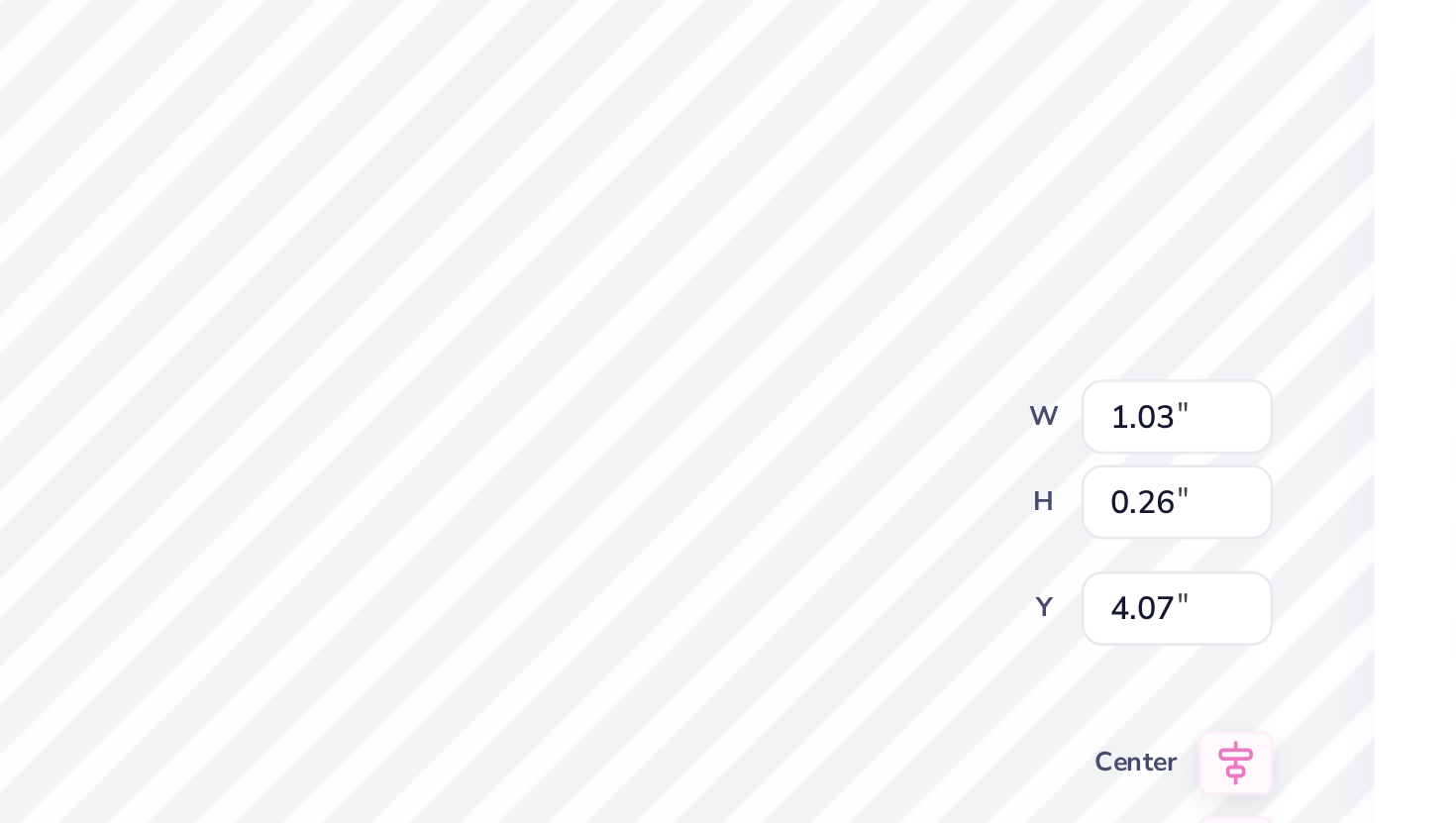 type on "4.08" 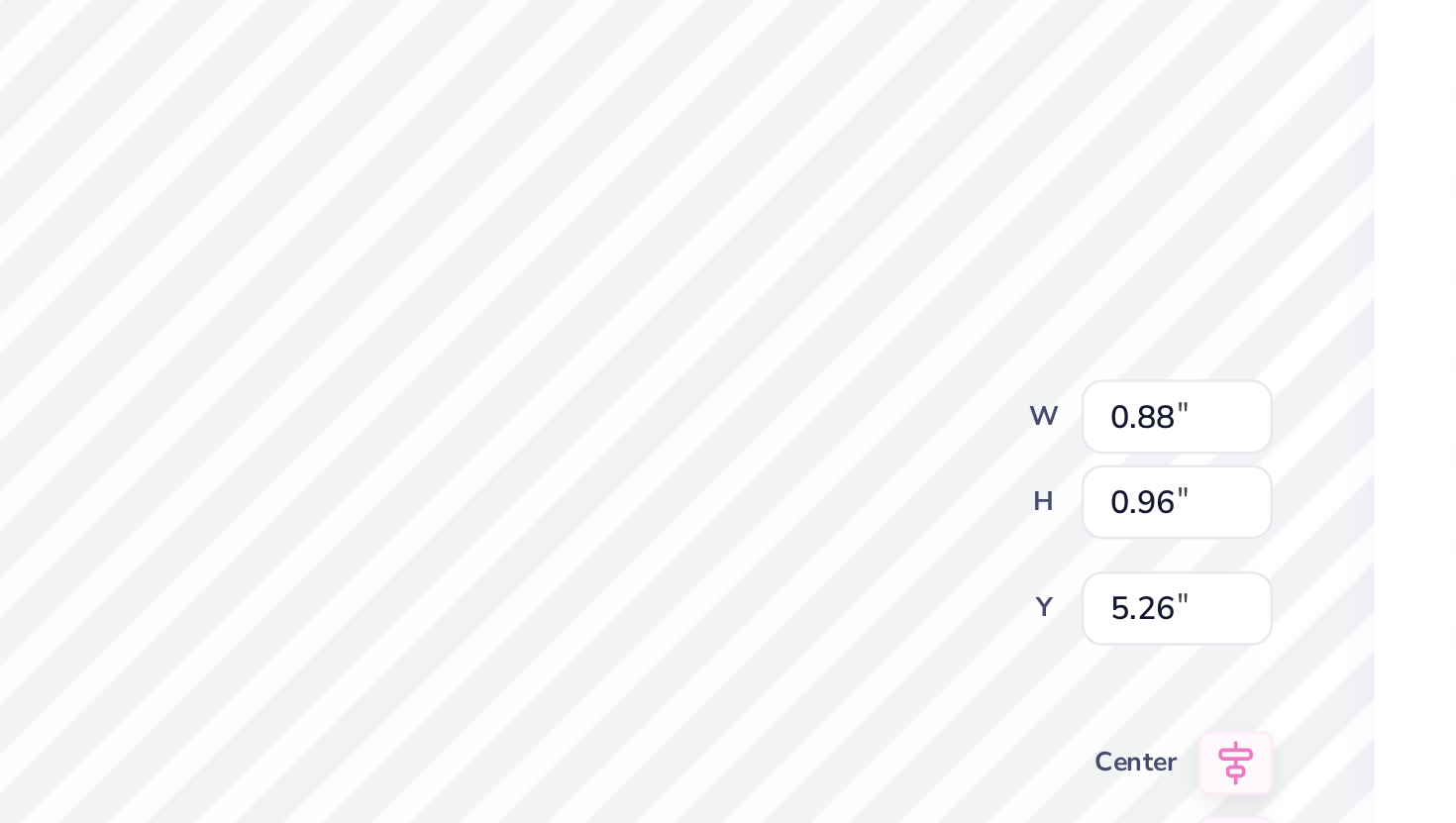 scroll, scrollTop: 16, scrollLeft: 2, axis: both 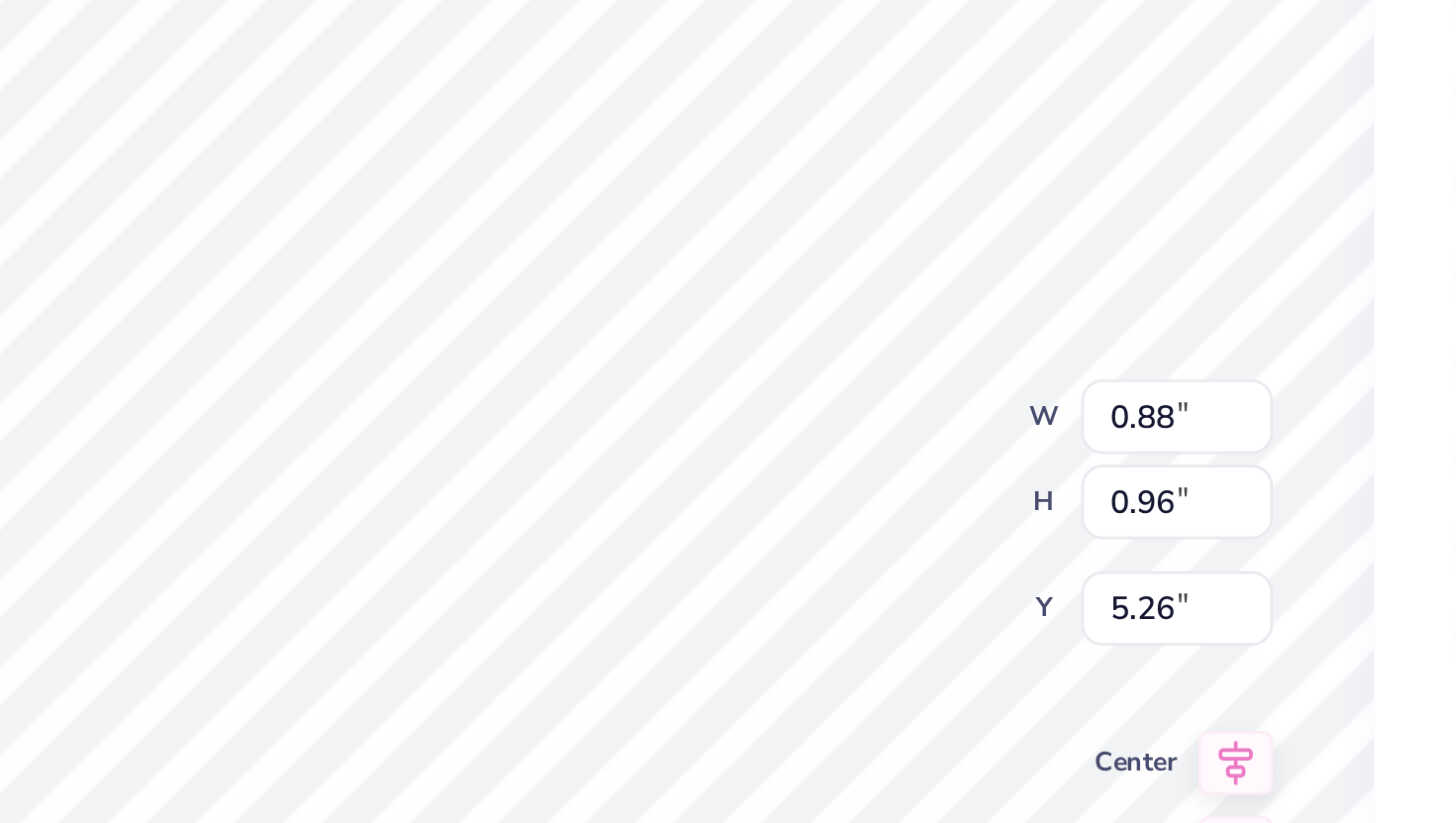 type on "GE" 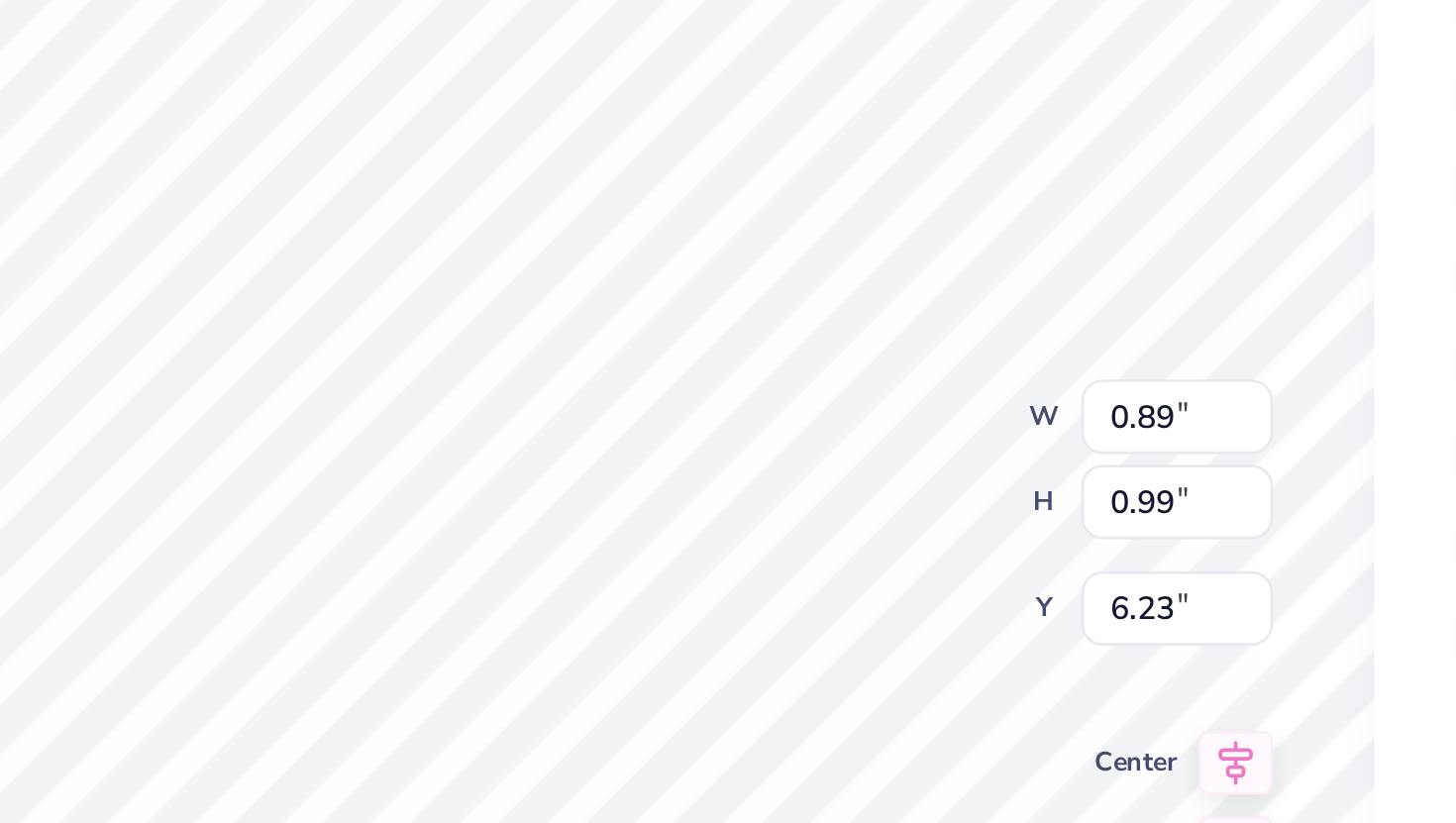 type on "0.89" 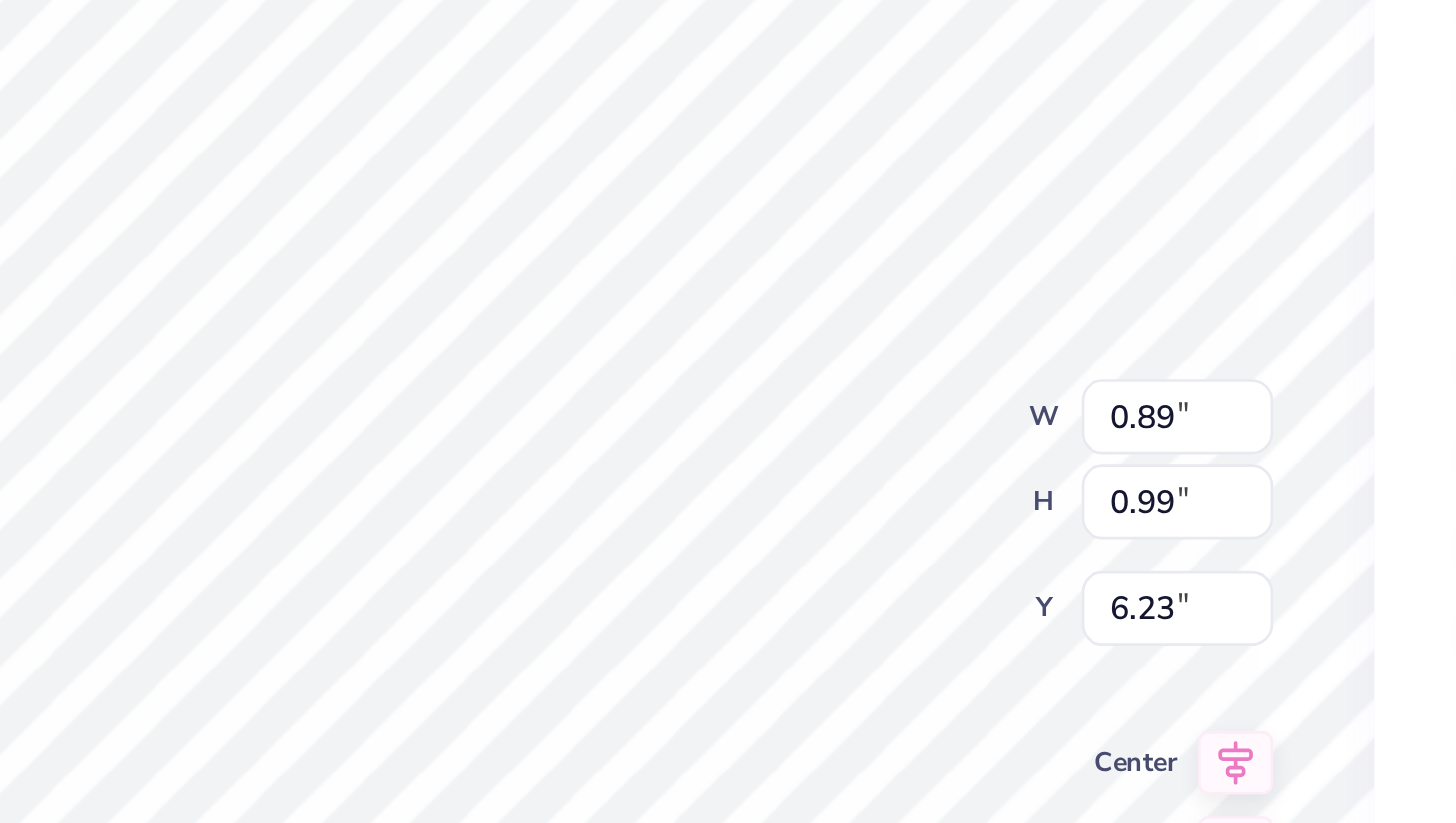 type on "0.99" 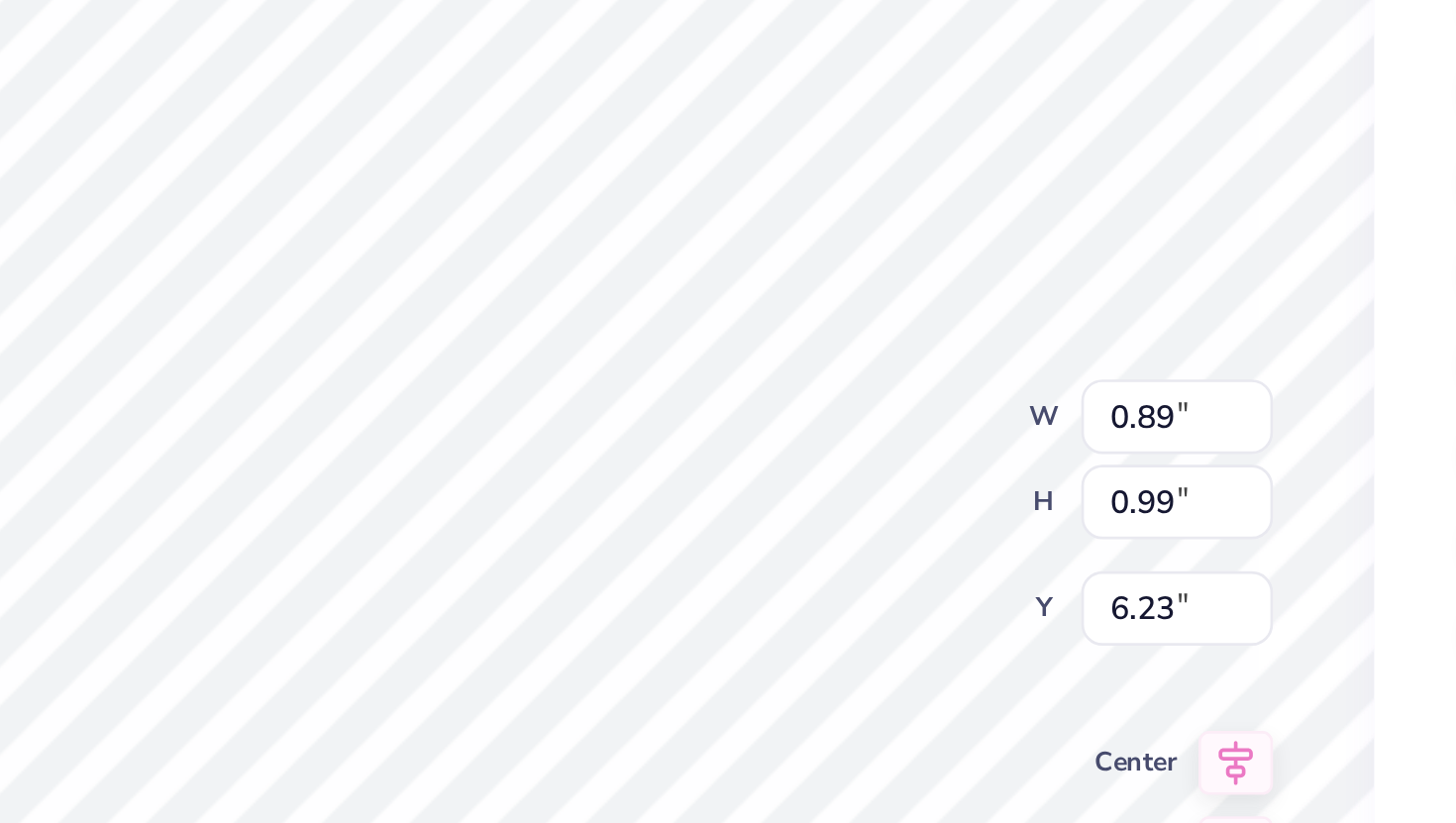 click on "100  % Back W 0.89 0.89 " H 0.99 0.99 " Y 6.23 6.23 " Center Middle Top Bottom" at bounding box center (751, 448) 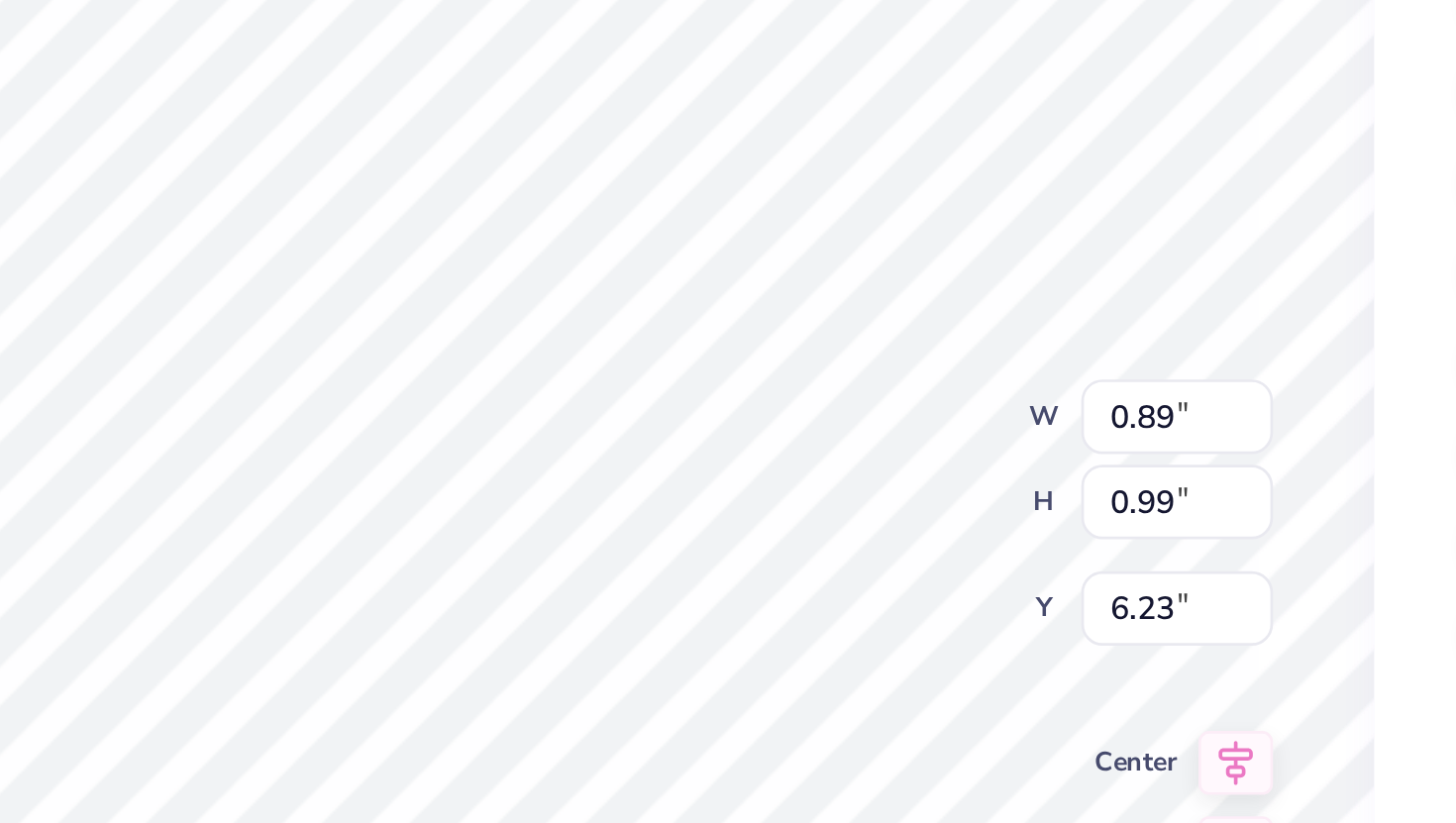 type on "MS" 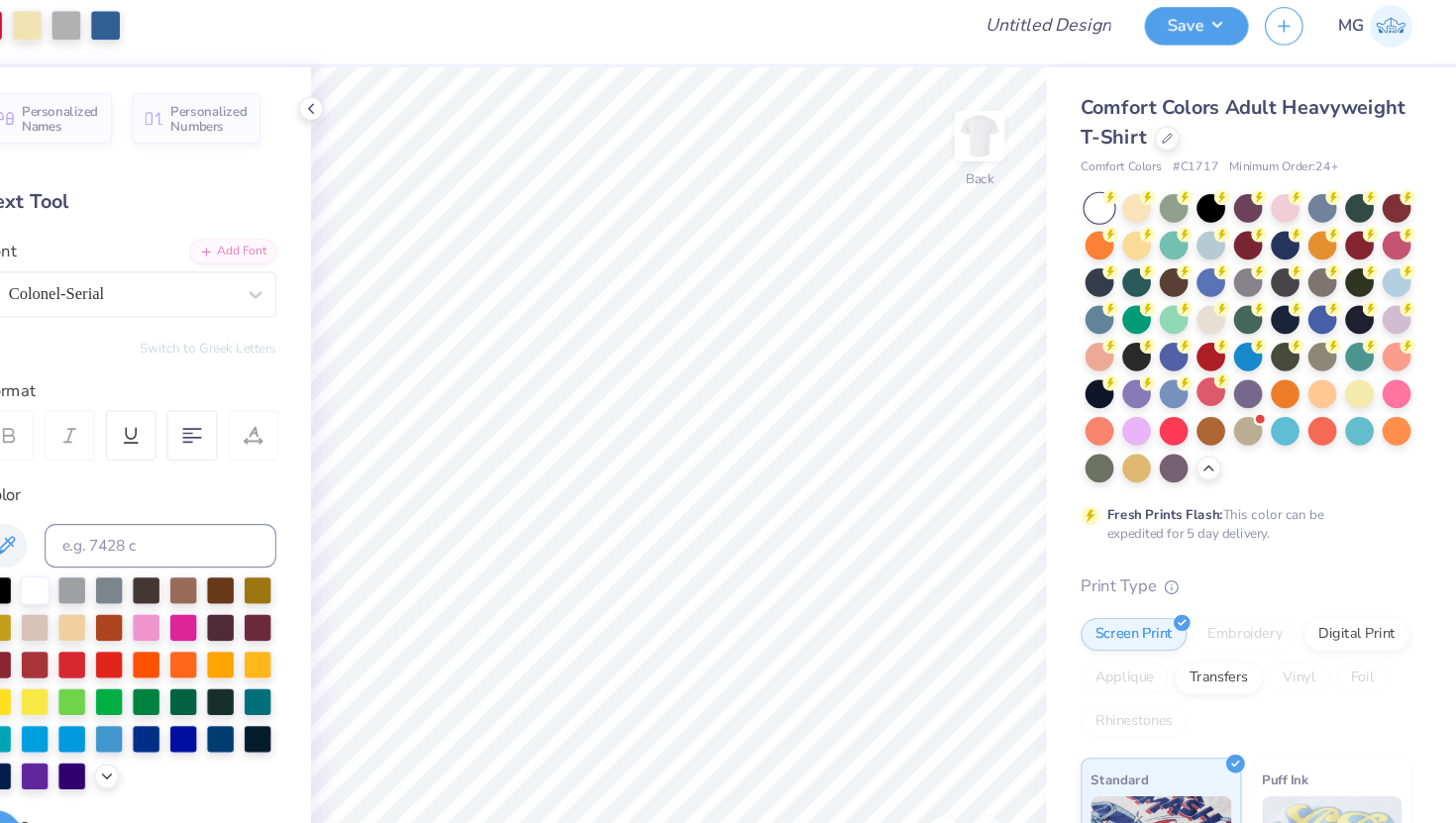 scroll, scrollTop: 0, scrollLeft: 0, axis: both 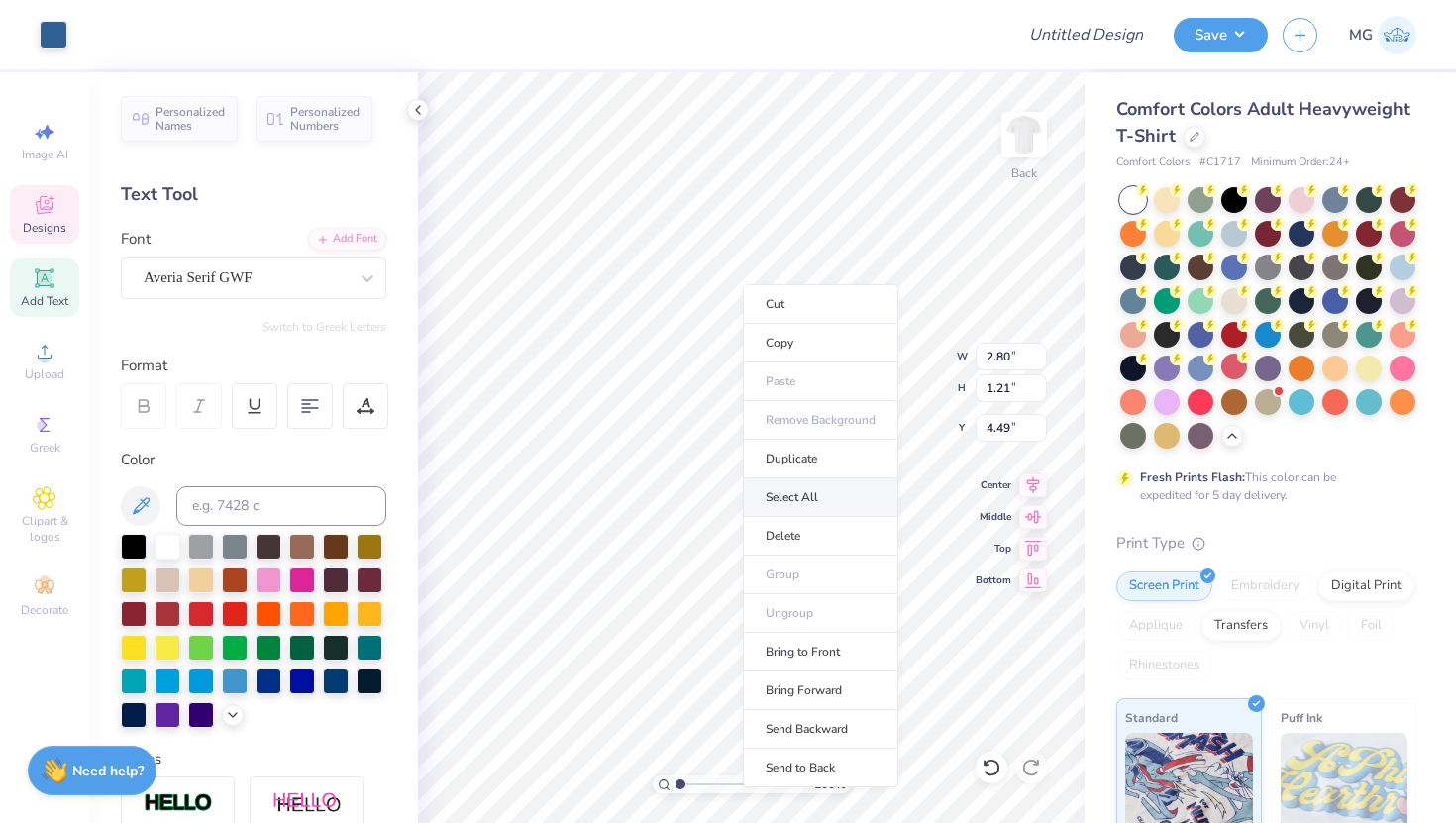 click on "Select All" at bounding box center (820, 497) 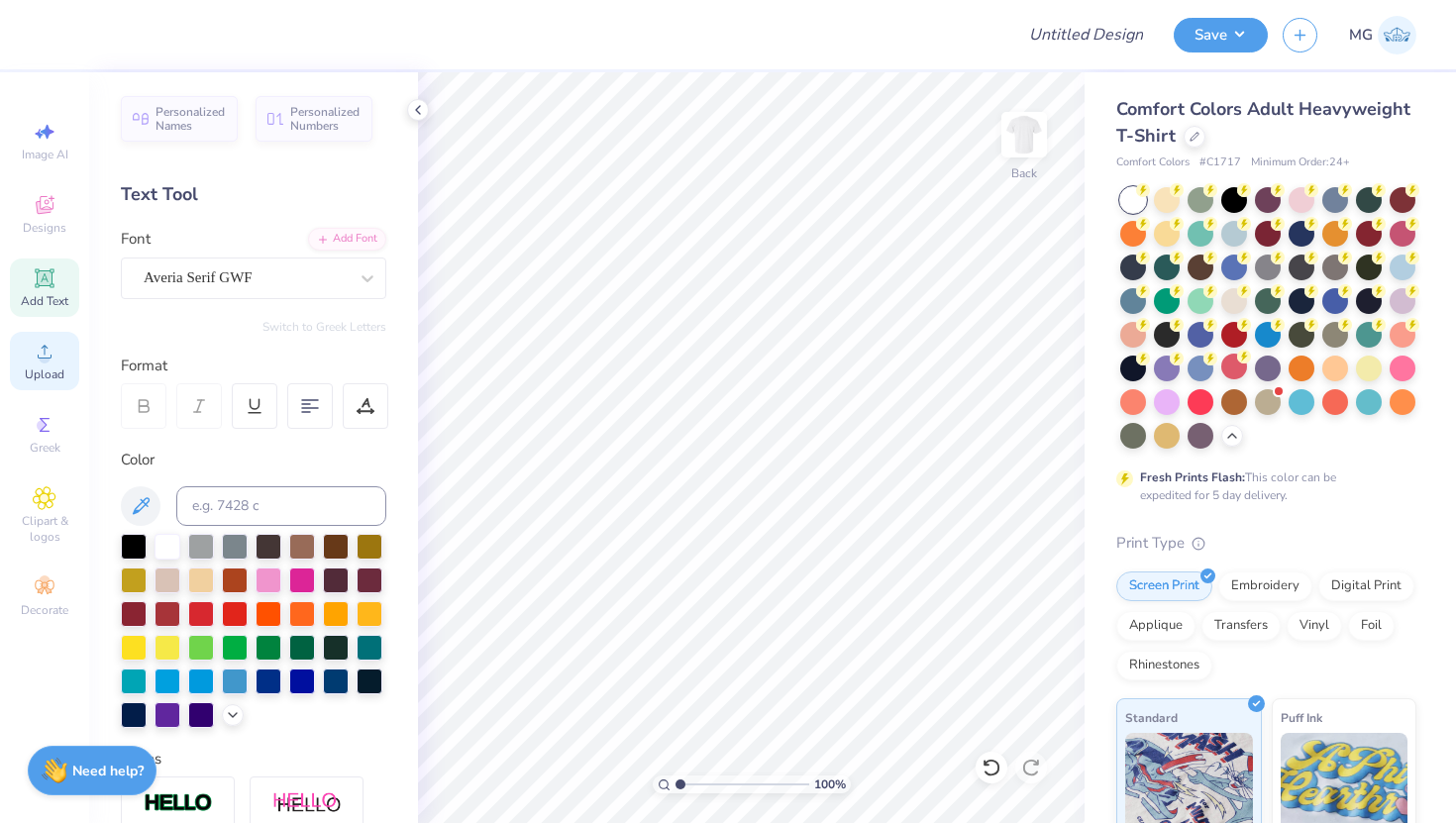 click on "Upload" at bounding box center [45, 374] 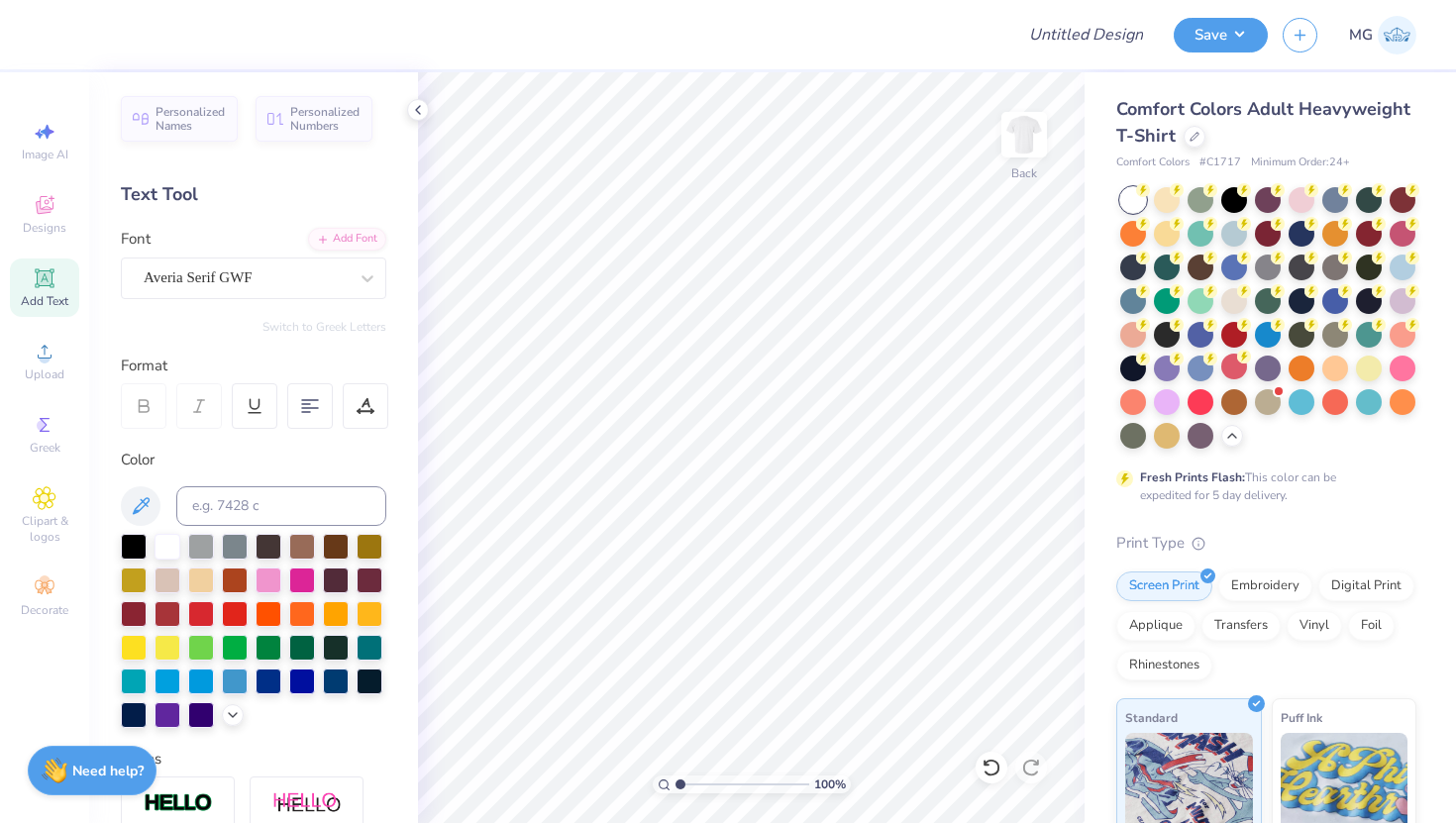click on "Design Title Save MG Image AI Designs Add Text Upload Greek Clipart & logos Decorate Personalized Names Personalized Numbers Text Tool  Add Font Font Averia Serif GWF Switch to Greek Letters Format Color Styles Text Shape 100  % Back Comfort Colors Adult Heavyweight T-Shirt Comfort Colors # C1717 Minimum Order:  24 +   Fresh Prints Flash:  This color can be expedited for 5 day delivery. Print Type Screen Print Embroidery Digital Print Applique Transfers Vinyl Foil Rhinestones Standard Puff Ink Neon Ink Metallic & Glitter Ink Glow in the Dark Ink Water based Ink Need help?  Chat with us." at bounding box center (728, 411) 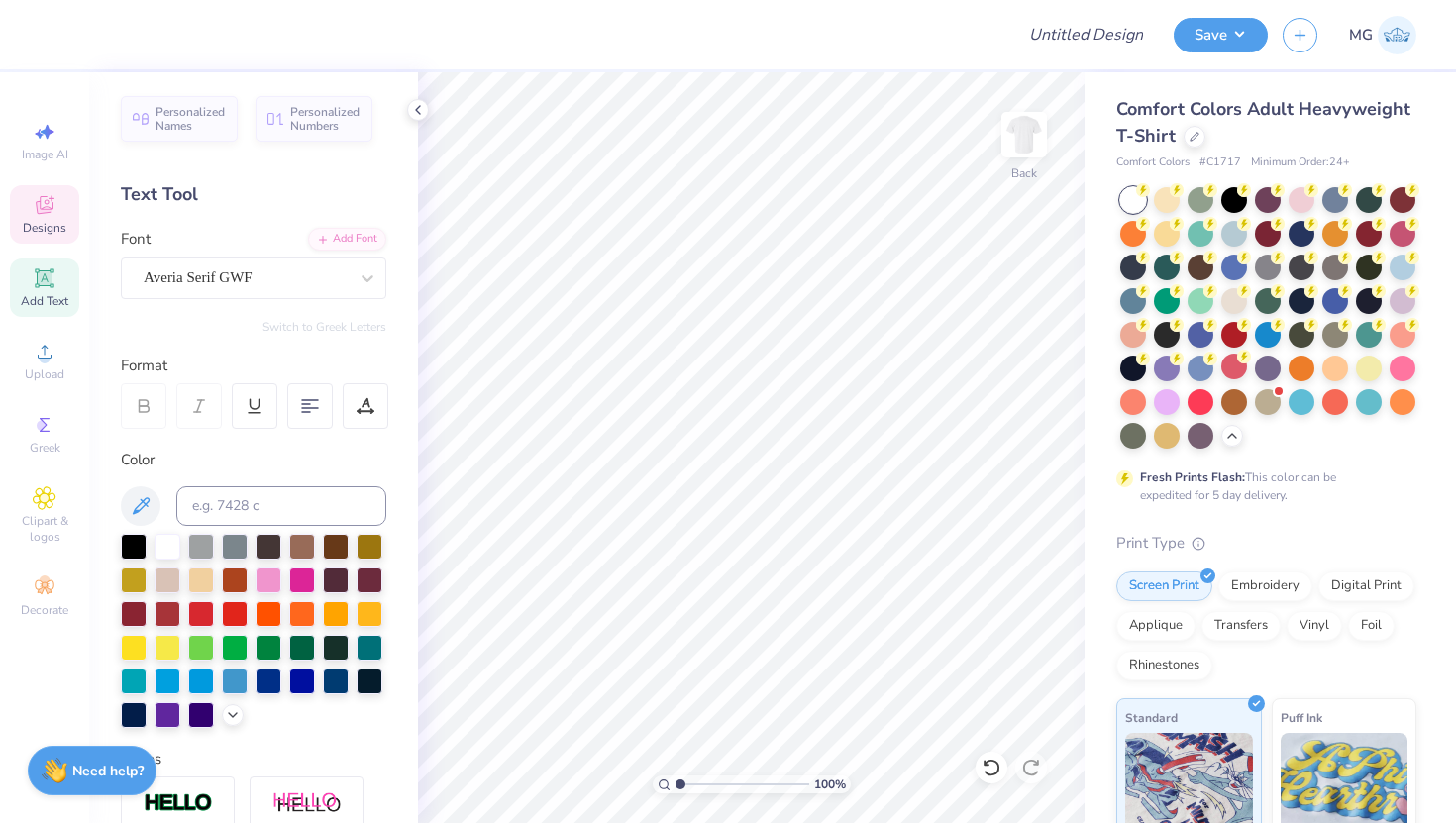 click 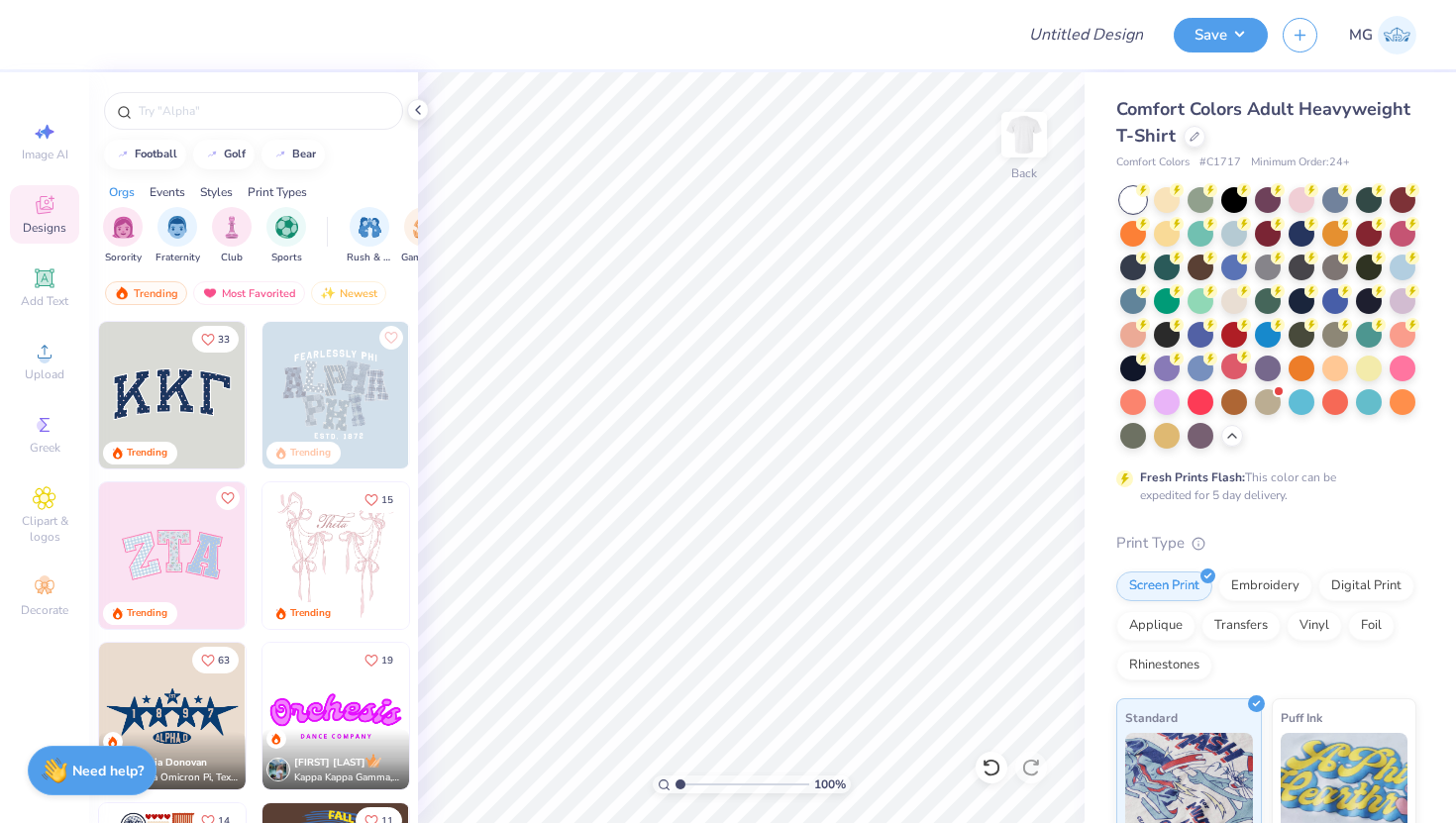 scroll, scrollTop: 28, scrollLeft: 0, axis: vertical 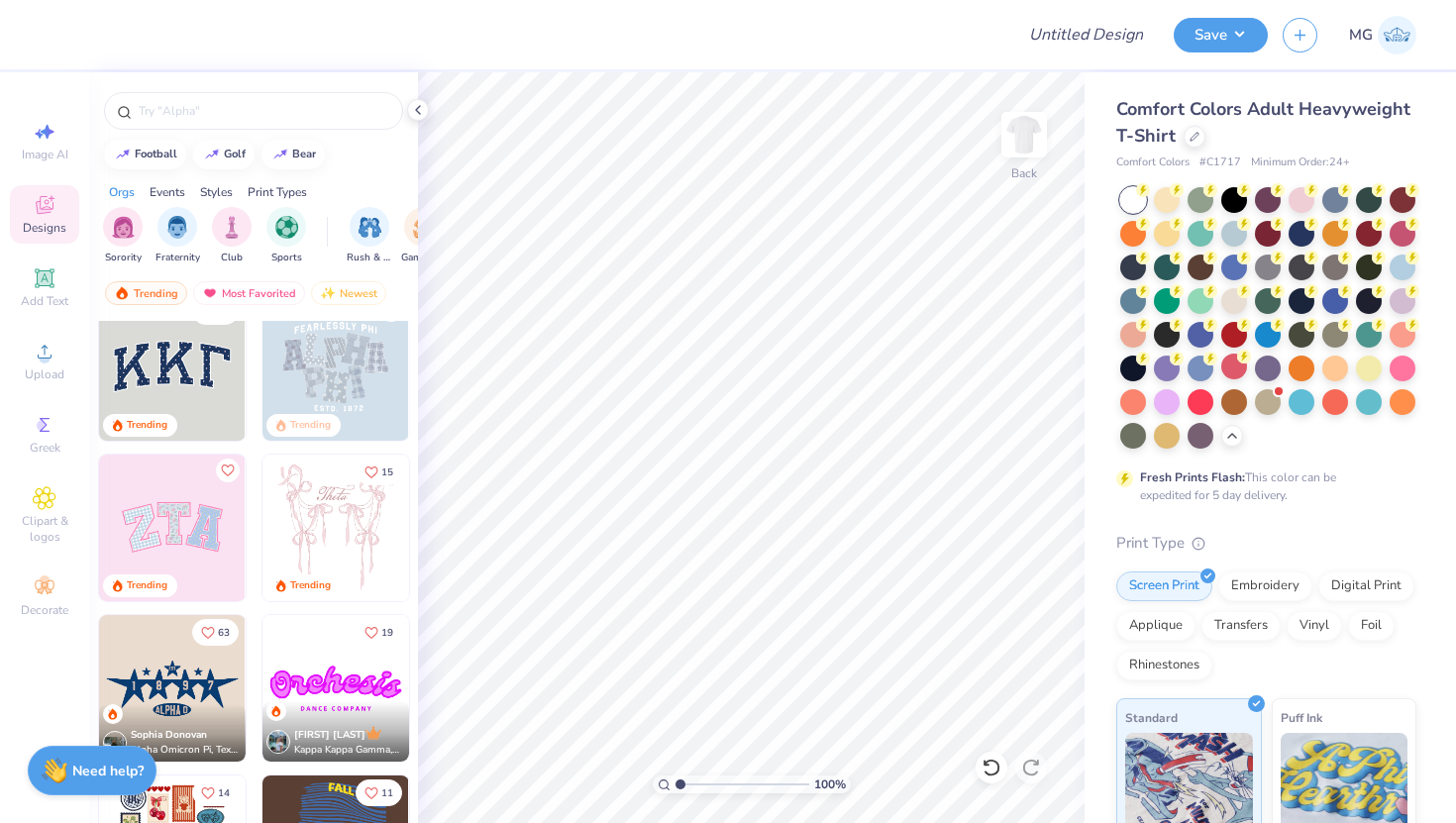 click at bounding box center [172, 528] 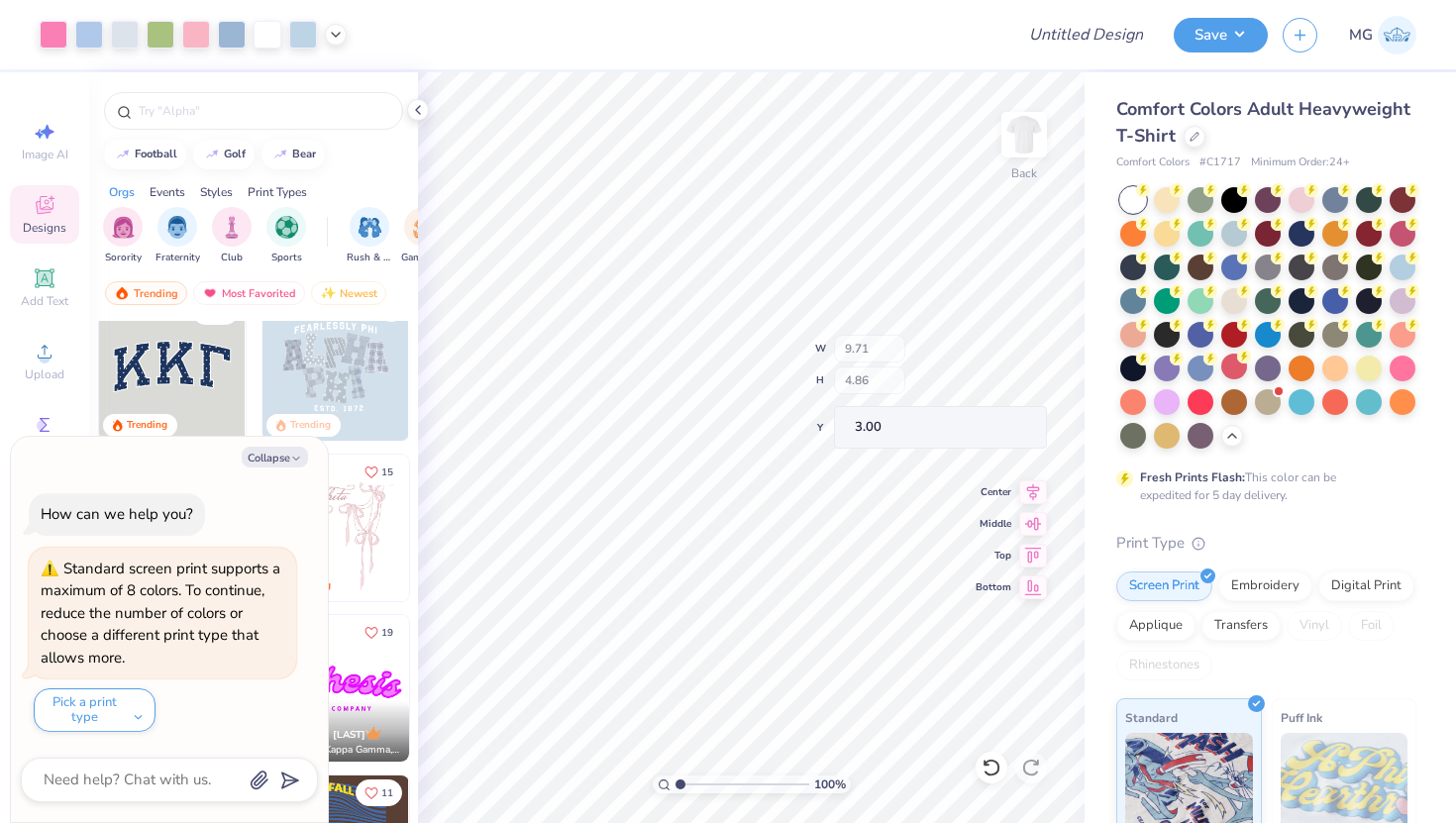 type on "x" 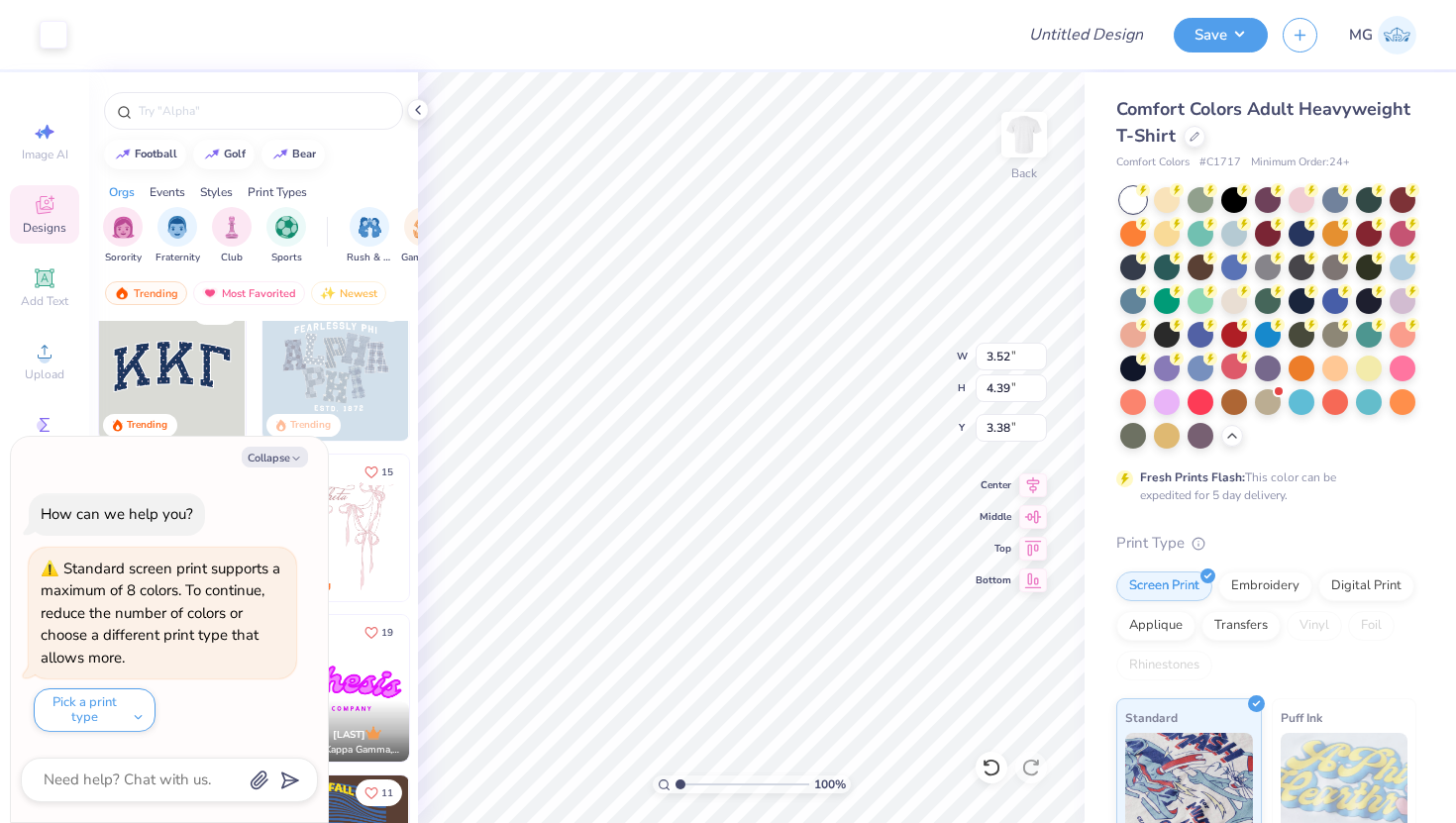 type on "3.52" 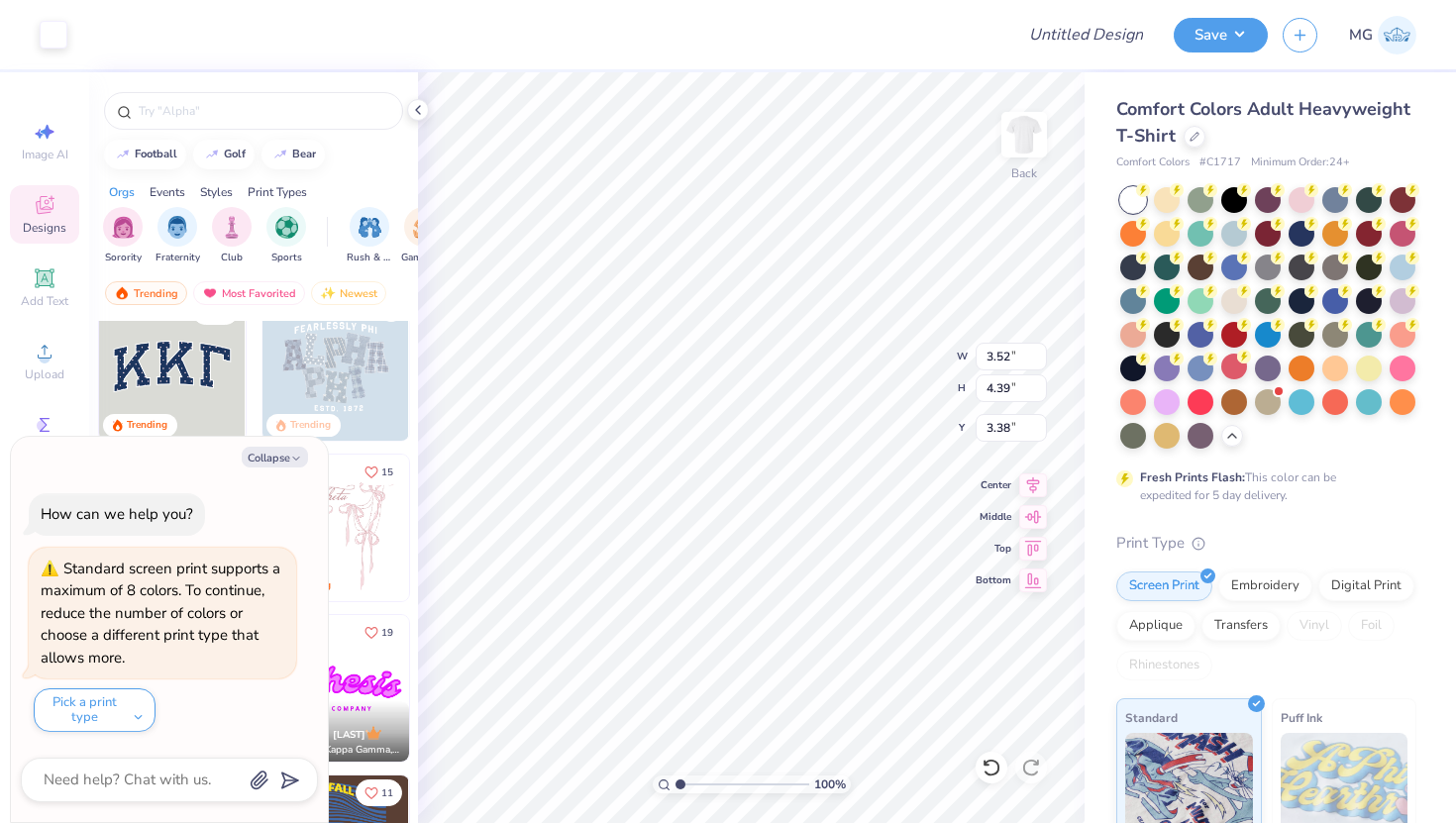 type on "4.39" 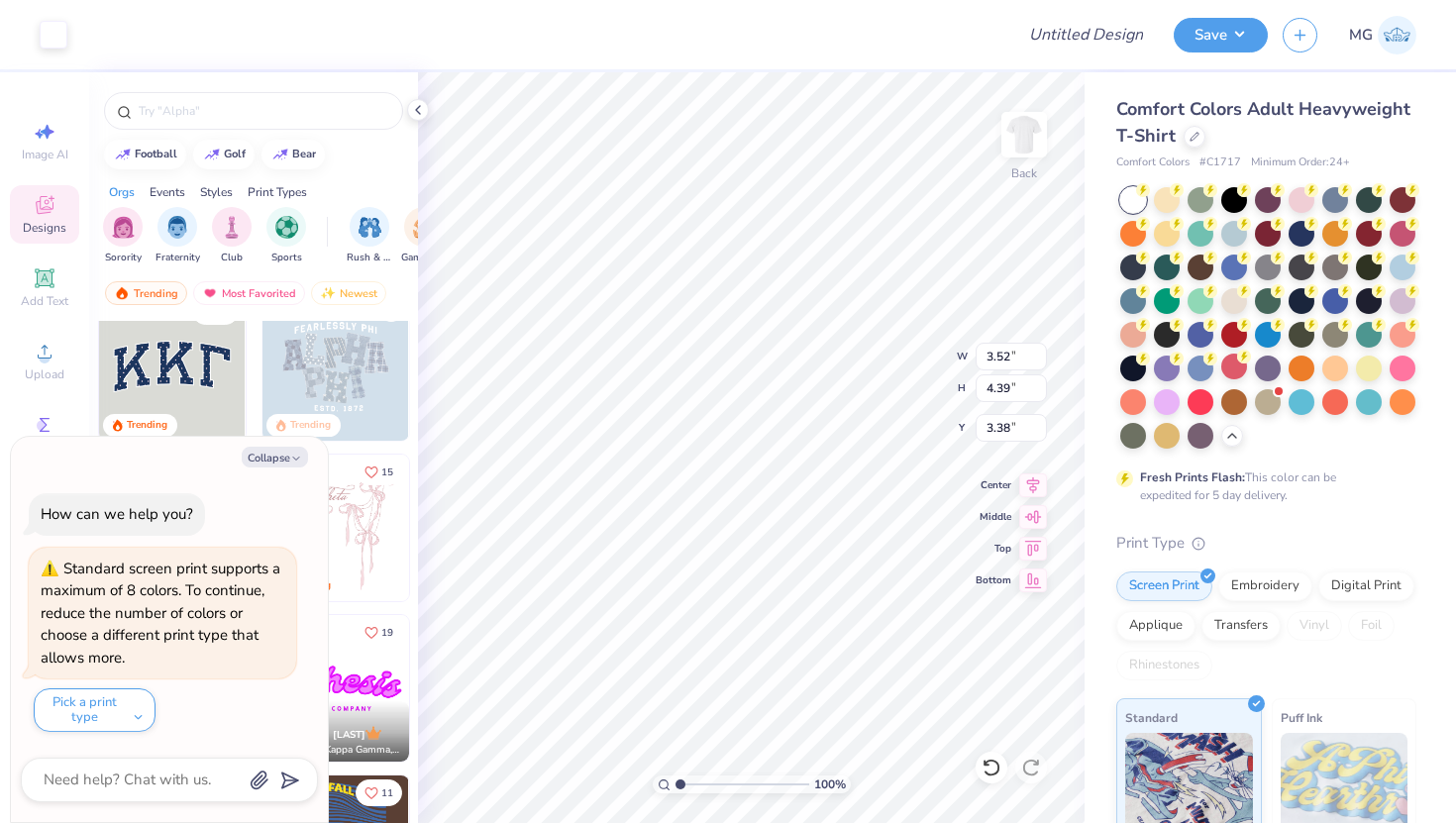 type on "3.38" 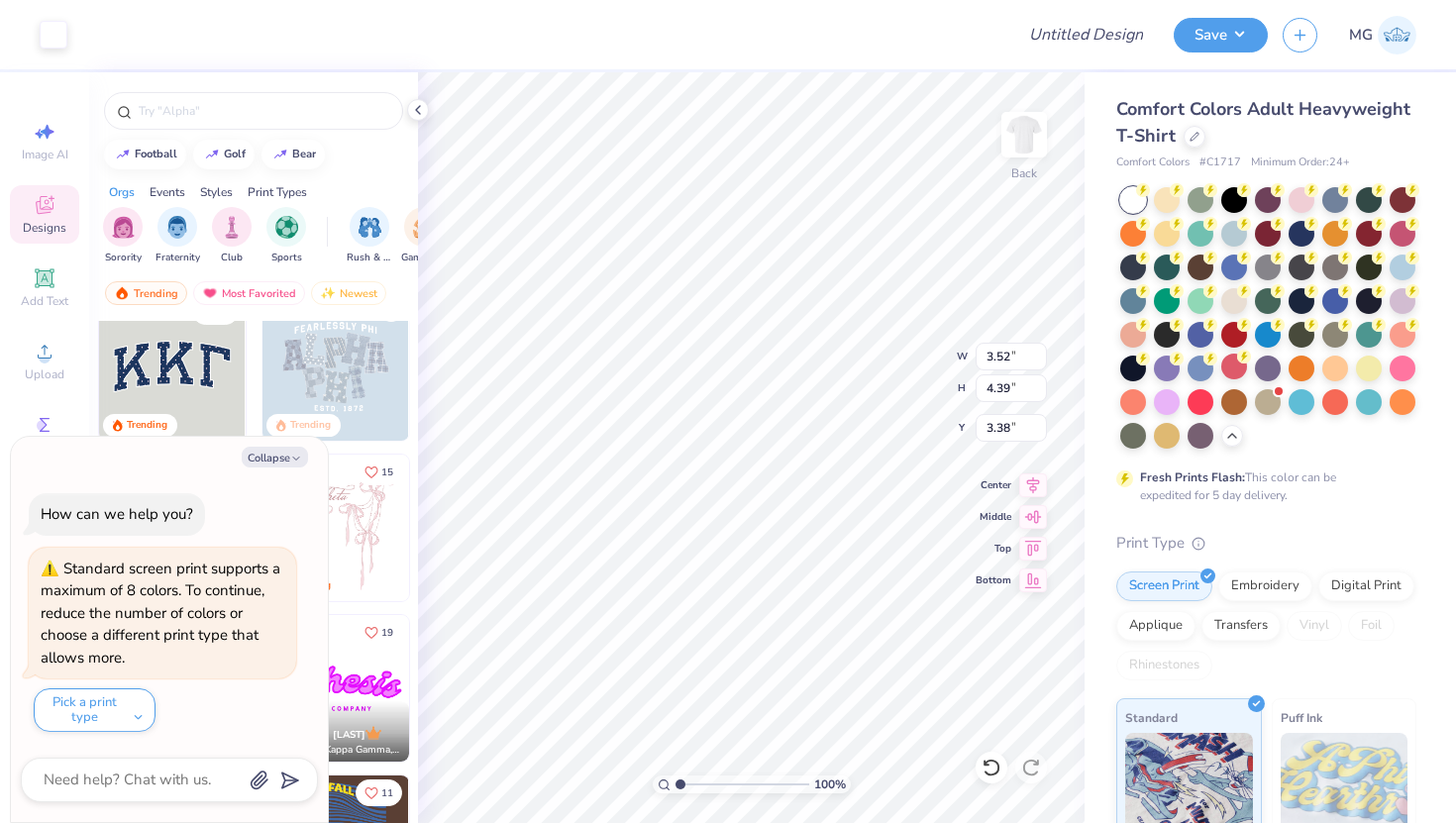 click at bounding box center (482, 528) 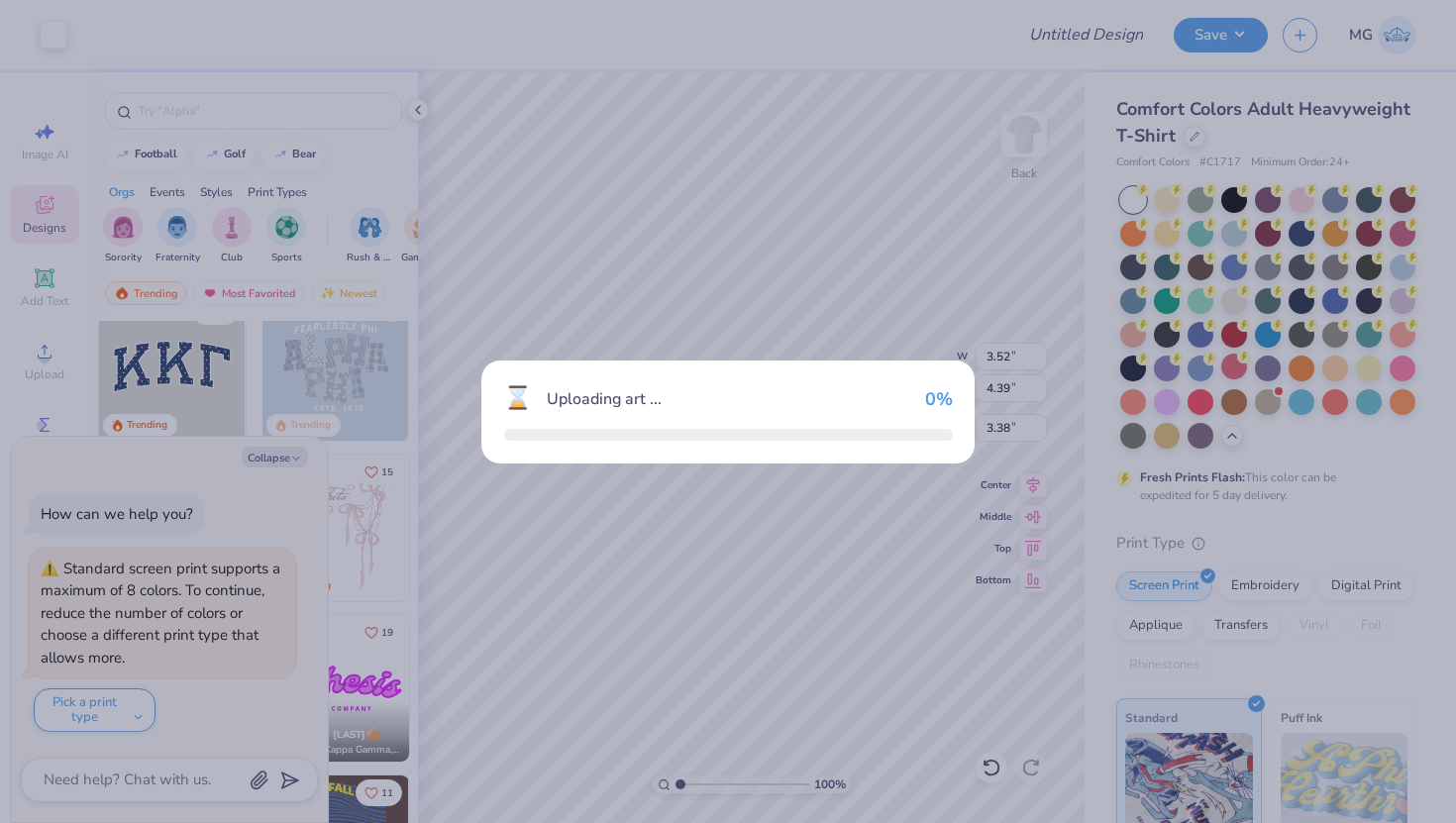 click on "⌛ Uploading art ... 0 %" at bounding box center [728, 411] 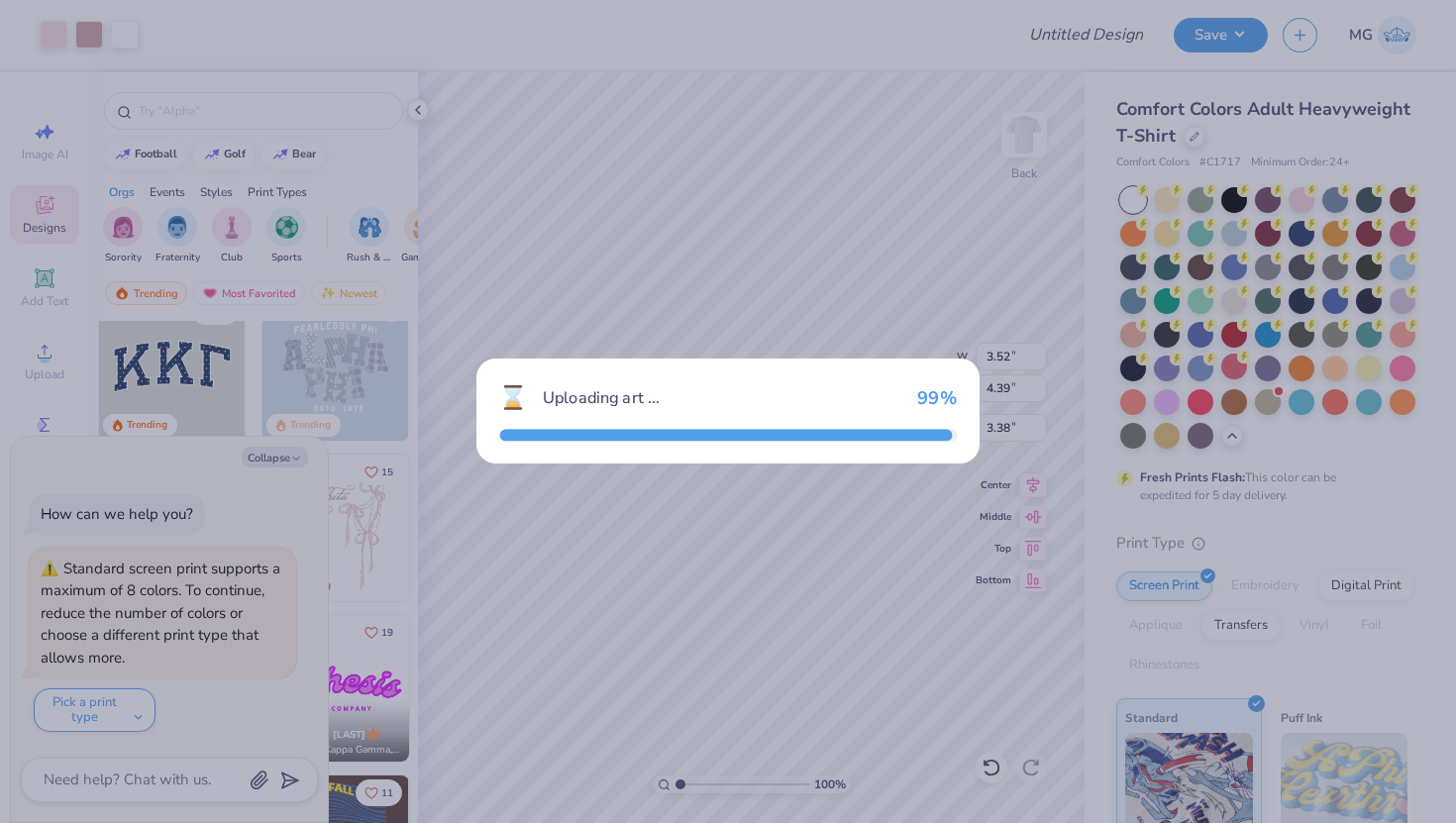 type on "x" 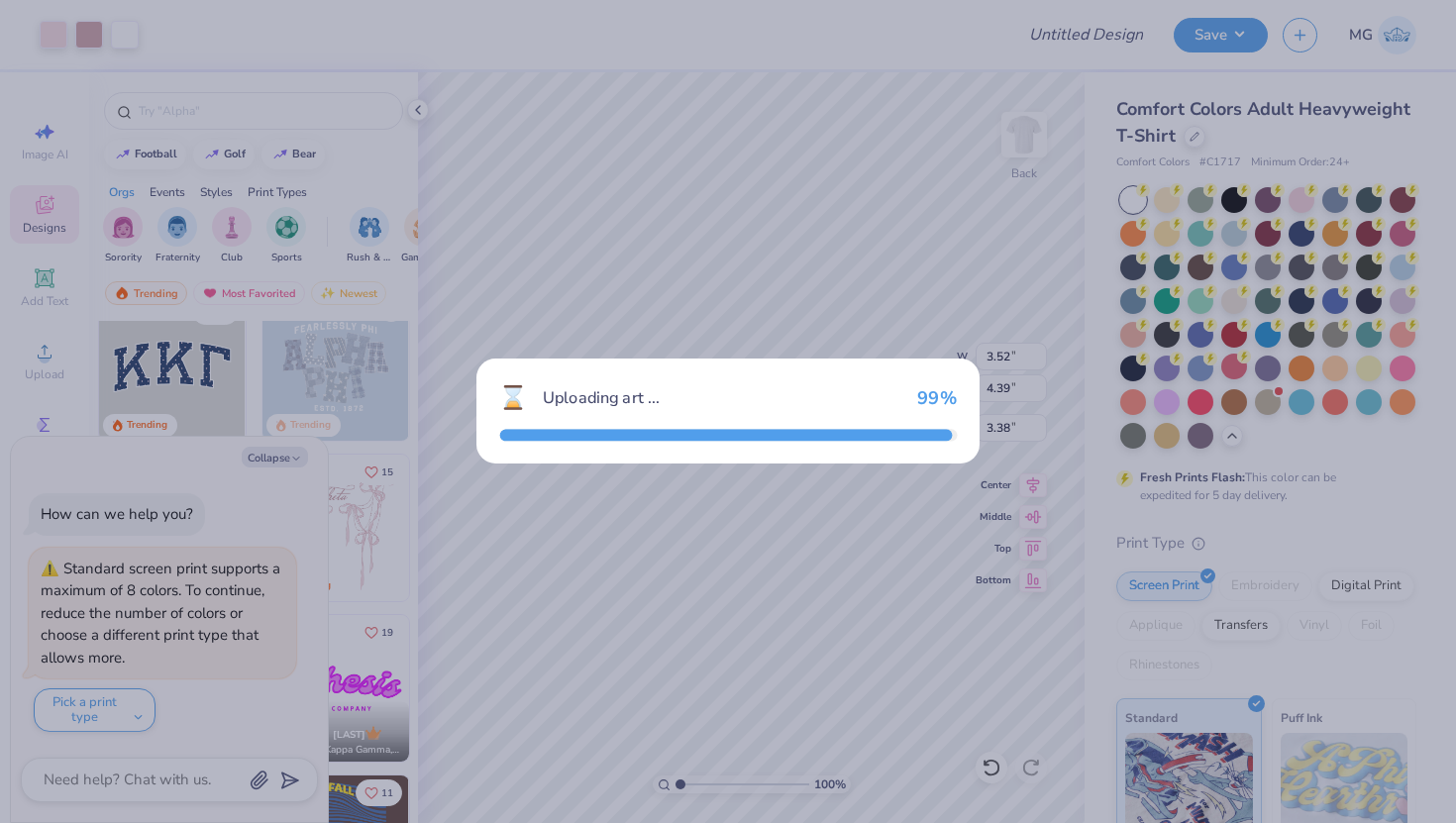 type on "11.63" 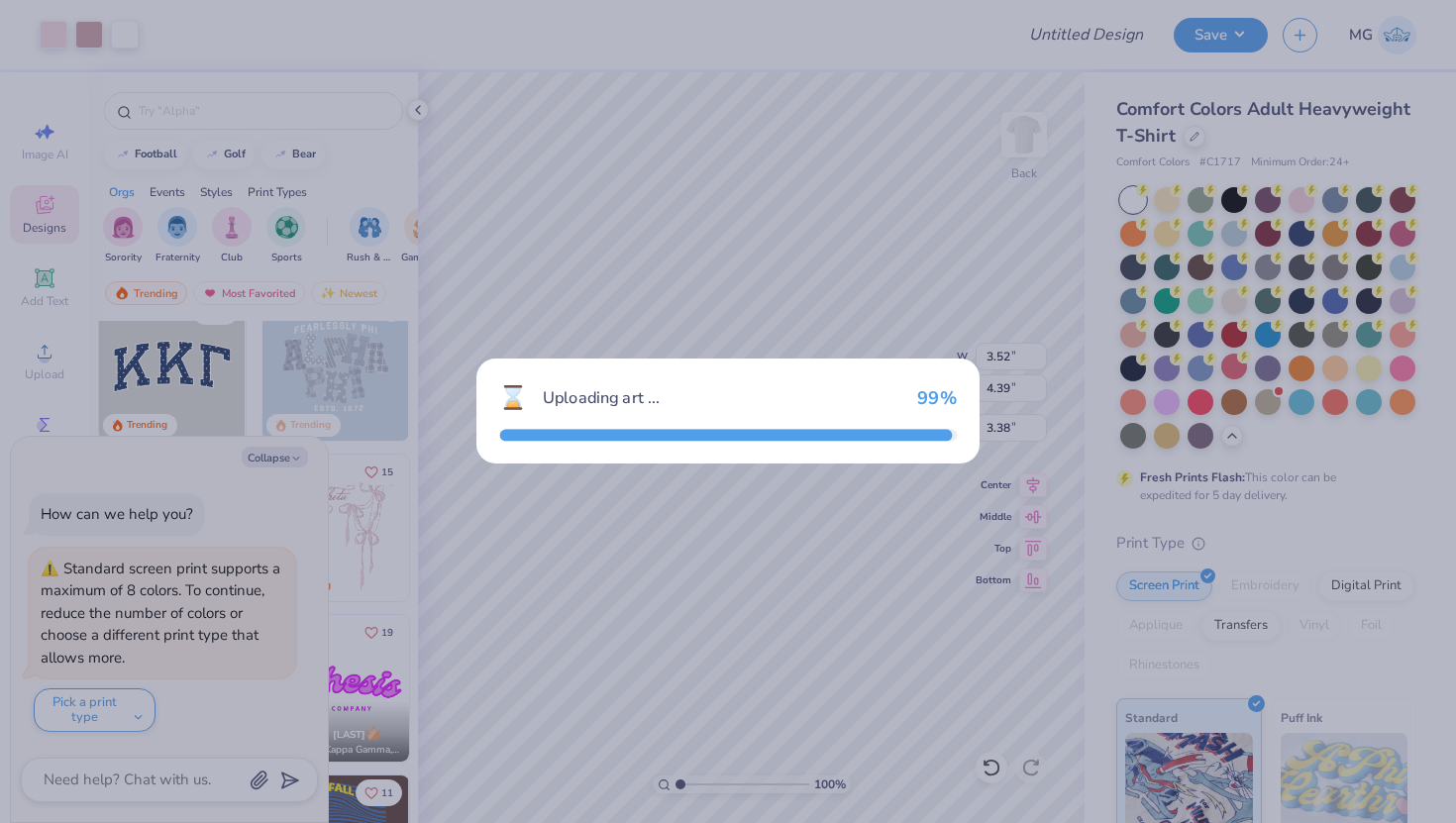 type on "12.55" 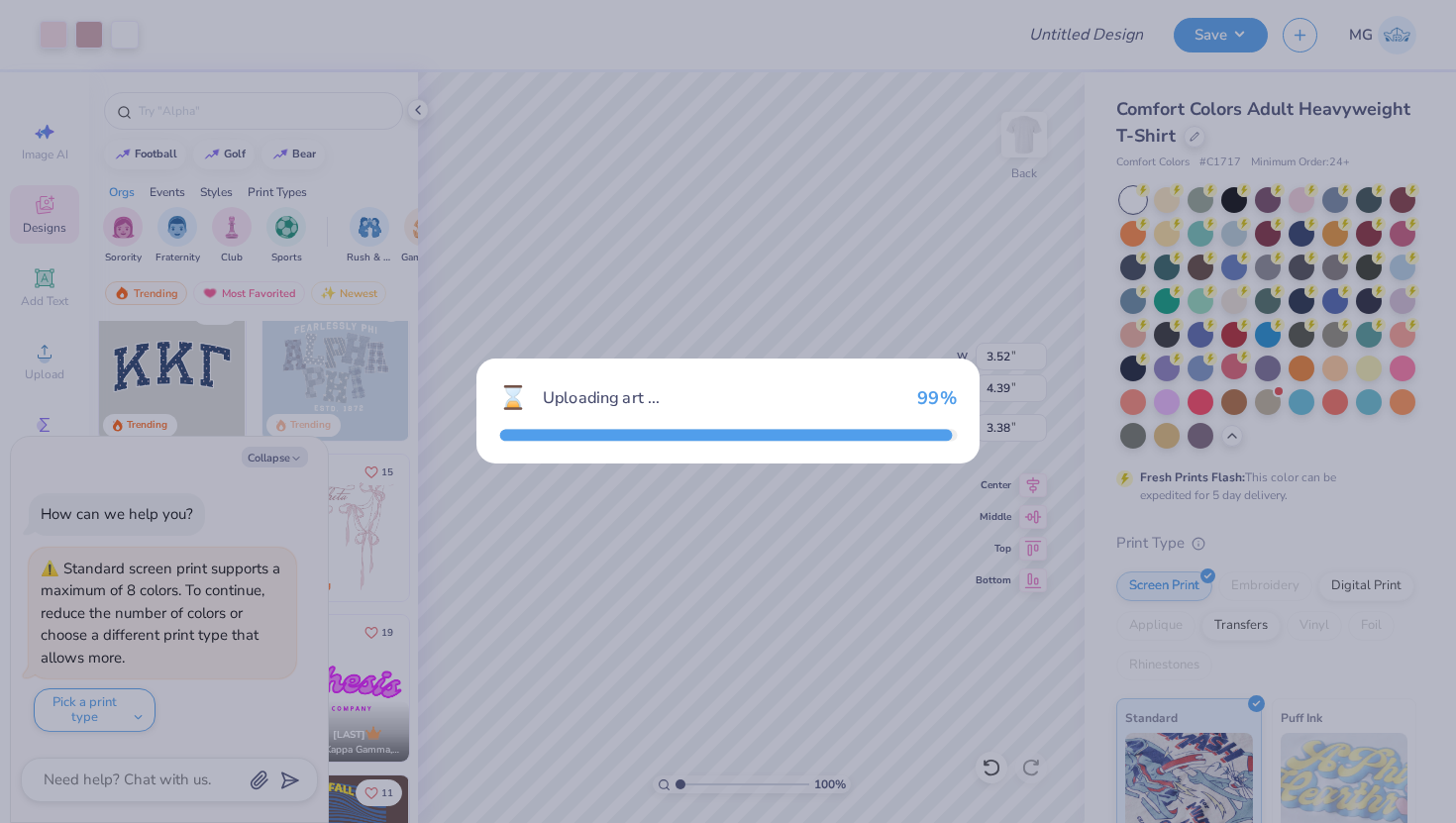 type on "3.00" 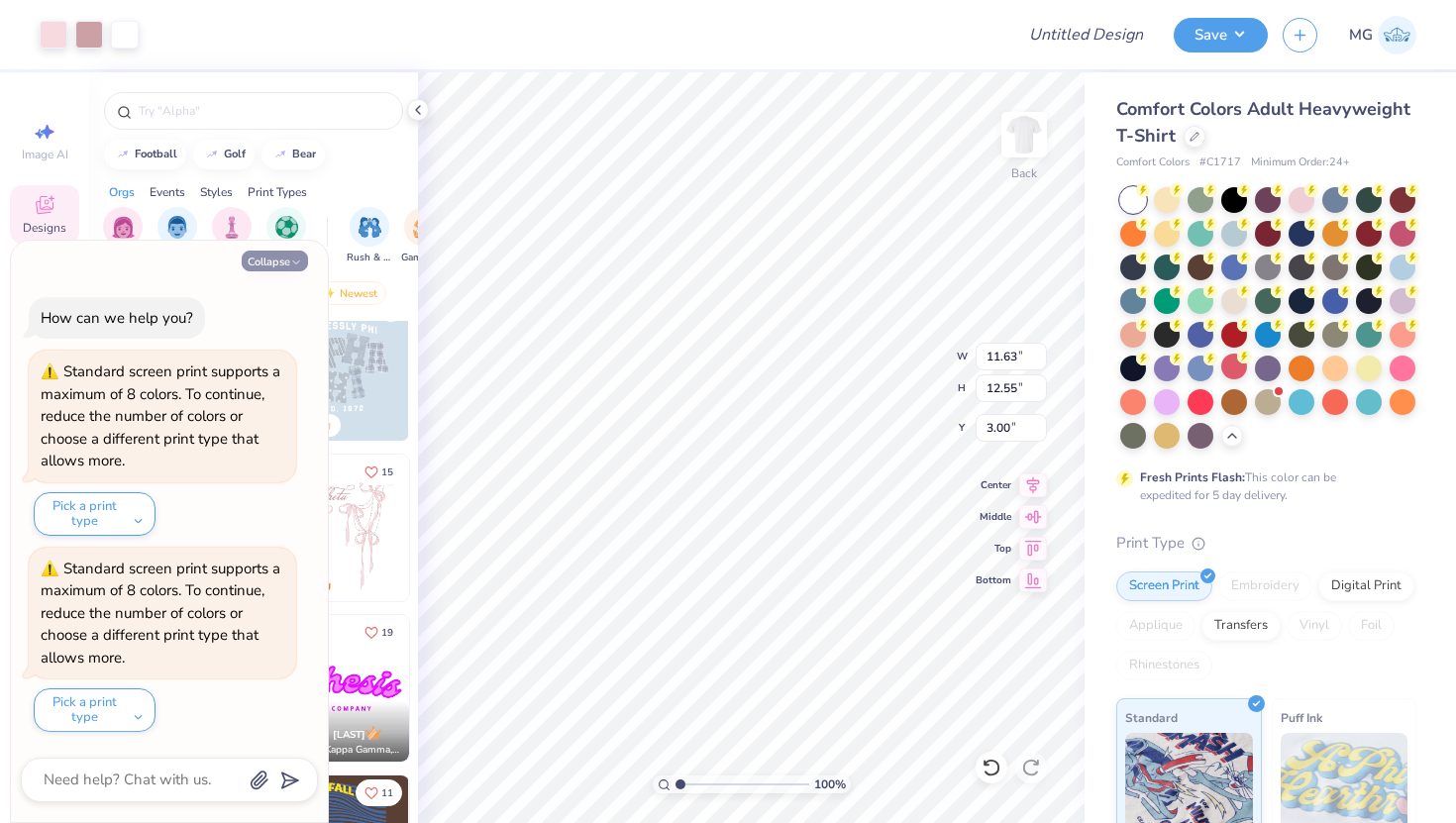 click on "Collapse" at bounding box center (274, 260) 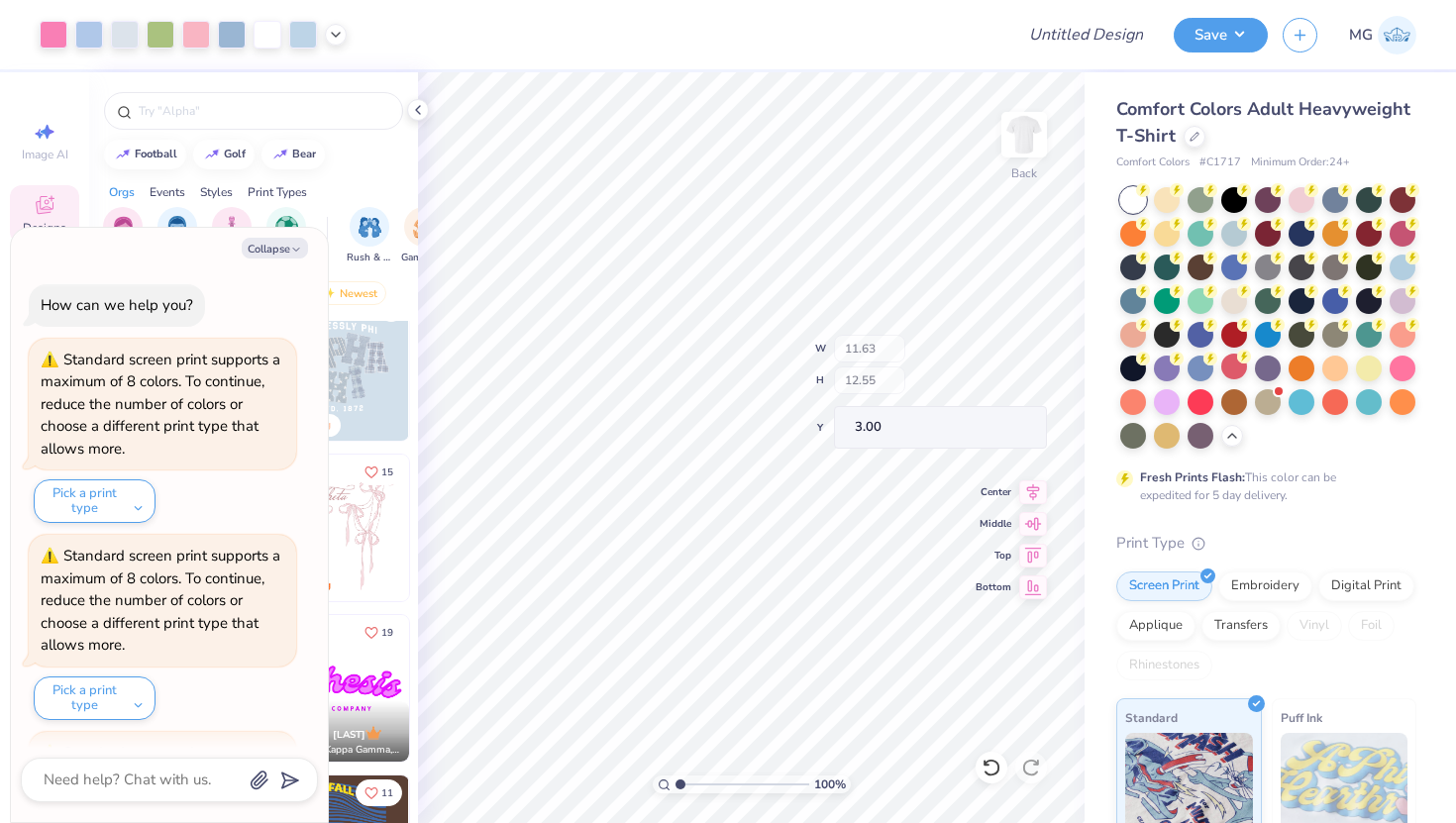 scroll, scrollTop: 184, scrollLeft: 0, axis: vertical 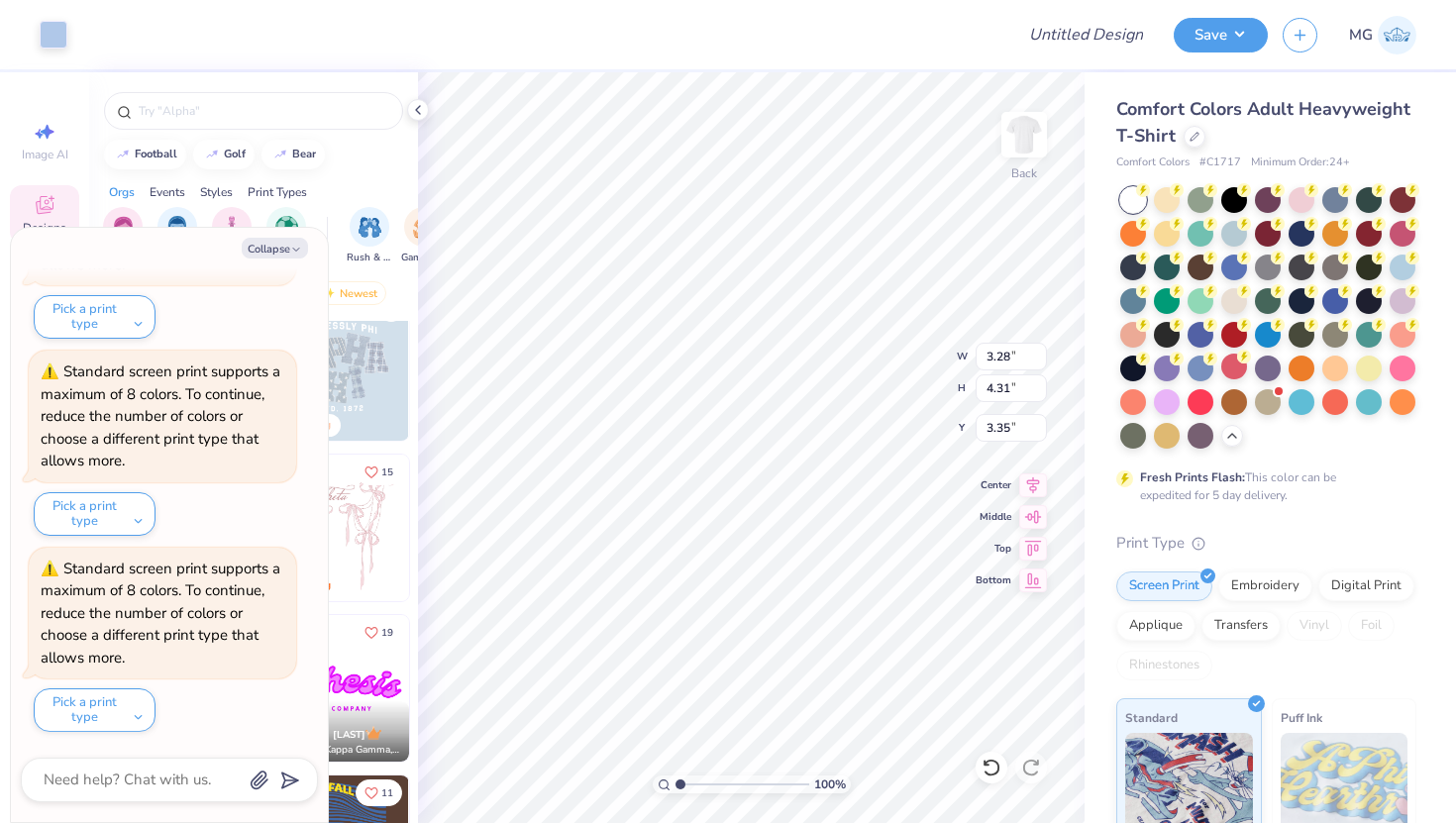 type on "x" 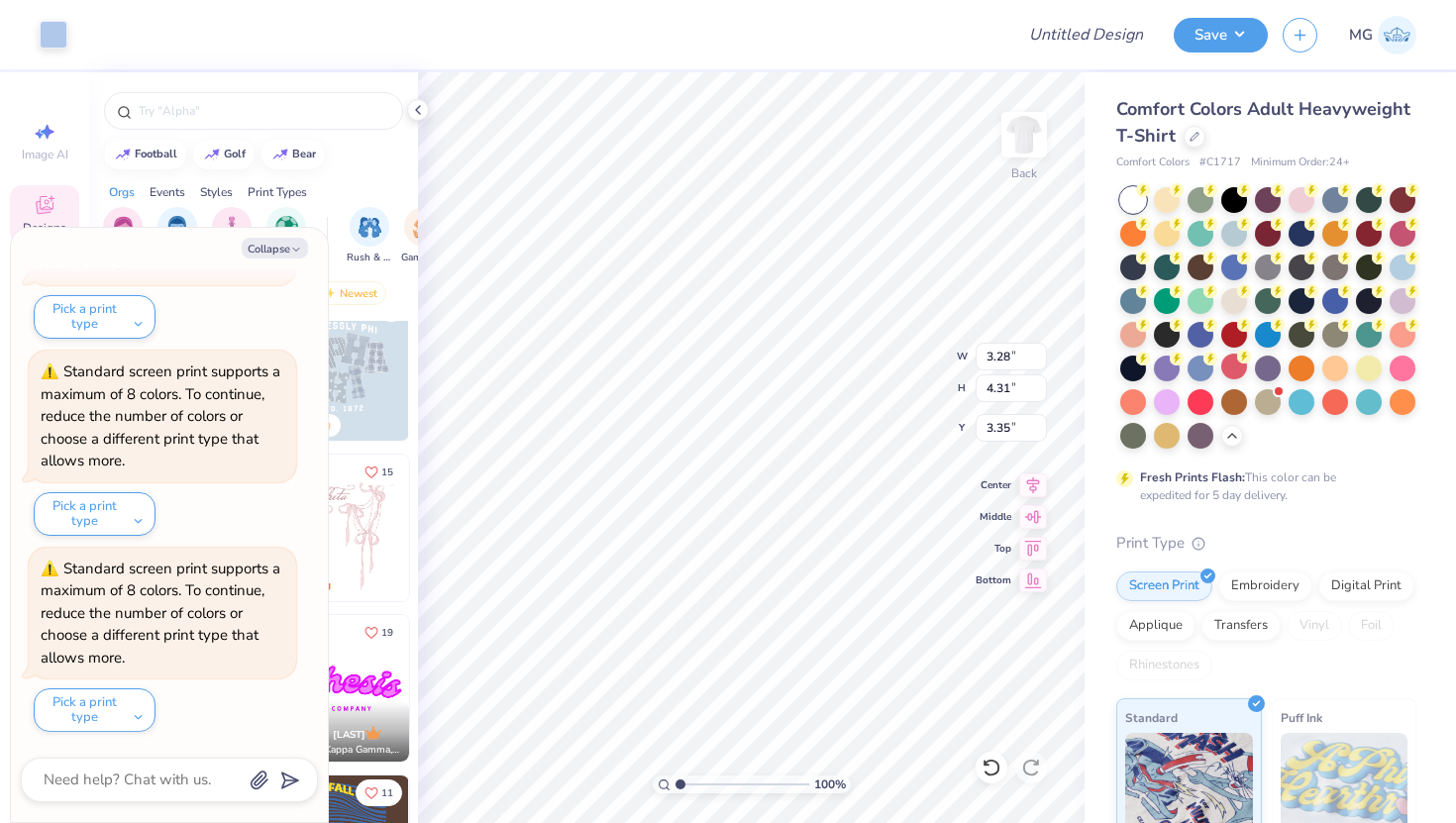 type on "9.54" 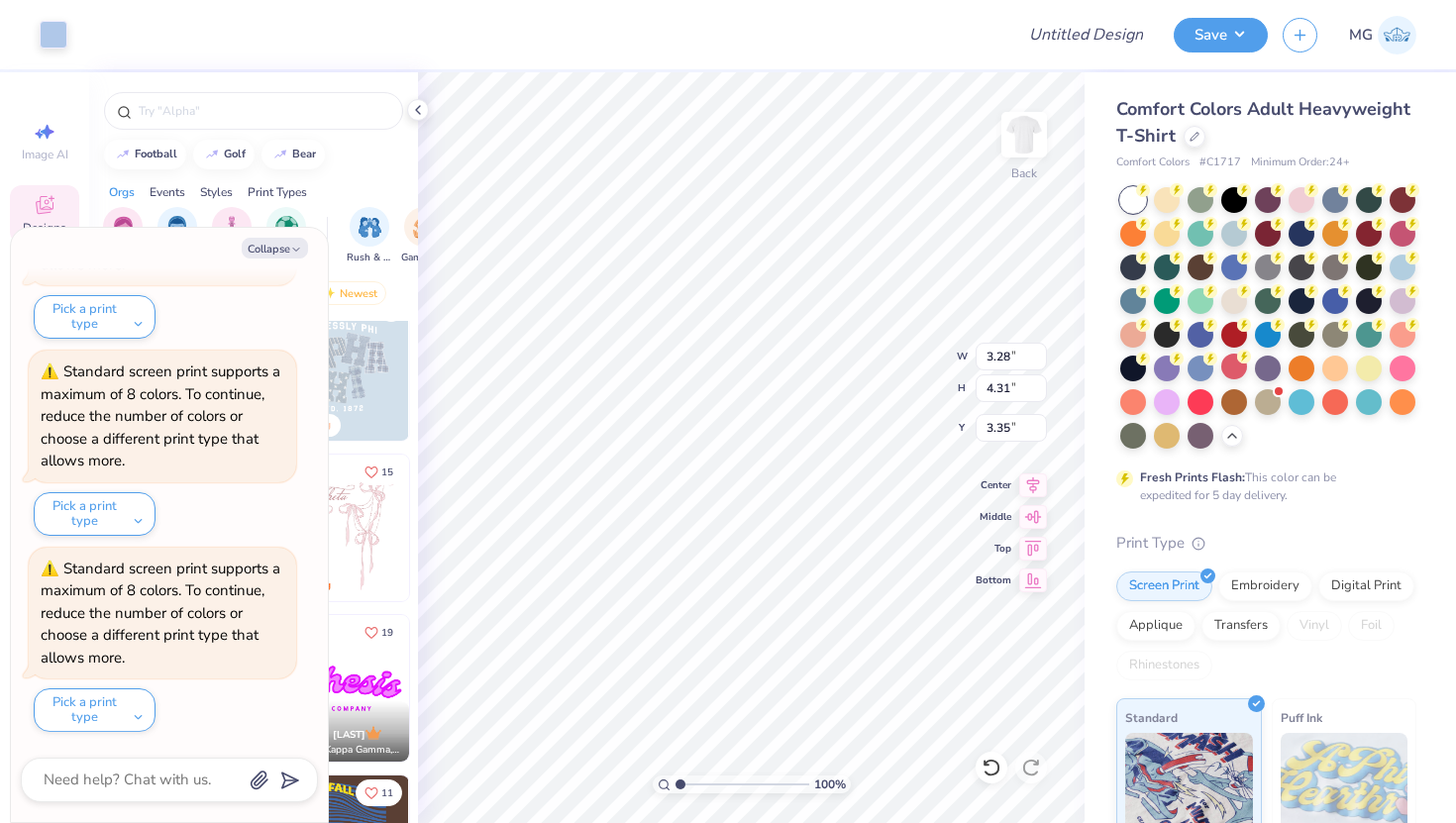 type on "4.70" 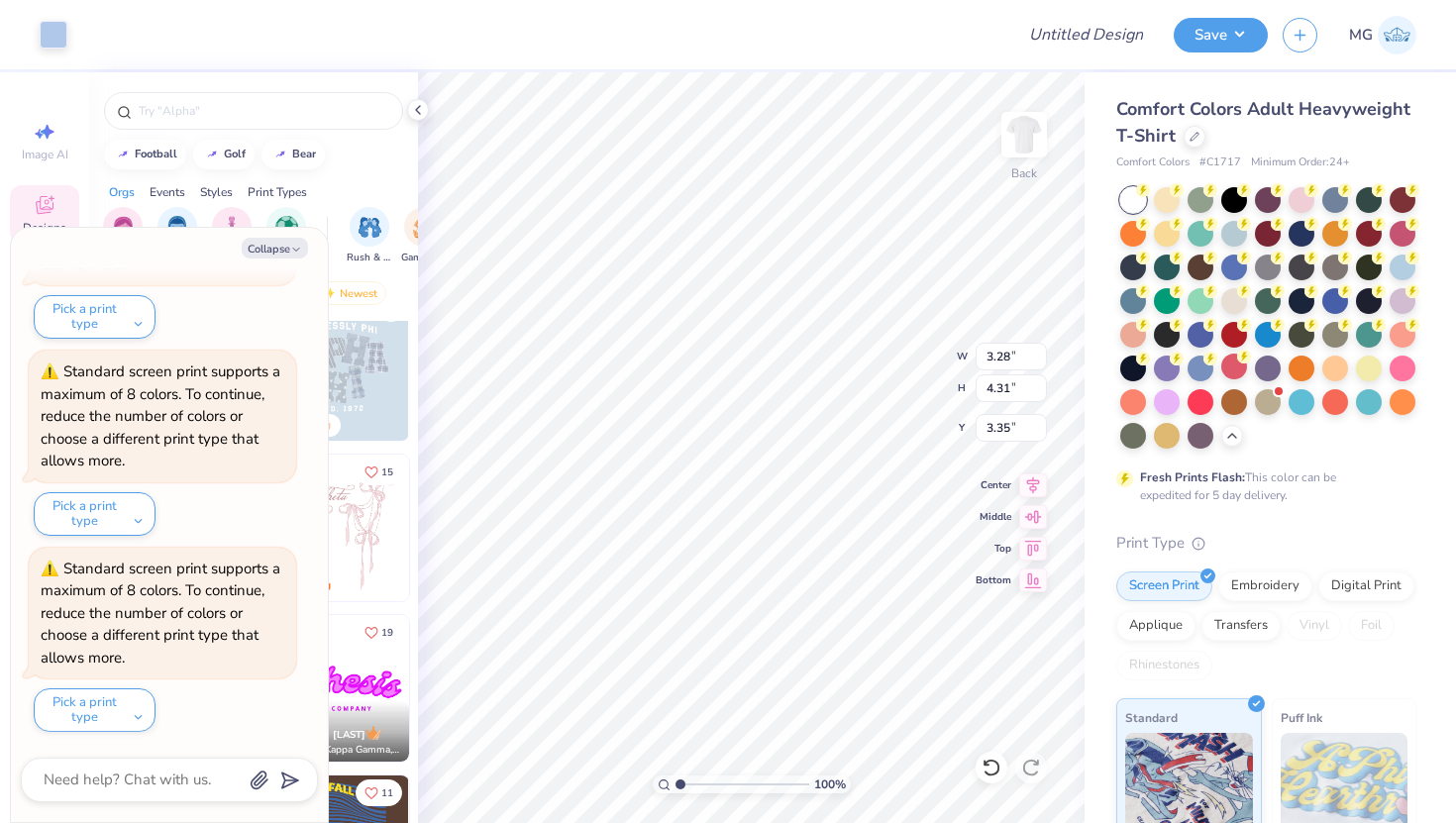 type on "3.07" 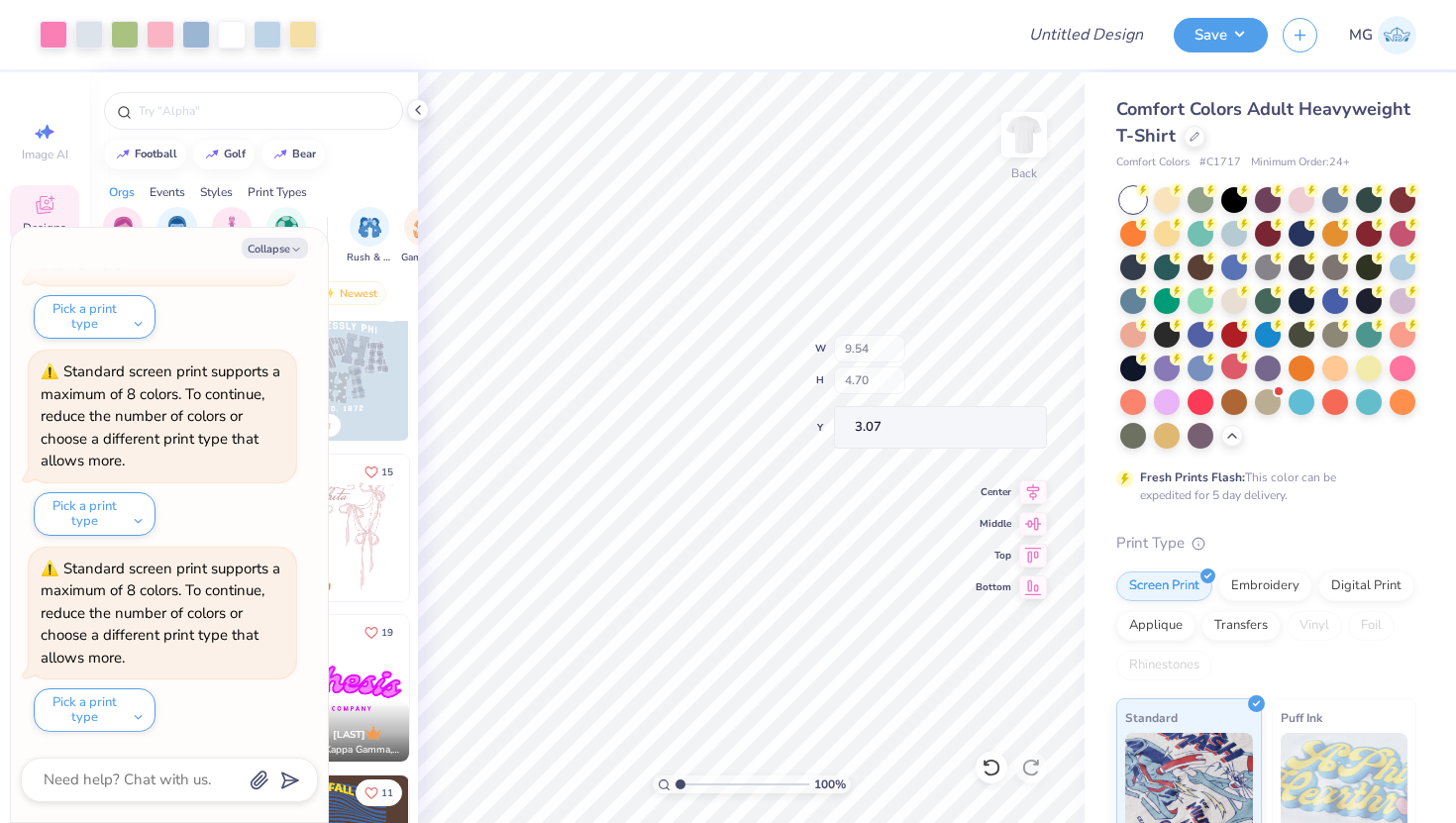 type on "x" 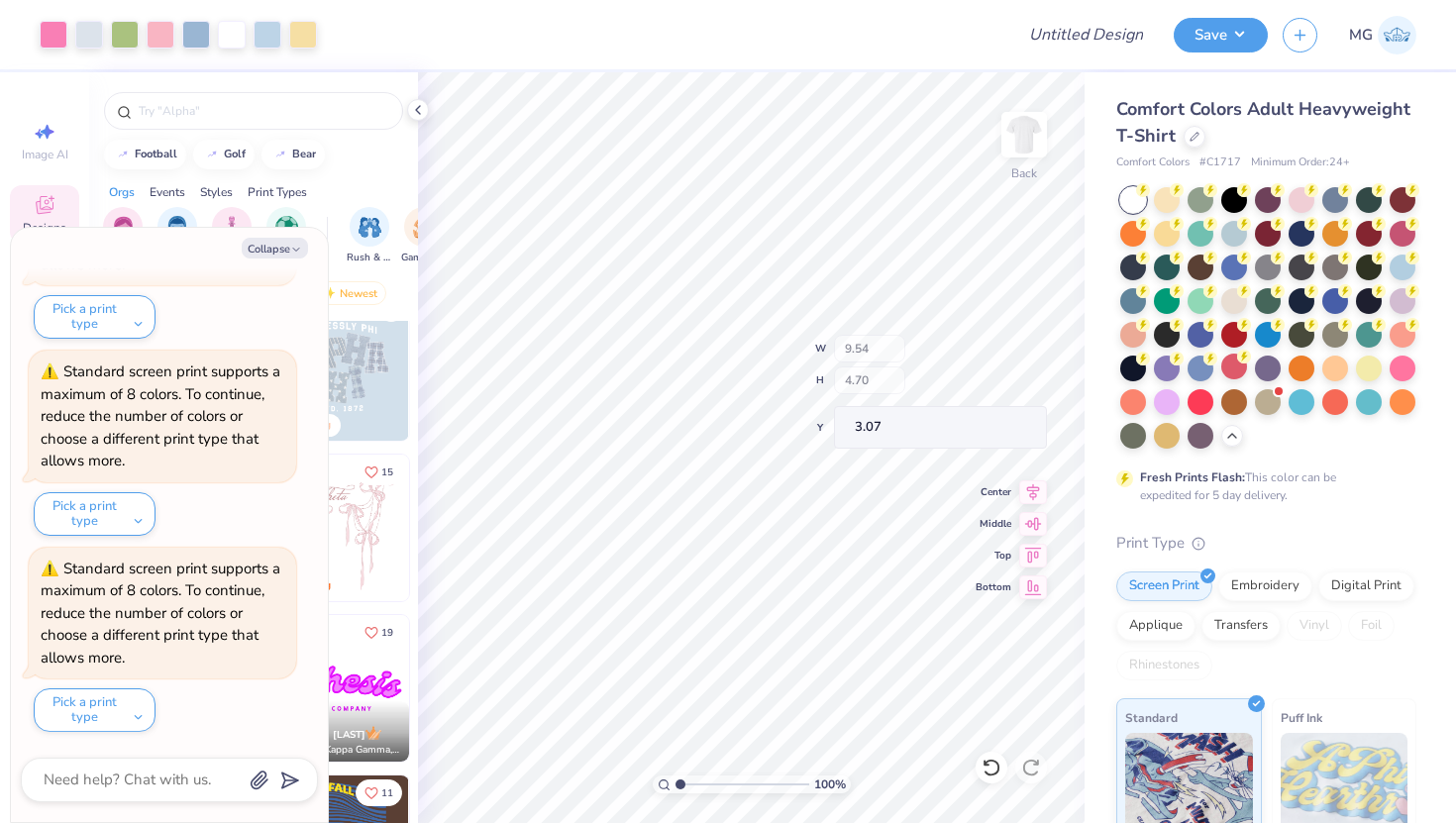 type on "3.00" 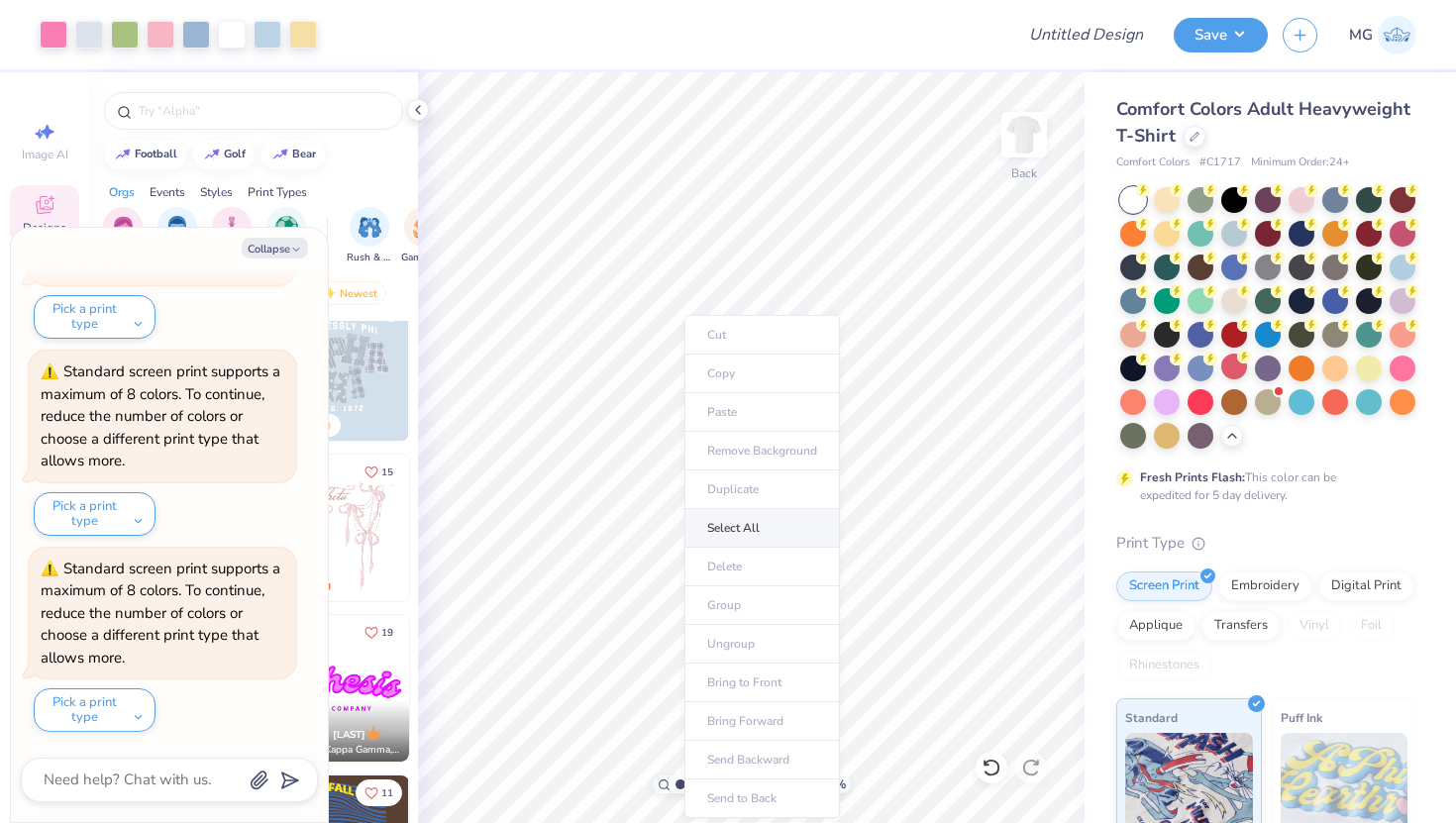 click on "Select All" at bounding box center [762, 528] 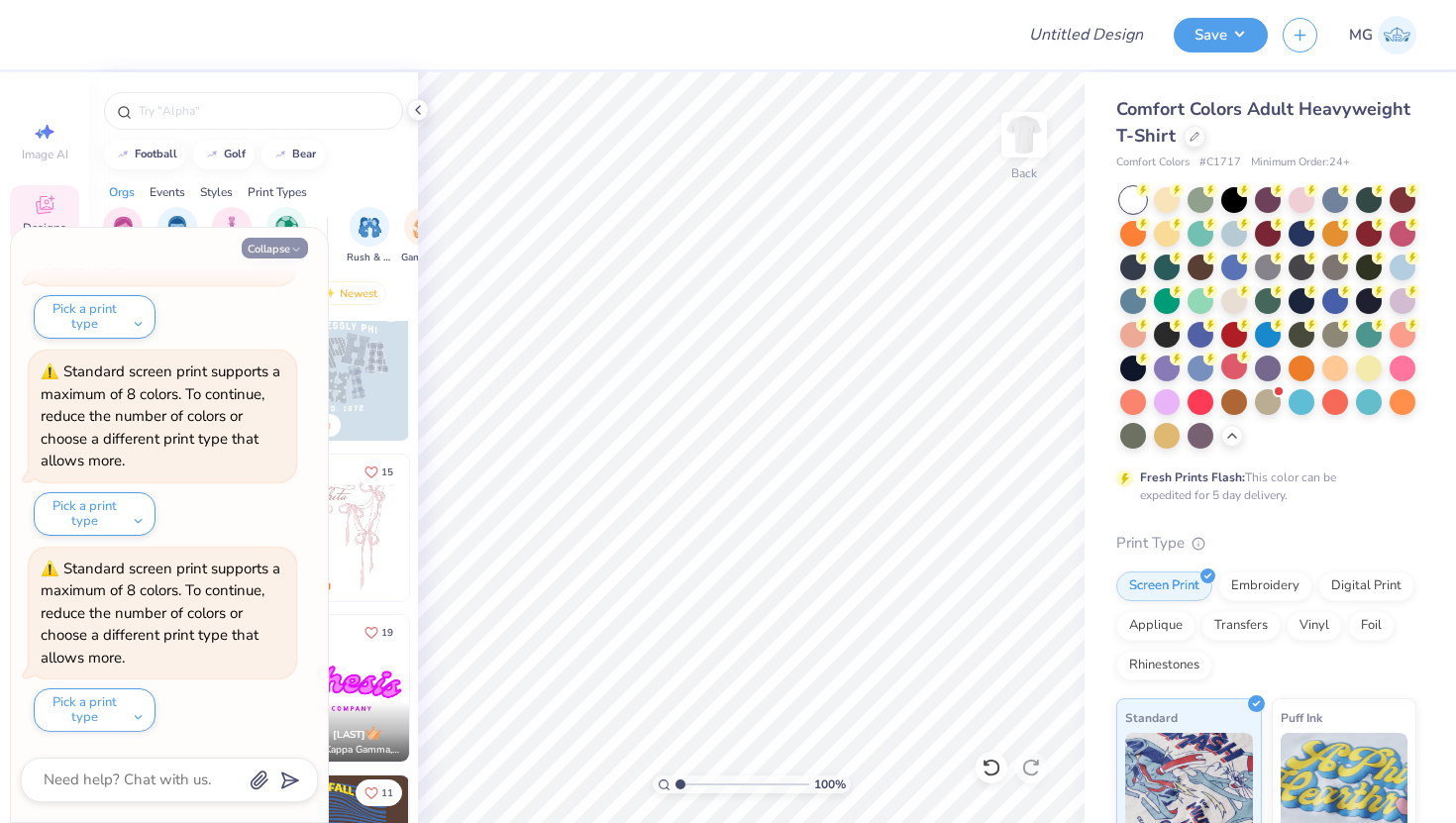 click on "Collapse" at bounding box center (274, 248) 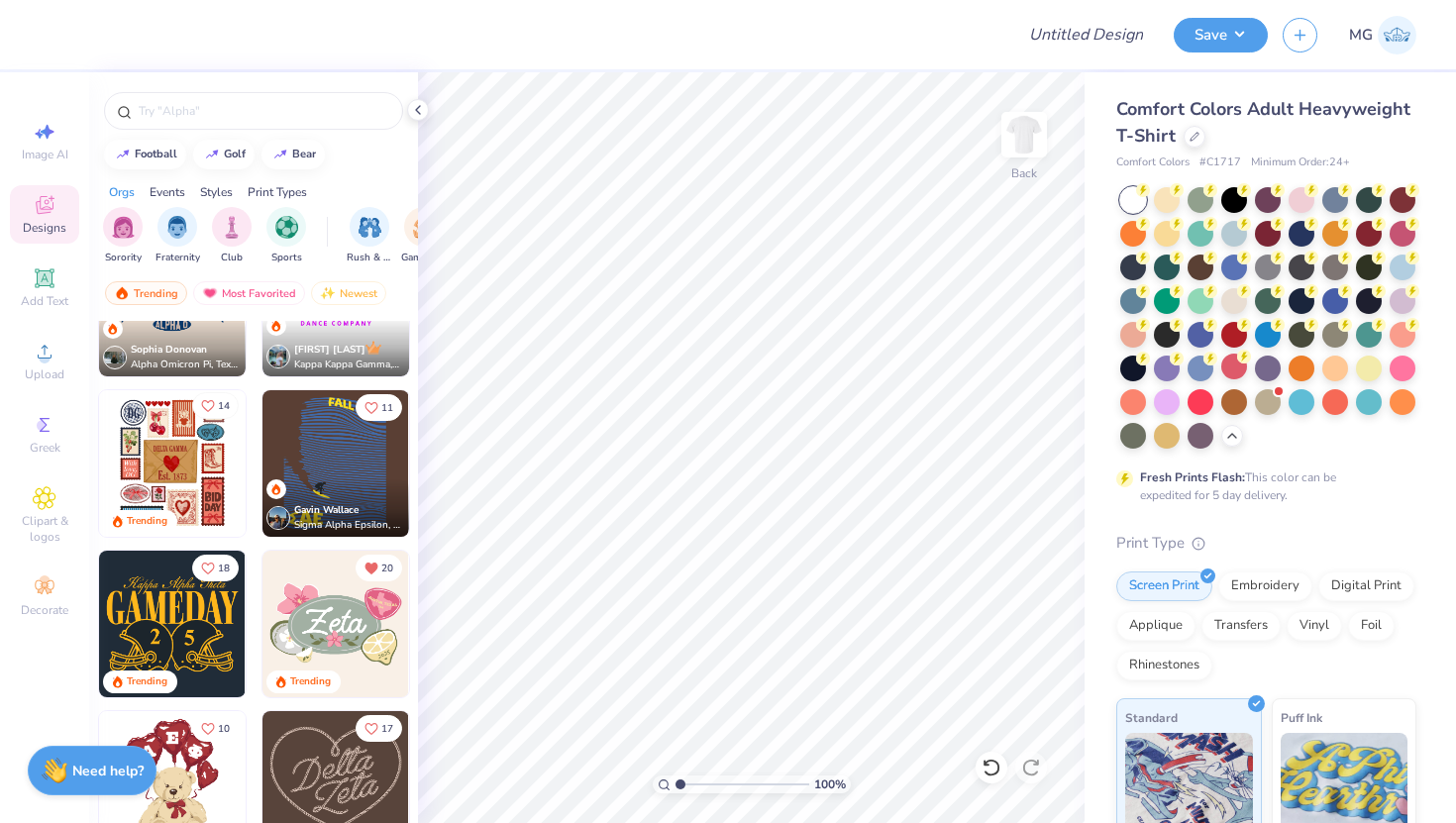 scroll, scrollTop: 414, scrollLeft: 0, axis: vertical 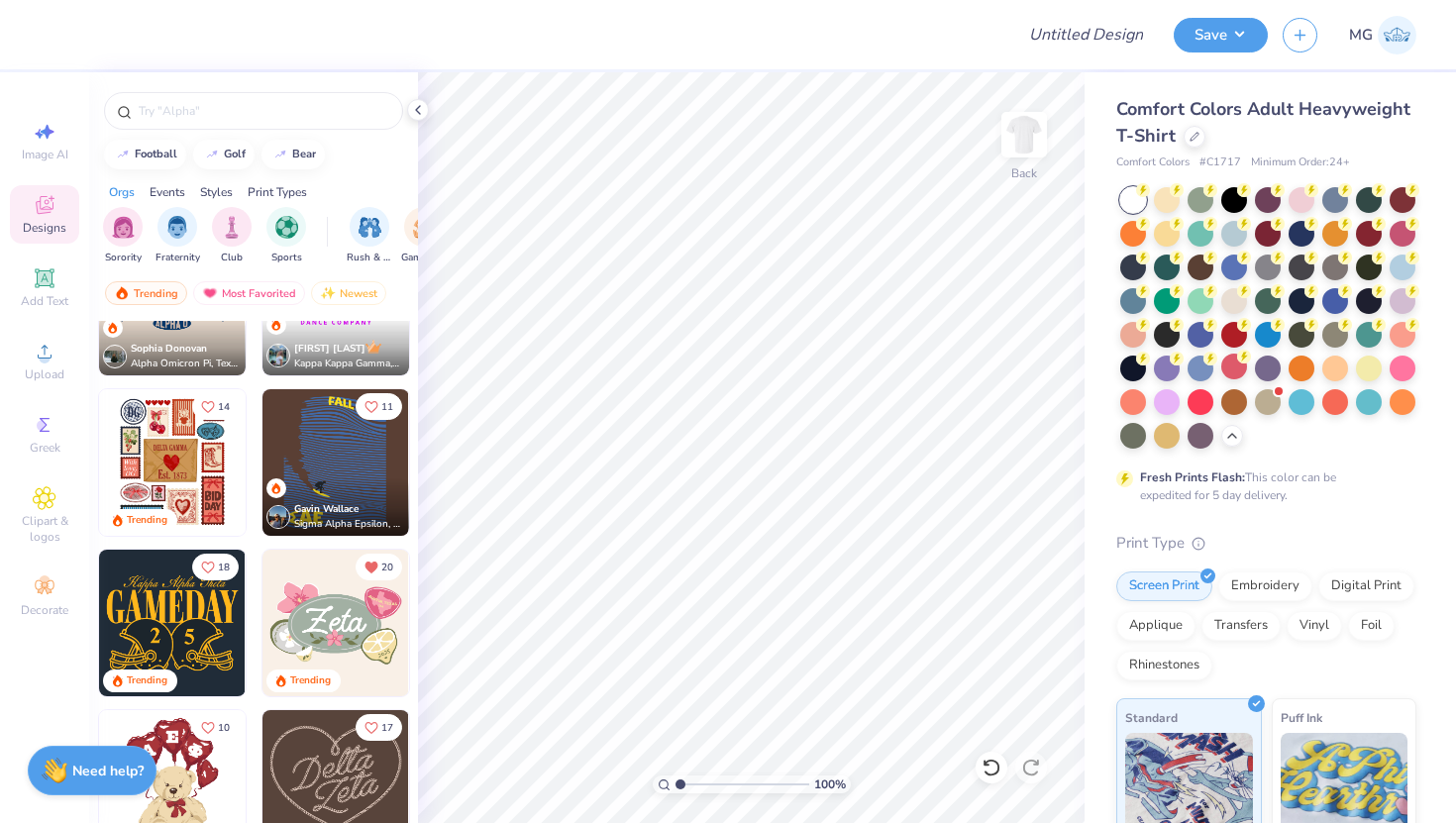click at bounding box center (172, 463) 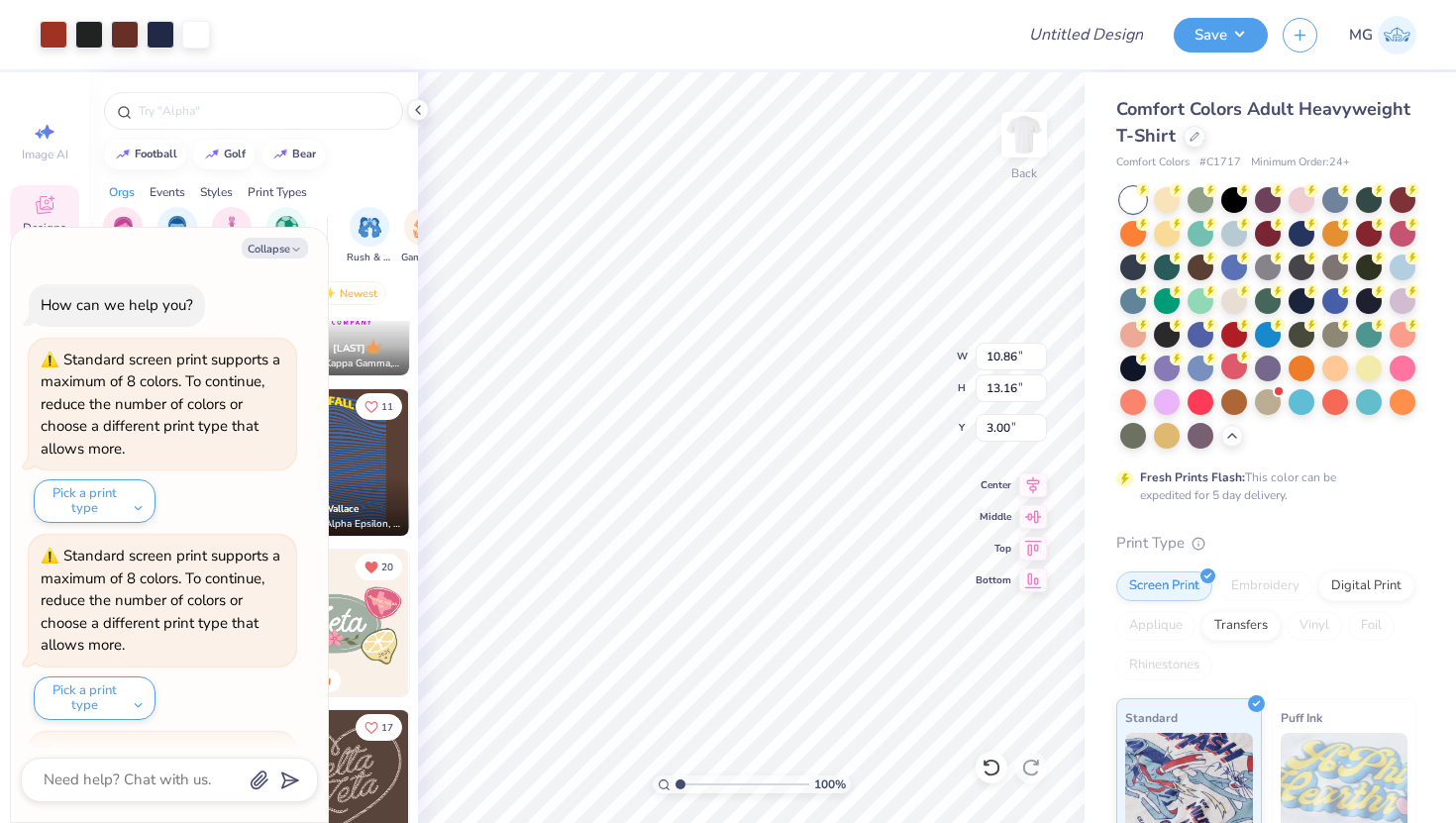 scroll, scrollTop: 349, scrollLeft: 0, axis: vertical 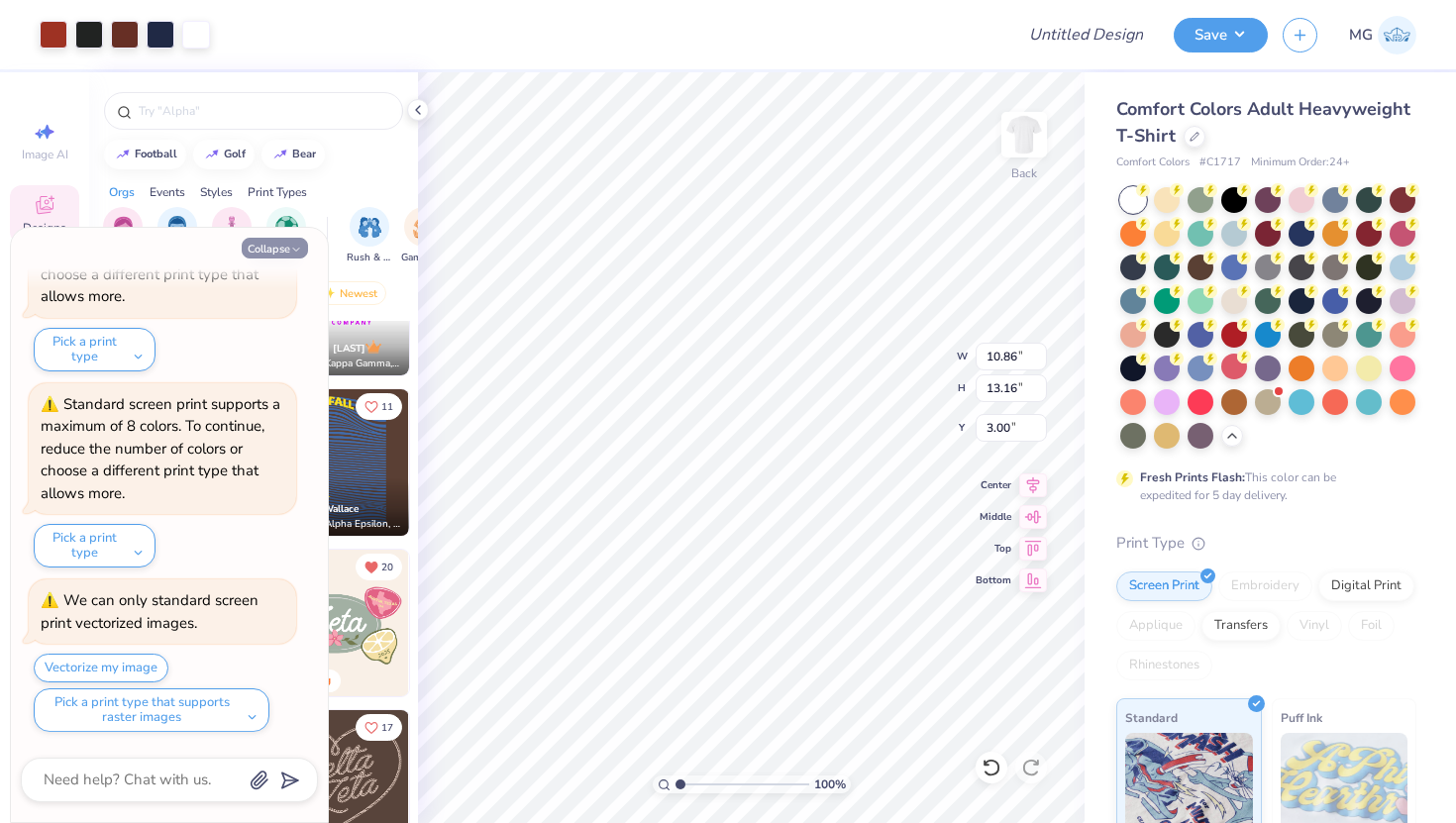 click on "Collapse" at bounding box center (274, 248) 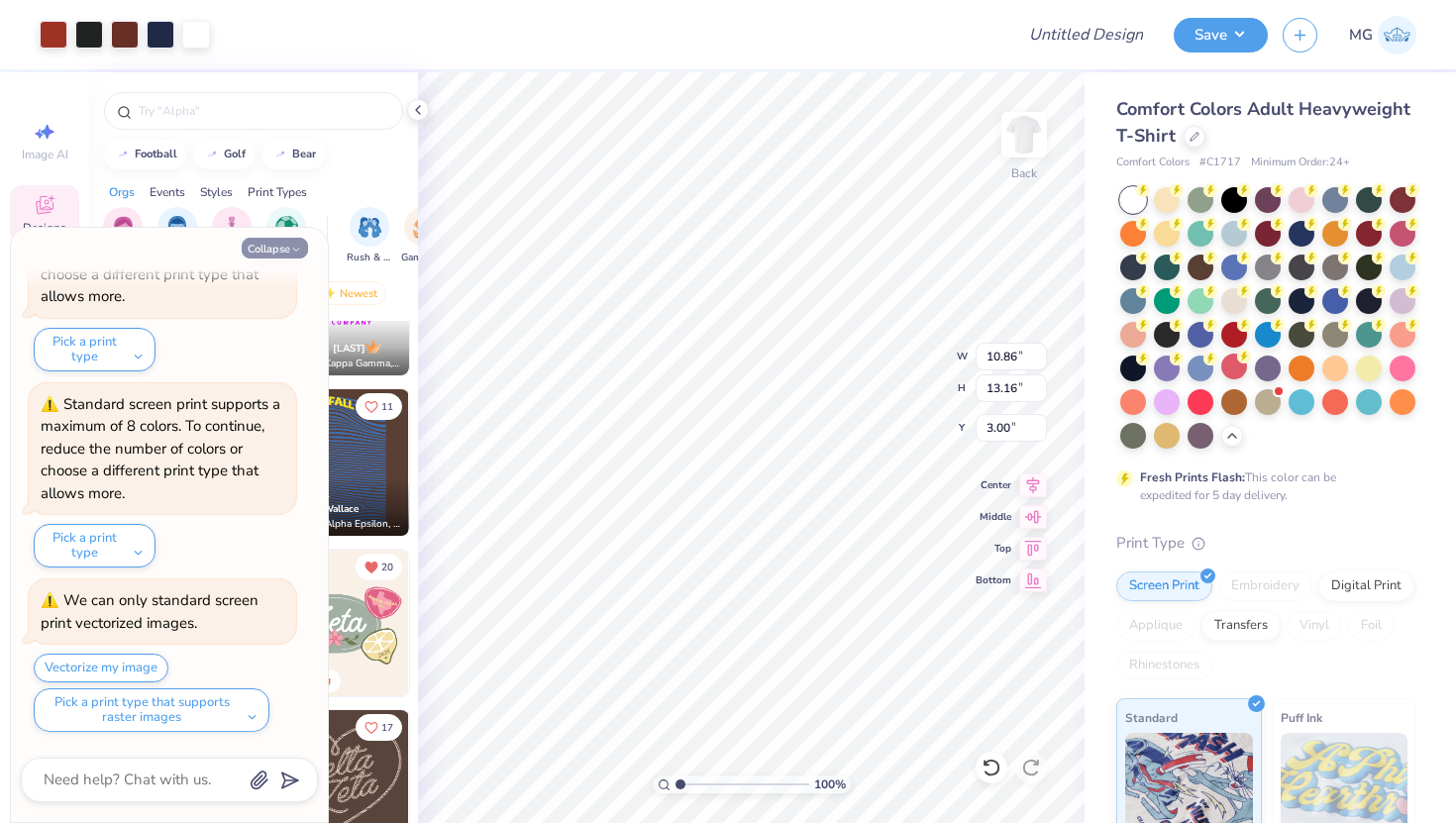 type on "x" 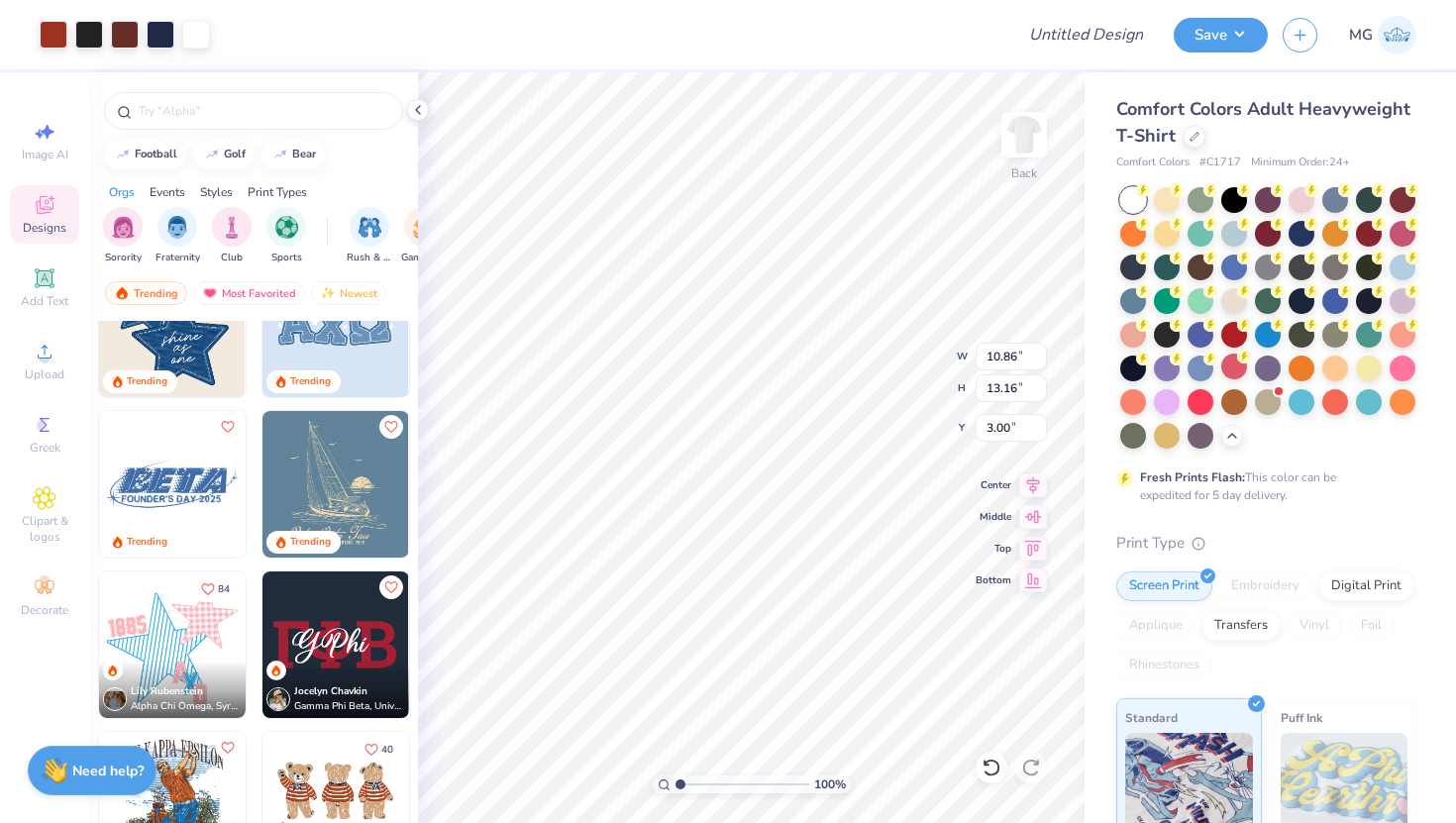 scroll, scrollTop: 1242, scrollLeft: 0, axis: vertical 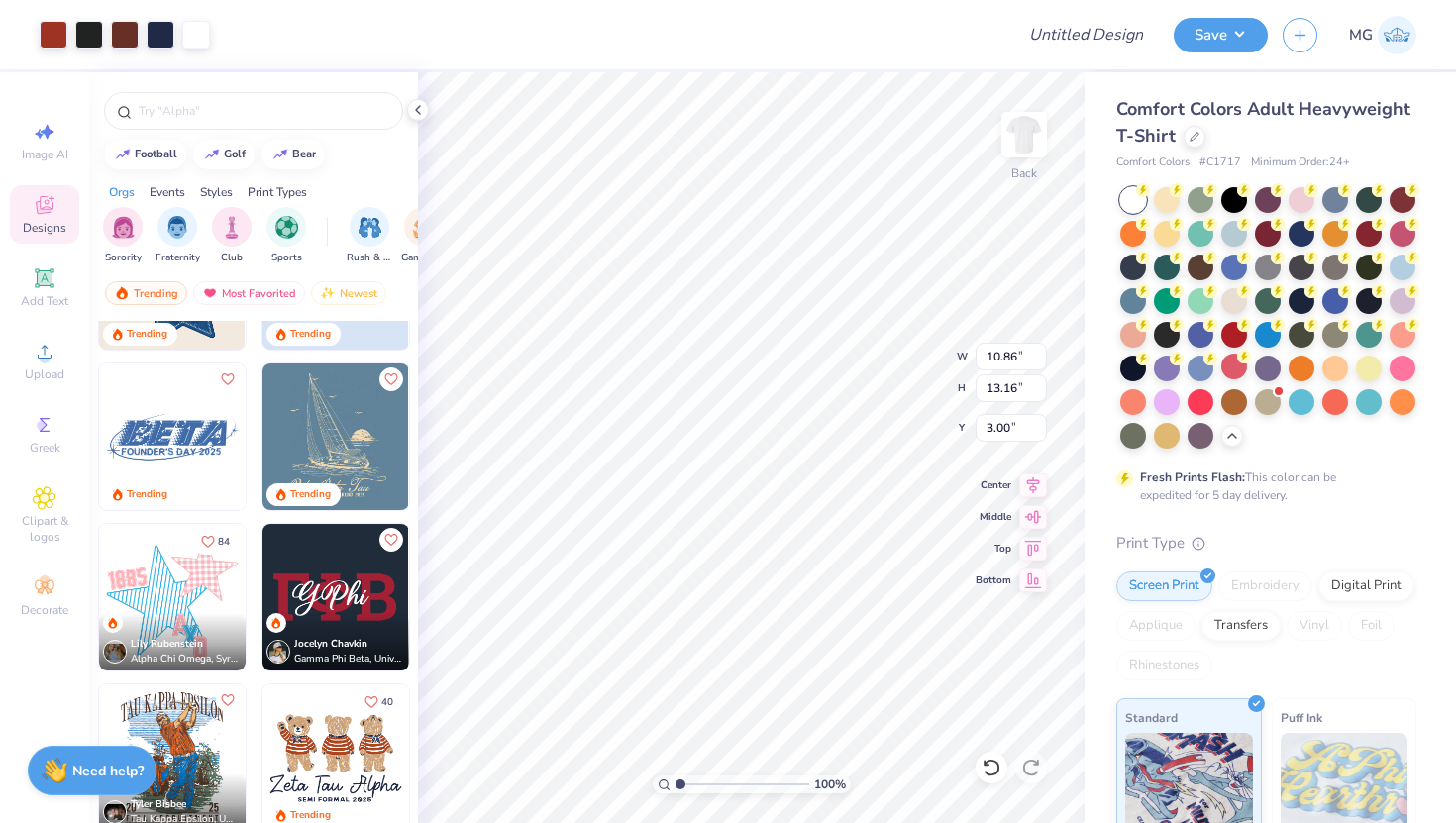 type on "9.37" 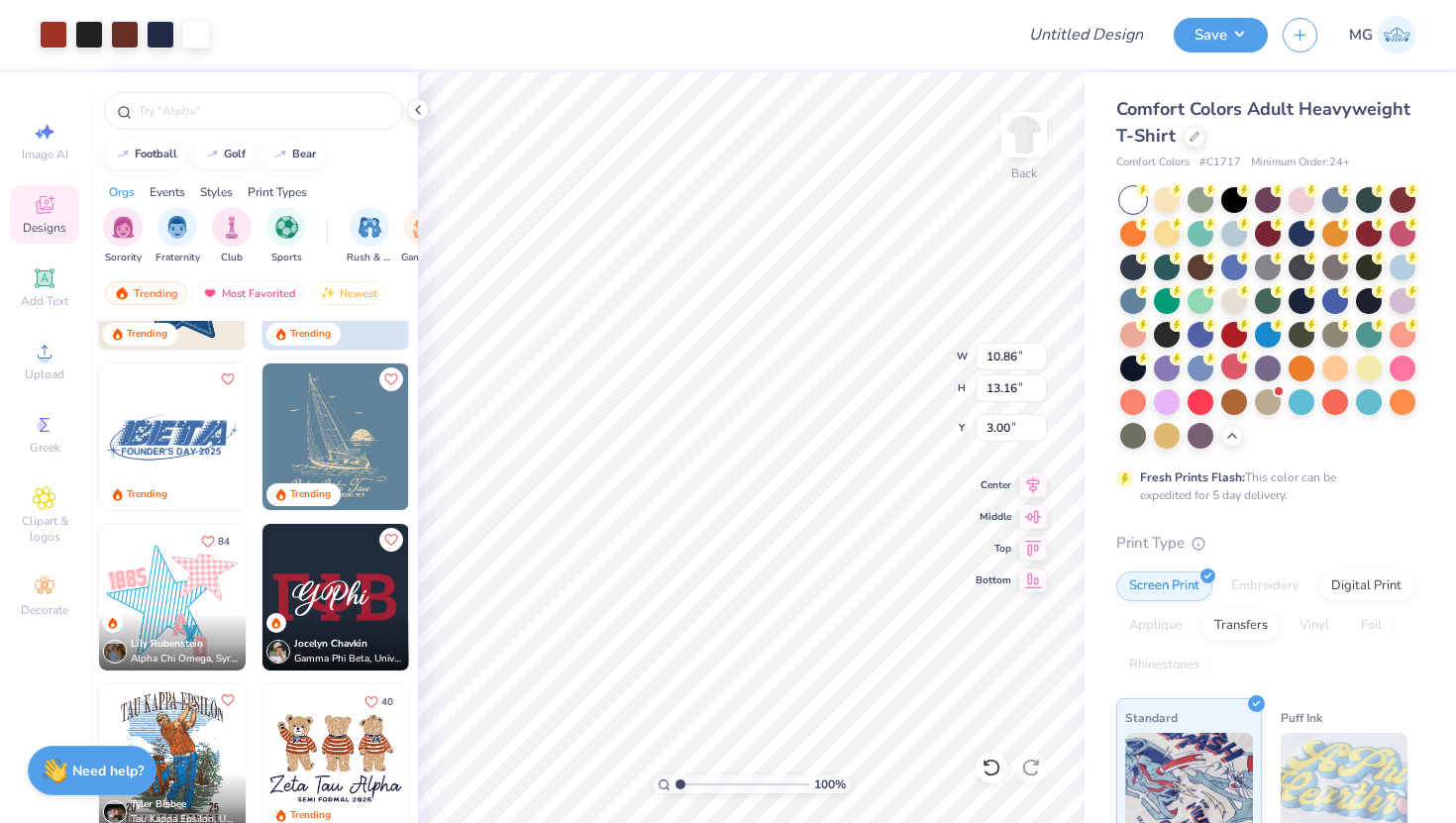 type on "11.37" 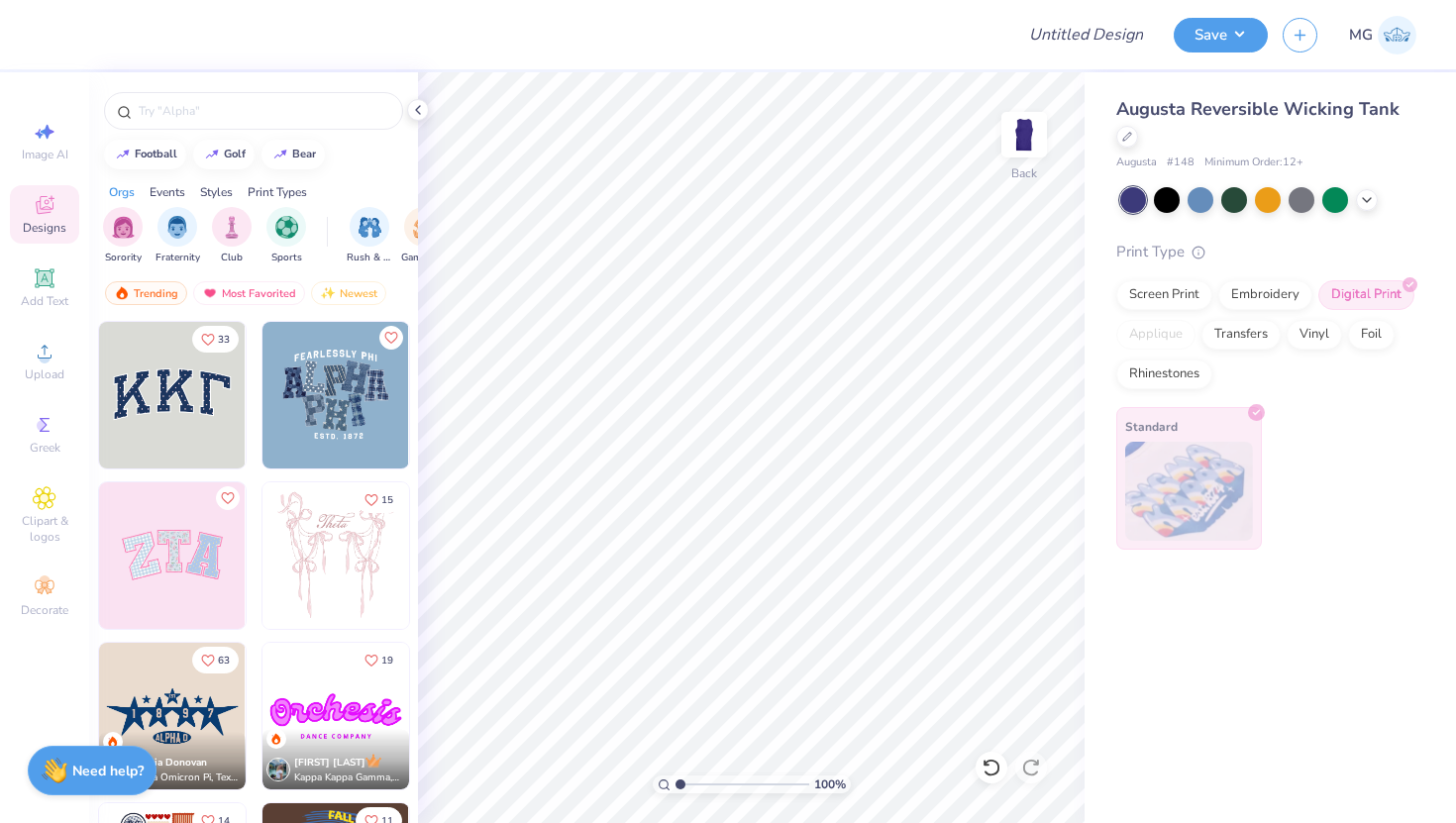 scroll, scrollTop: 0, scrollLeft: 0, axis: both 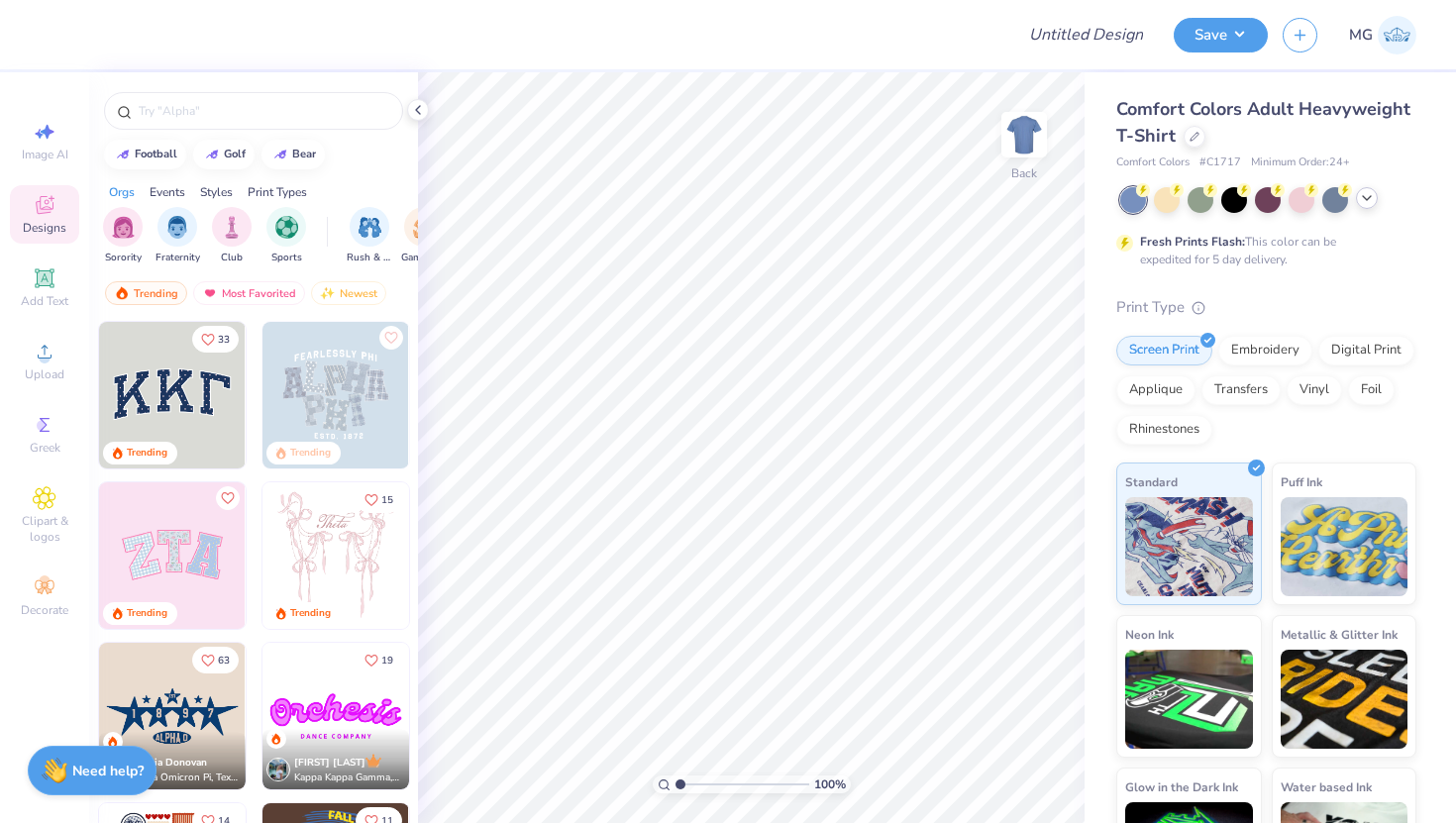click 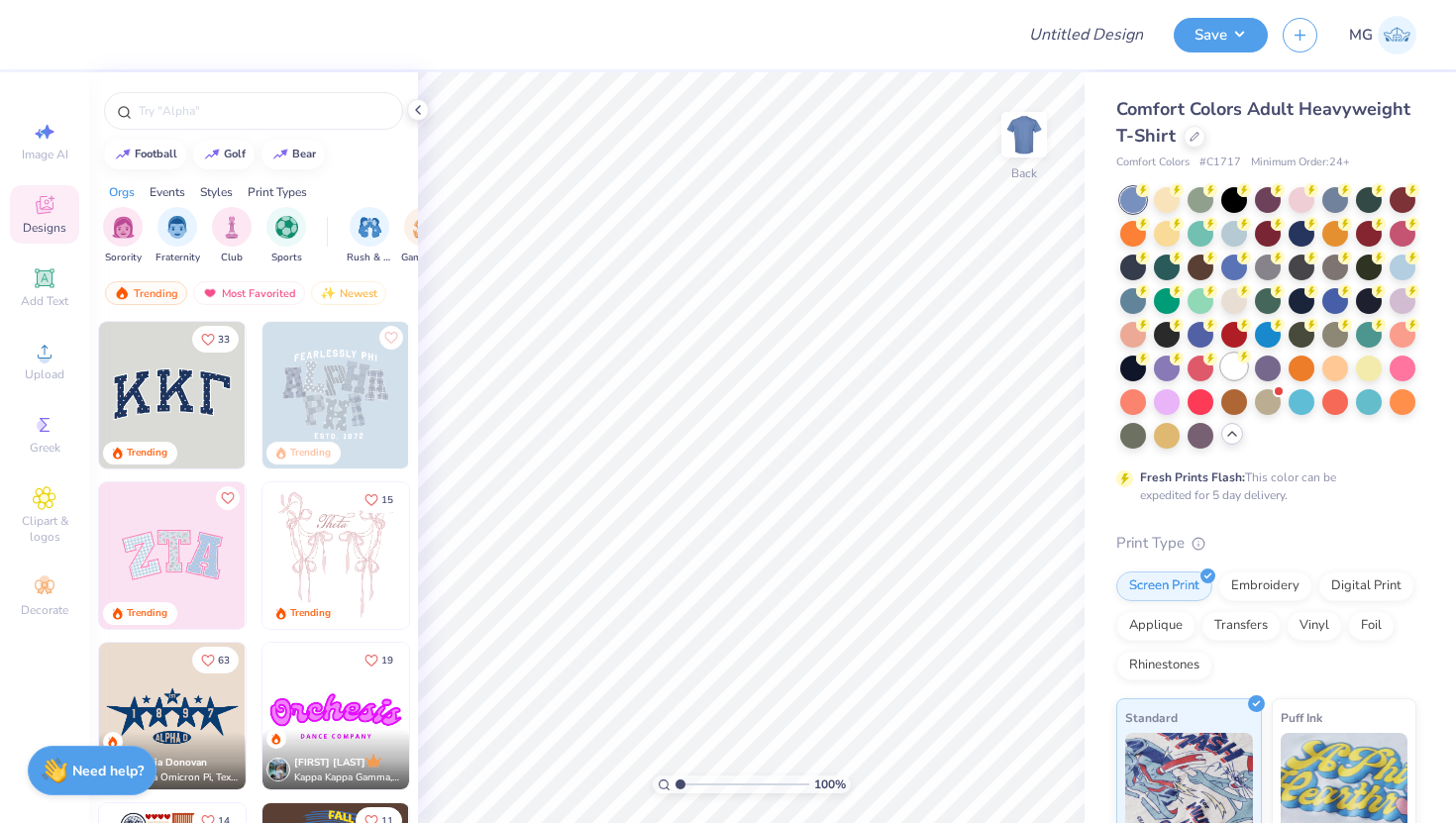 click at bounding box center [1234, 366] 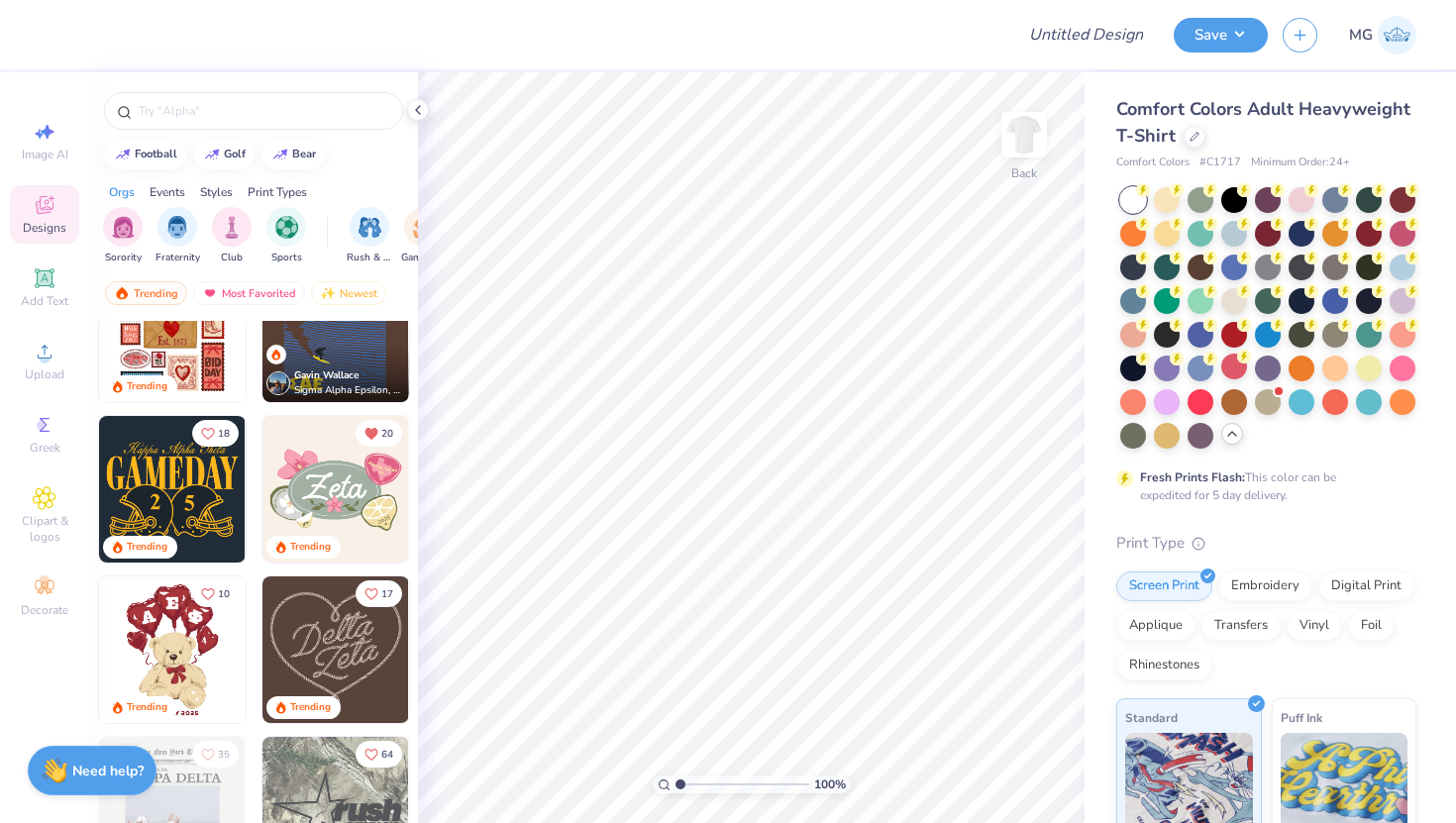 scroll, scrollTop: 545, scrollLeft: 0, axis: vertical 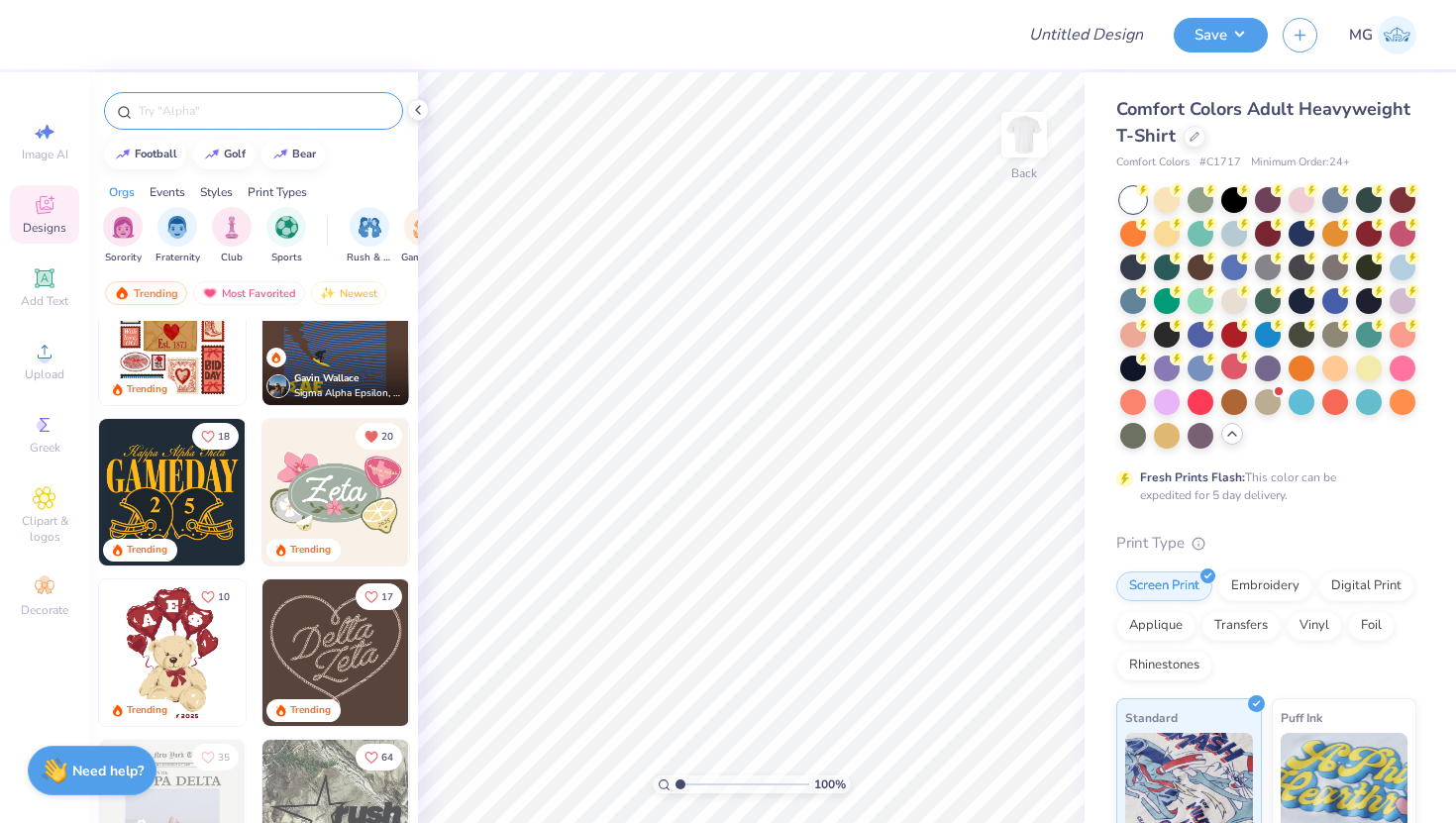 click at bounding box center [254, 111] 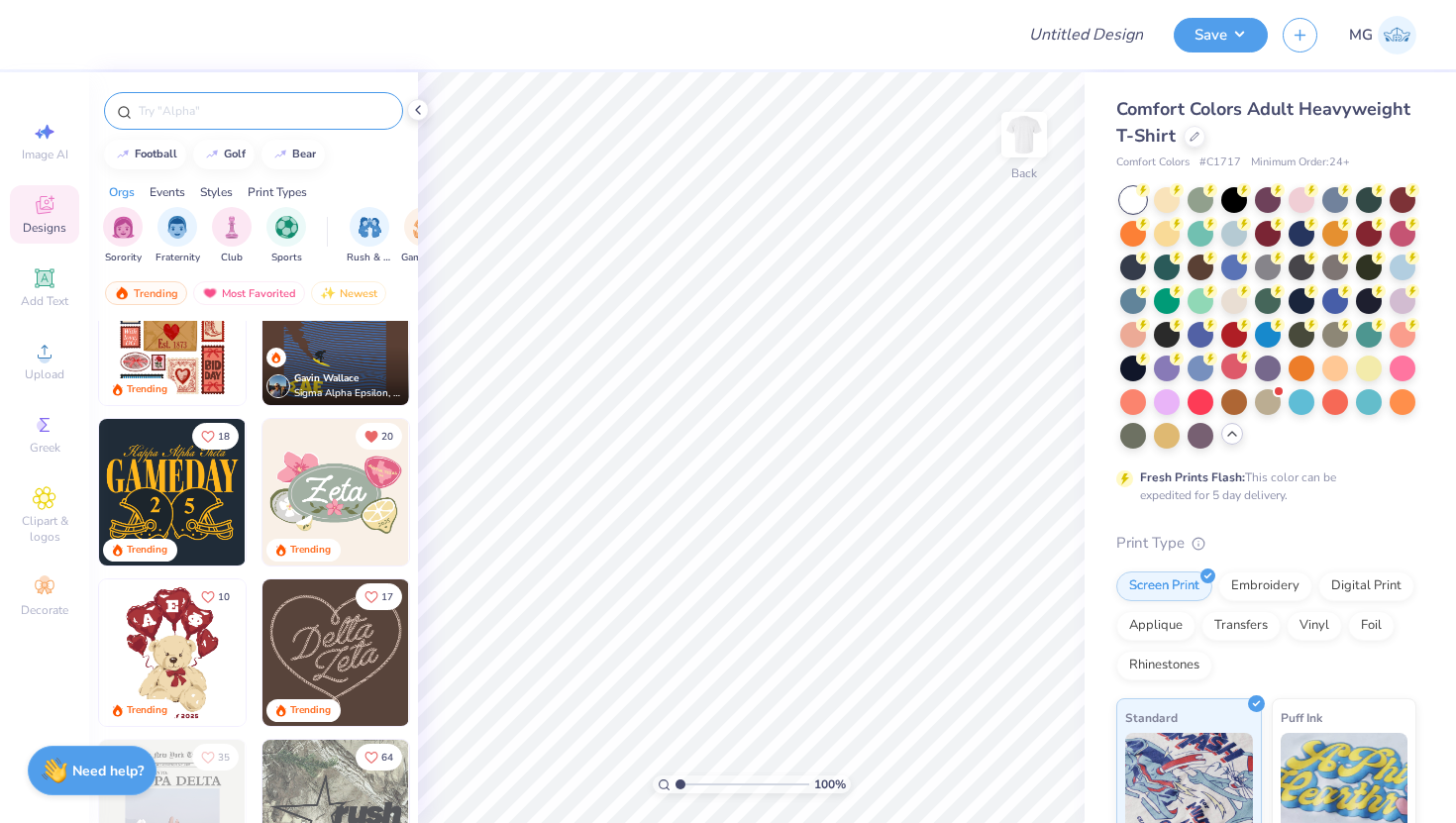click at bounding box center (263, 111) 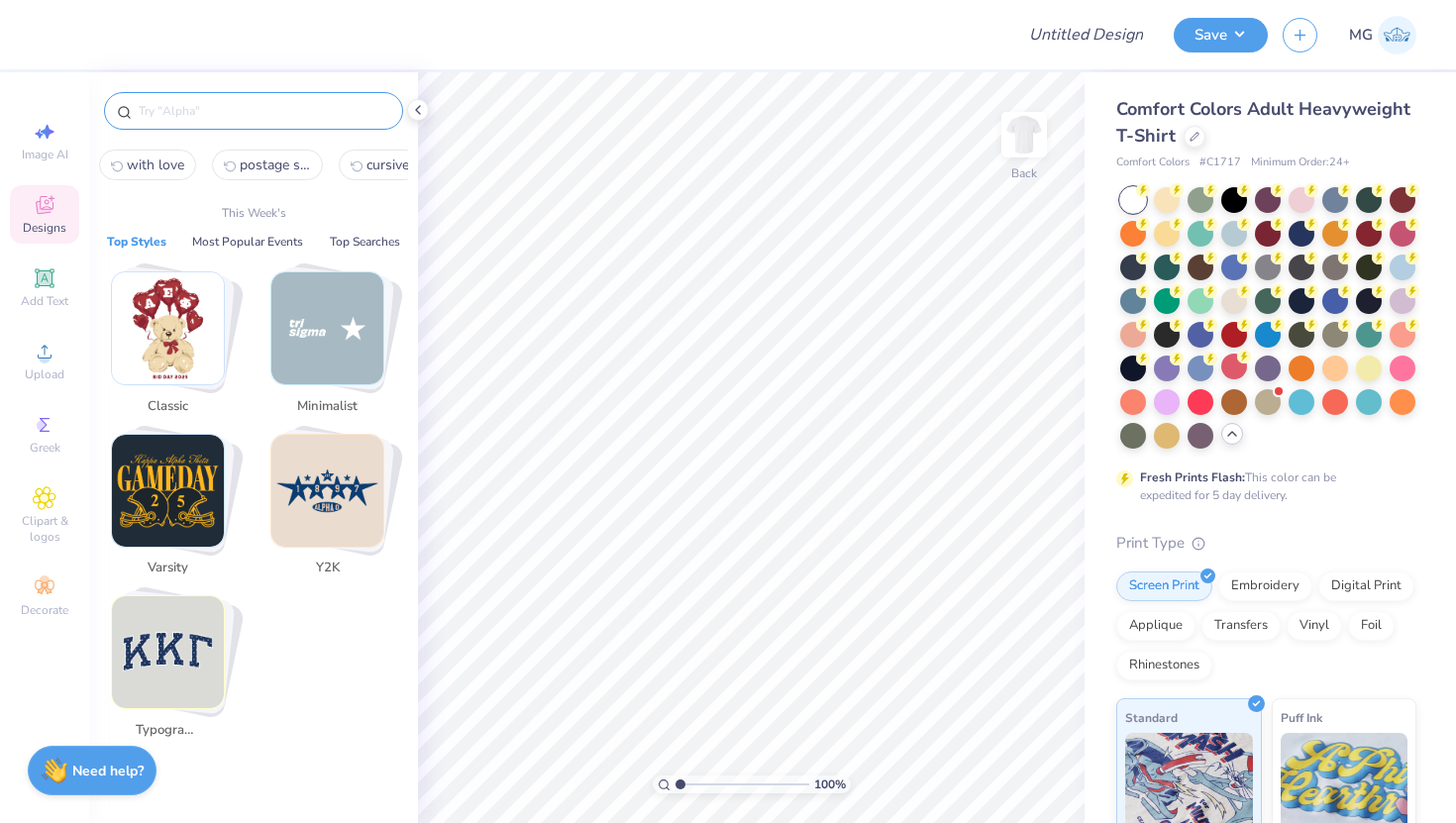 click on "with love" at bounding box center (156, 164) 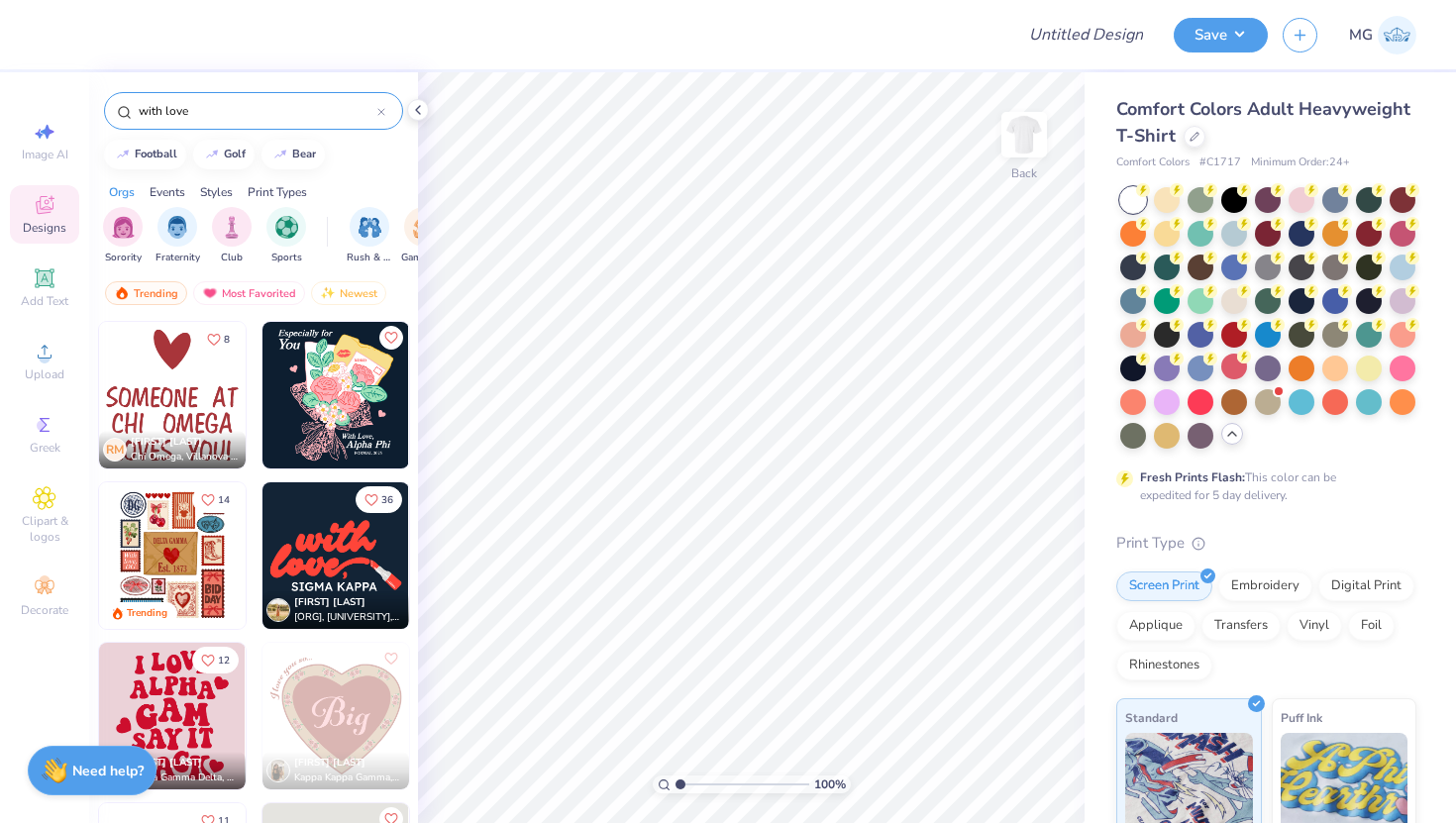 click at bounding box center [336, 556] 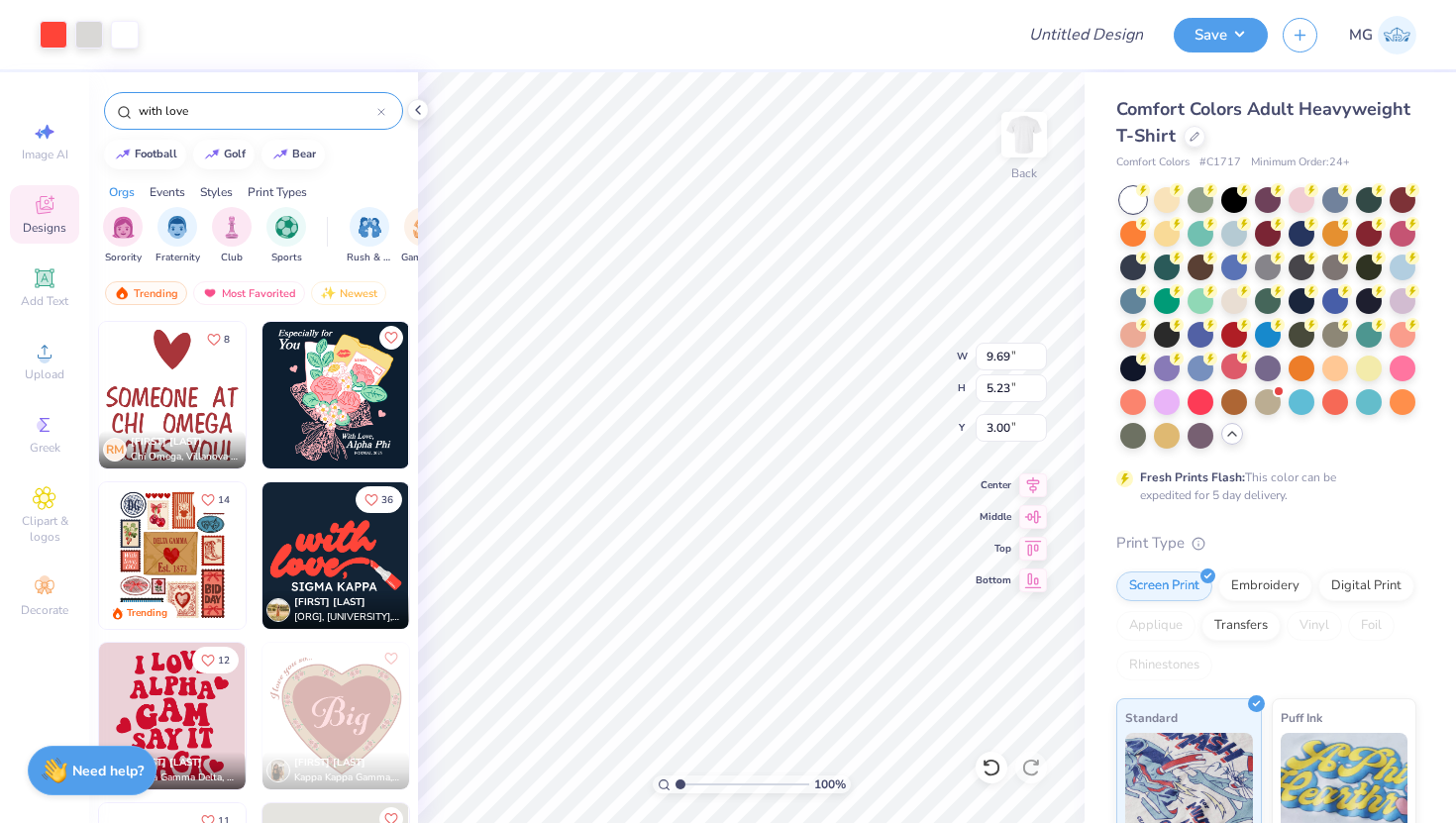 type on "6.31" 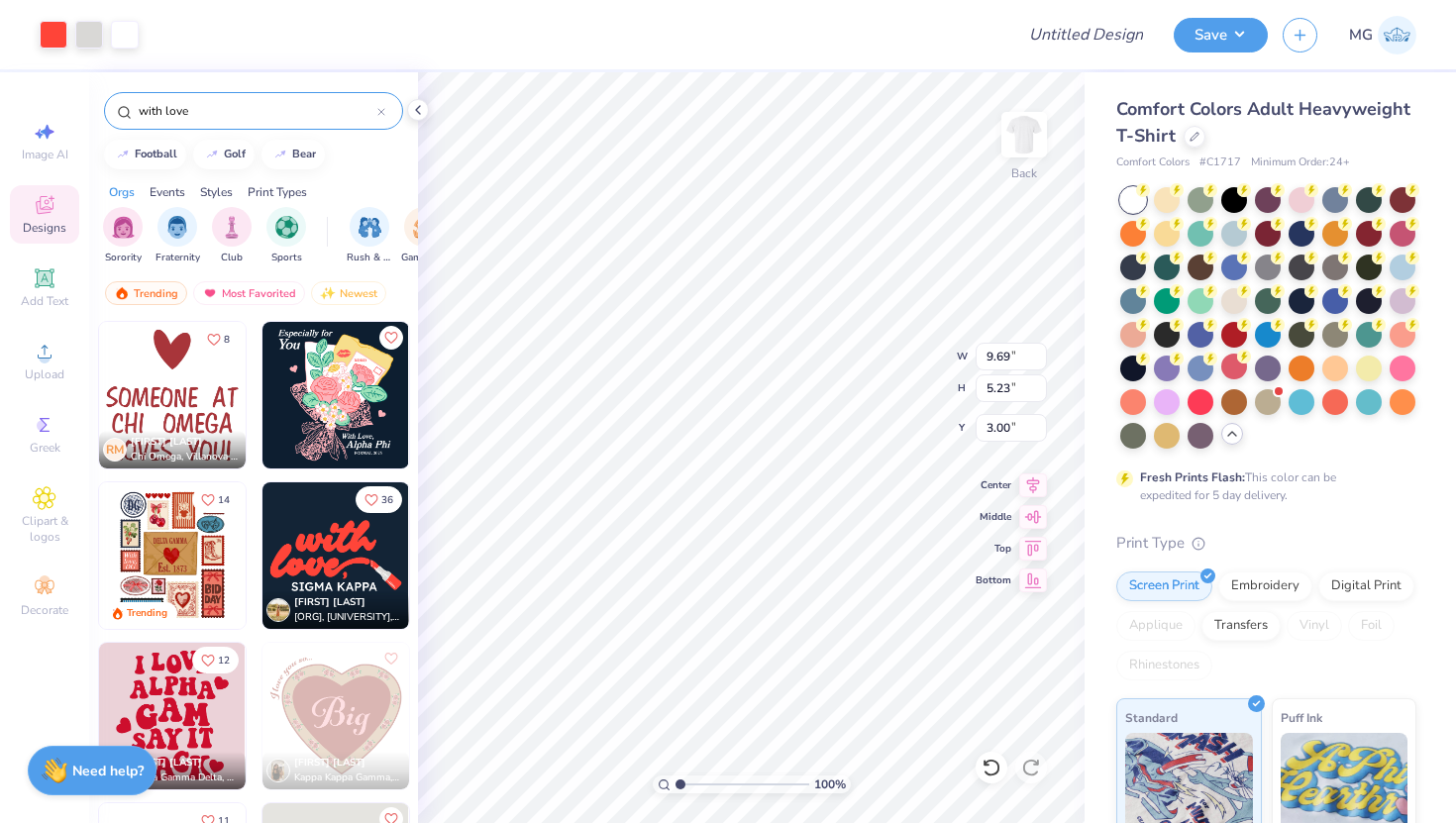 type on "0.65" 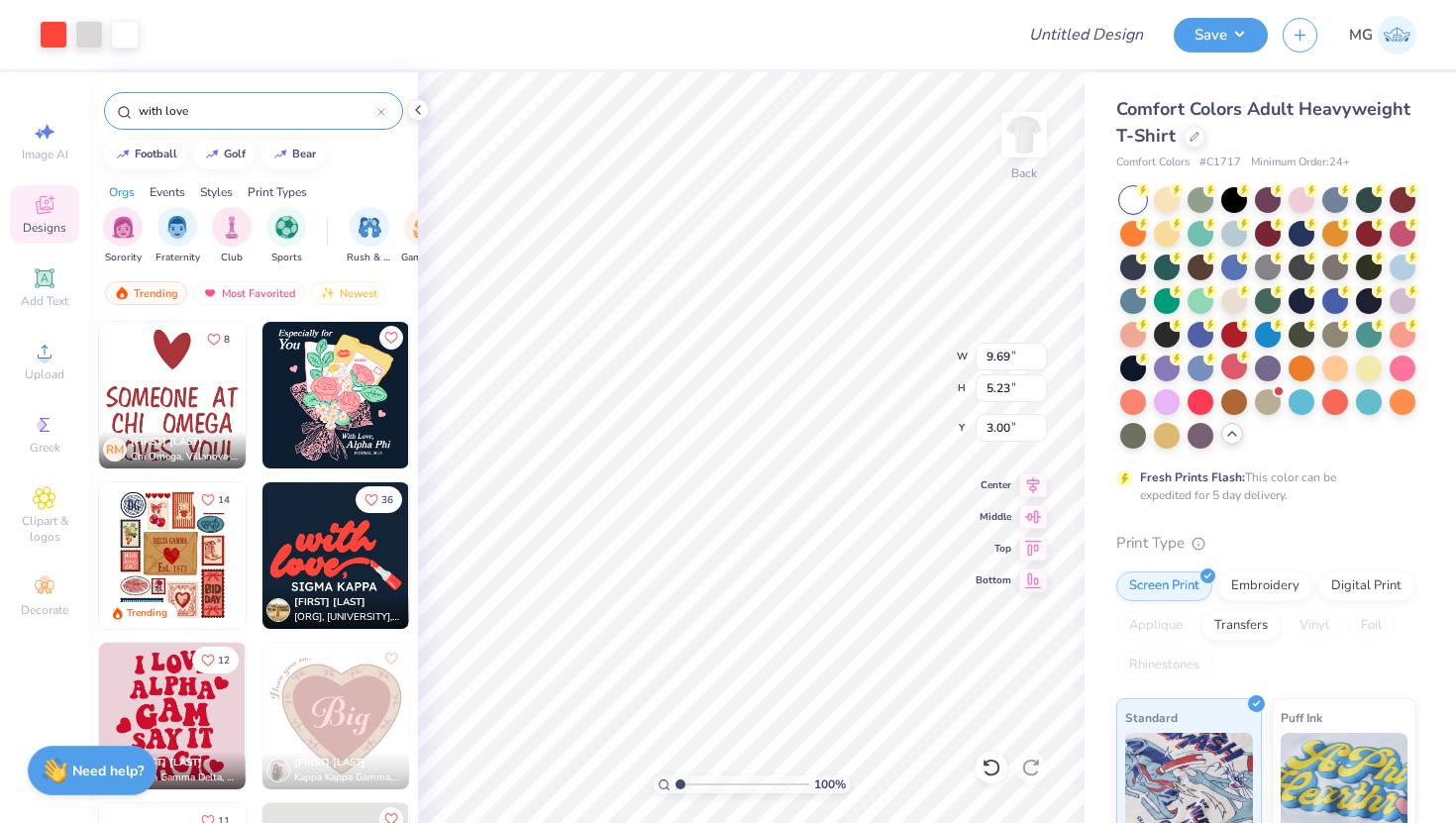 type on "7.59" 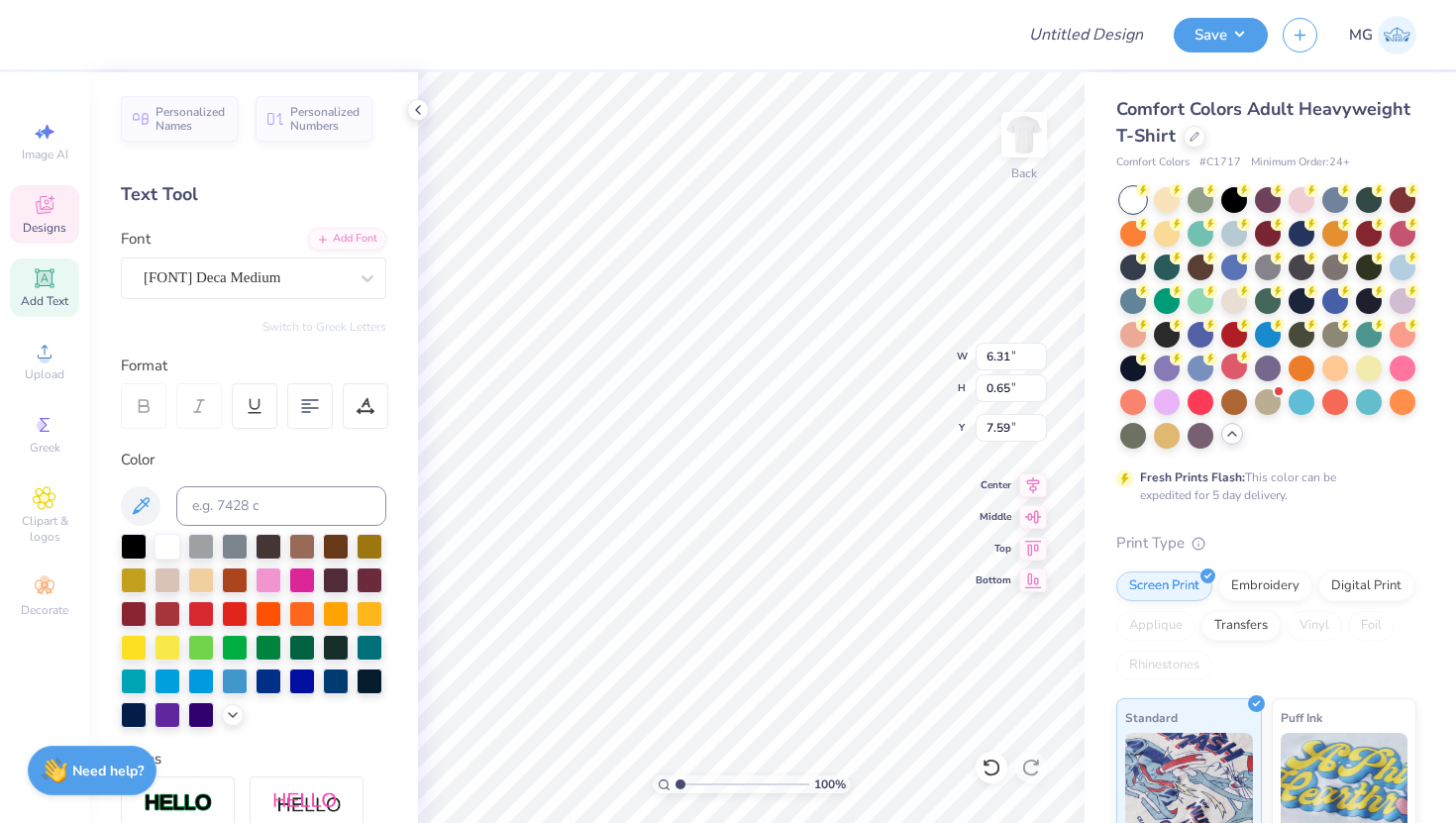 scroll, scrollTop: 16, scrollLeft: 7, axis: both 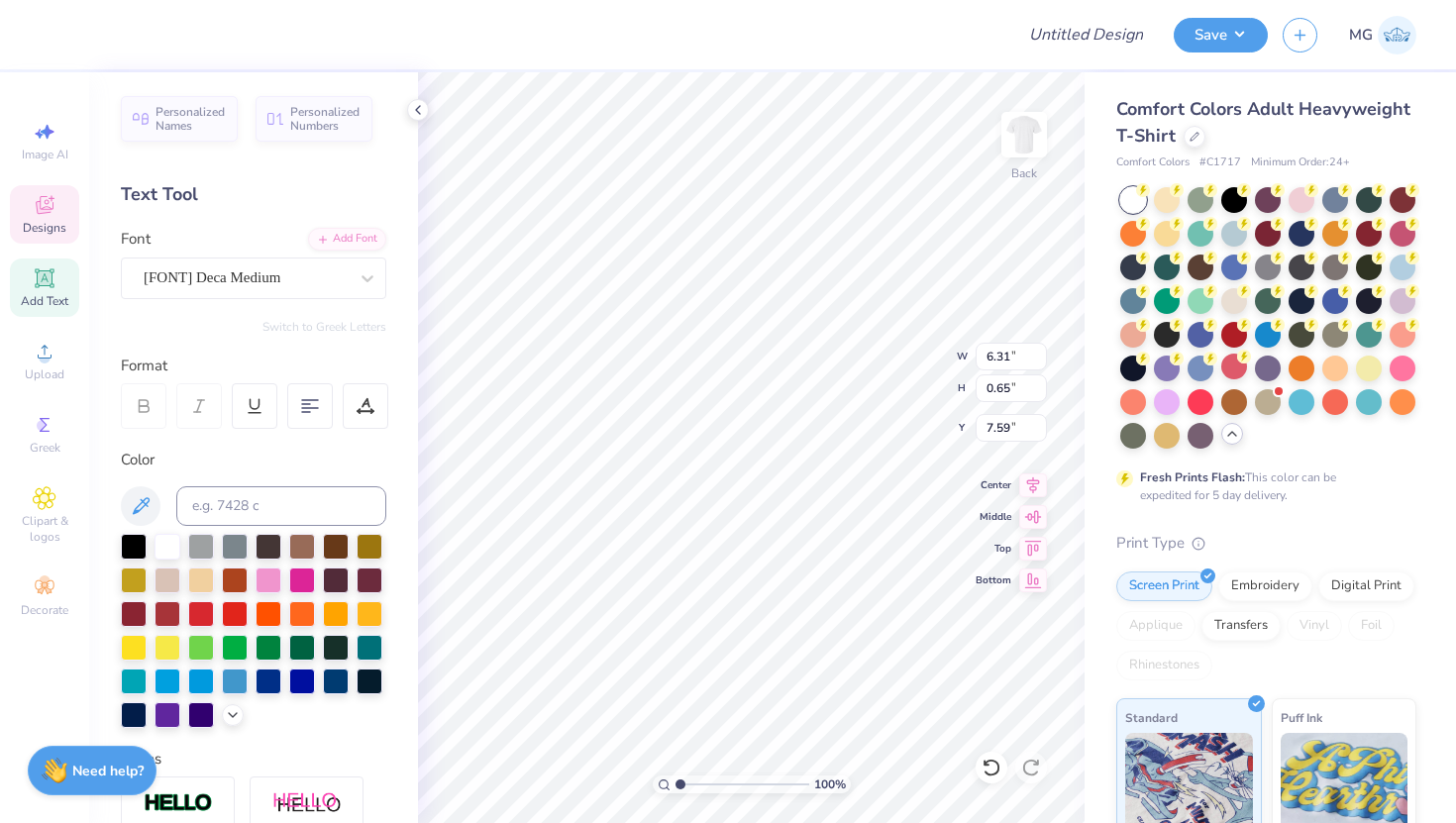 type on "AGGIE GEMS" 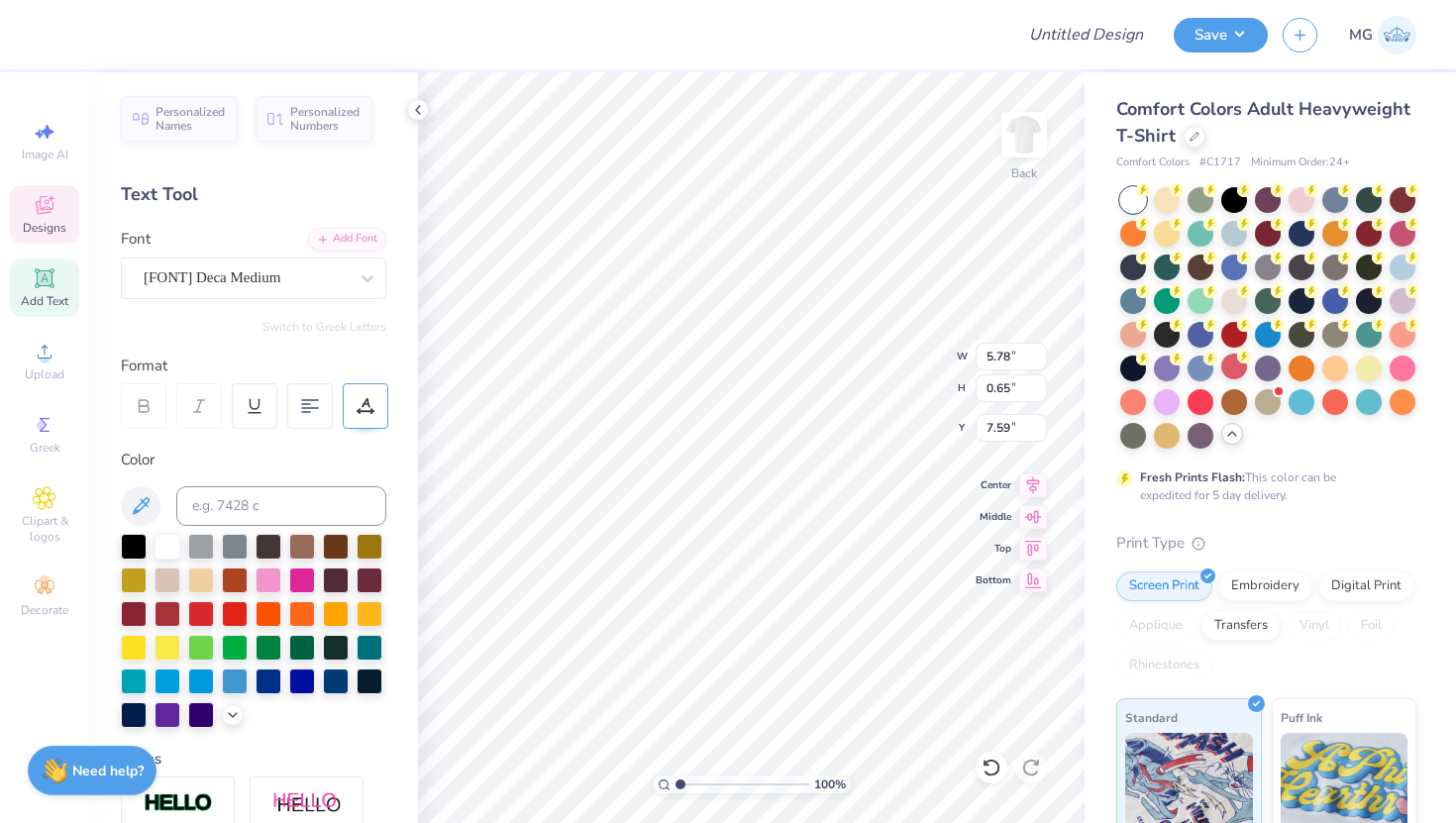 type on "8.23" 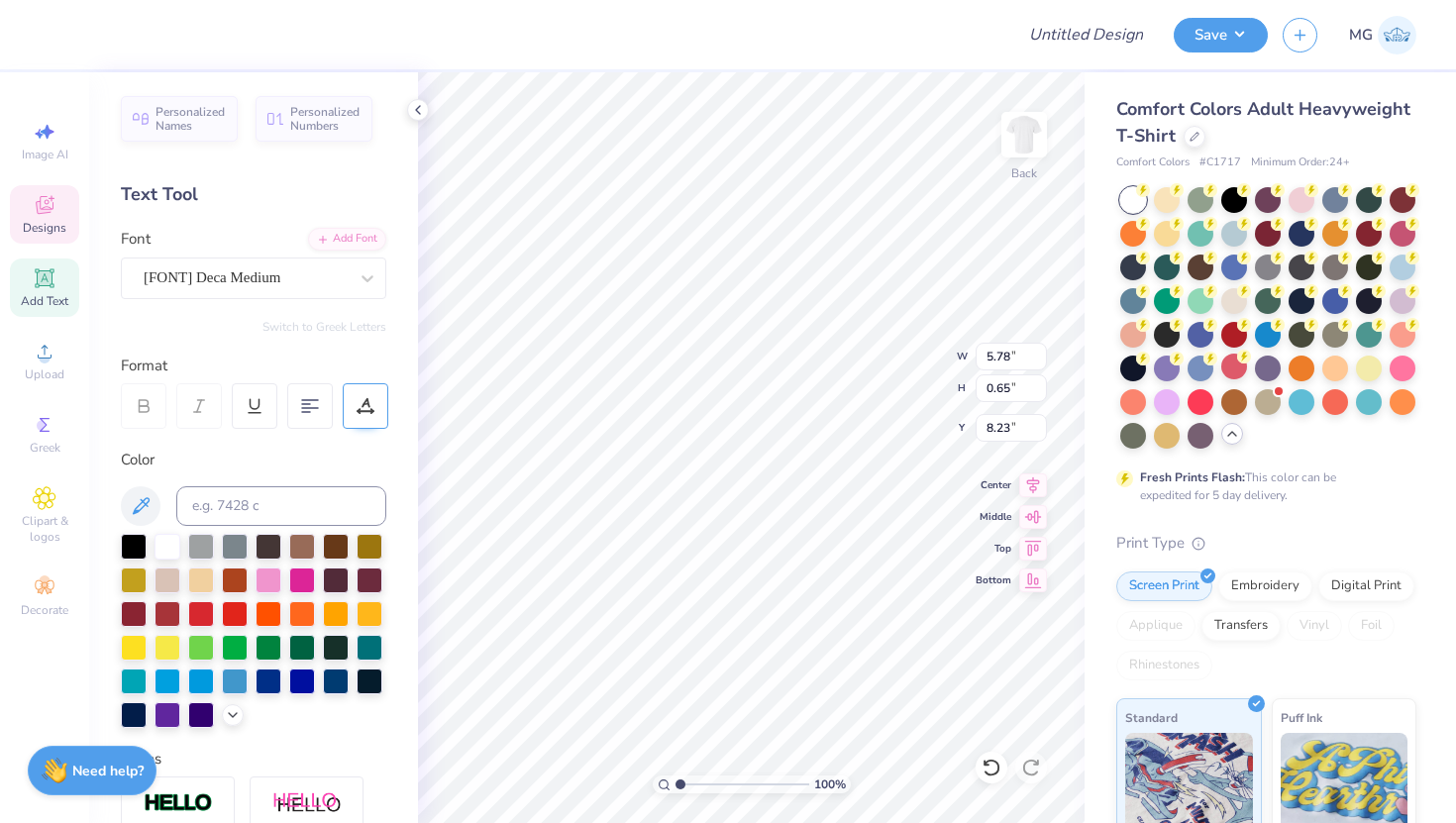 scroll, scrollTop: 16, scrollLeft: 6, axis: both 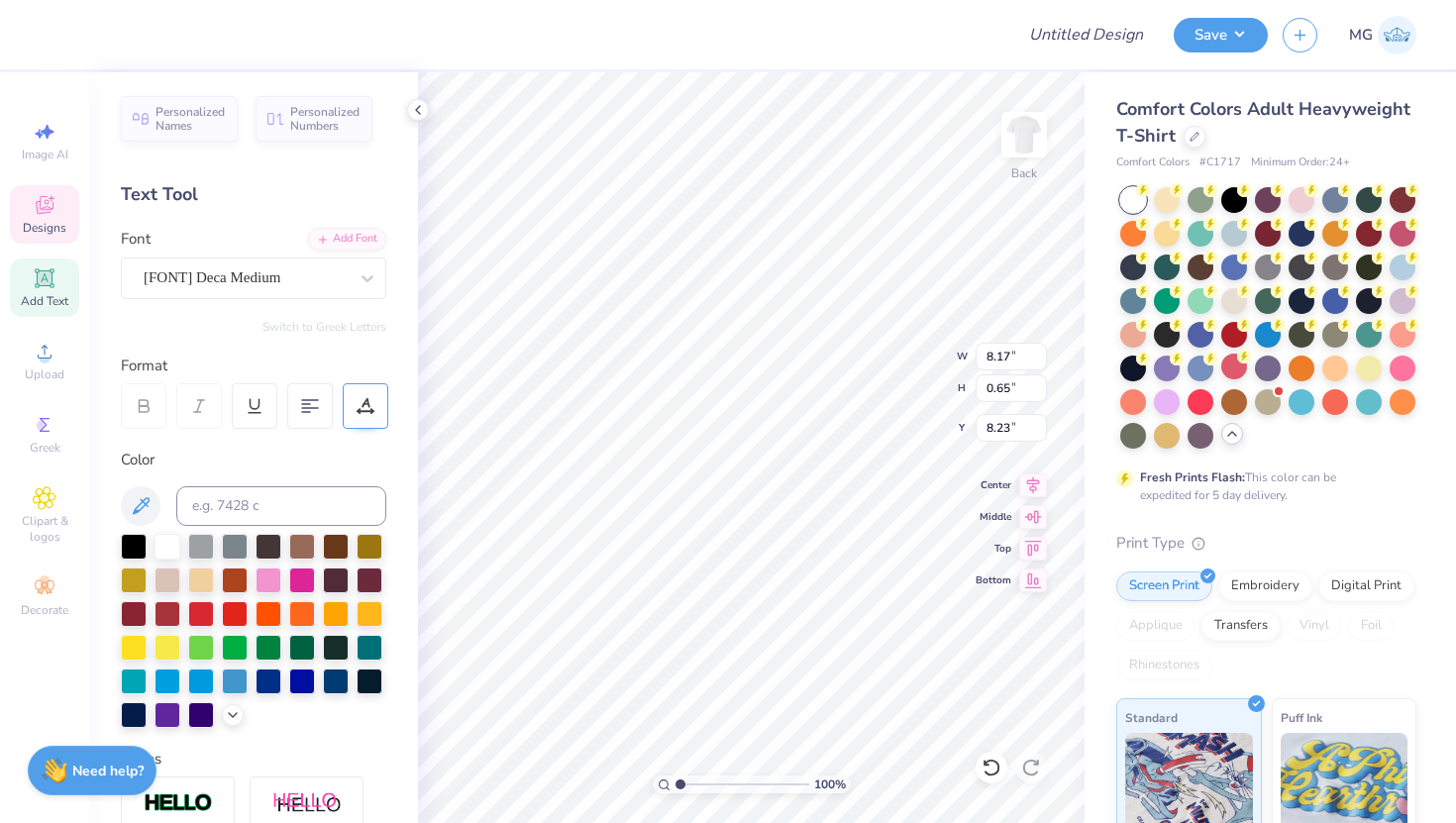 type on "A" 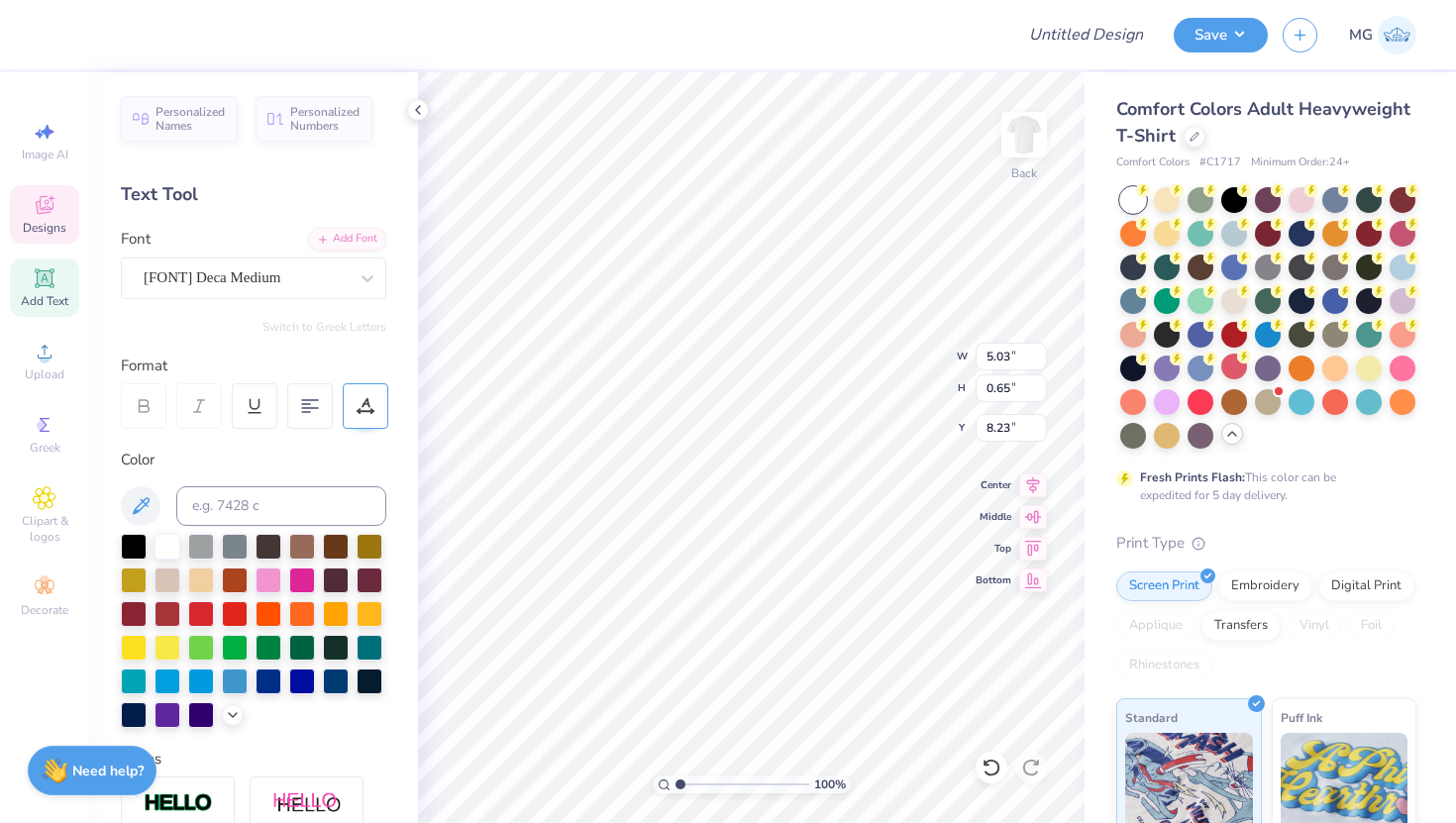 type on "8.86" 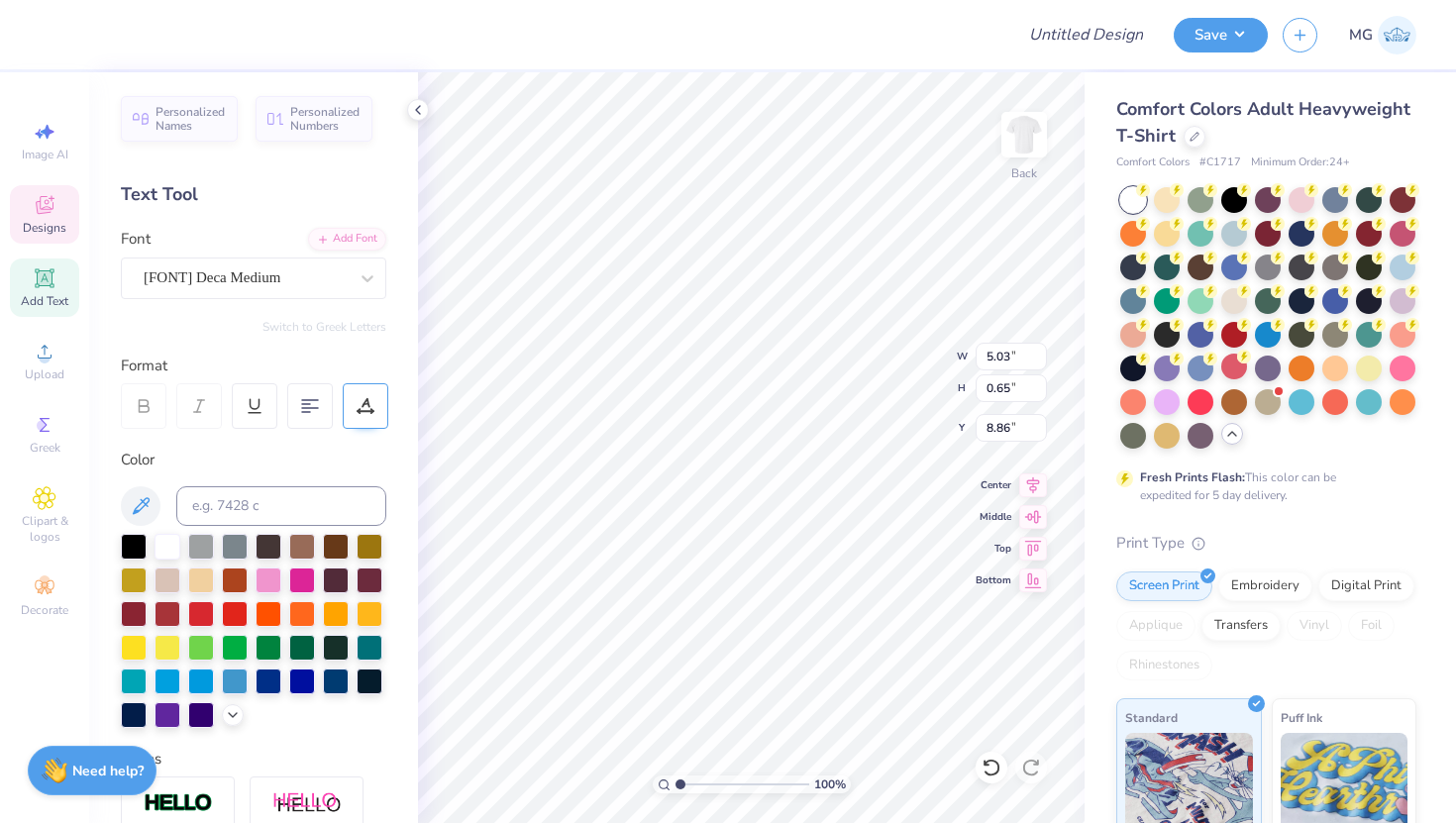 type on "2.98" 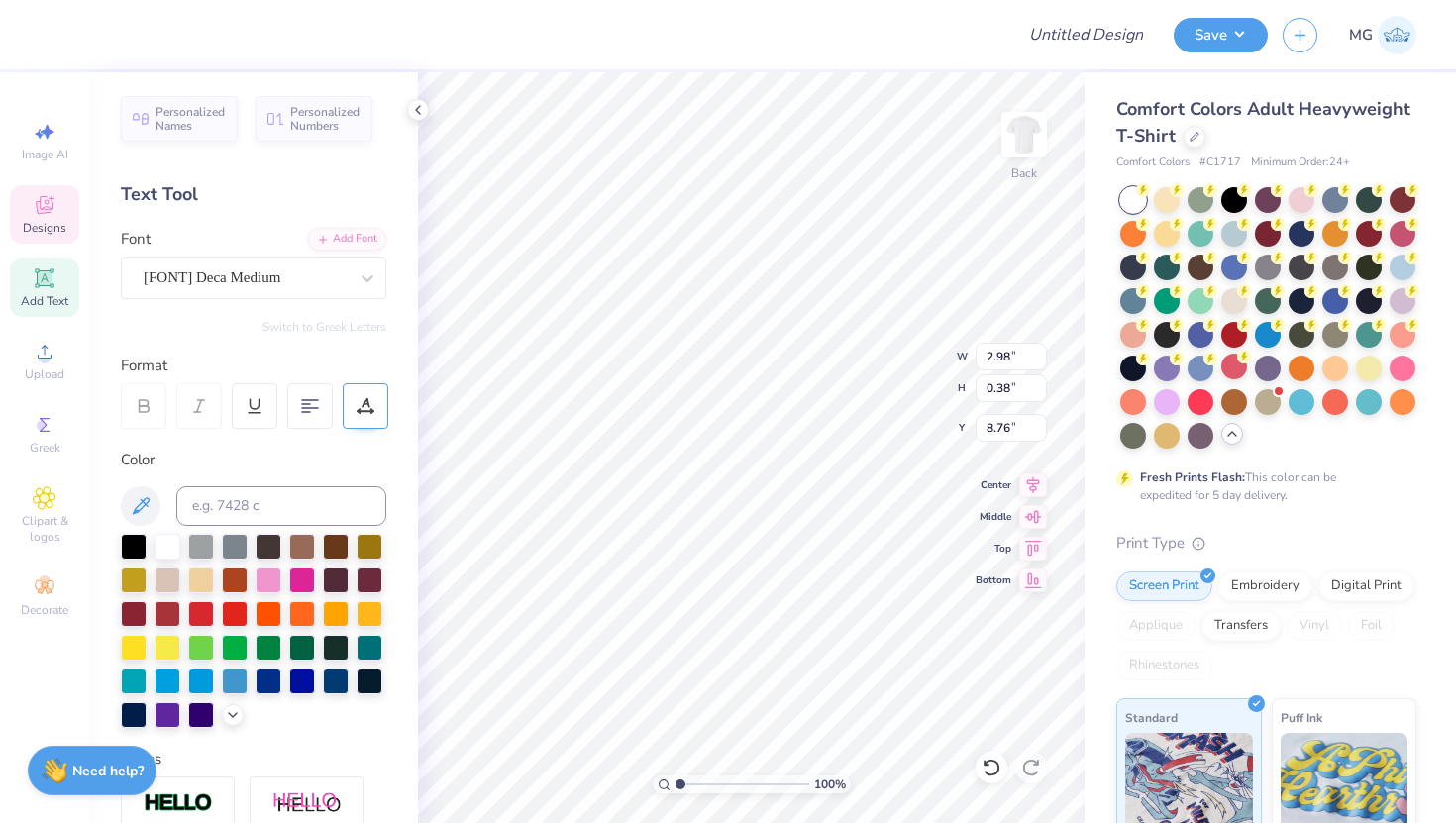 type on "8.58" 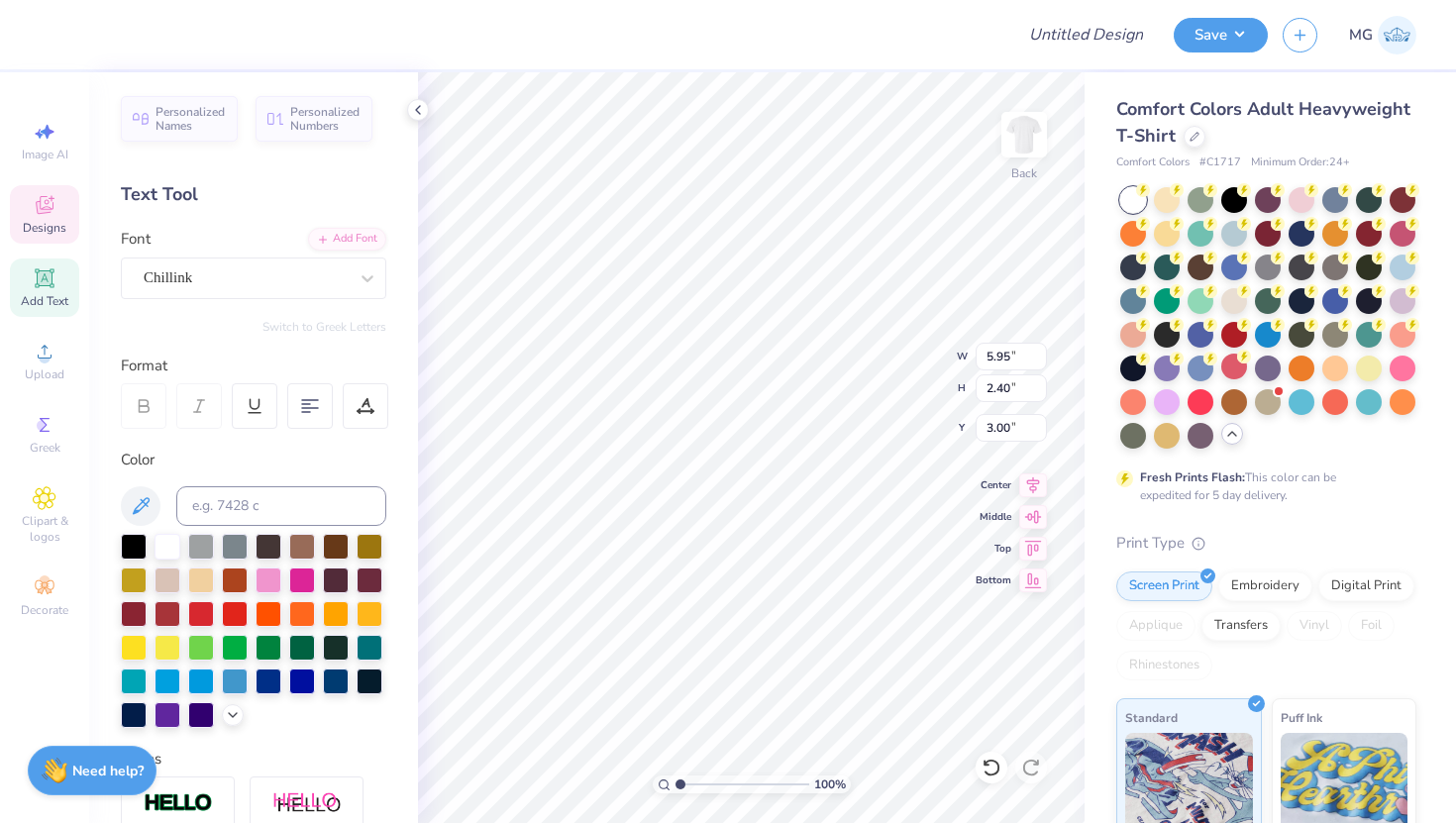 type on "5.95" 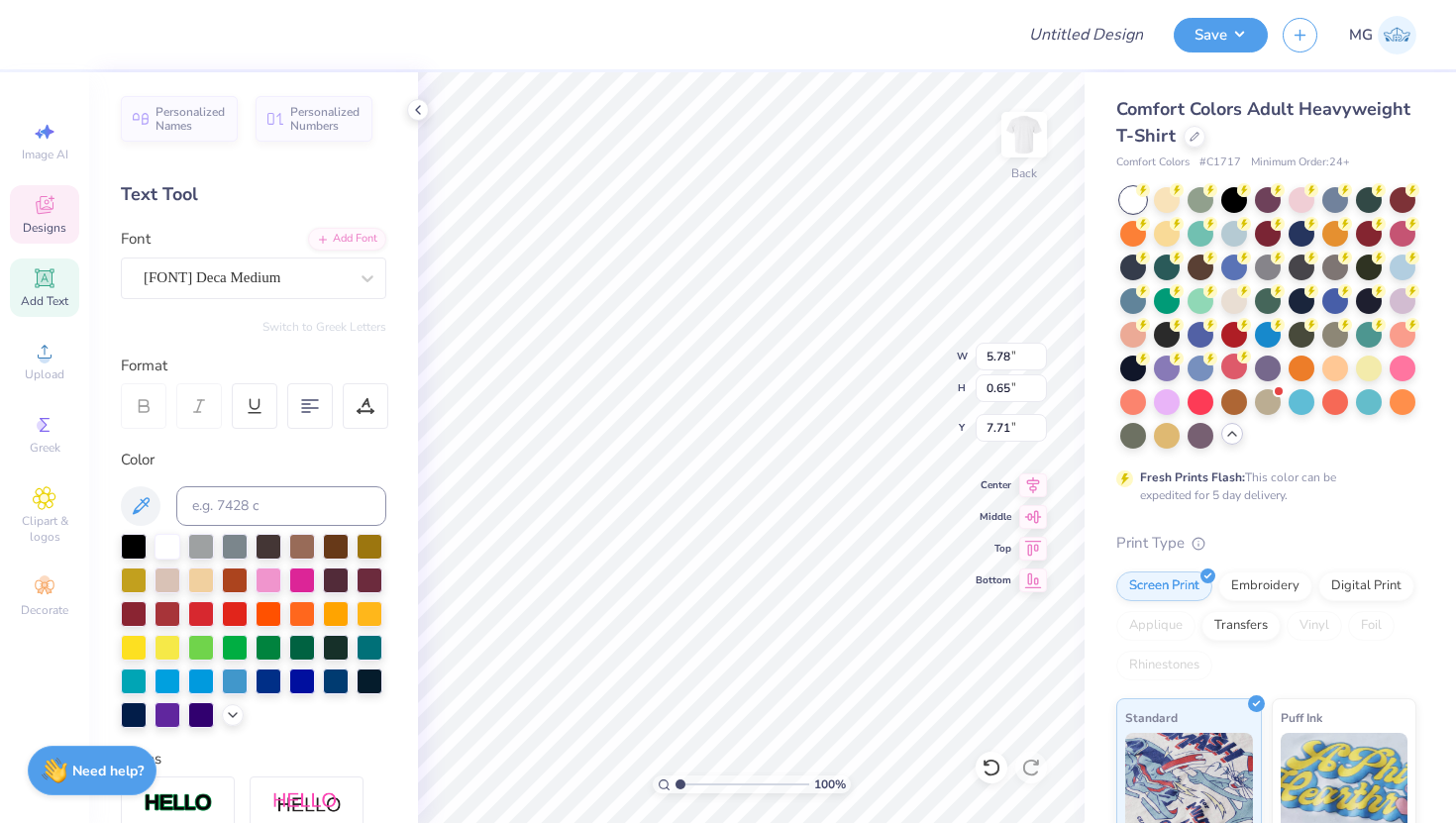 scroll, scrollTop: 16, scrollLeft: 2, axis: both 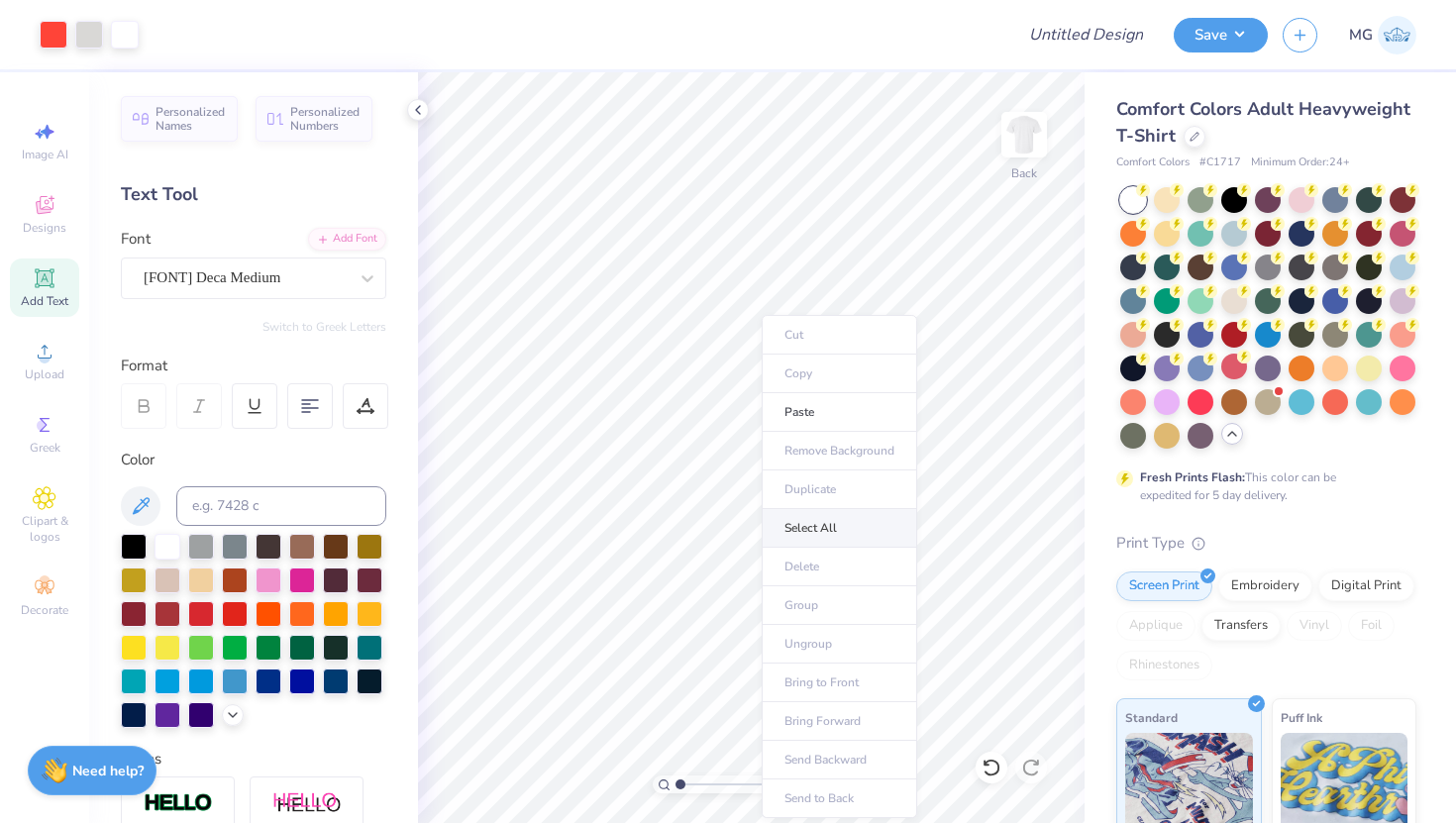 click on "Select All" at bounding box center (839, 528) 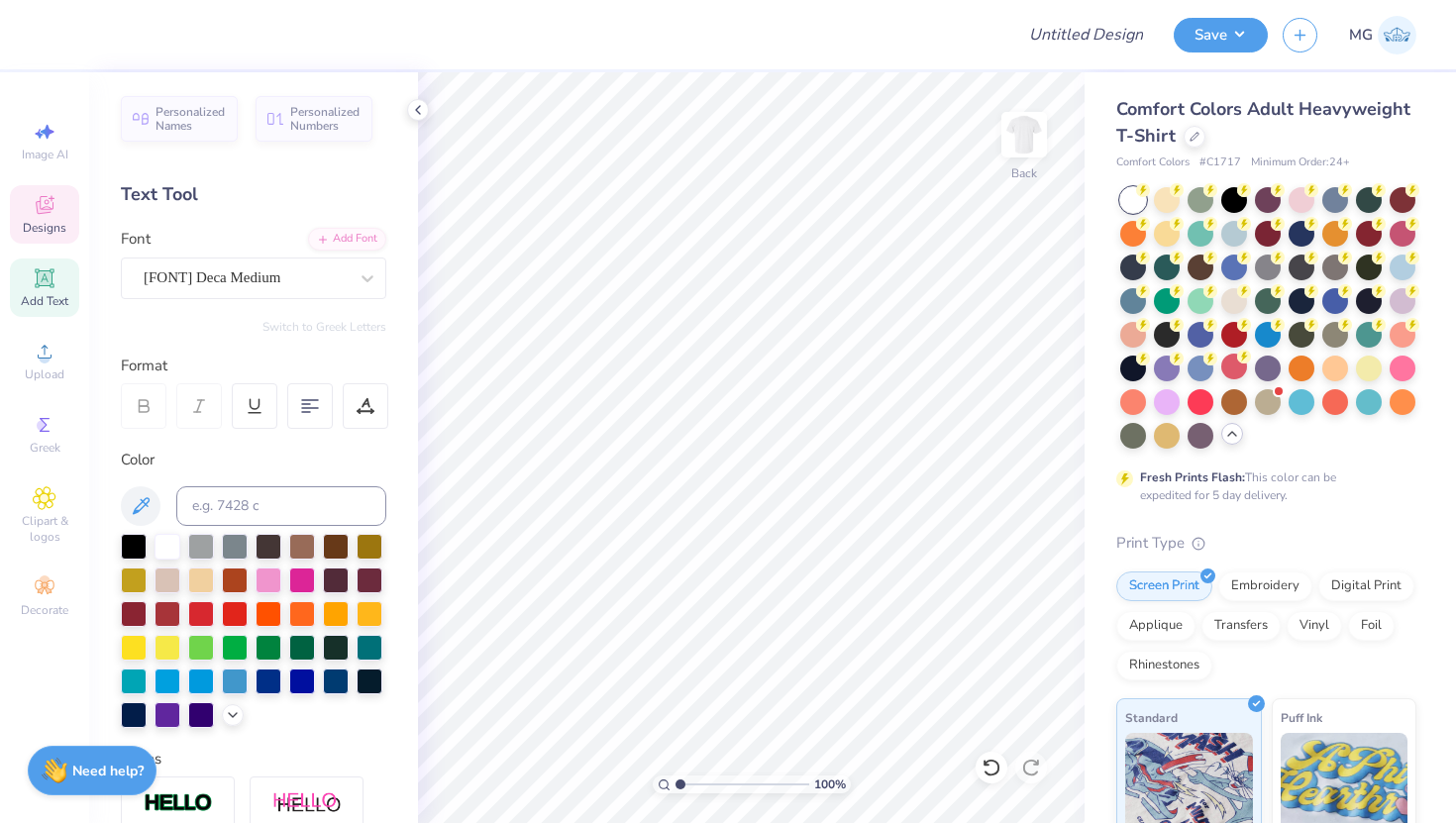click on "Designs" at bounding box center (45, 228) 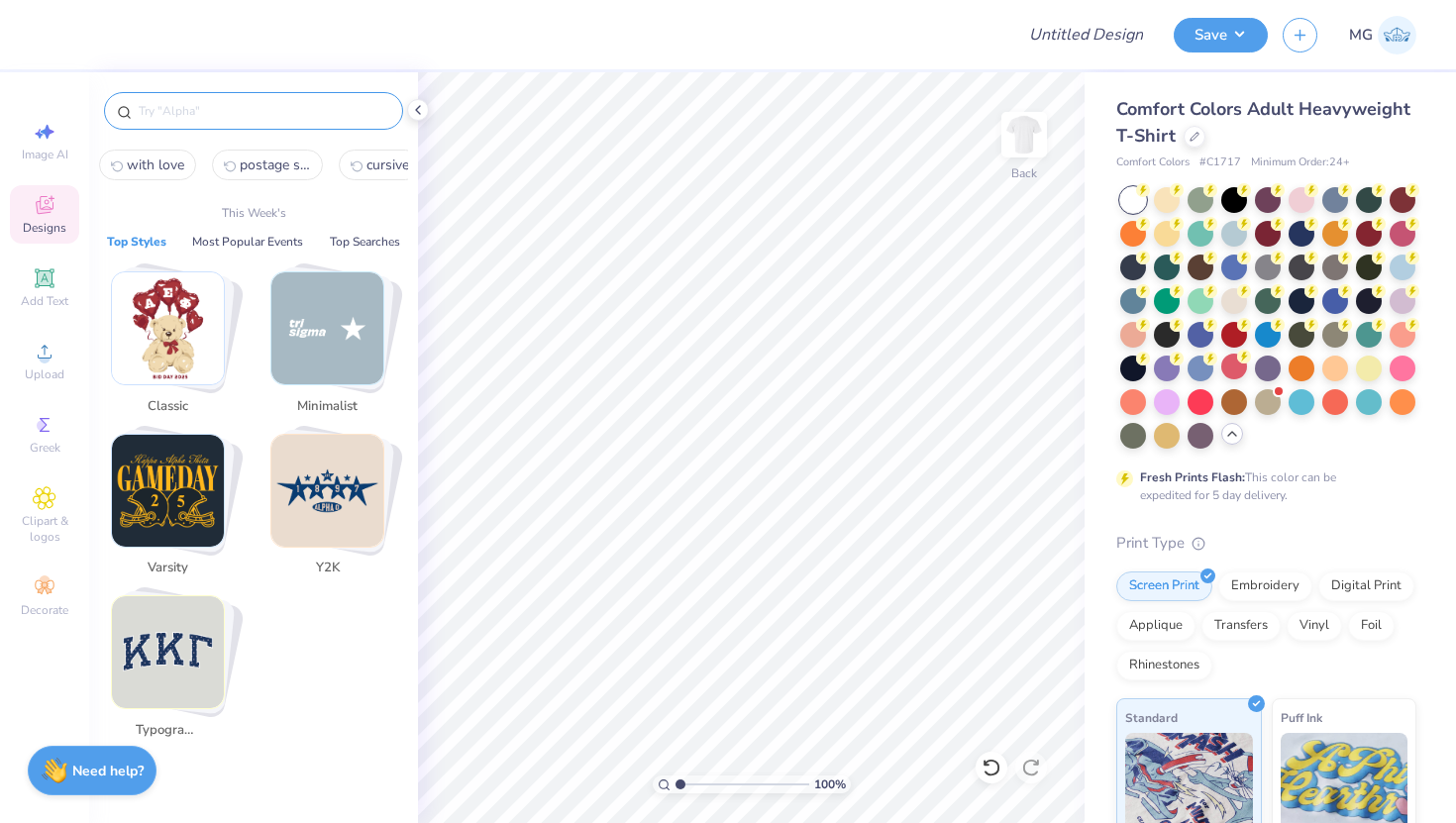 click at bounding box center (263, 111) 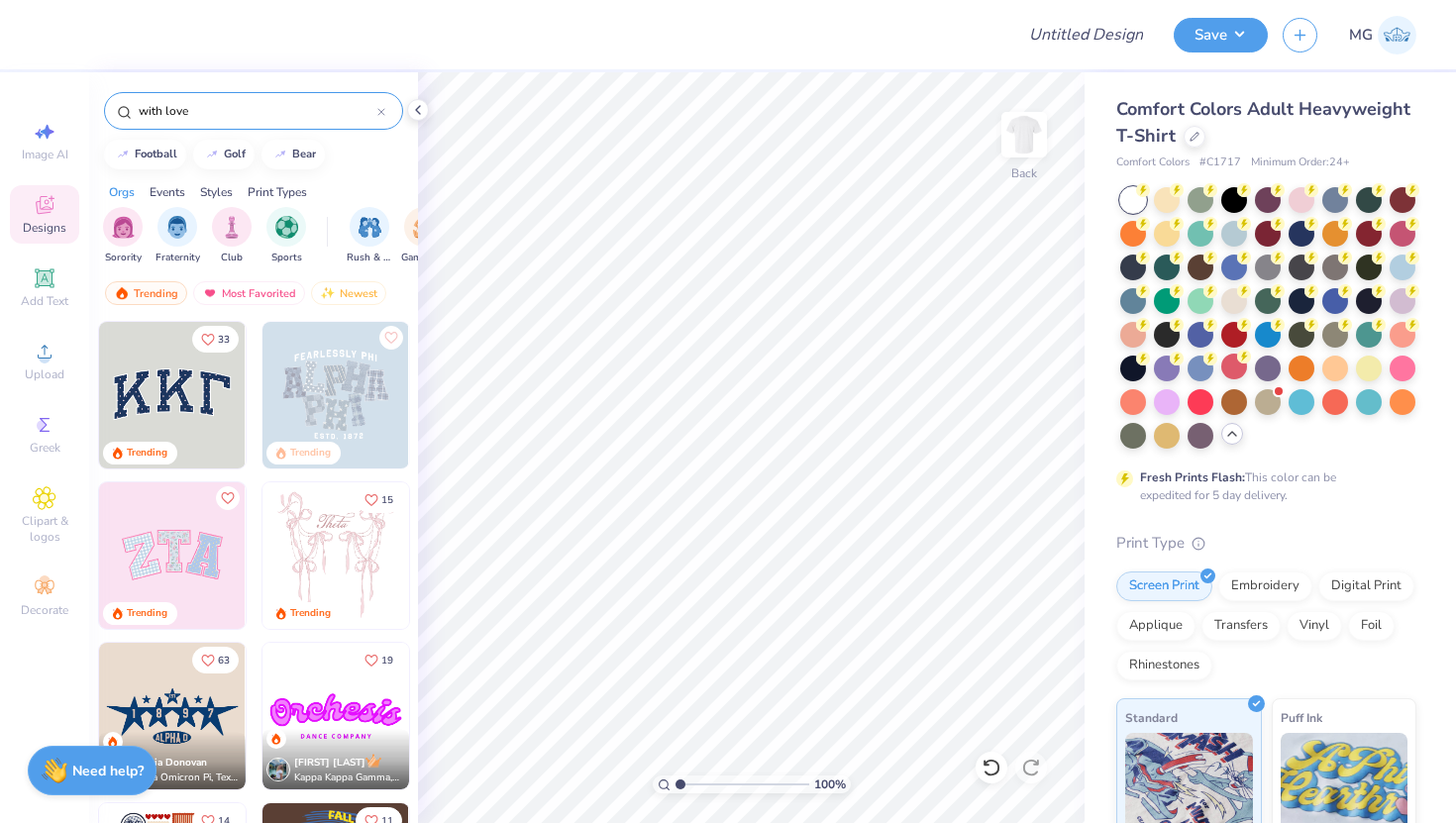 click on "with love football golf bear Orgs Events Styles Print Types Sorority Fraternity Club Sports Rush & Bid Game Day Parent's Weekend PR & General Philanthropy Big Little Reveal Retreat Date Parties & Socials Spring Break Greek Week Graduation Formal & Semi Holidays Founder’s Day Classic Minimalist Varsity Y2K Typography Cartoons Handdrawn Grunge 60s & 70s 80s & 90s Embroidery Screen Print Applique Digital Print Patches Vinyl Transfers Trending Most Favorited Newest 33 Trending Trending Trending 15 Trending 63 Sophia Donovan Alpha Omicron Pi, Texas A&M University 19 Blake Maguire Kappa Kappa Gamma, University of Virginia 14 Trending 11 Gavin Wallace Sigma Alpha Epsilon, University of Colorado Boulder 18 Trending 20 Trending" at bounding box center [254, 484] 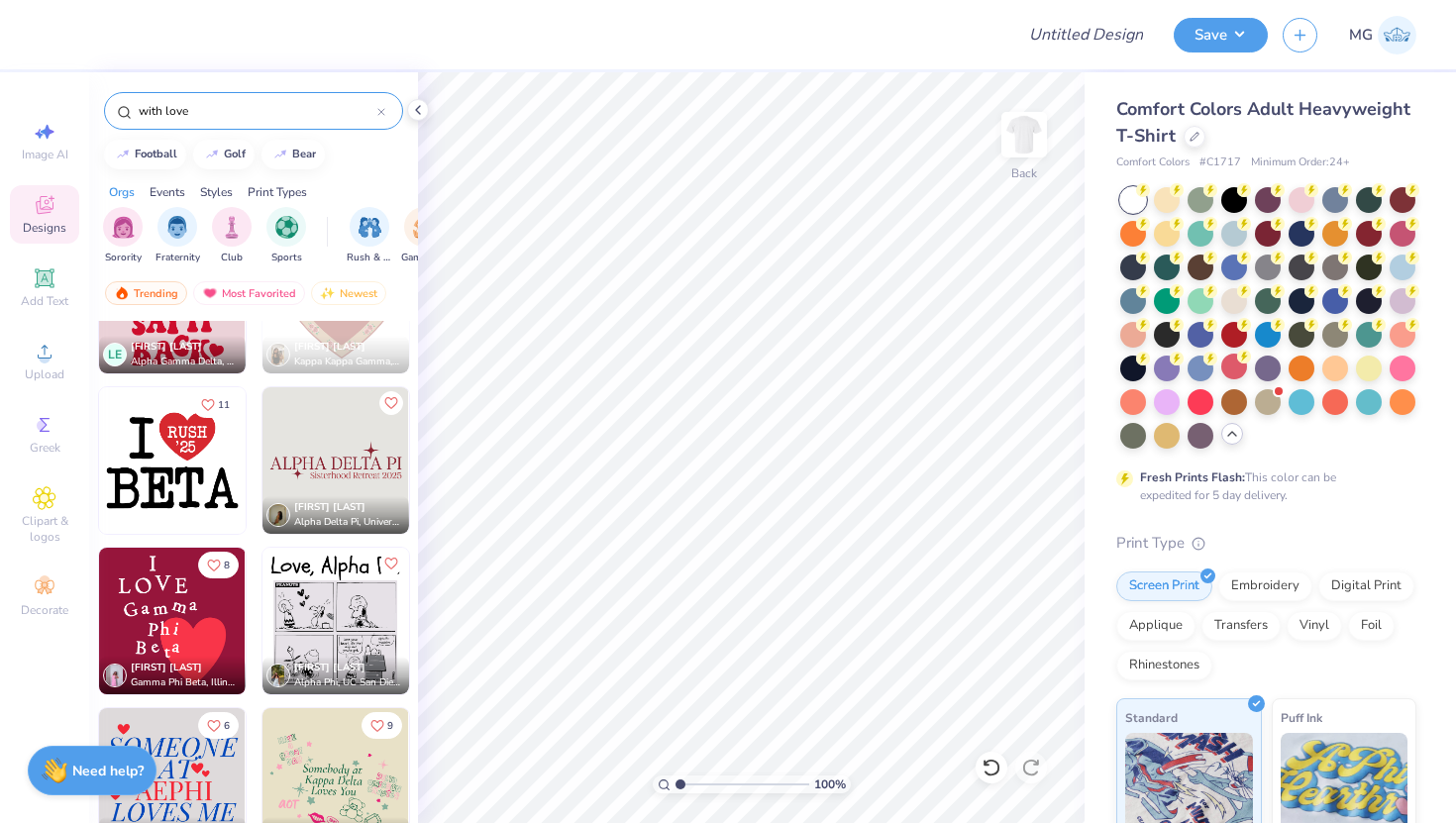 scroll, scrollTop: 342, scrollLeft: 0, axis: vertical 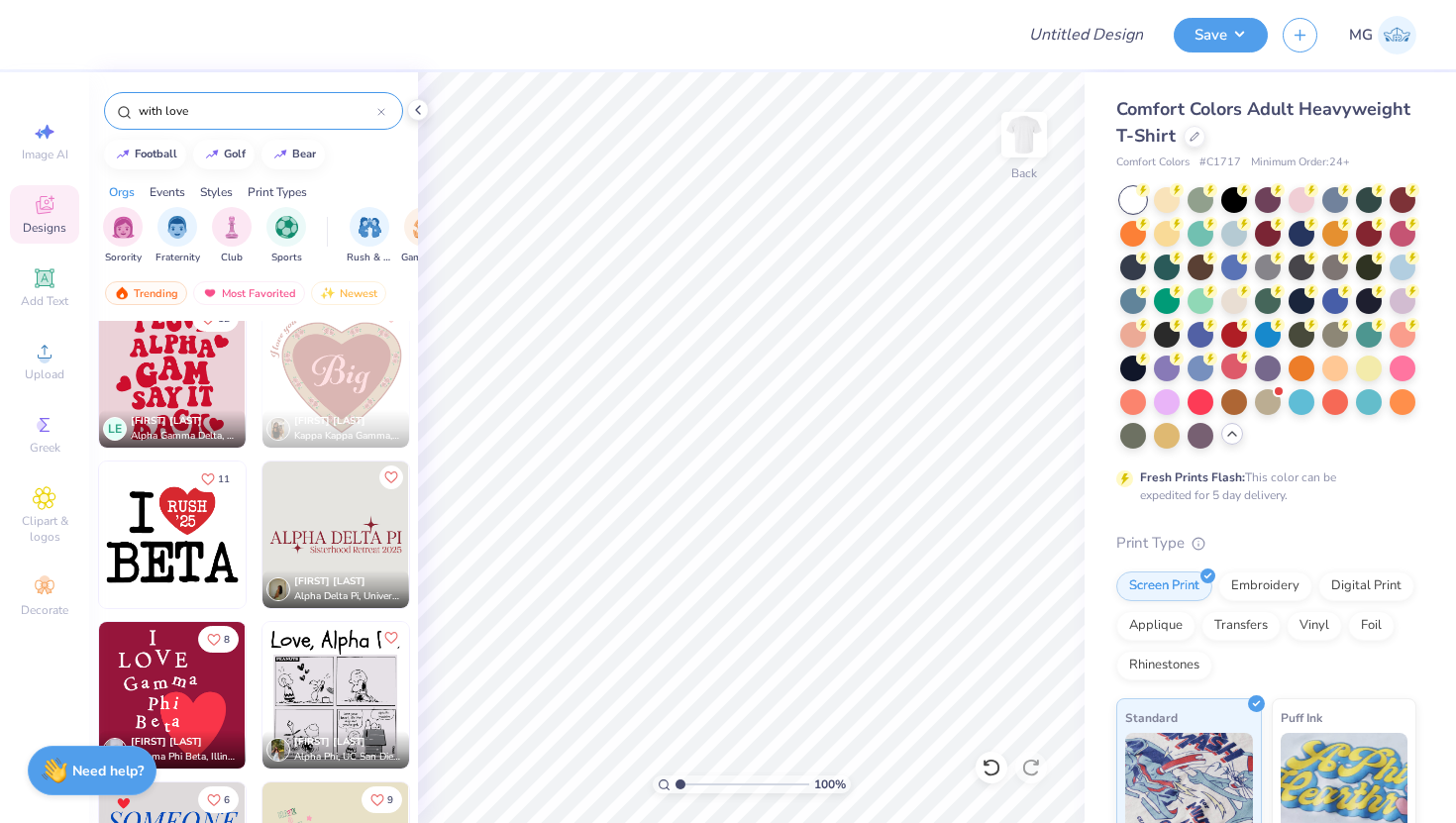 click at bounding box center (172, 374) 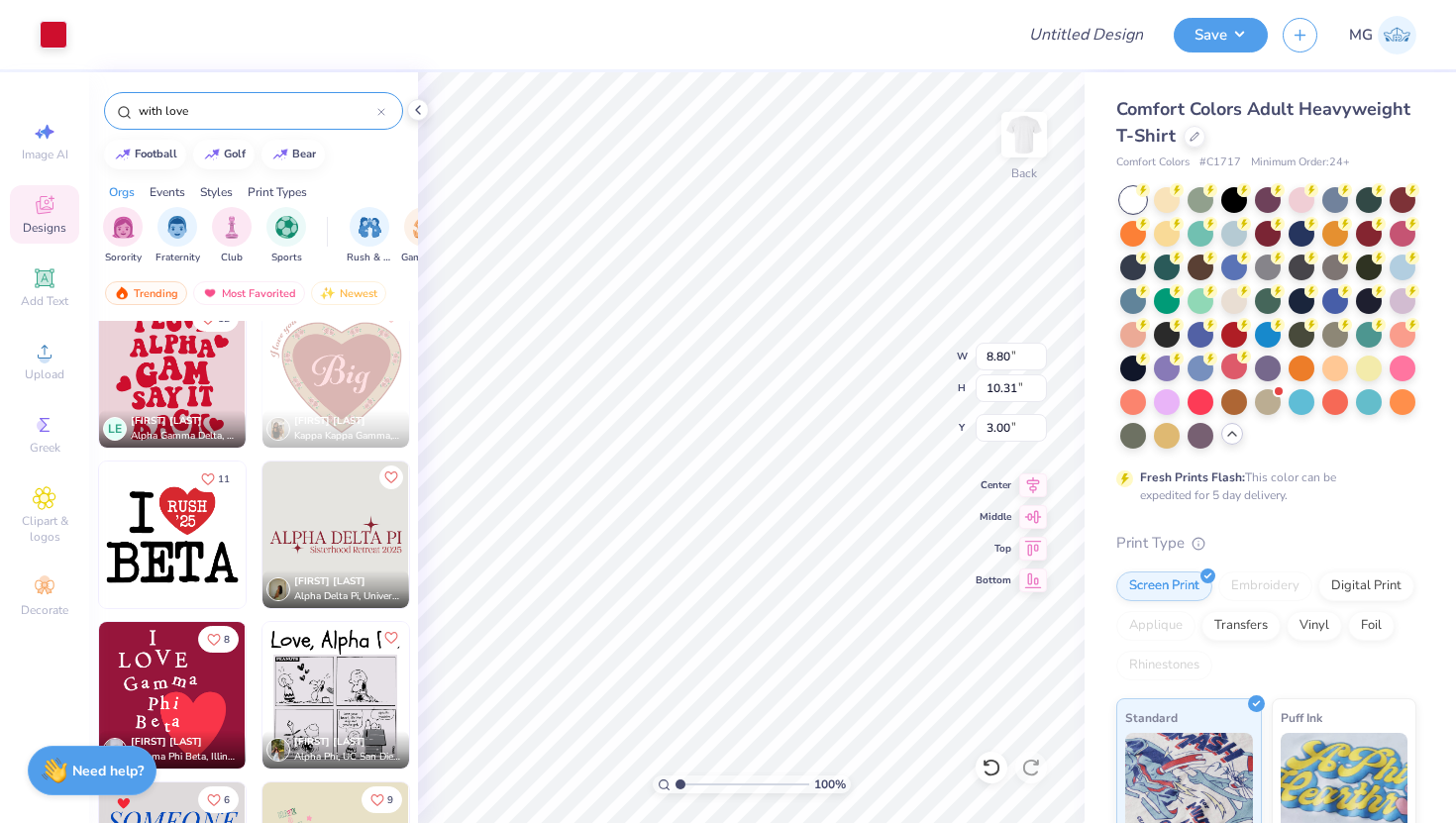 type on "8.80" 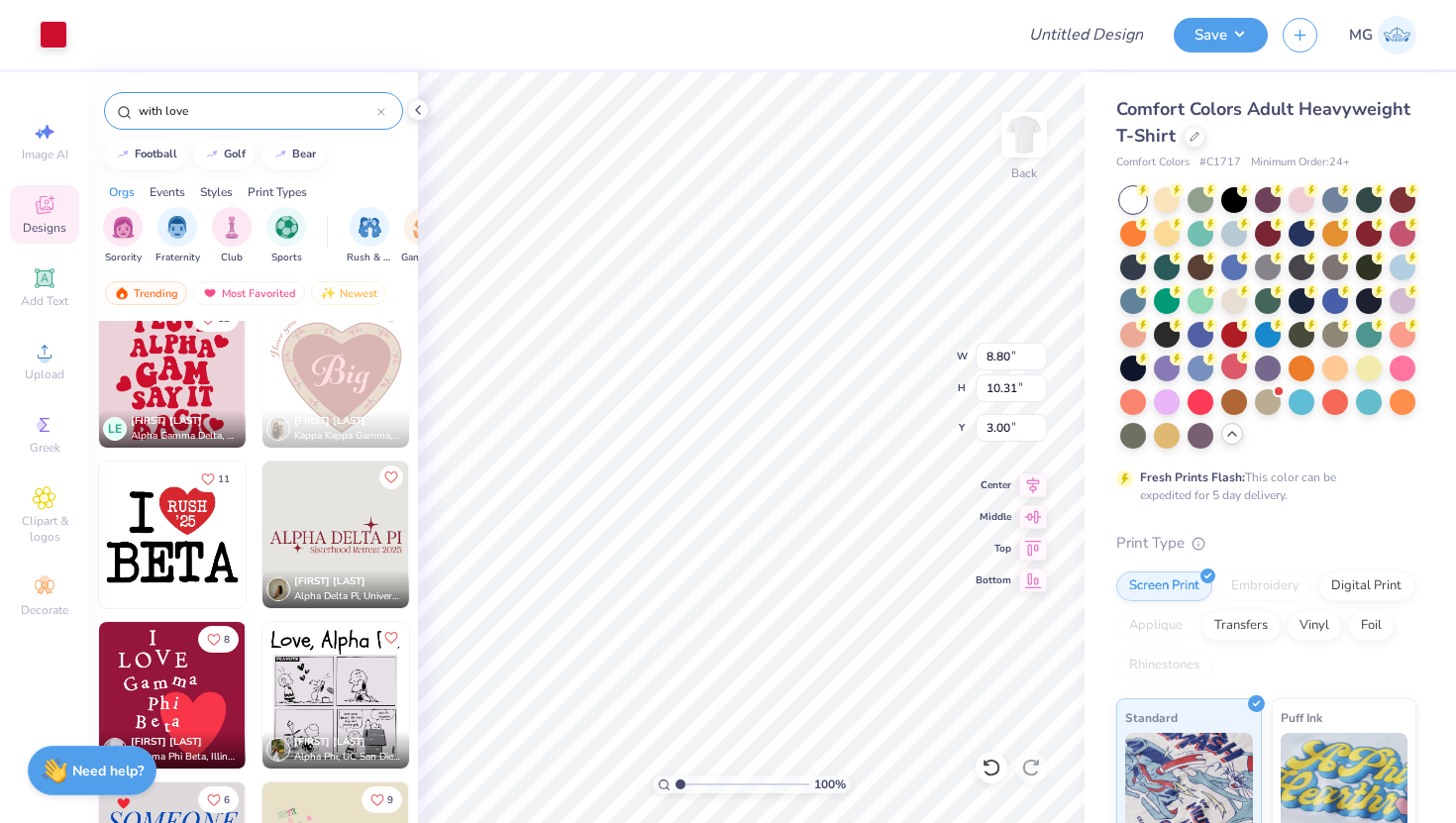type on "10.31" 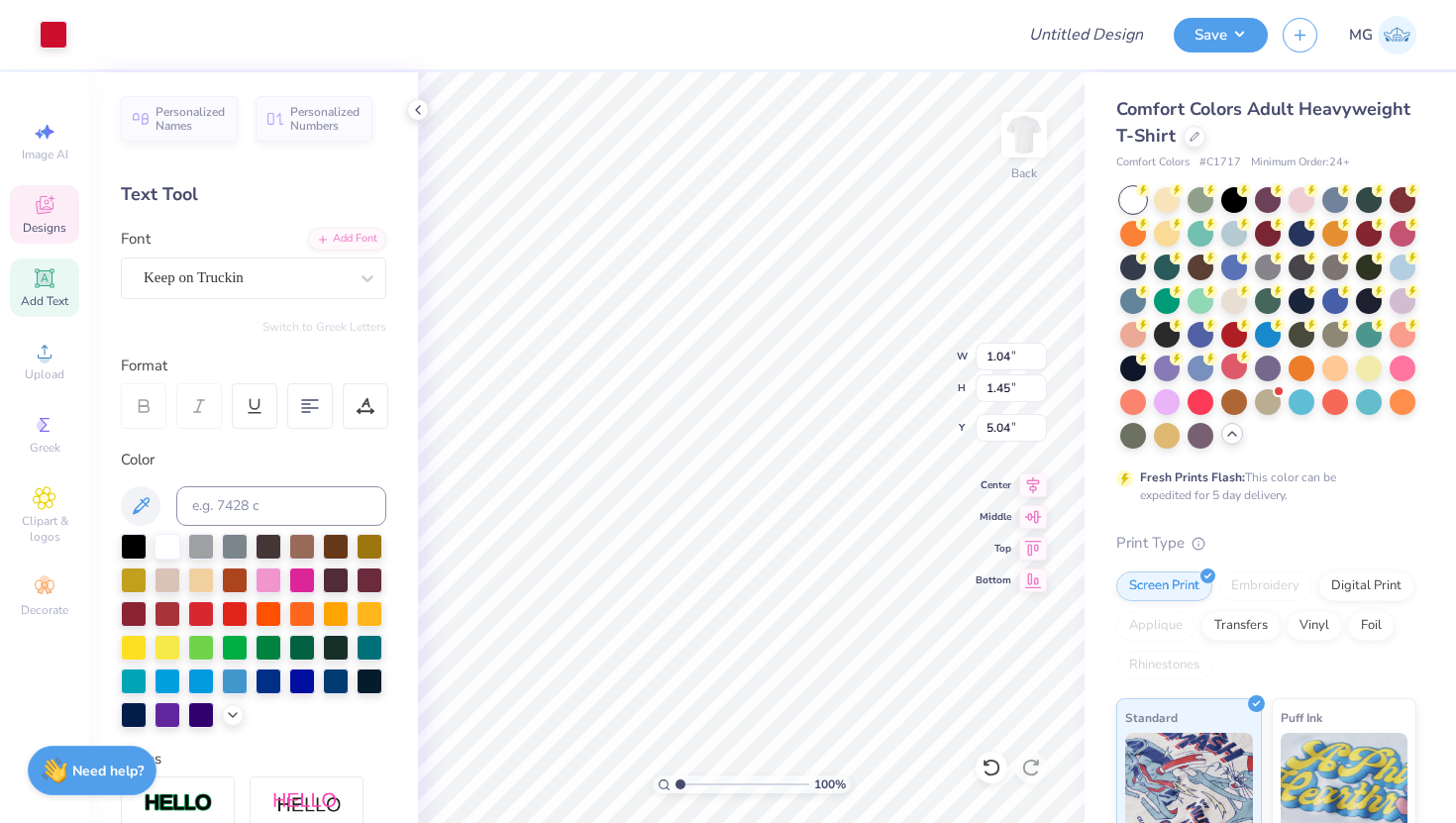 type on "5.04" 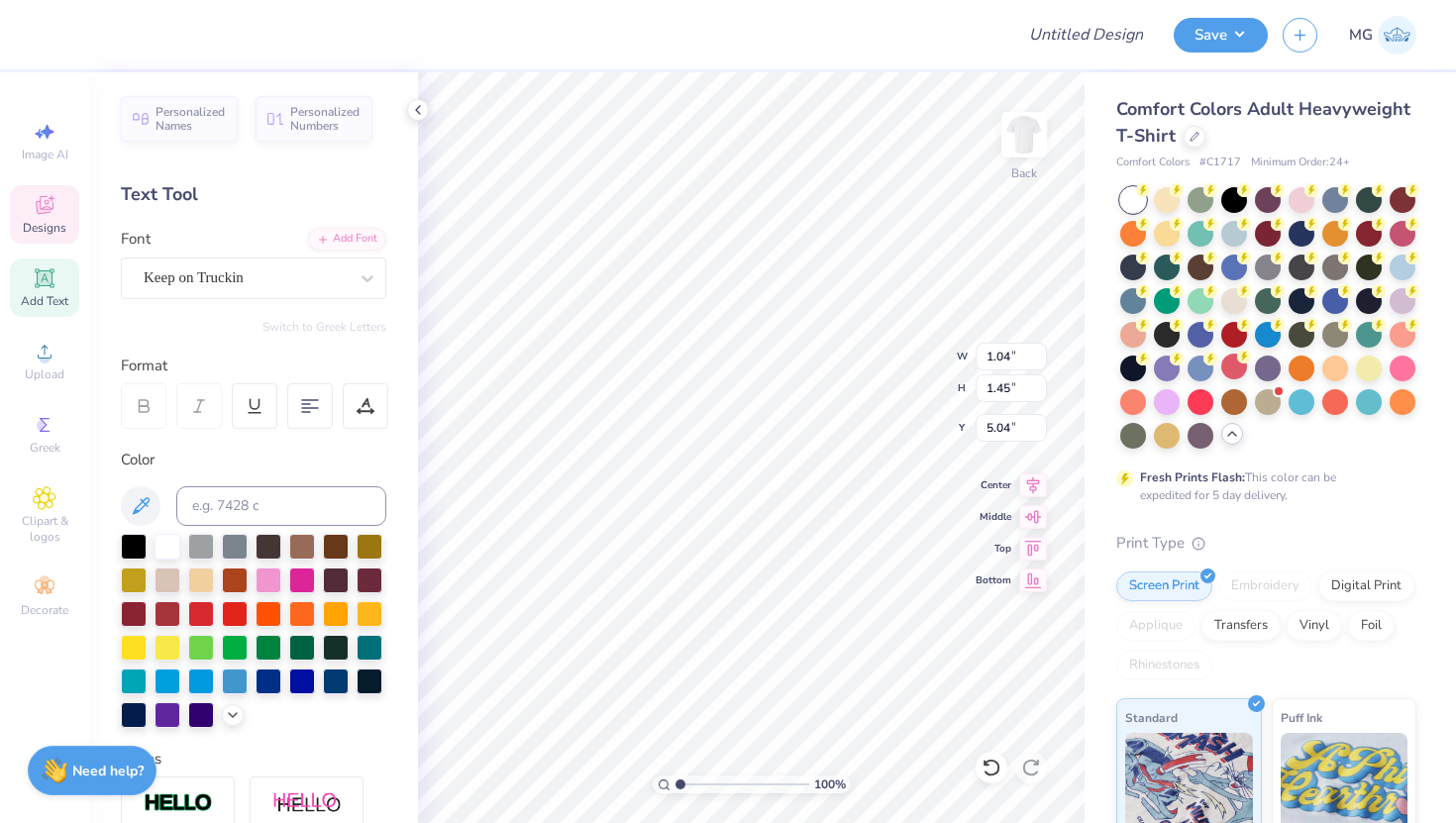 scroll, scrollTop: 16, scrollLeft: 2, axis: both 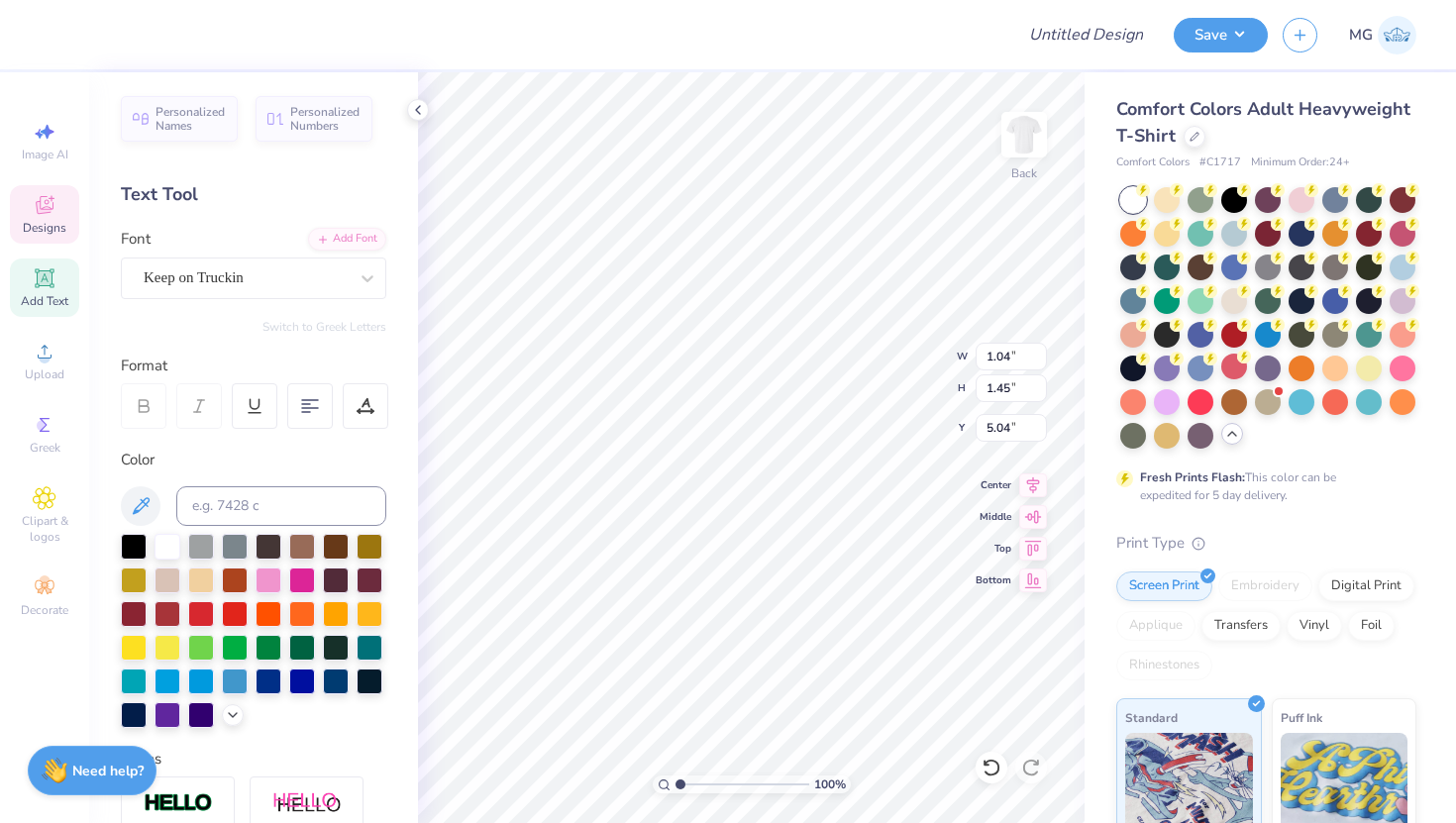 type on "G" 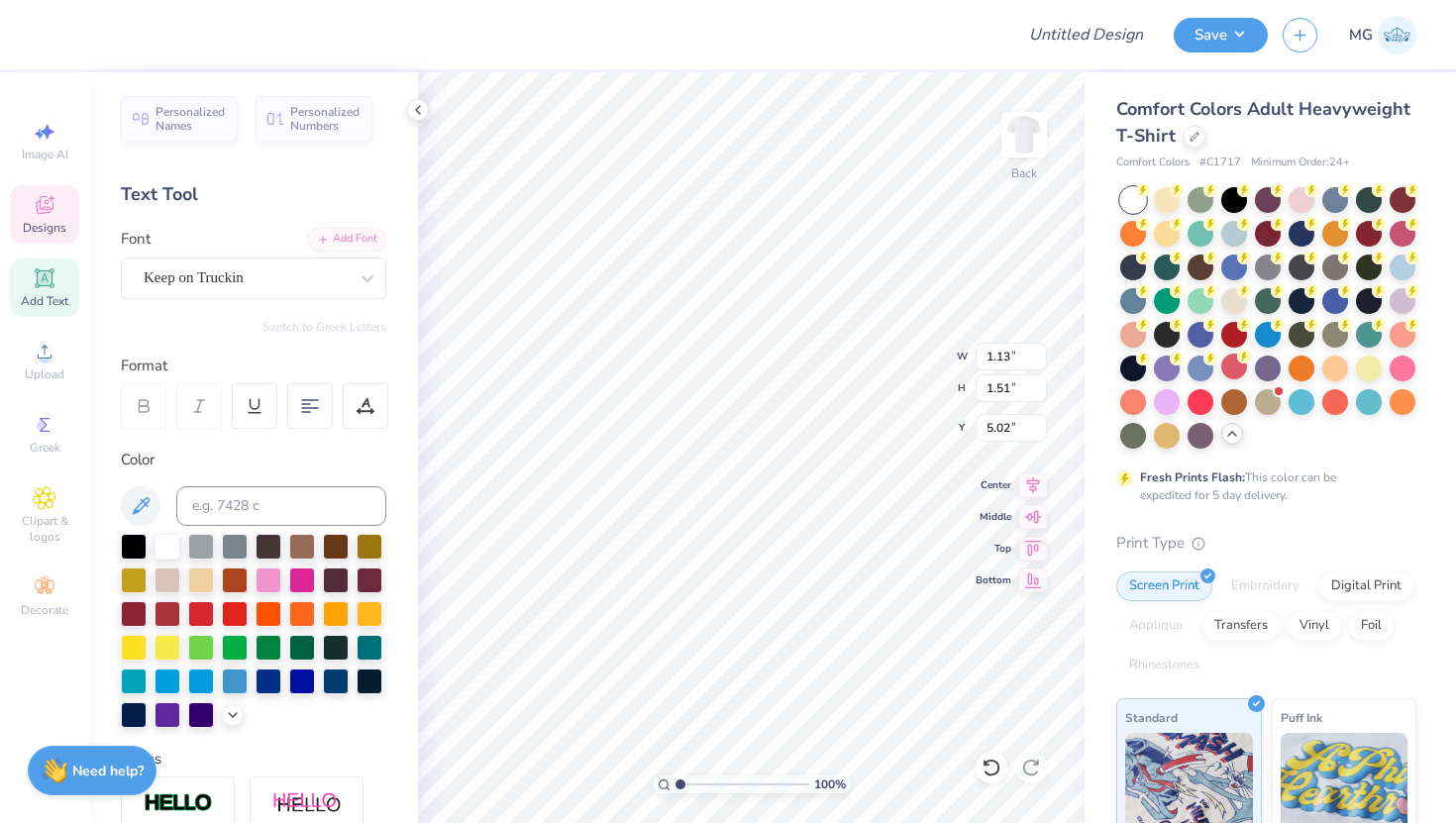 type on "5.04" 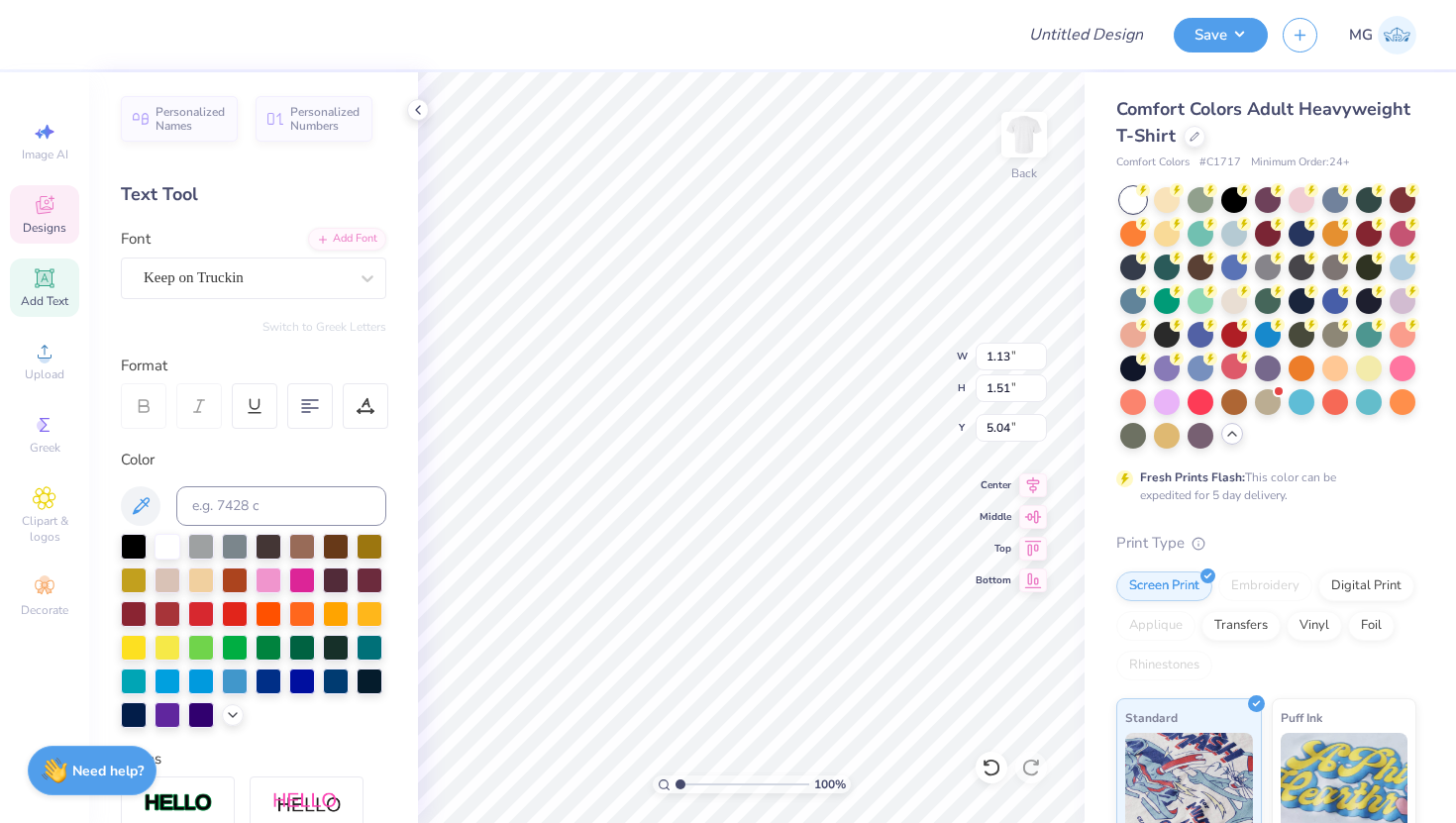 scroll, scrollTop: 16, scrollLeft: 2, axis: both 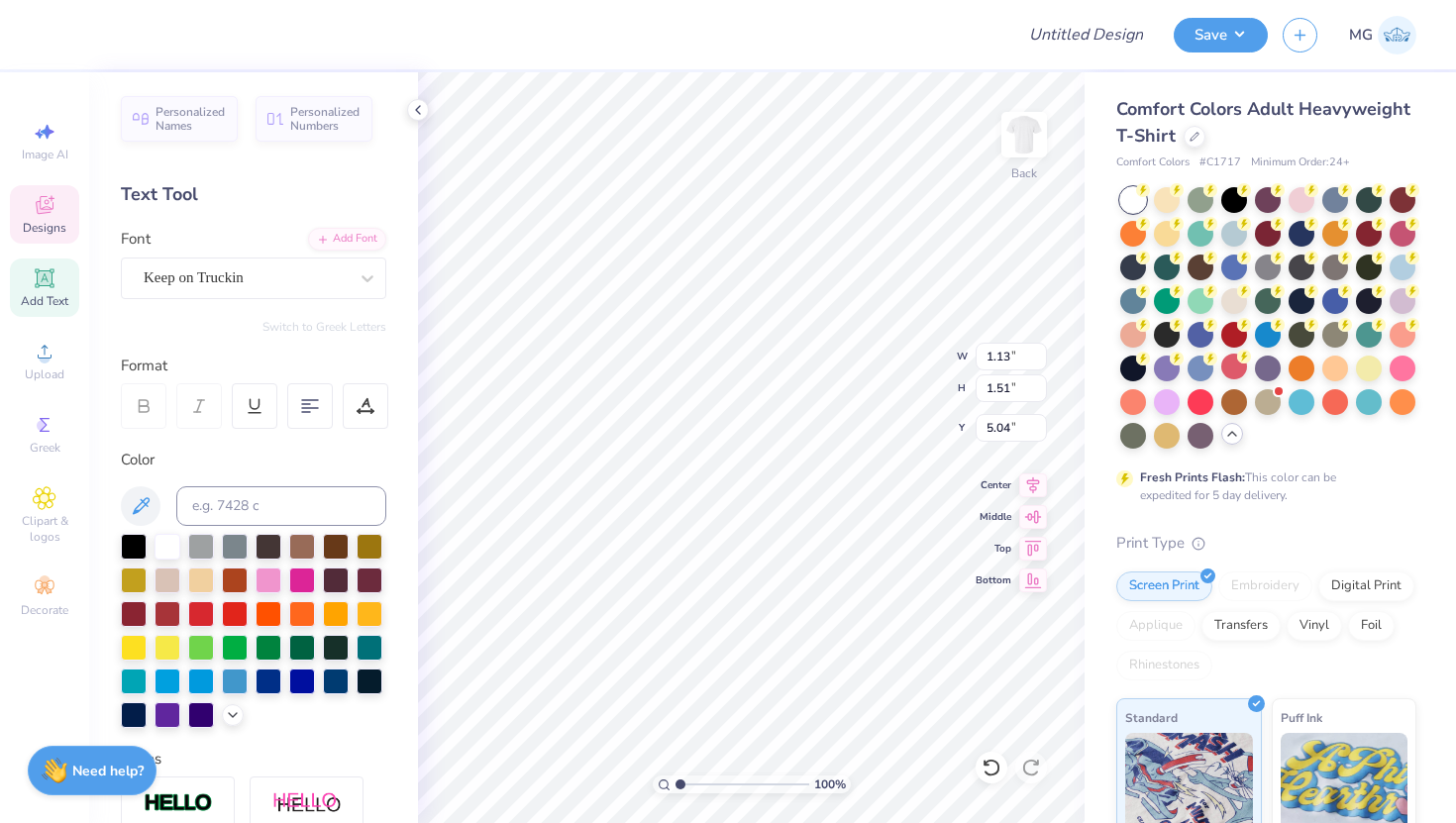 type on "G" 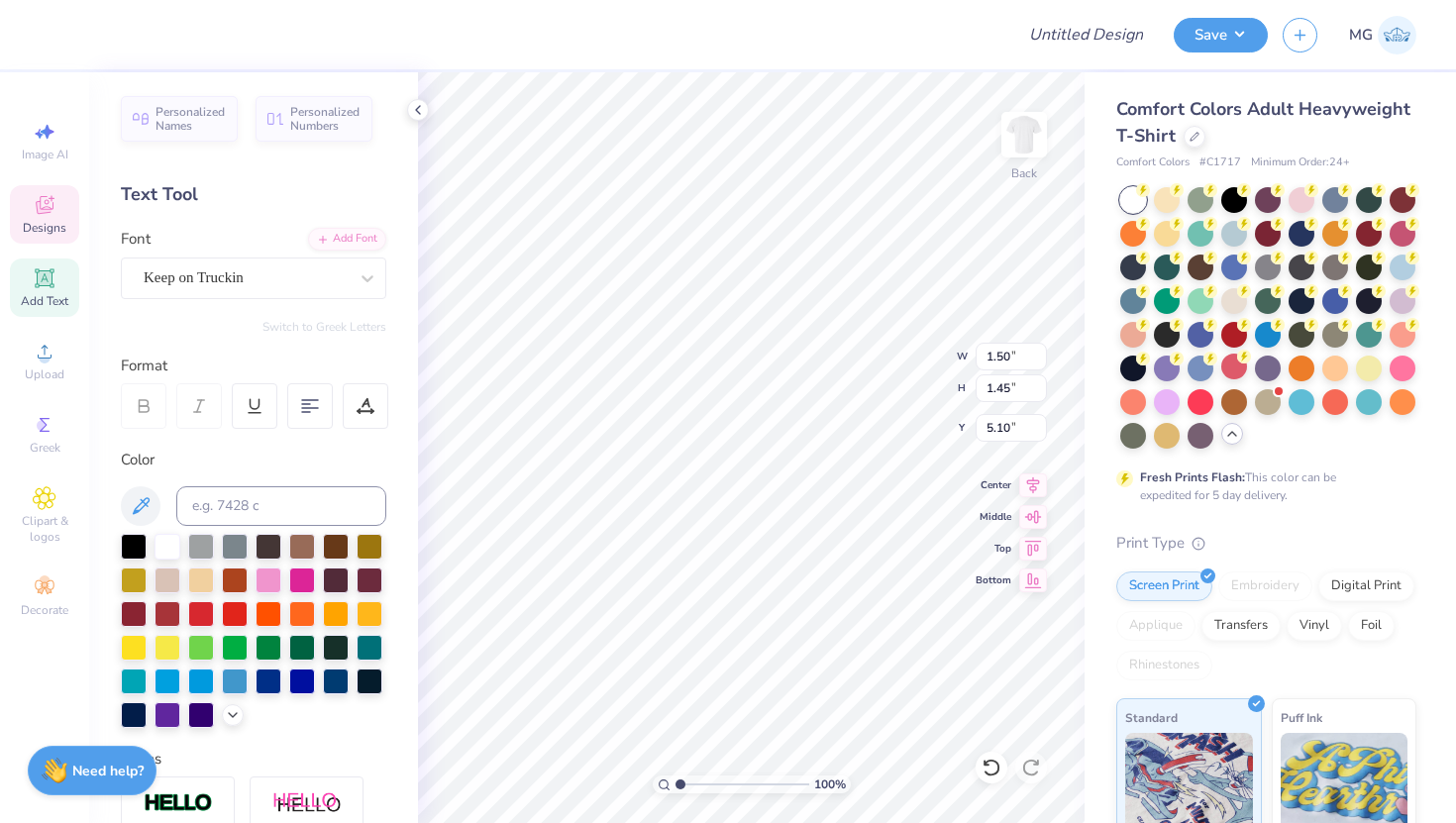 type on "I" 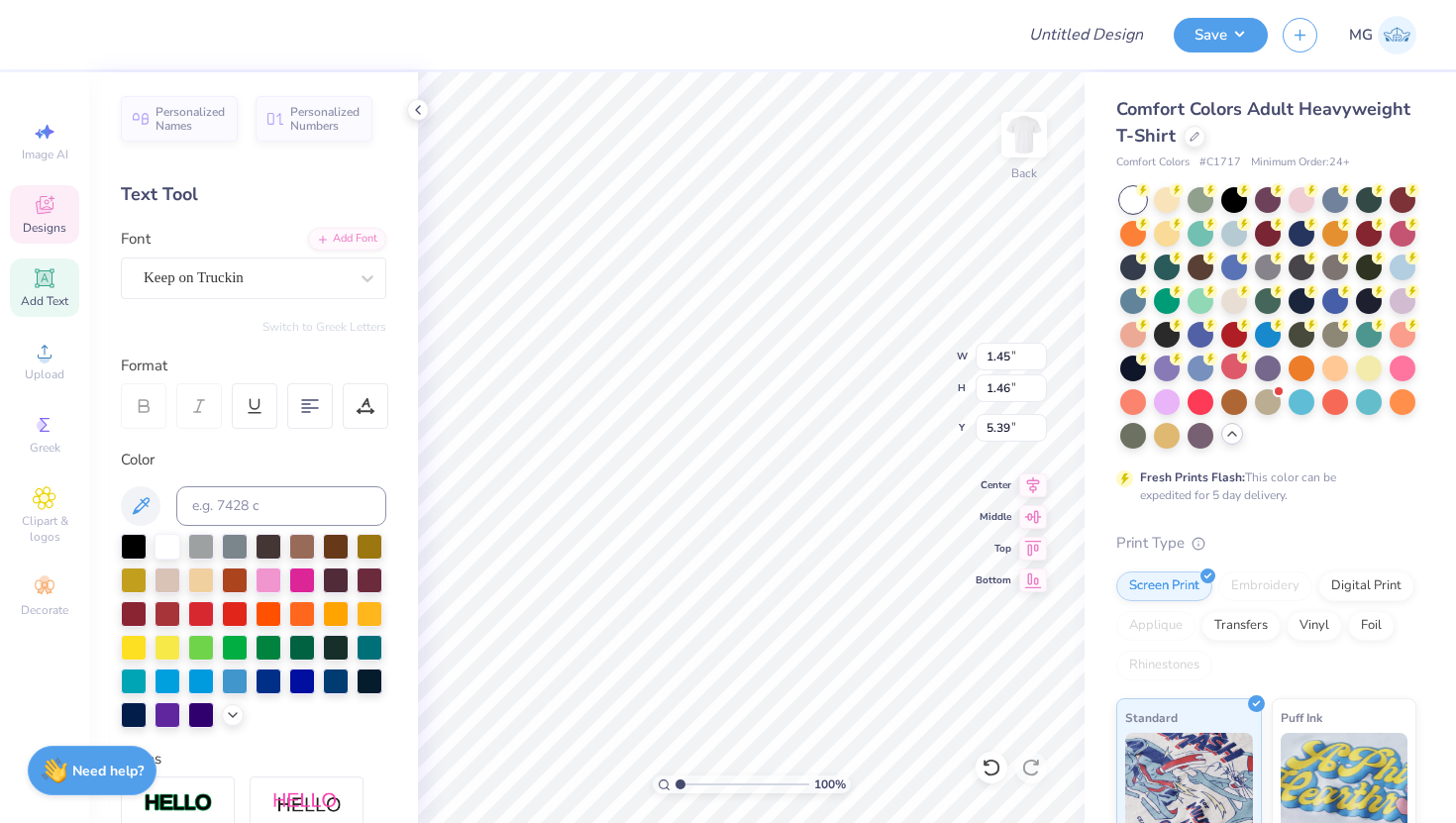 type on "5.35" 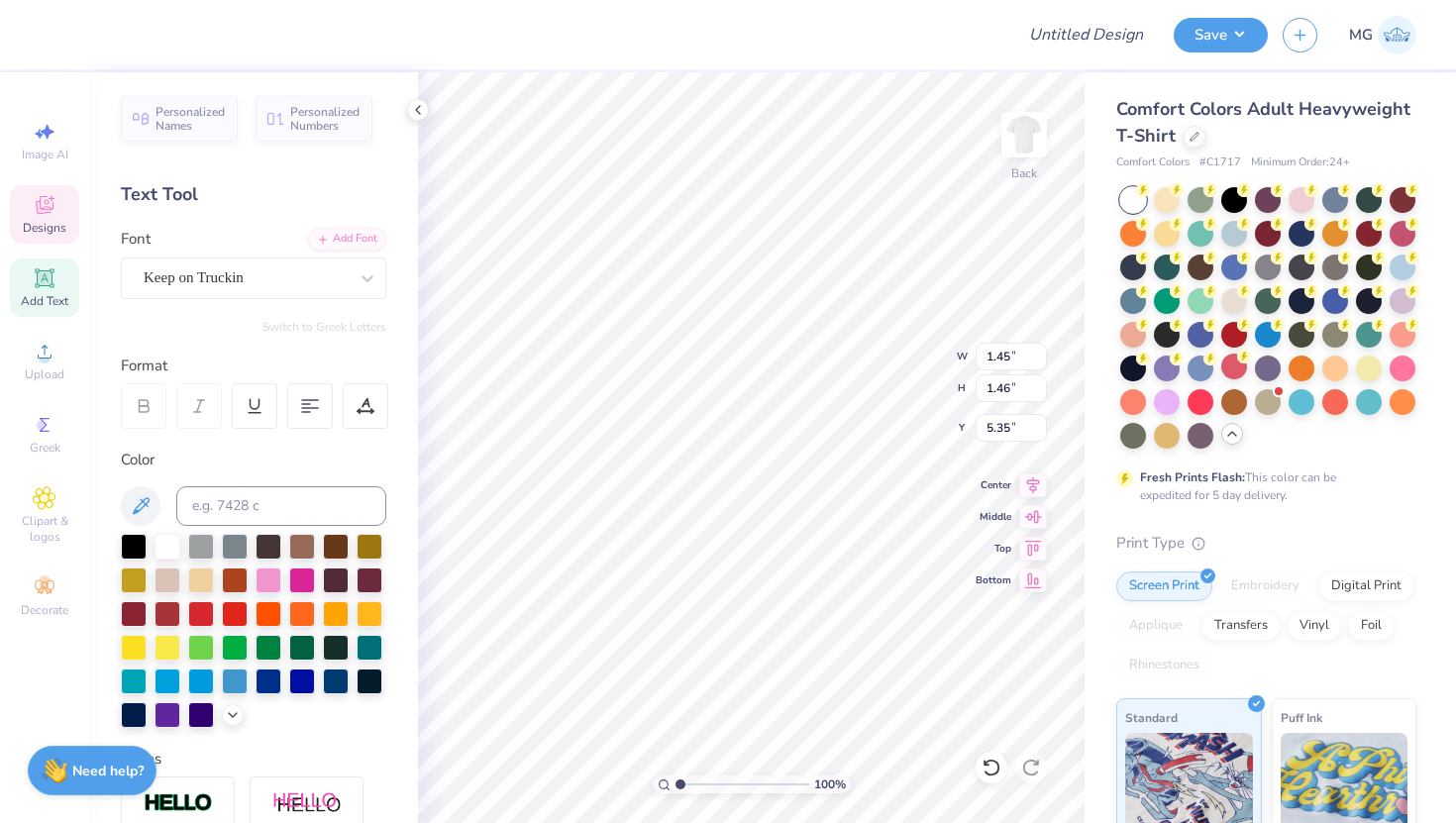 scroll, scrollTop: 16, scrollLeft: 2, axis: both 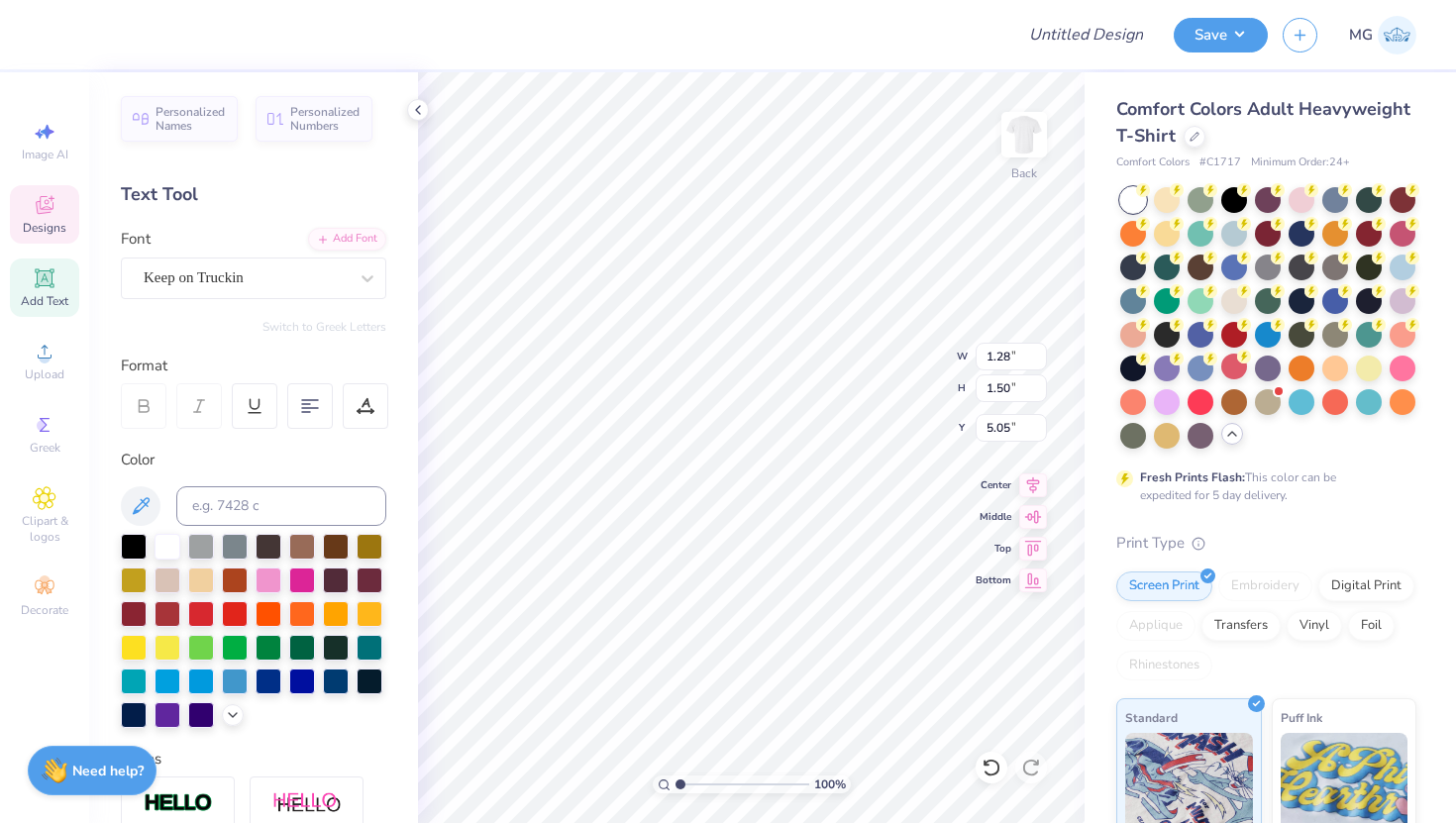 type on "5.04" 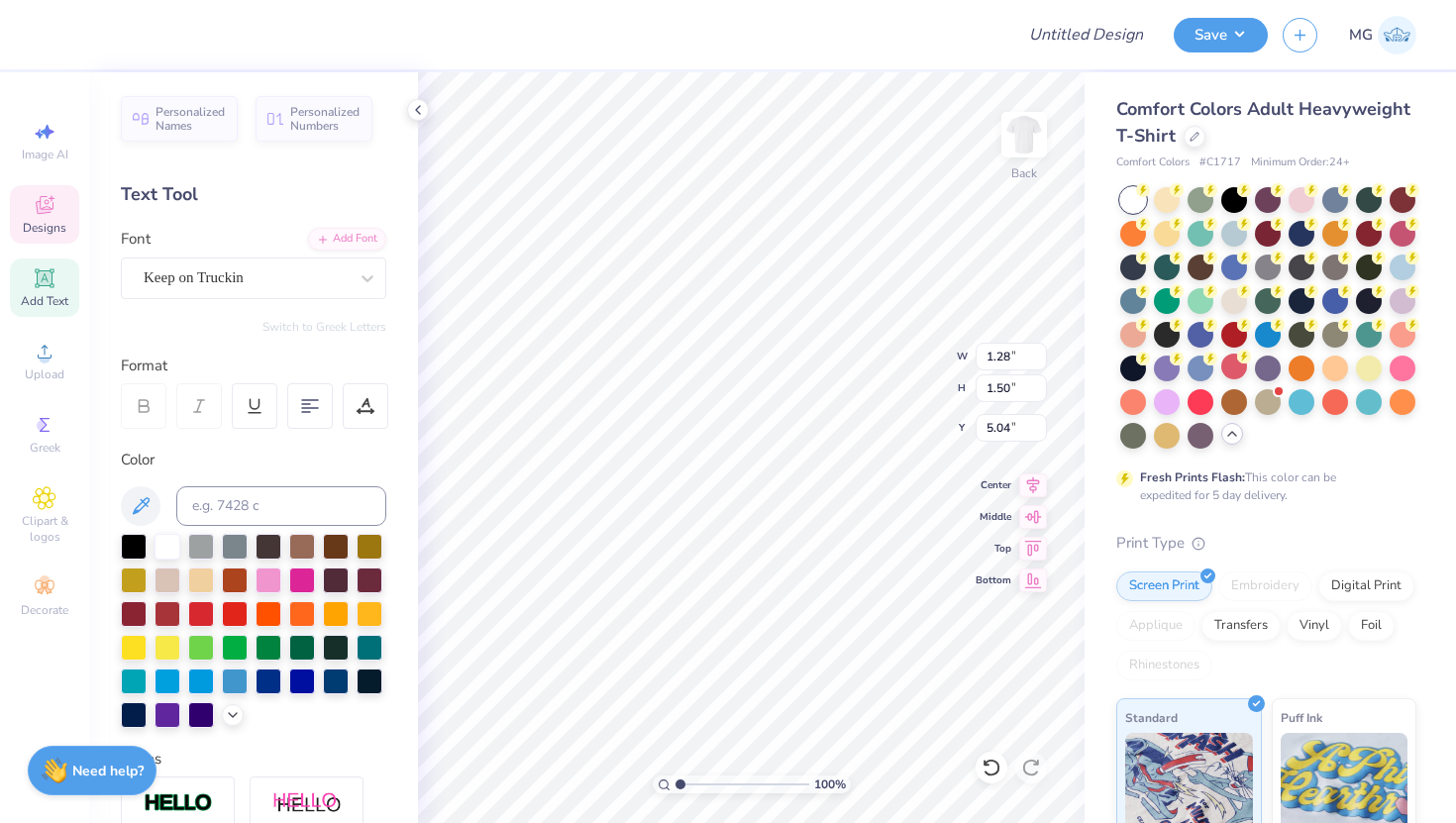 type on "1.24" 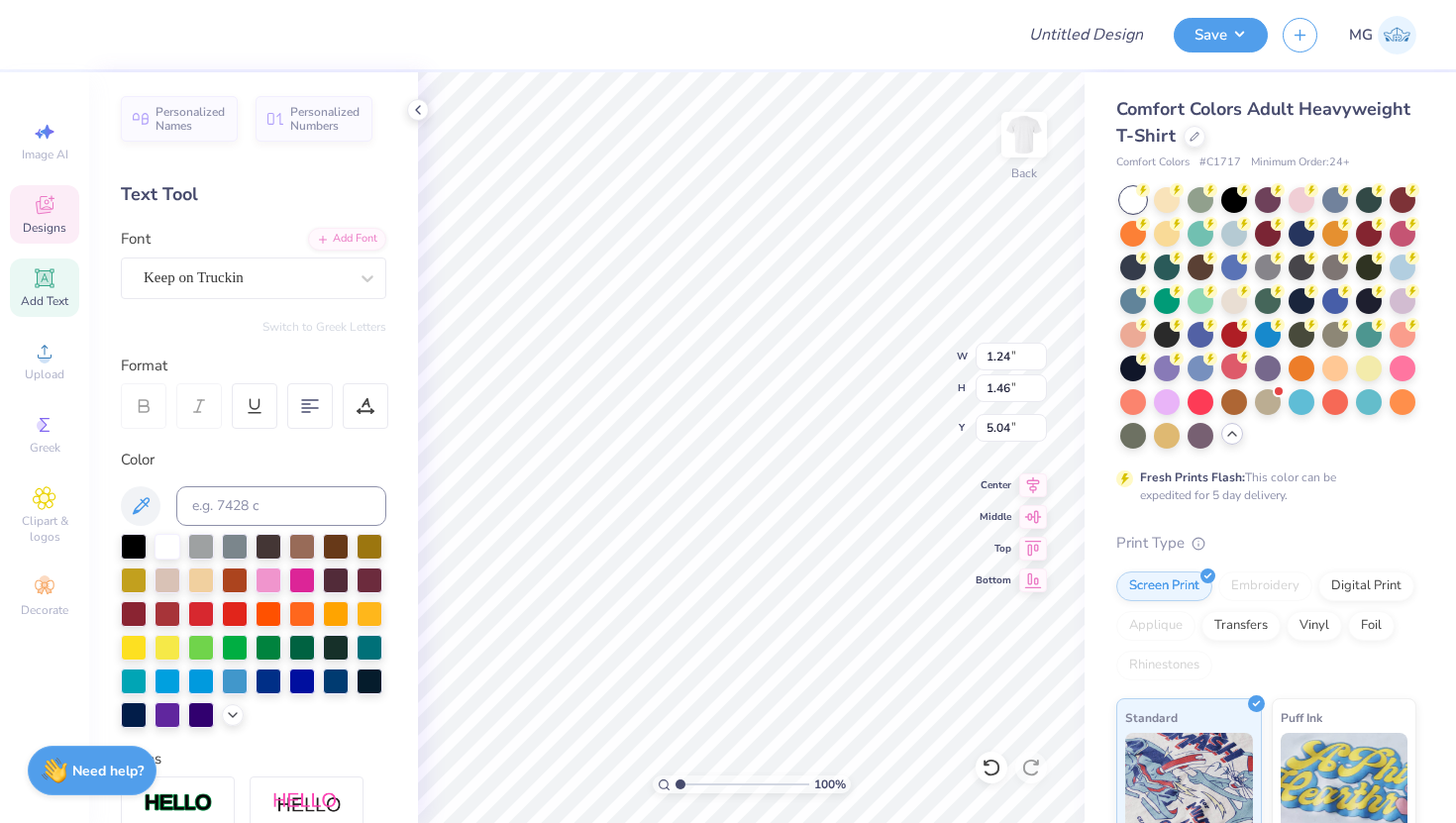 type on "1.22" 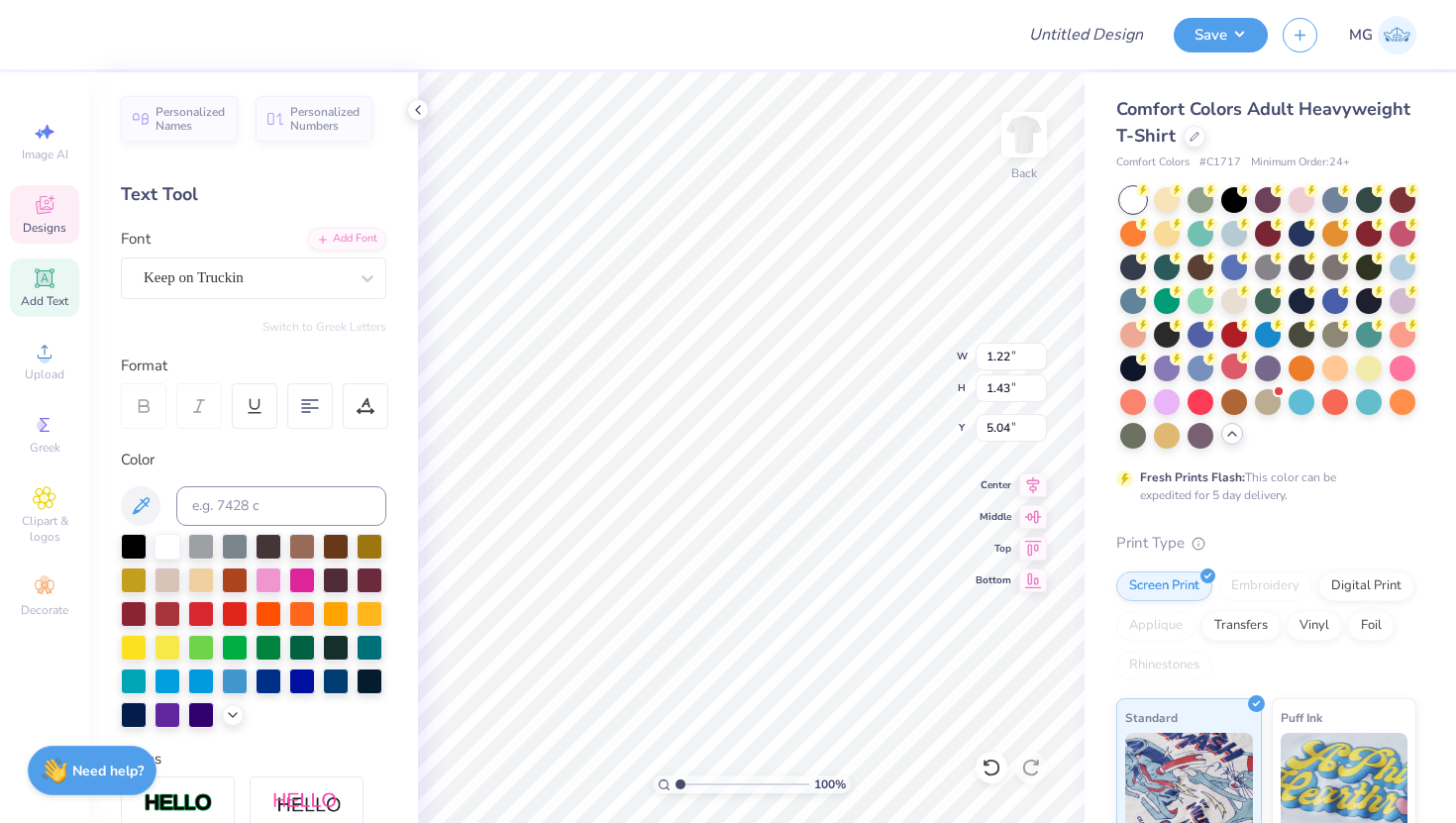 type on "4.85" 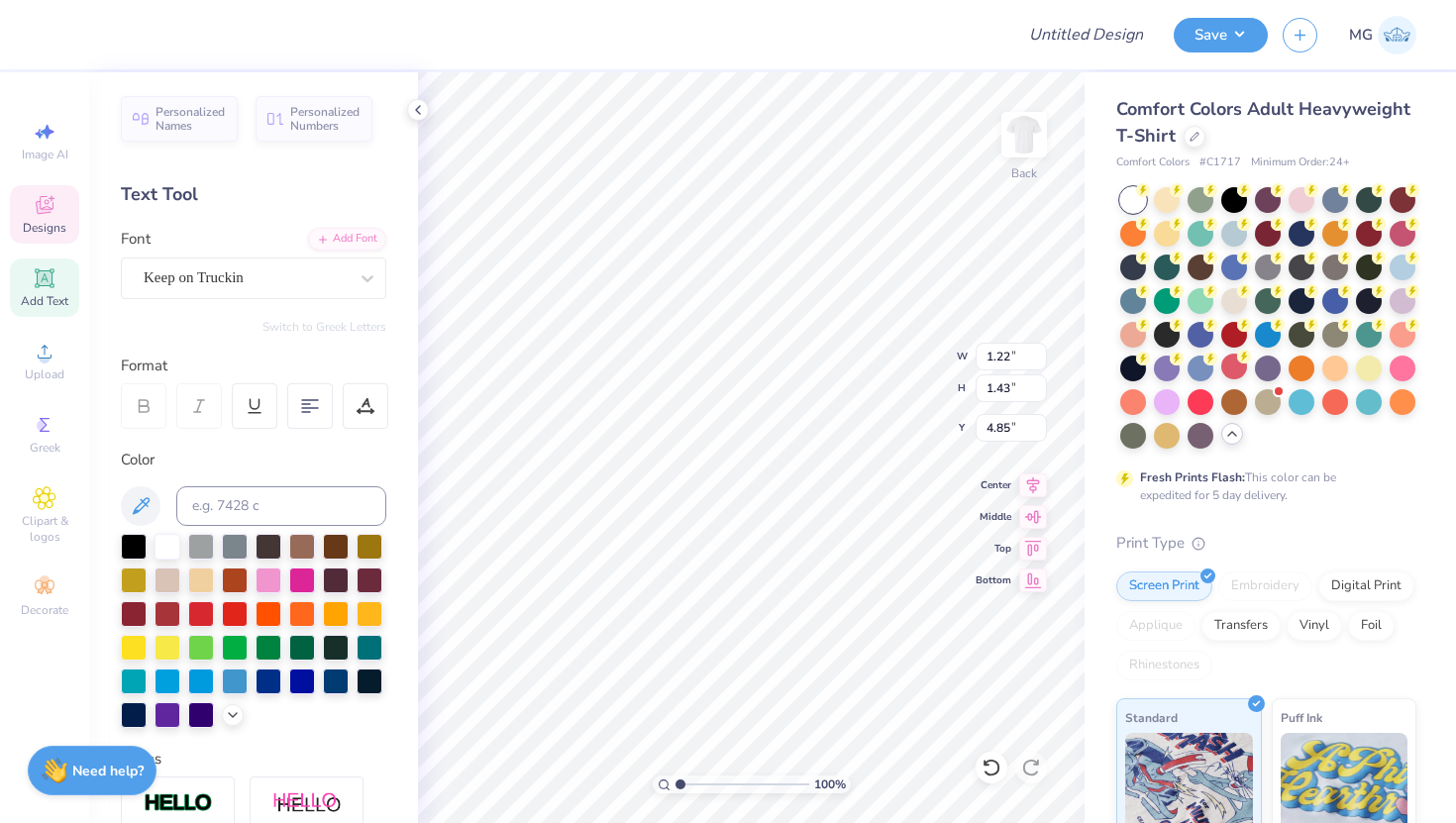 type on "1.25" 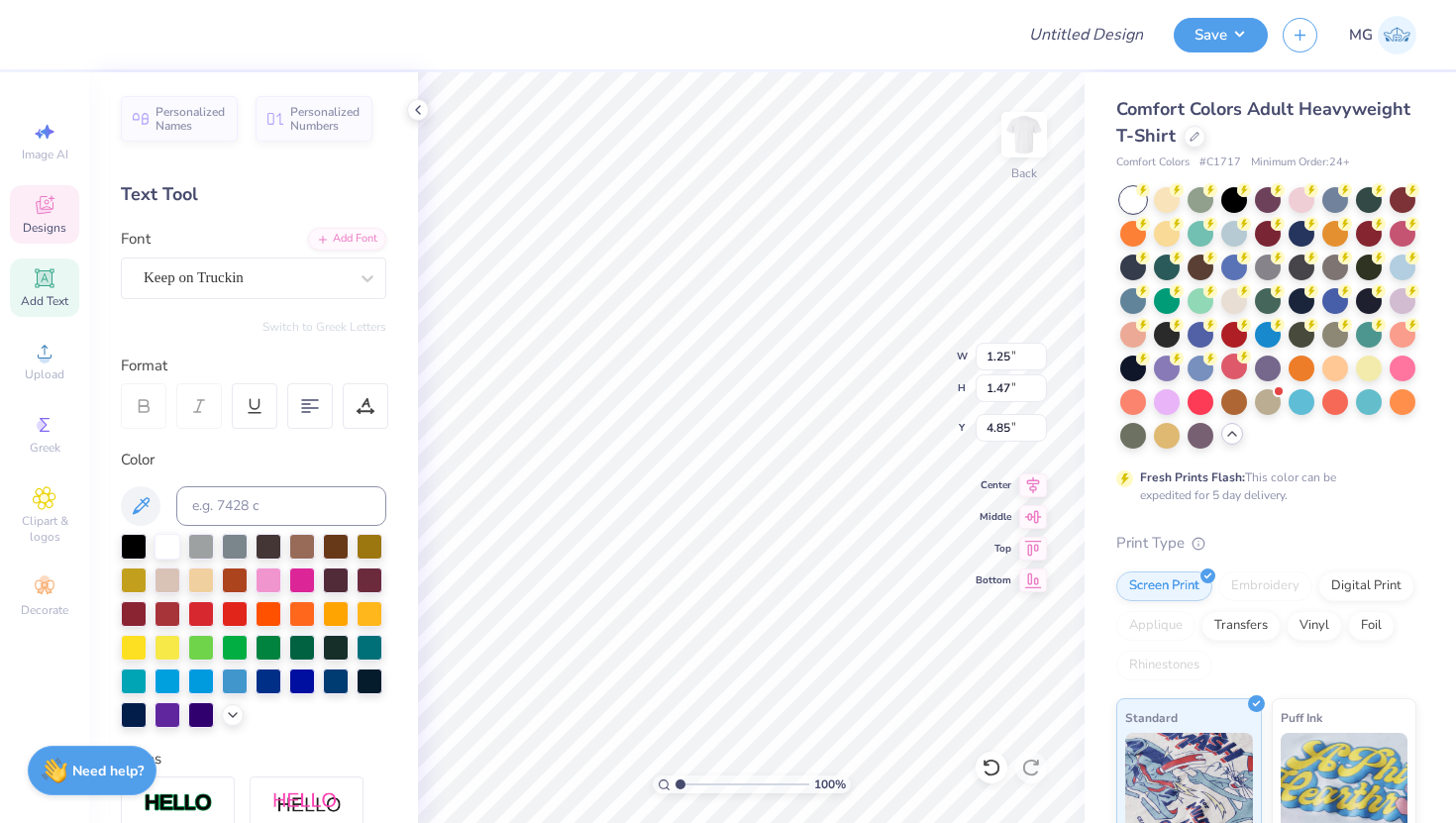 type on "4.83" 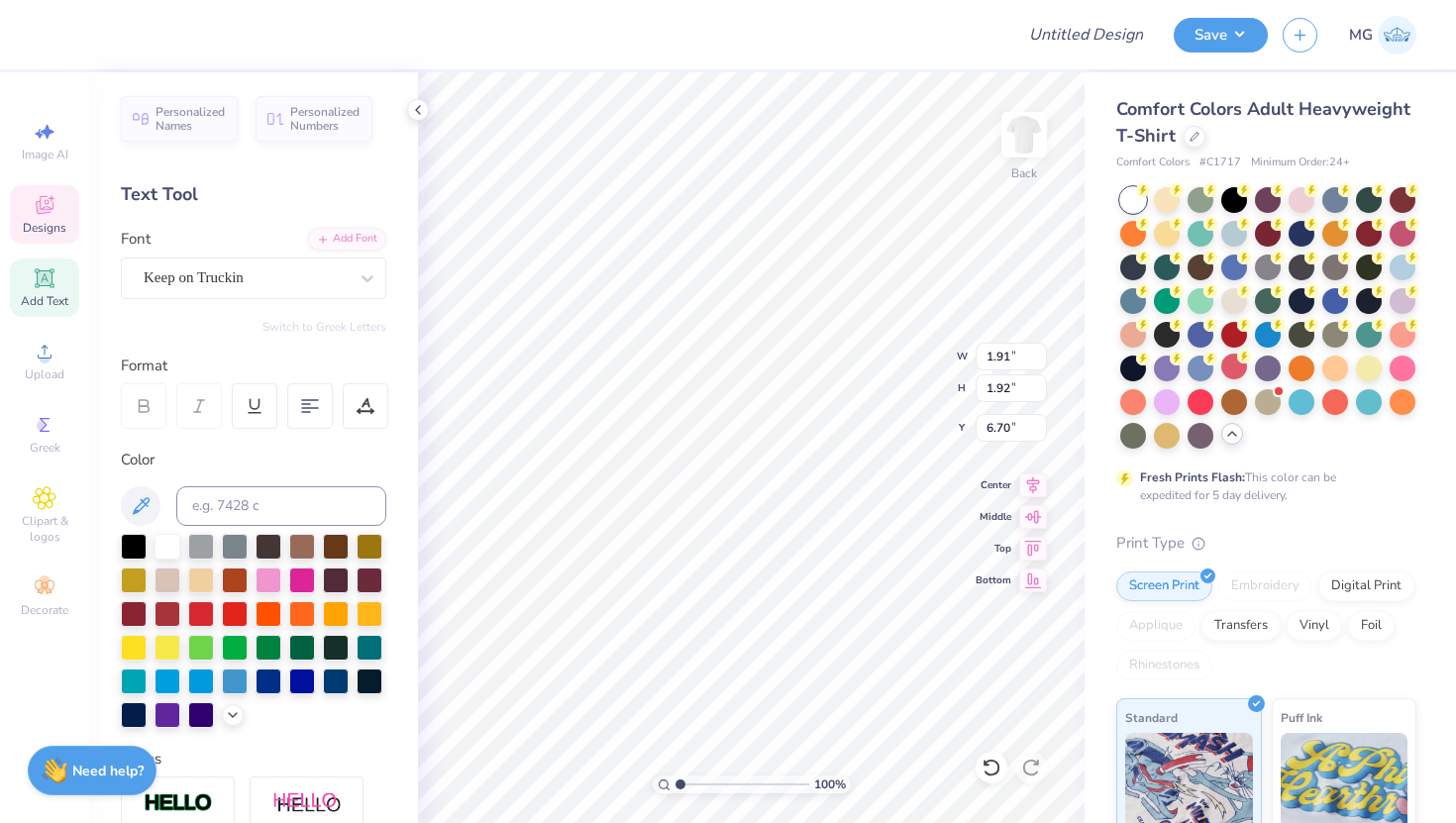 scroll, scrollTop: 16, scrollLeft: 2, axis: both 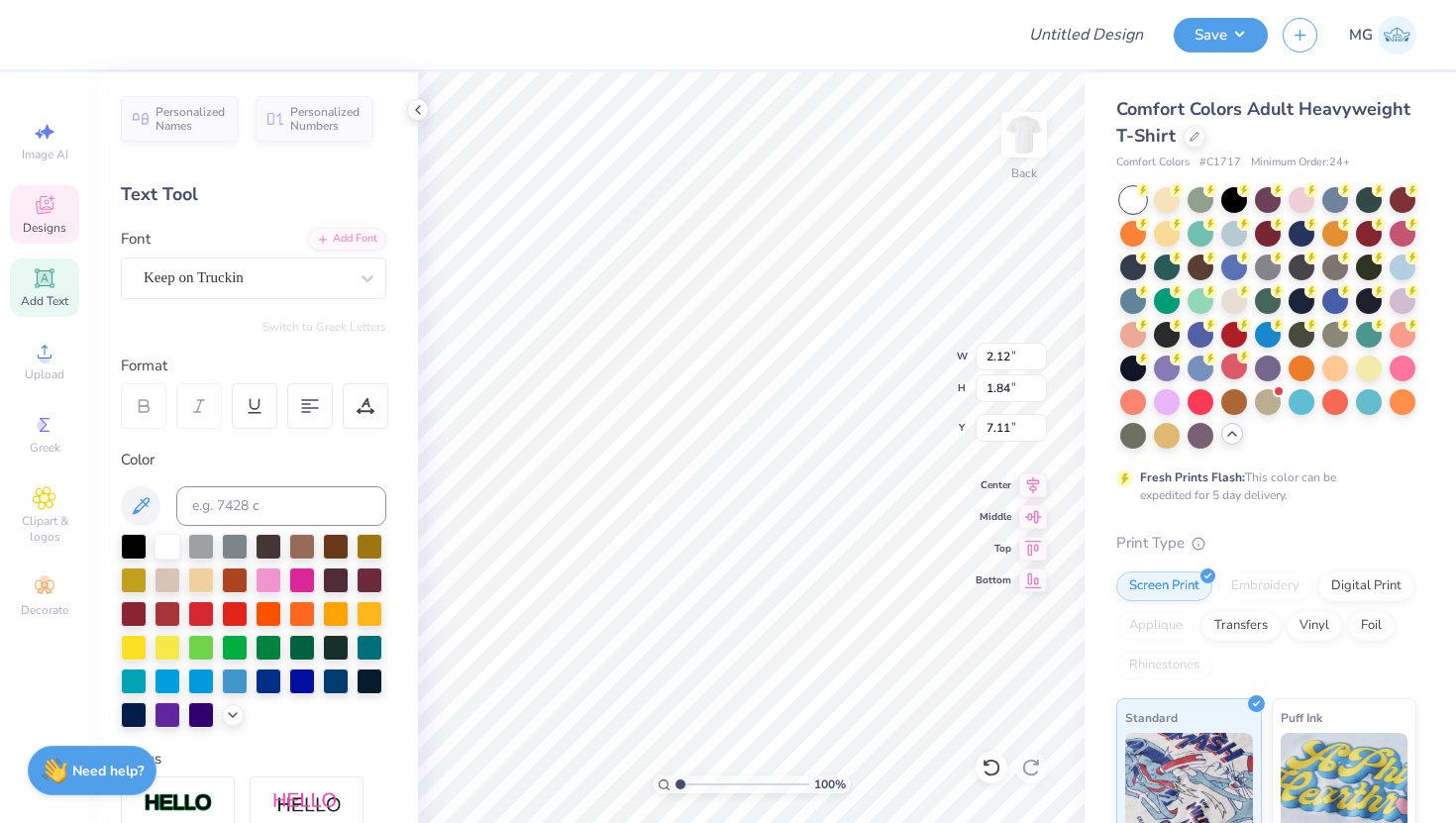 type on "2.12" 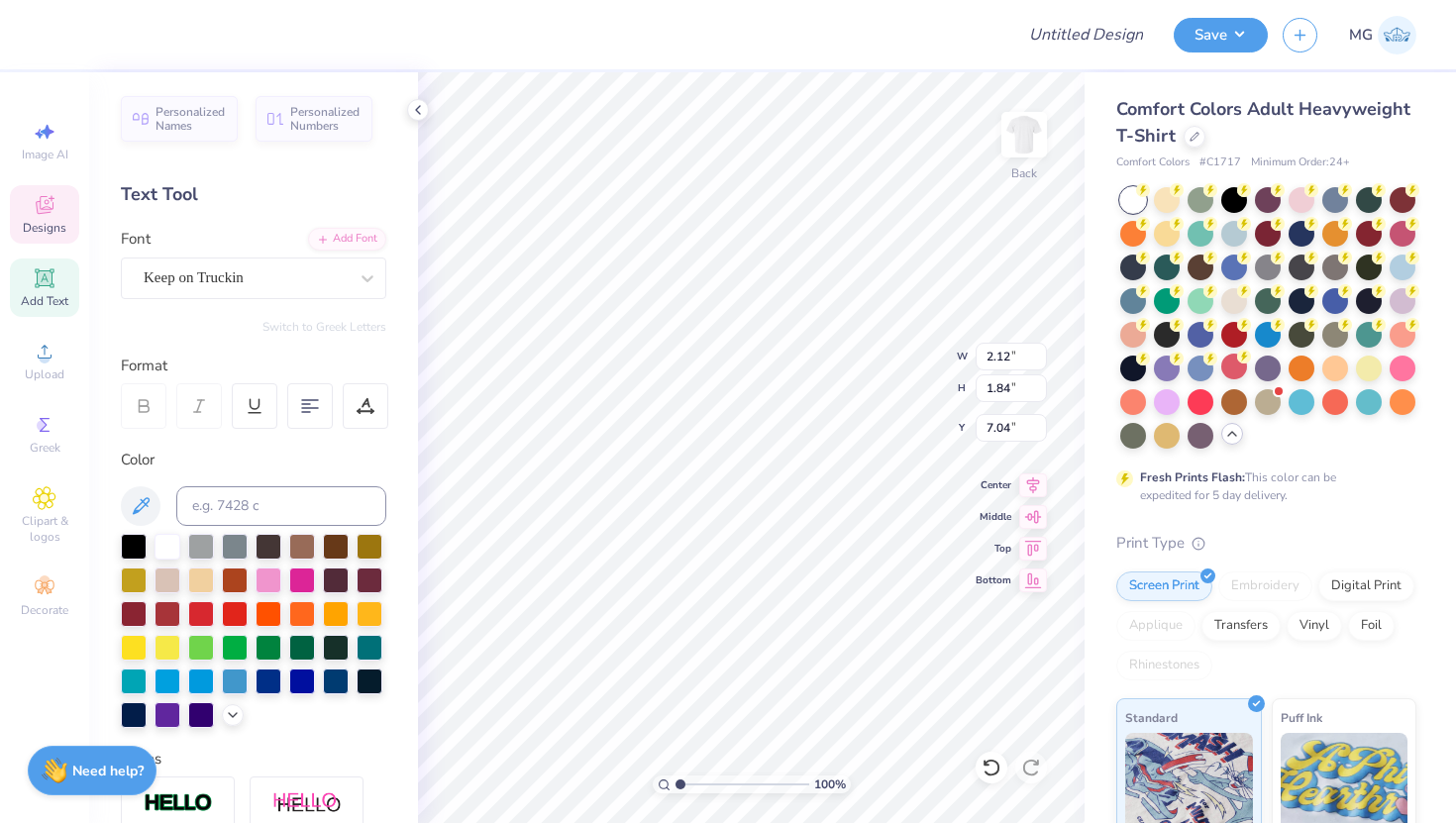 scroll, scrollTop: 16, scrollLeft: 2, axis: both 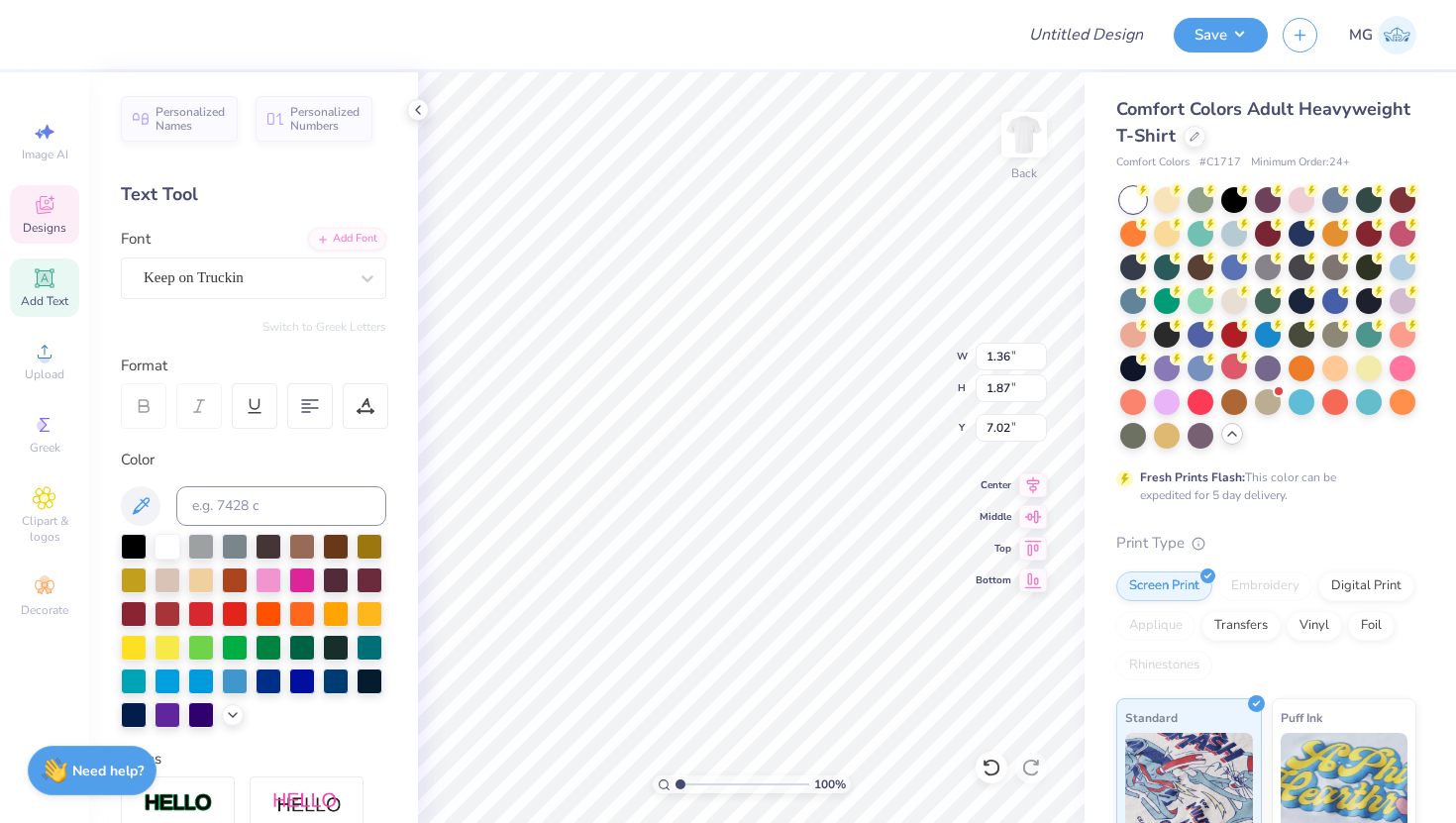 type on "7.01" 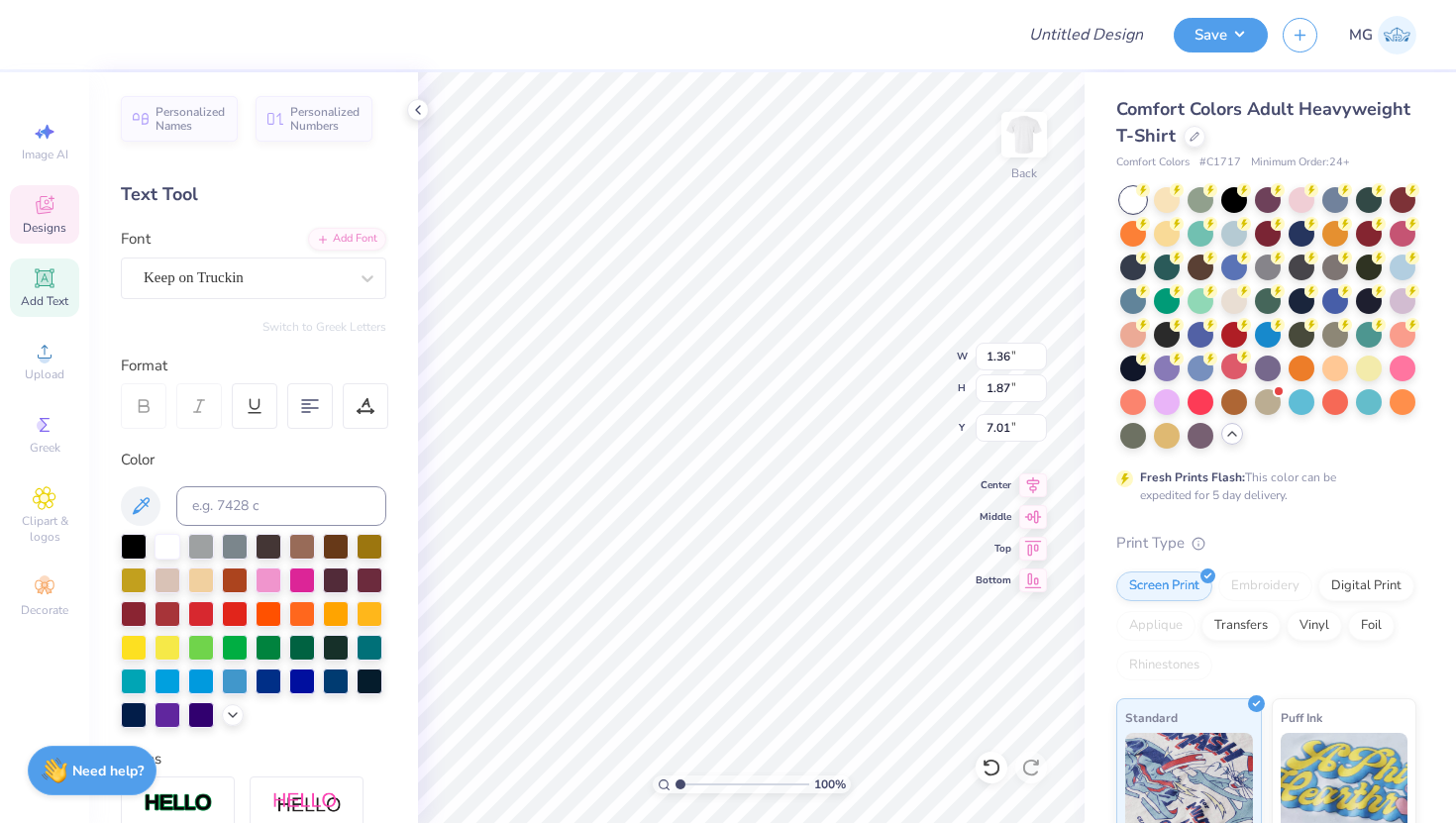 type on "1.45" 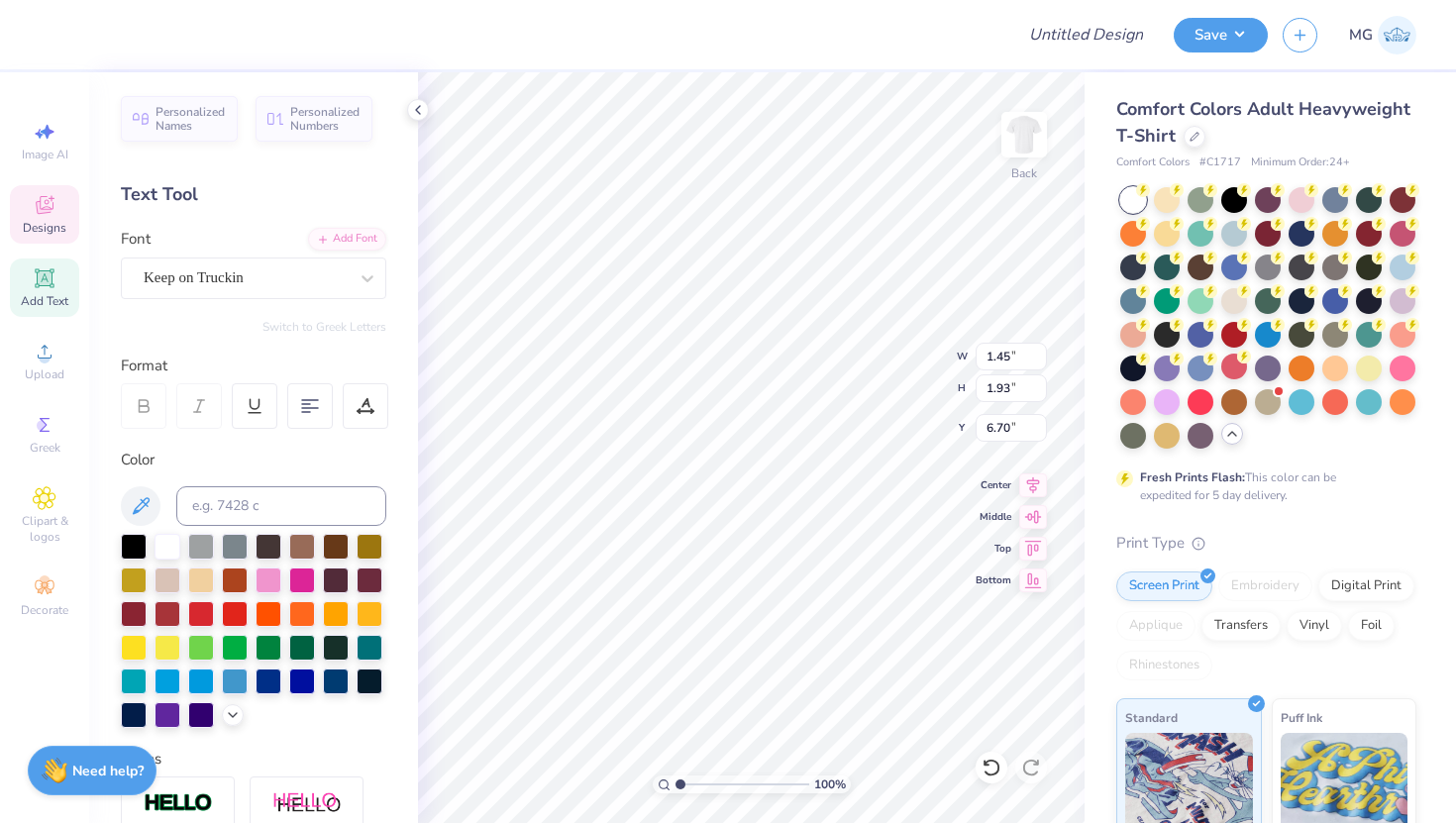 type on "6.95" 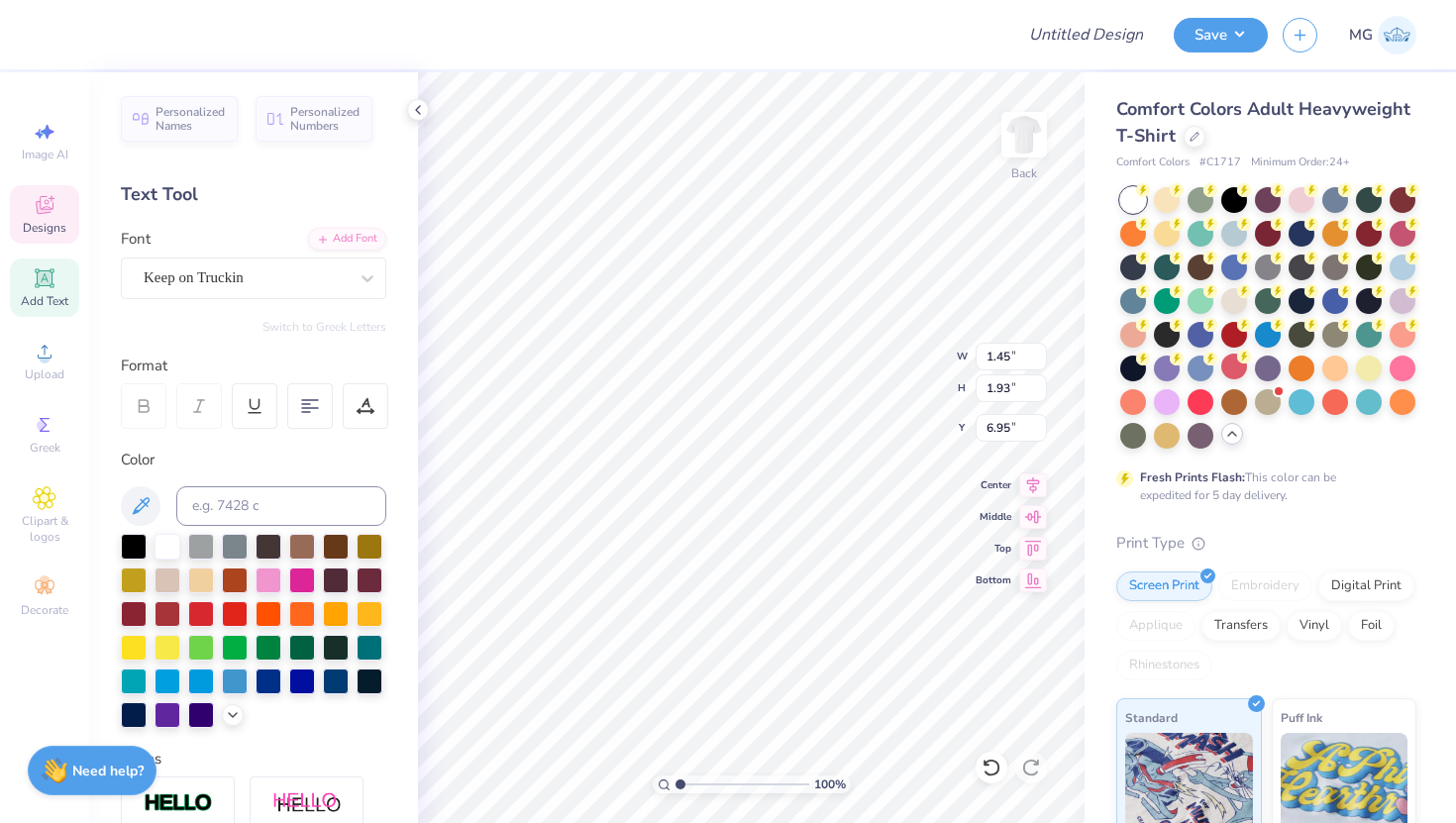 type on "2.12" 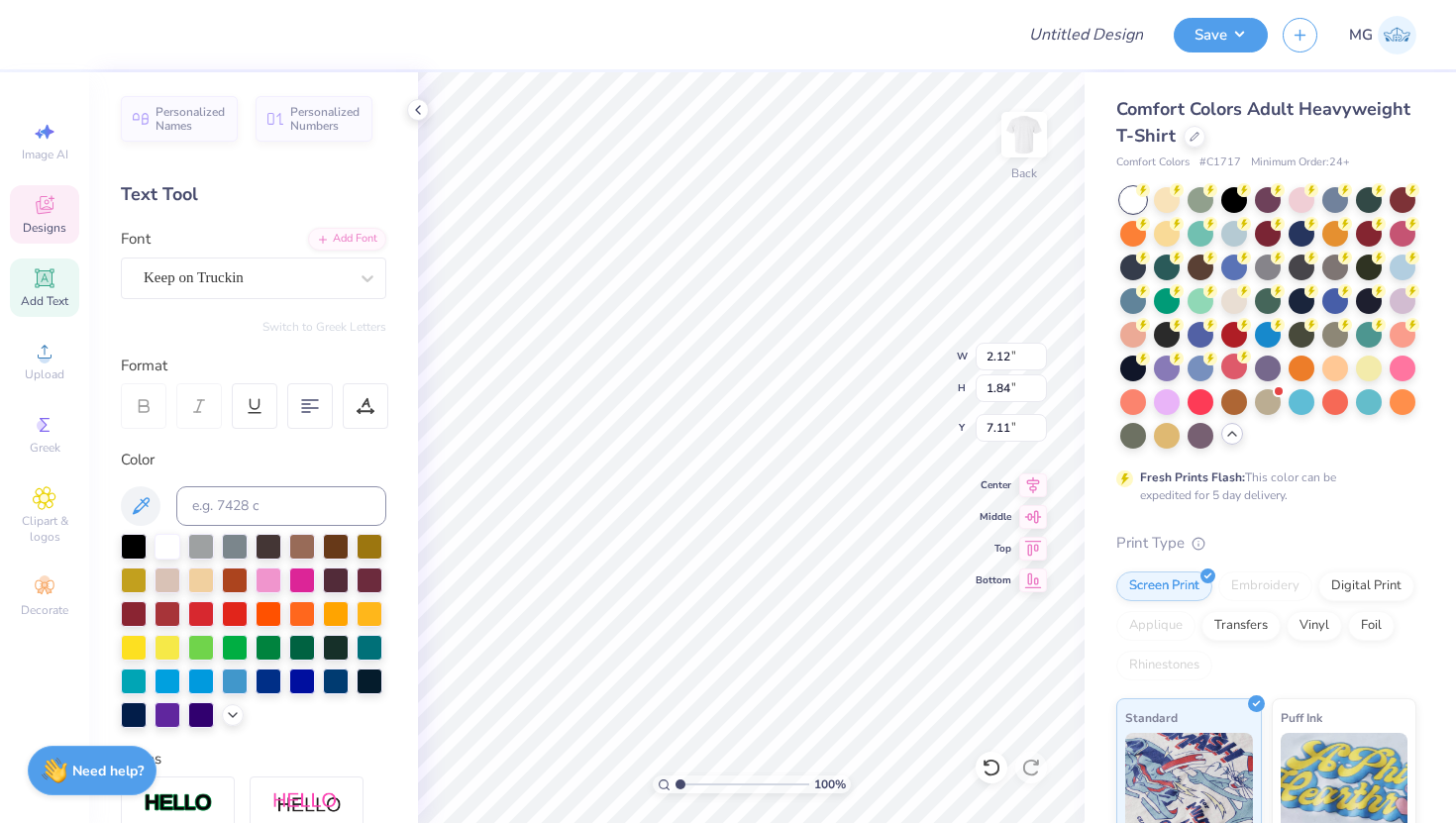 type on "7.04" 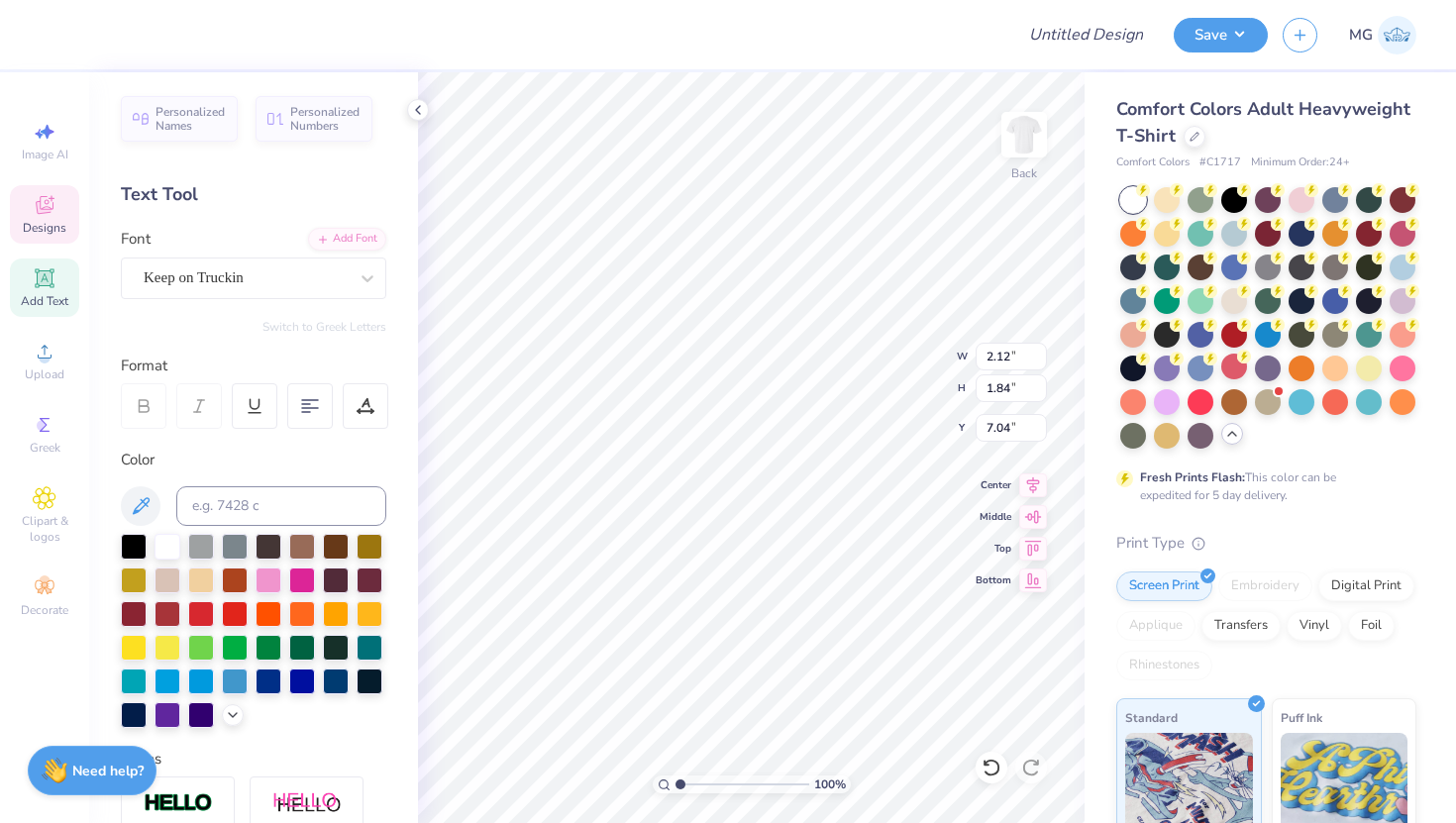 type on "1.36" 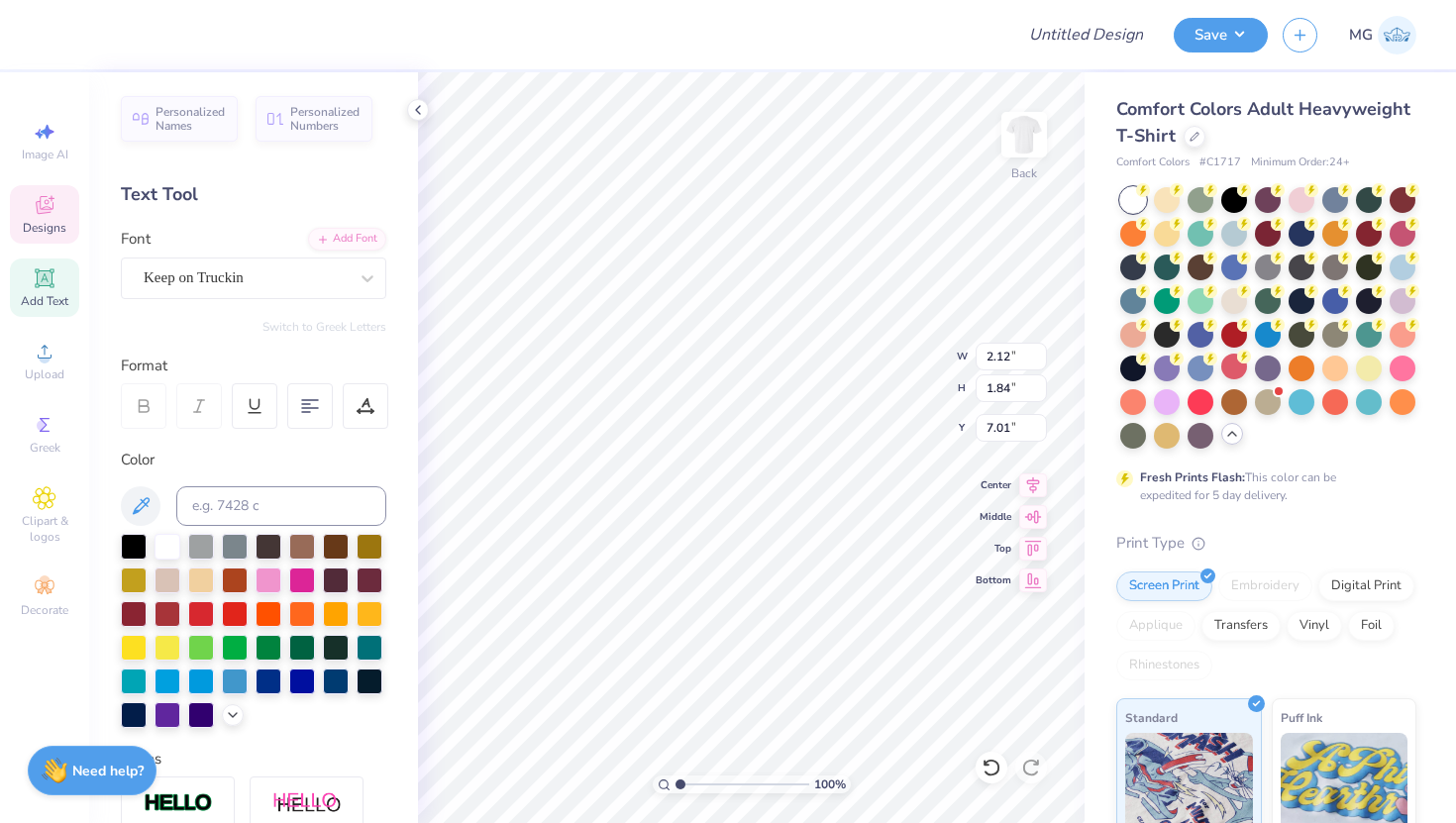 type on "1.69" 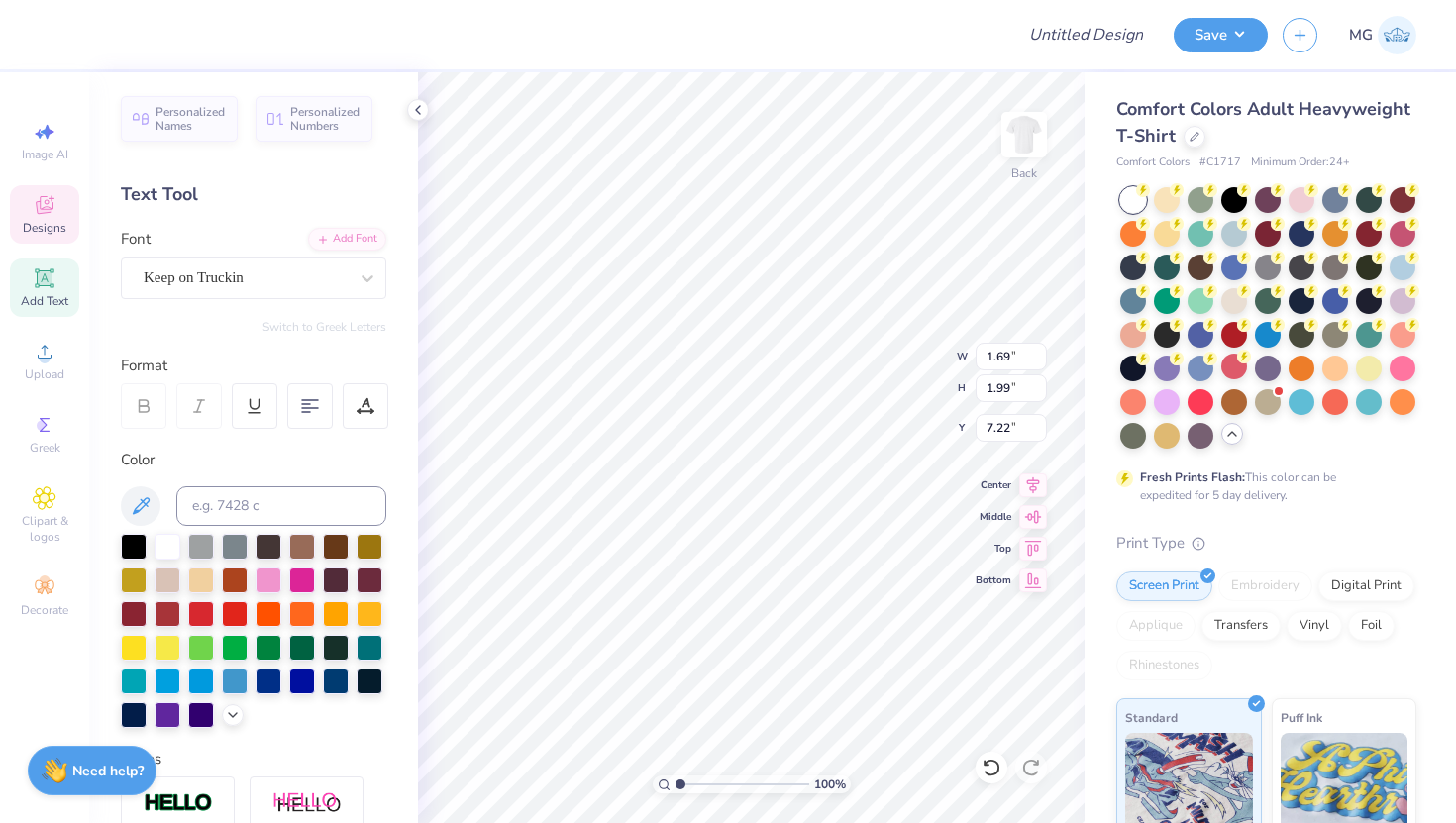 type on "7.27" 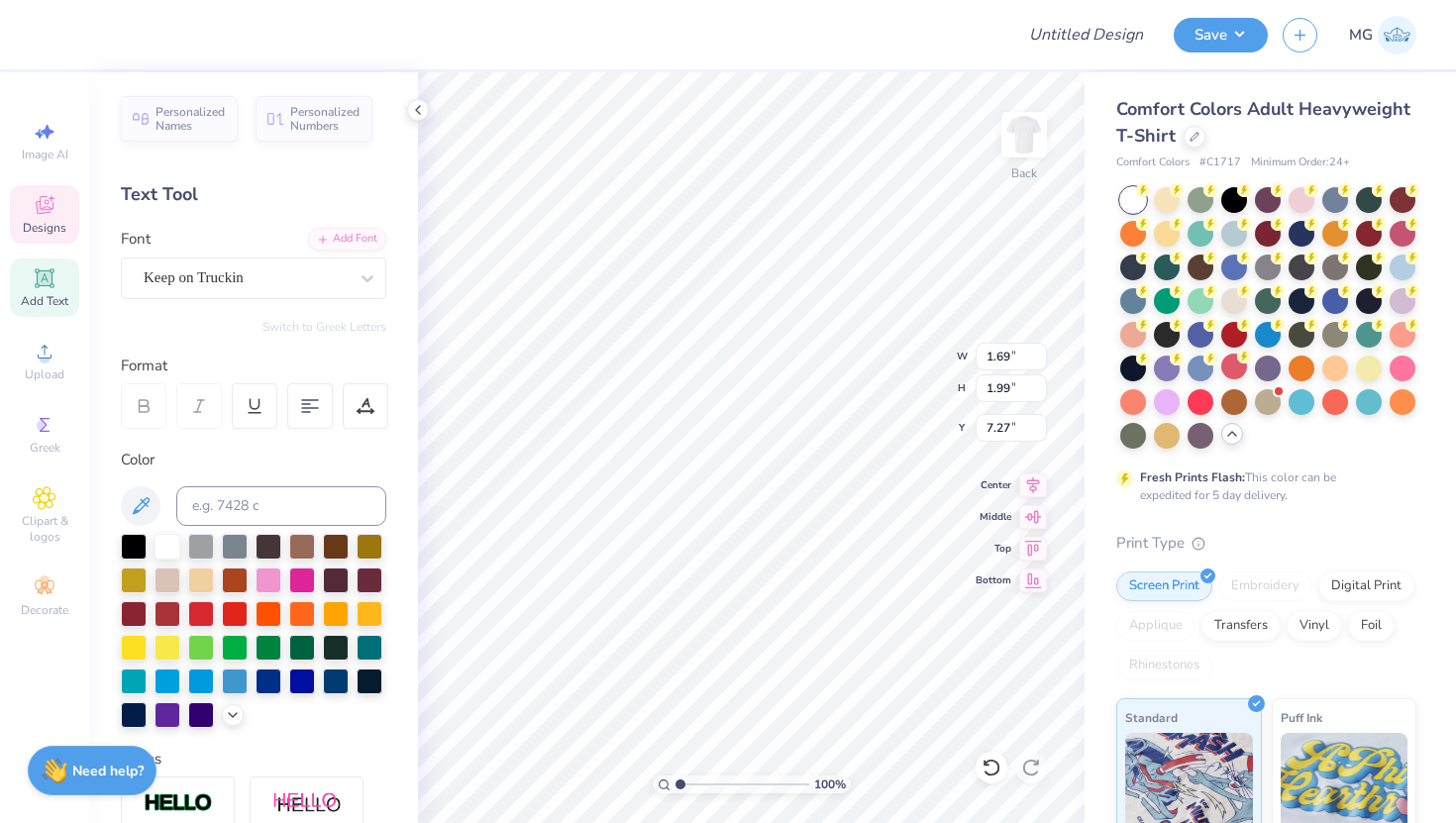type on "1.45" 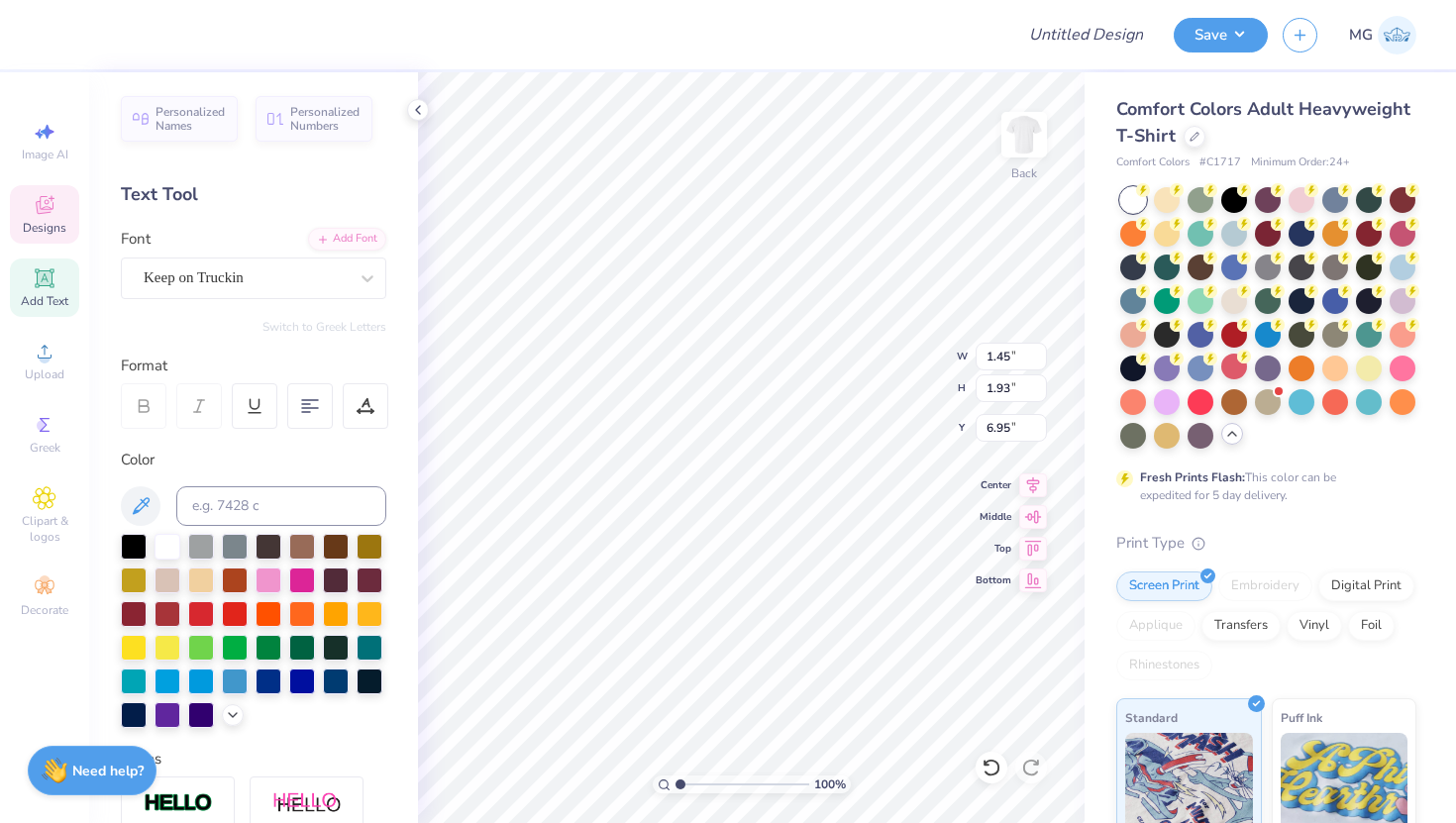 type on "2.12" 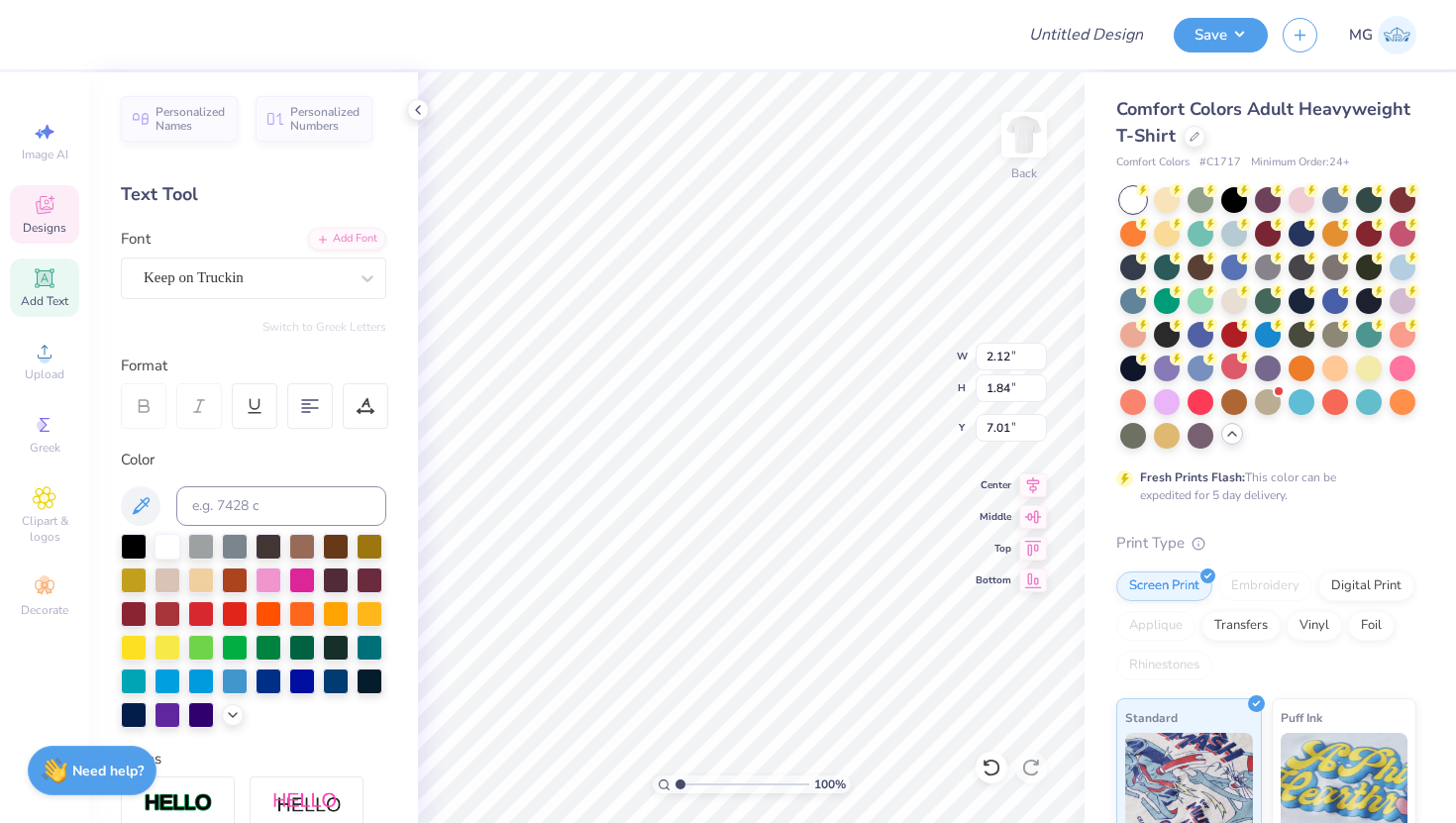 type on "1.36" 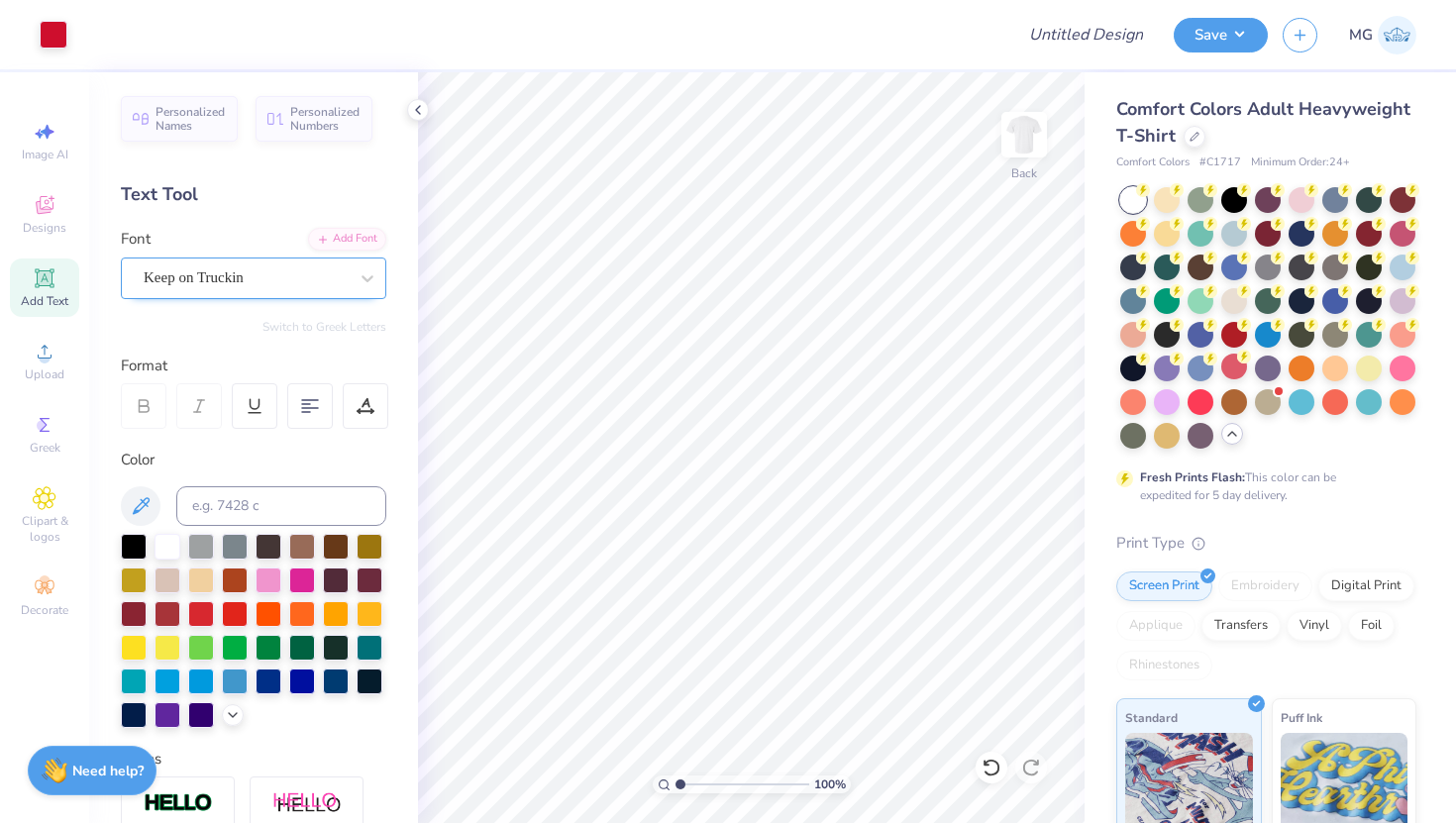 click on "Keep on Truckin" at bounding box center (246, 277) 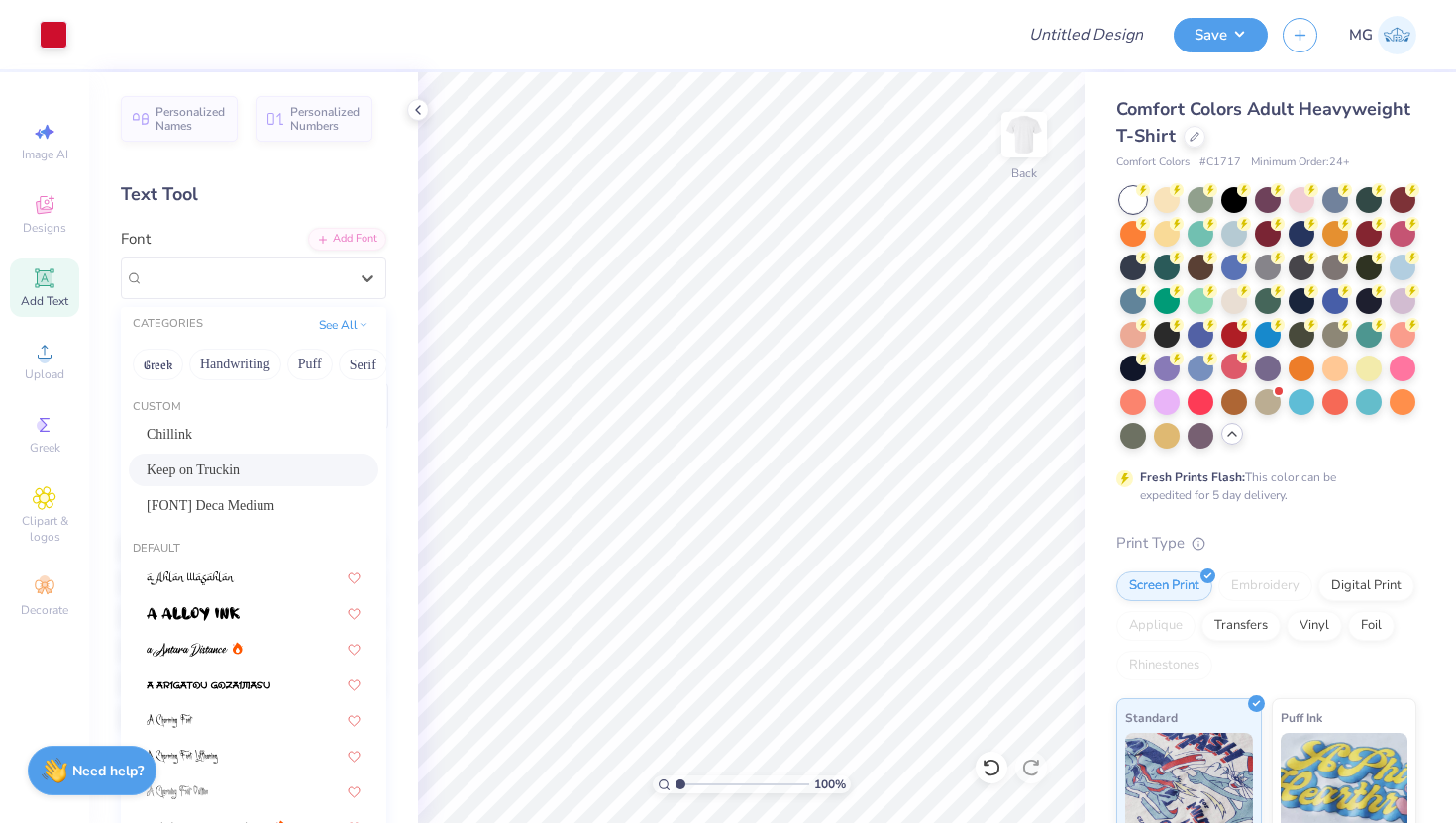 click on "Keep on Truckin" at bounding box center [254, 469] 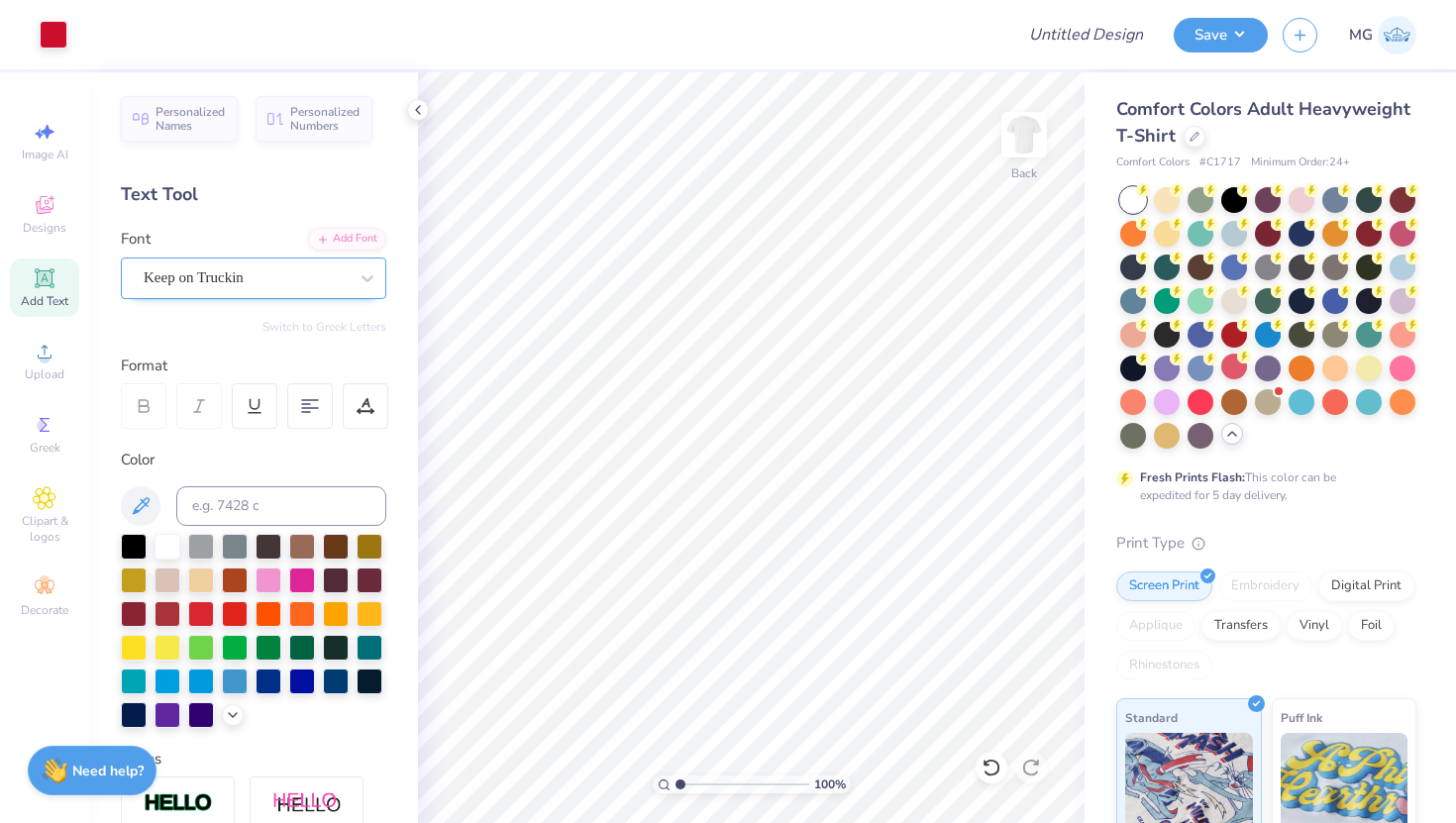 click on "Keep on Truckin" at bounding box center (246, 277) 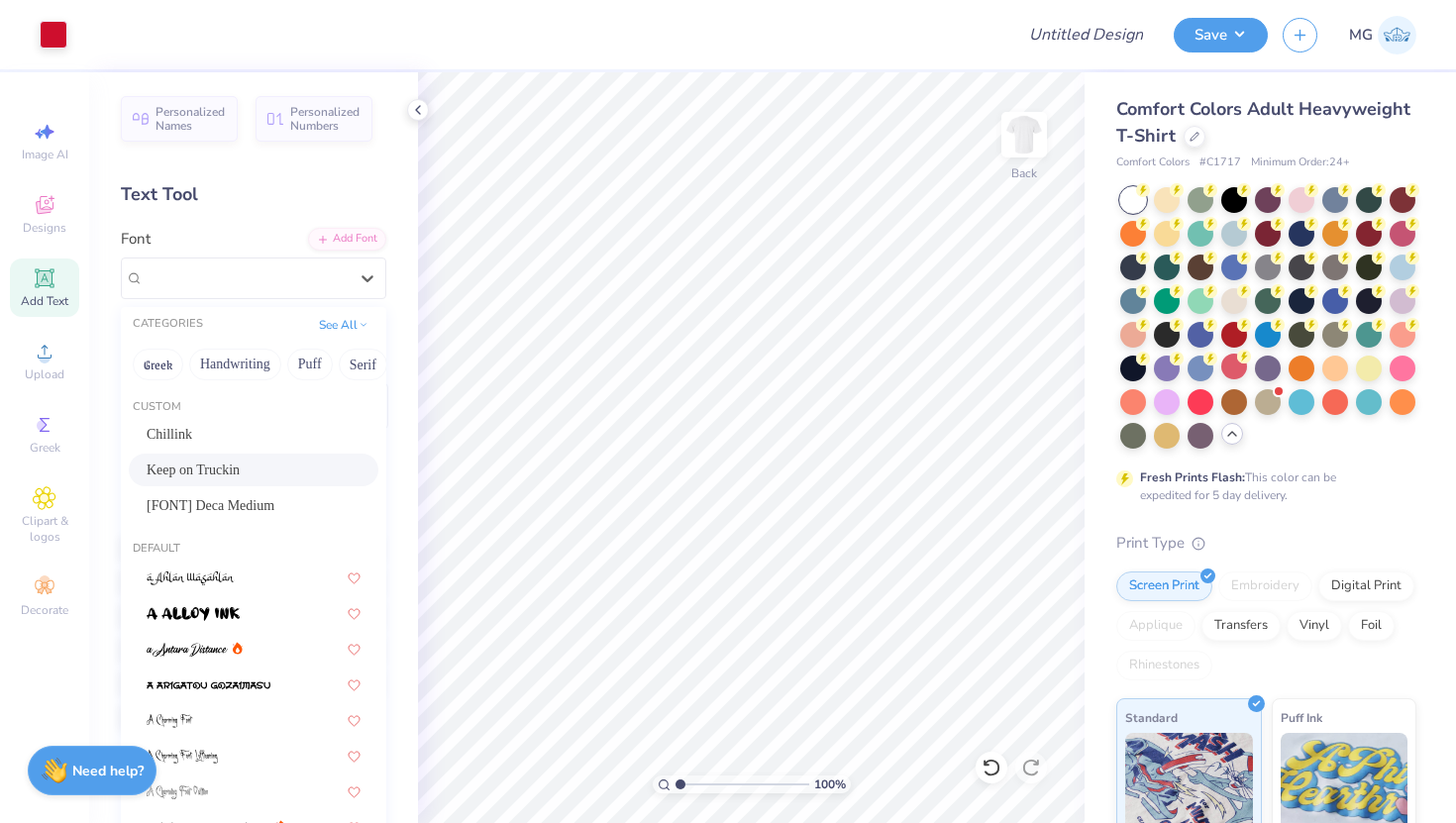 click on "Add Text" at bounding box center (45, 301) 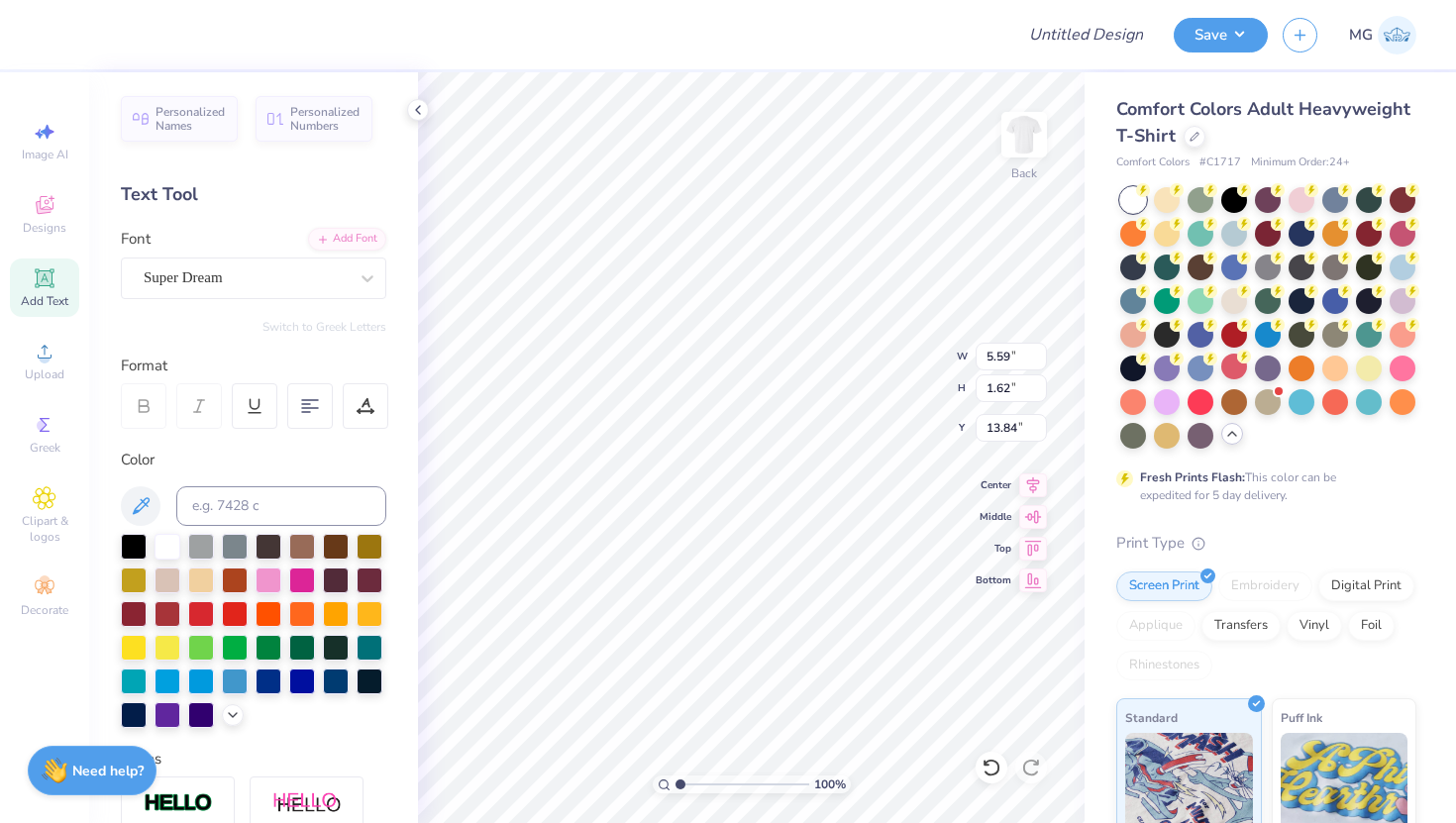 type on "13.84" 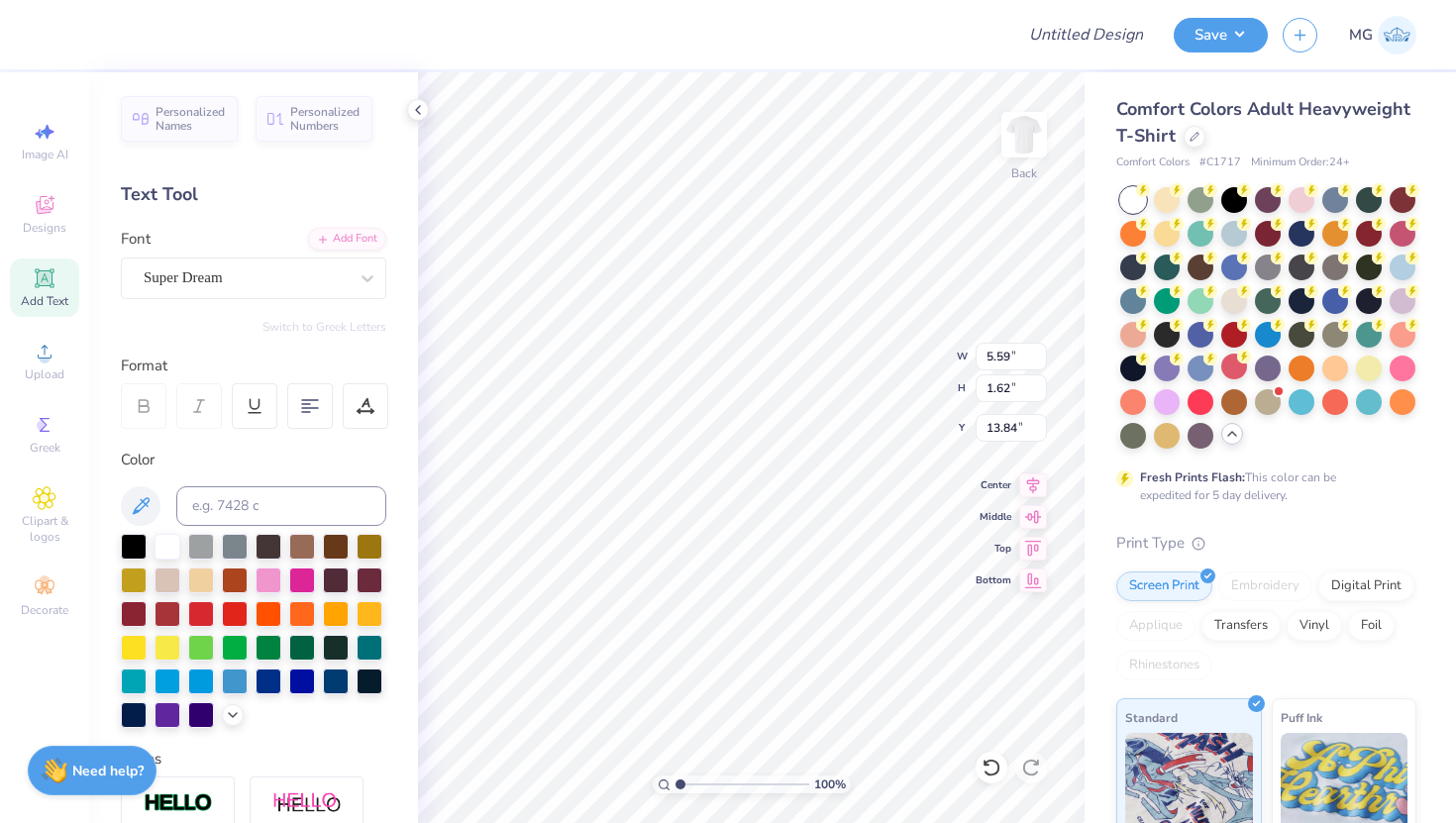scroll, scrollTop: 16, scrollLeft: 5, axis: both 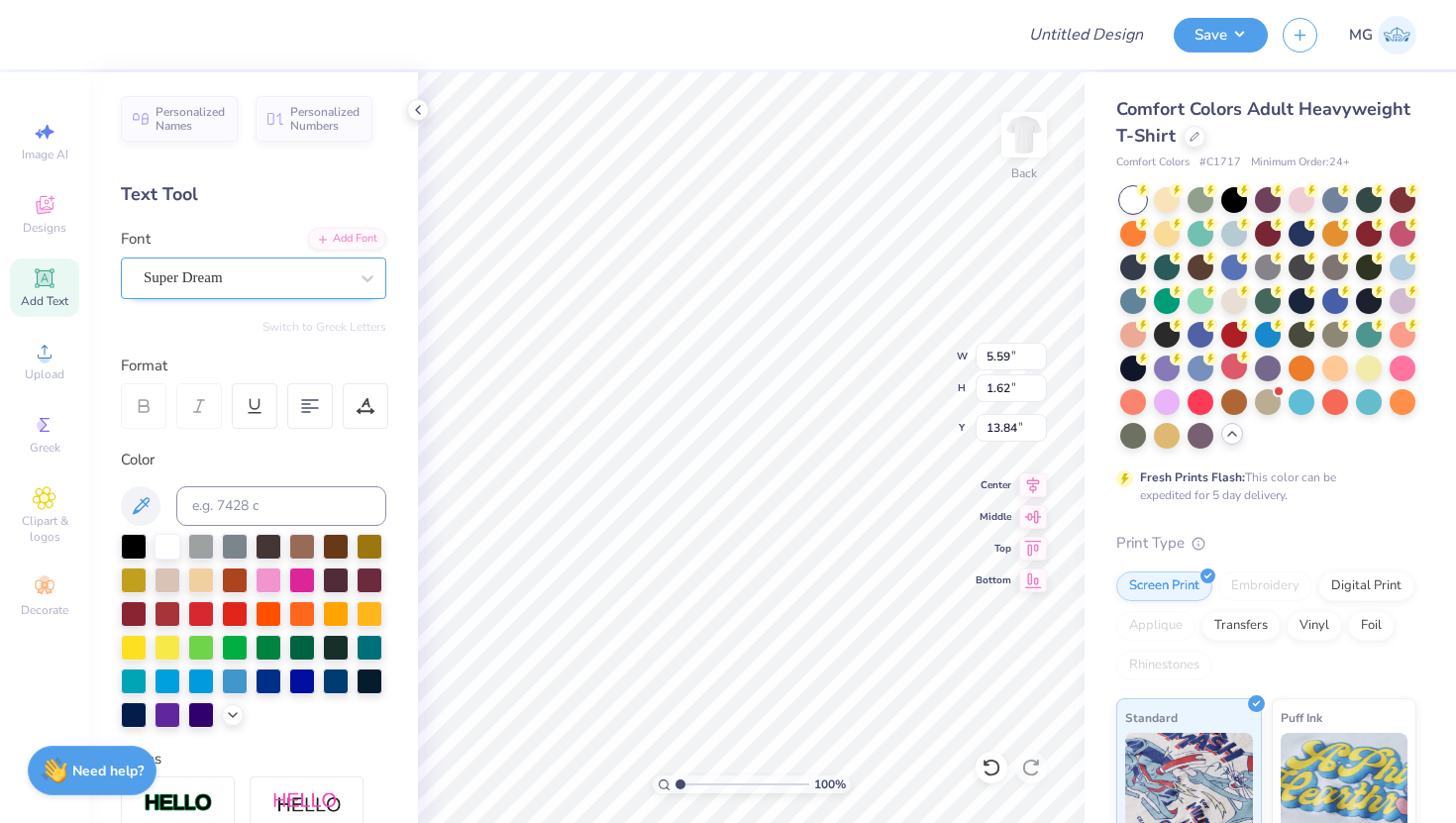 type on "CLASS XIII" 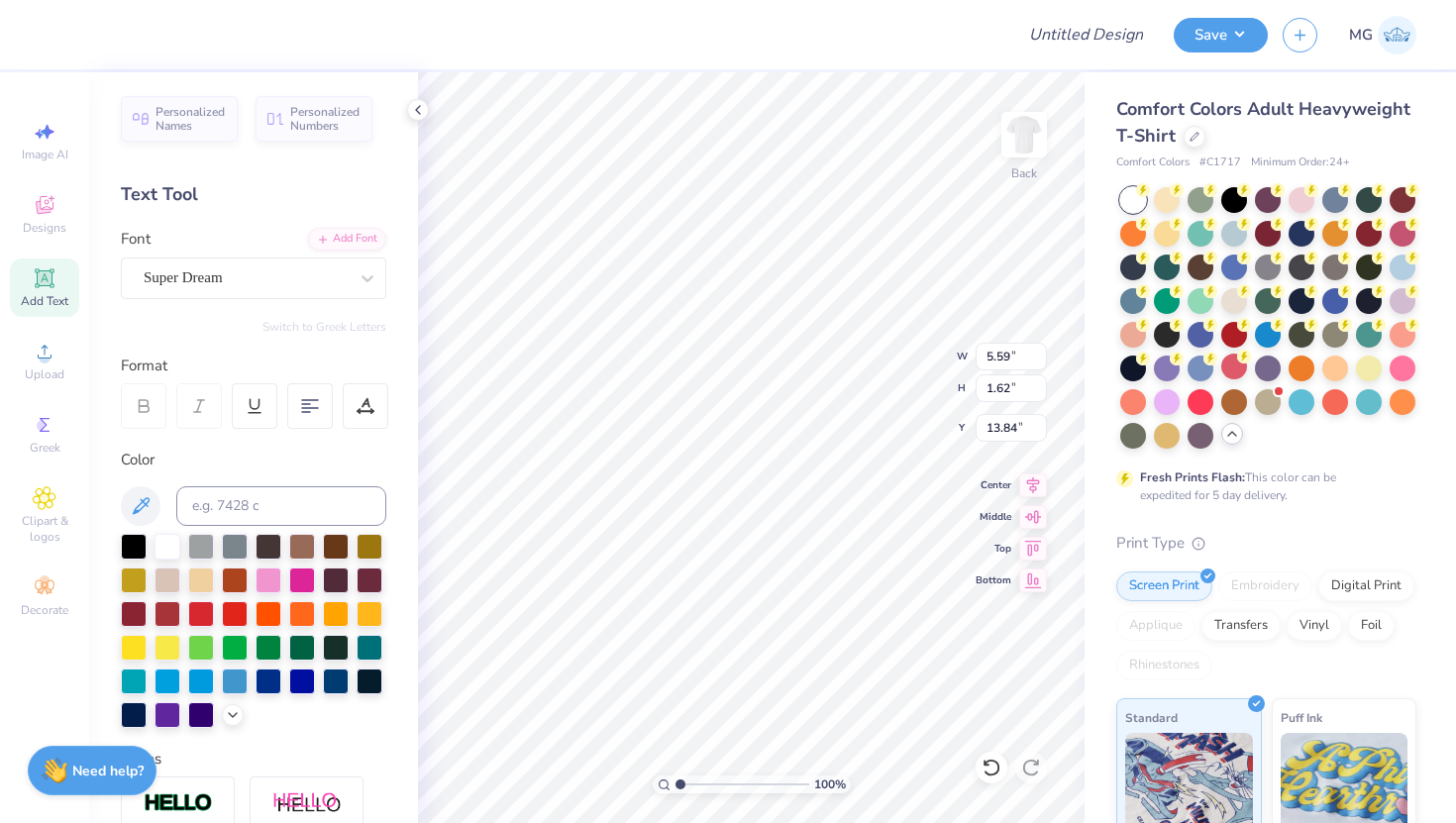scroll, scrollTop: 16, scrollLeft: 2, axis: both 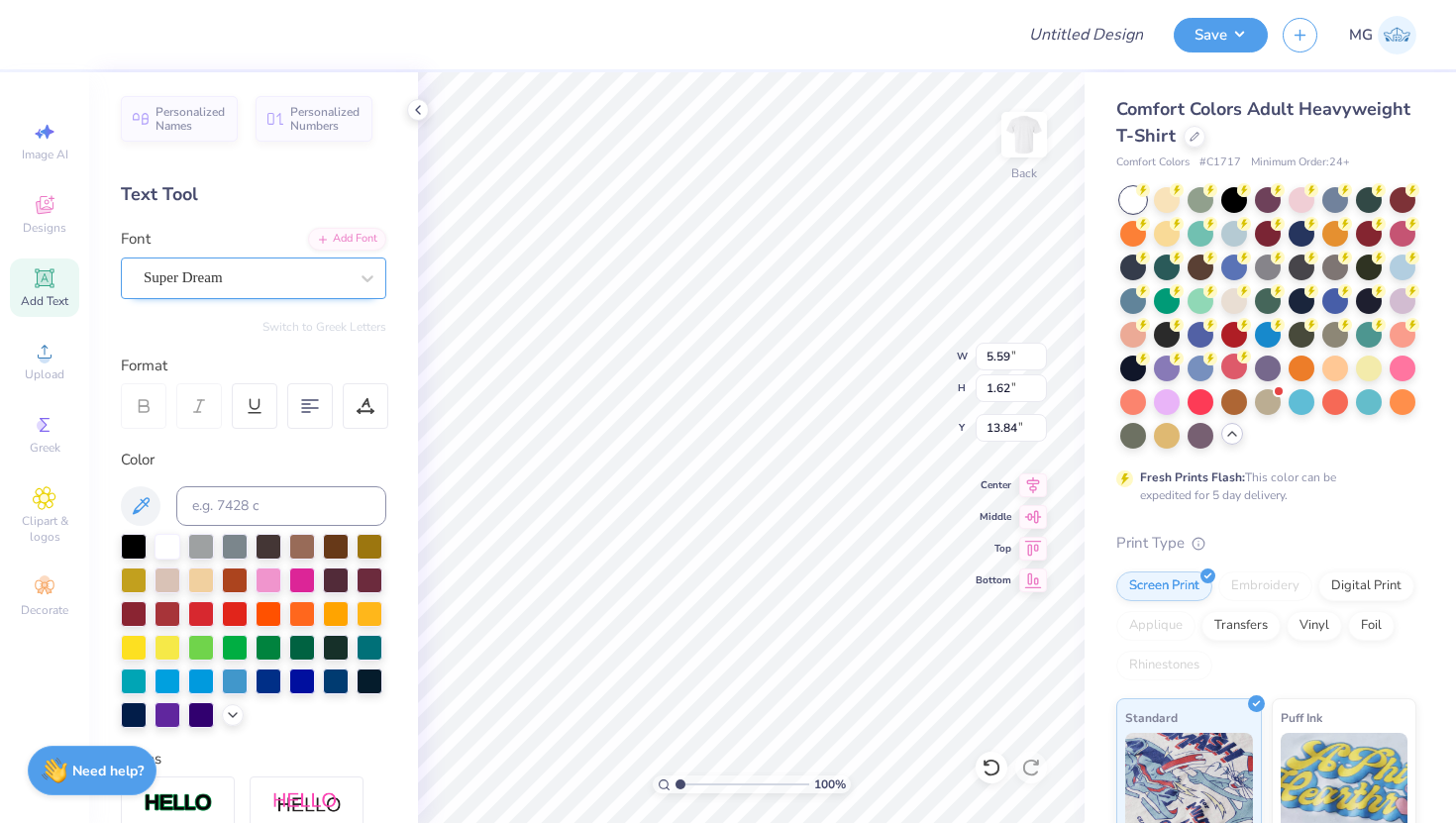 click on "Super Dream" at bounding box center [246, 277] 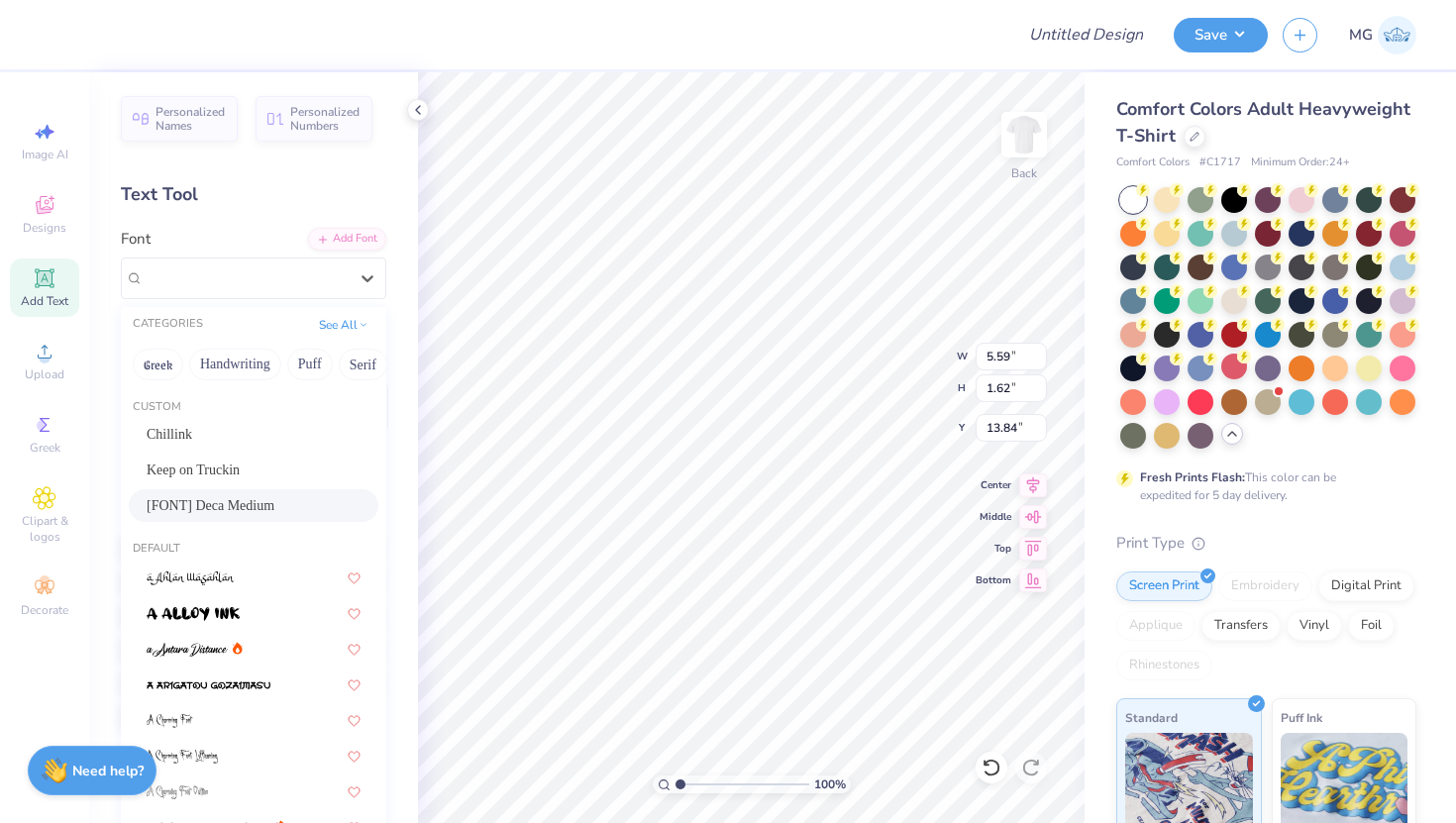 click on "Lexend Deca Medium" at bounding box center (254, 505) 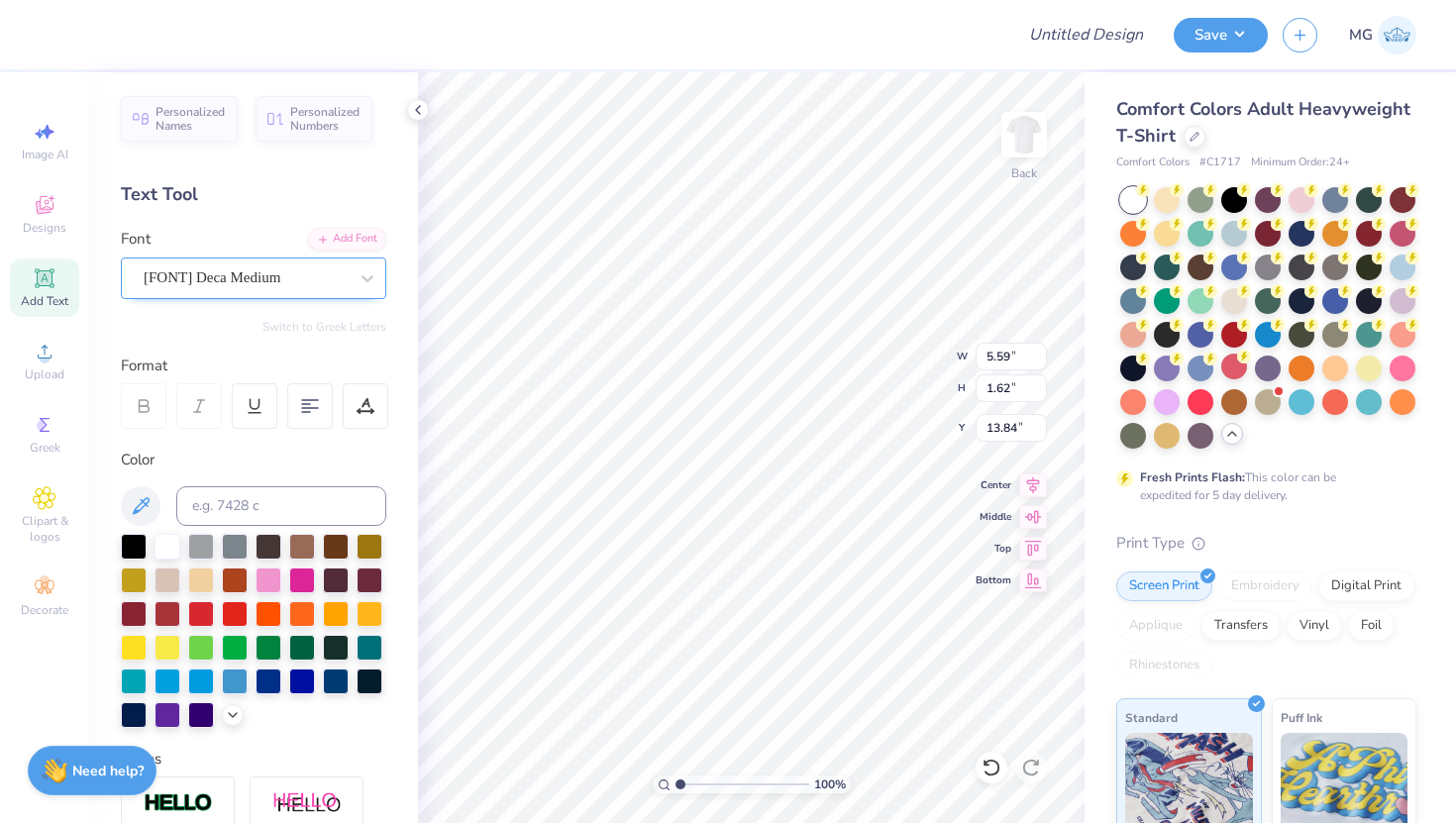 click on "Lexend Deca Medium" at bounding box center [246, 277] 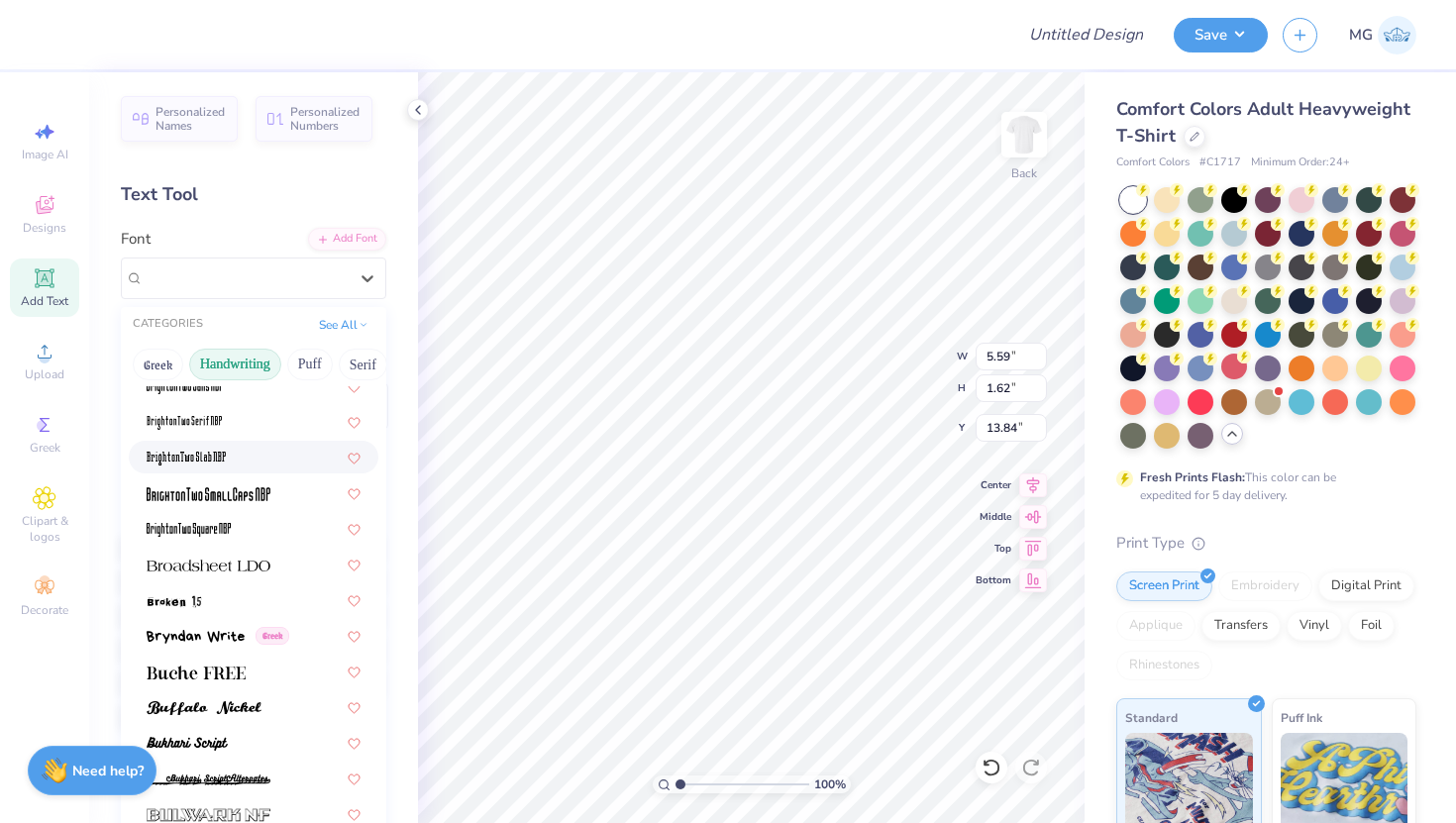 scroll, scrollTop: 1685, scrollLeft: 0, axis: vertical 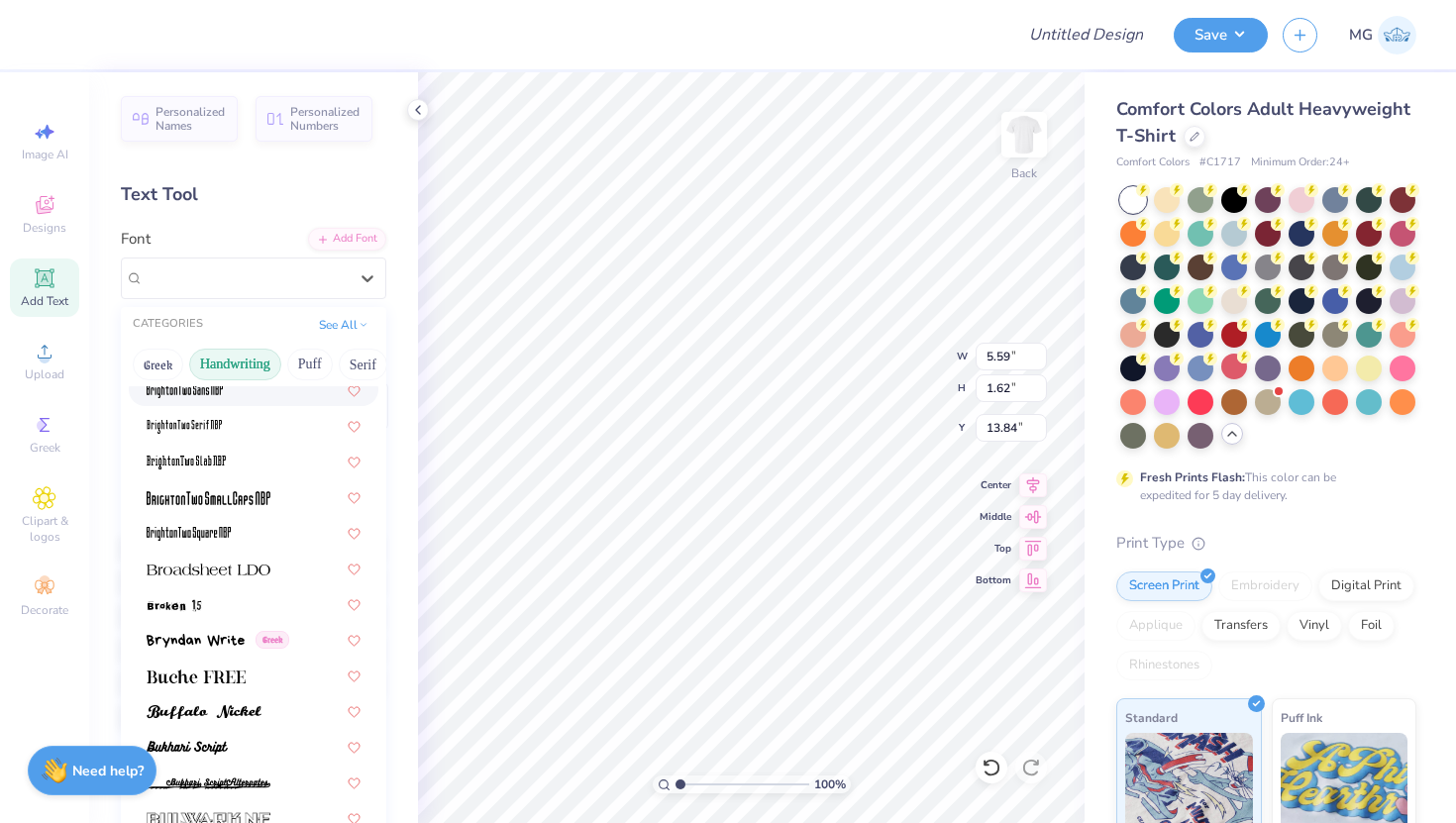 click on "Handwriting" at bounding box center (235, 364) 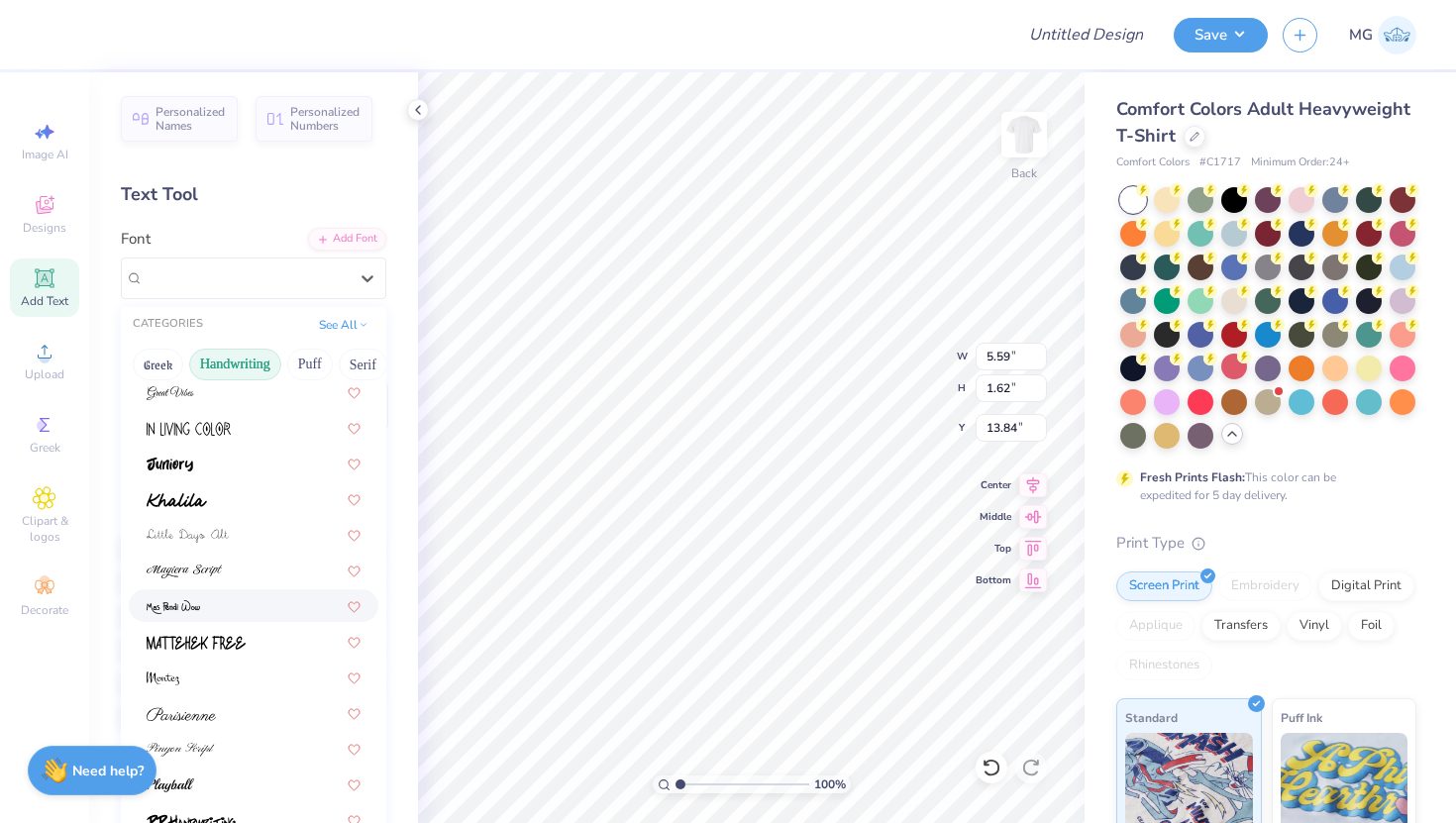 scroll, scrollTop: 378, scrollLeft: 0, axis: vertical 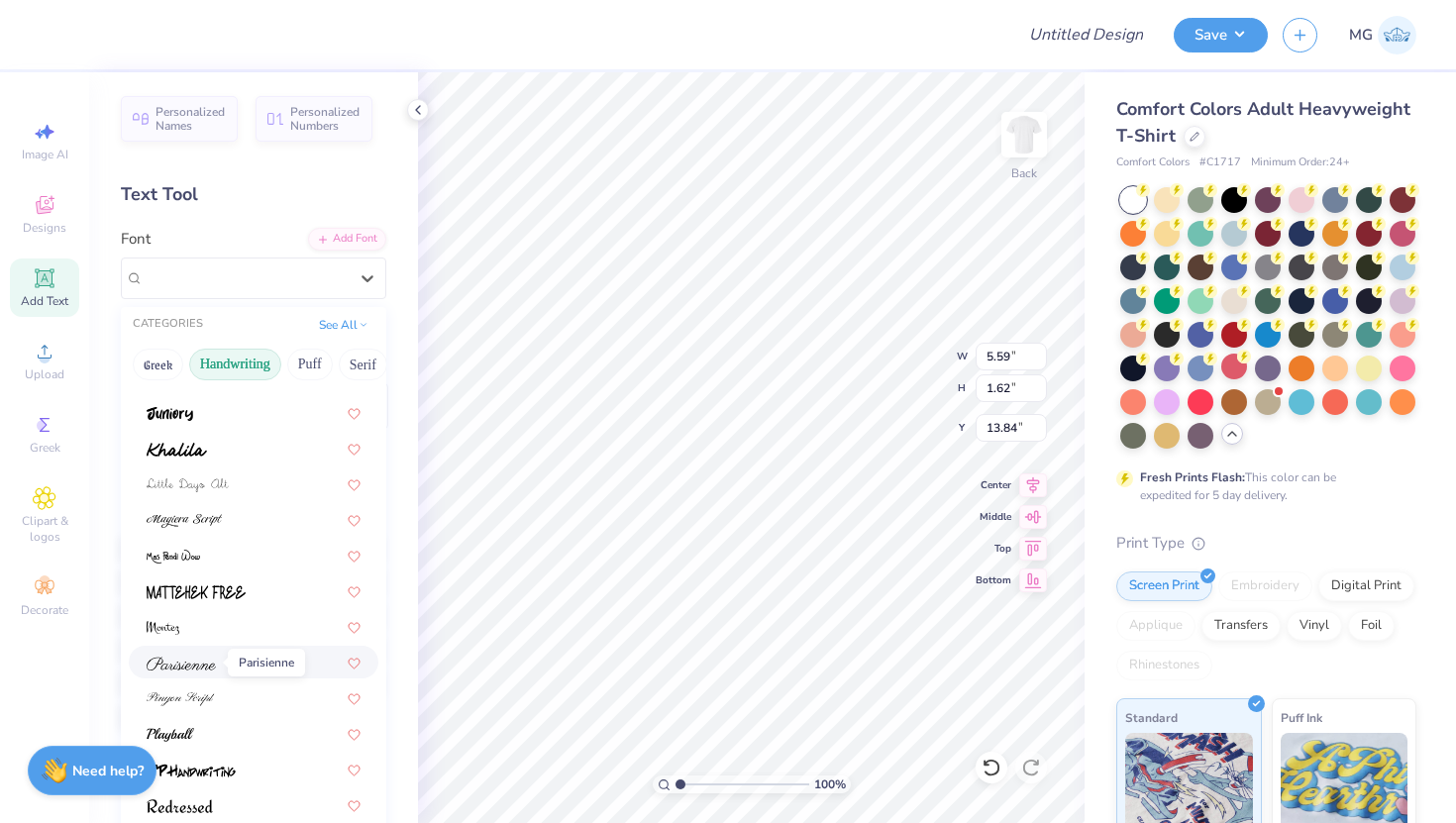 click at bounding box center (181, 664) 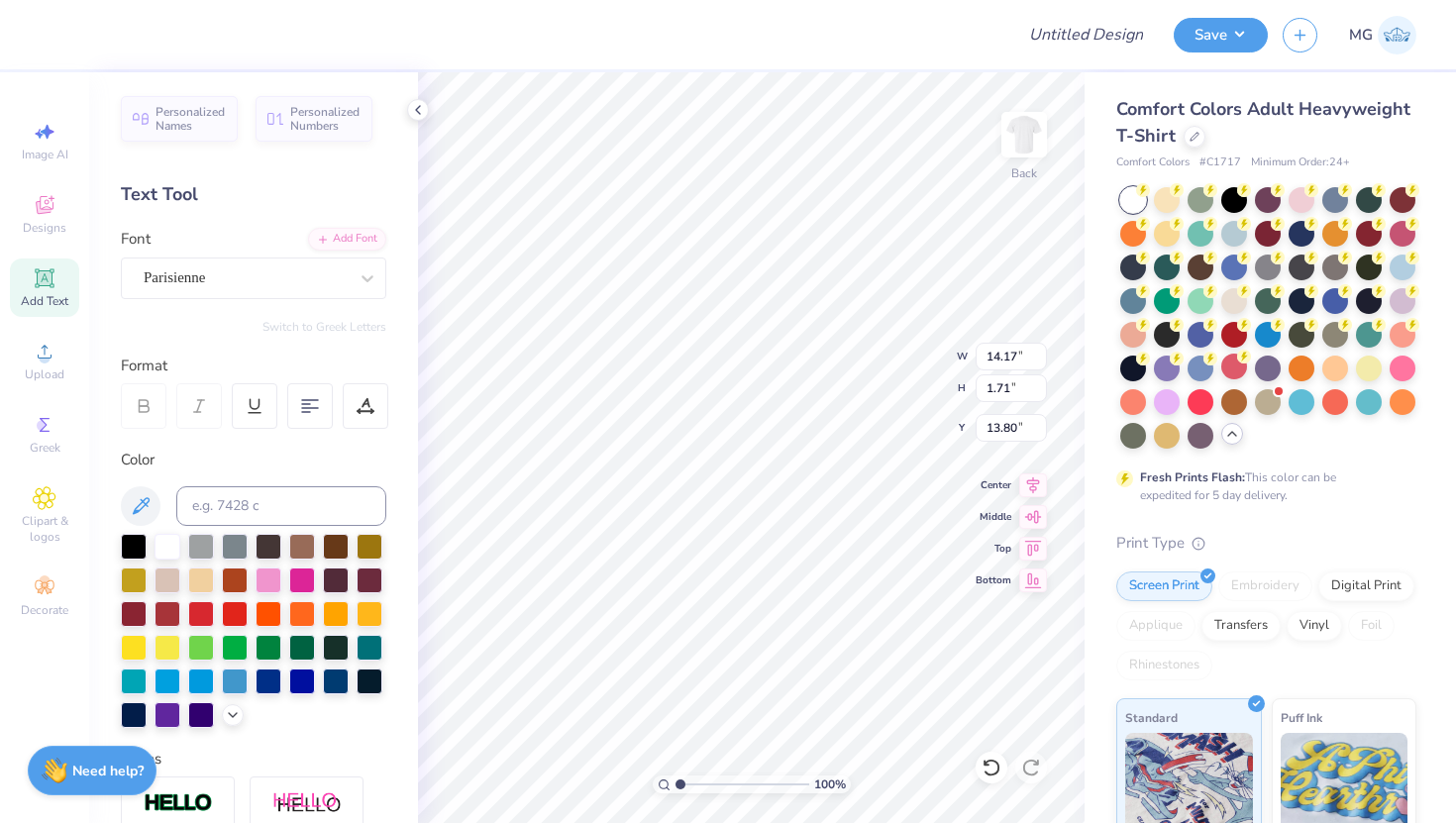type on "10.14" 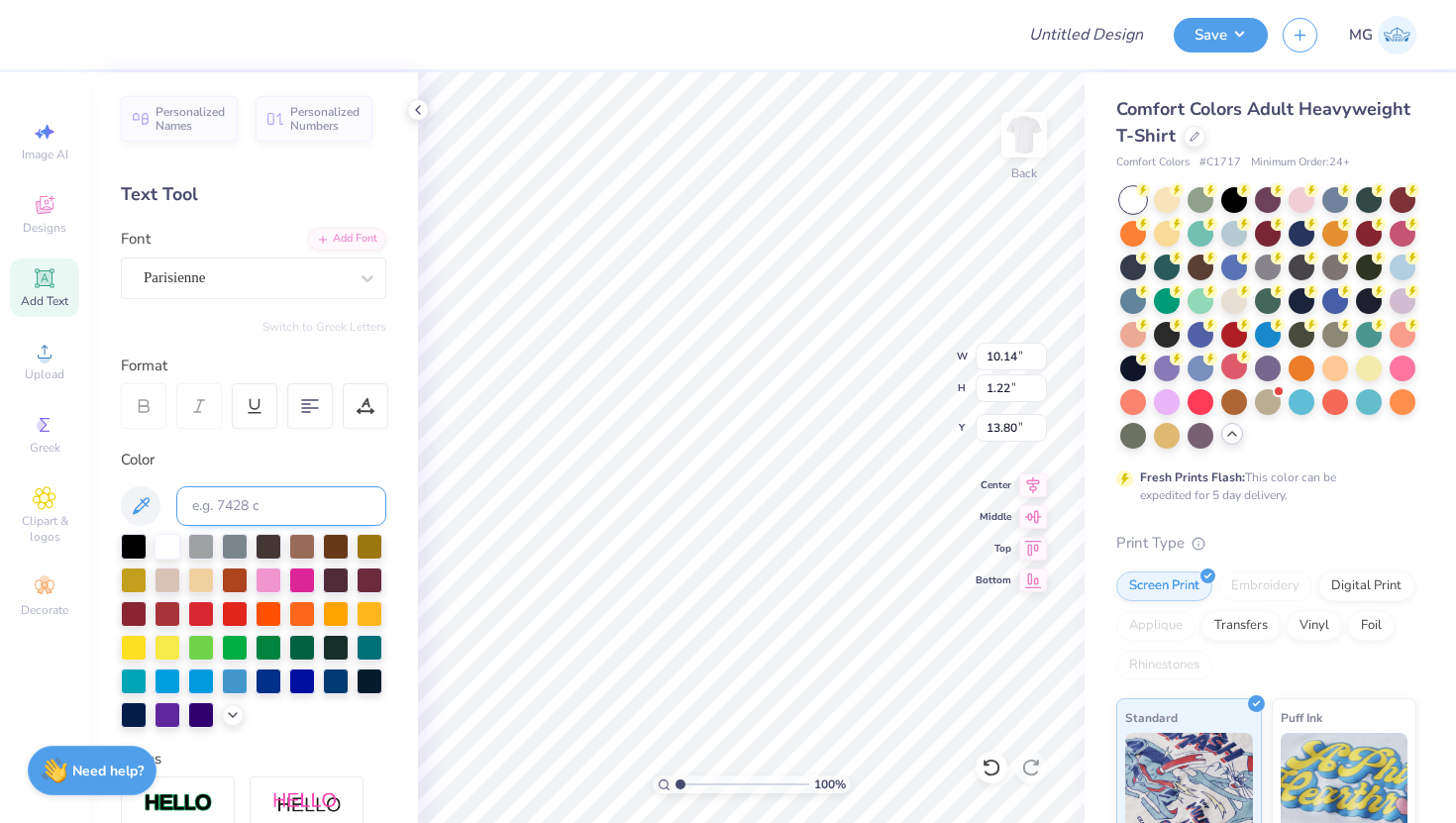 type on "13.77" 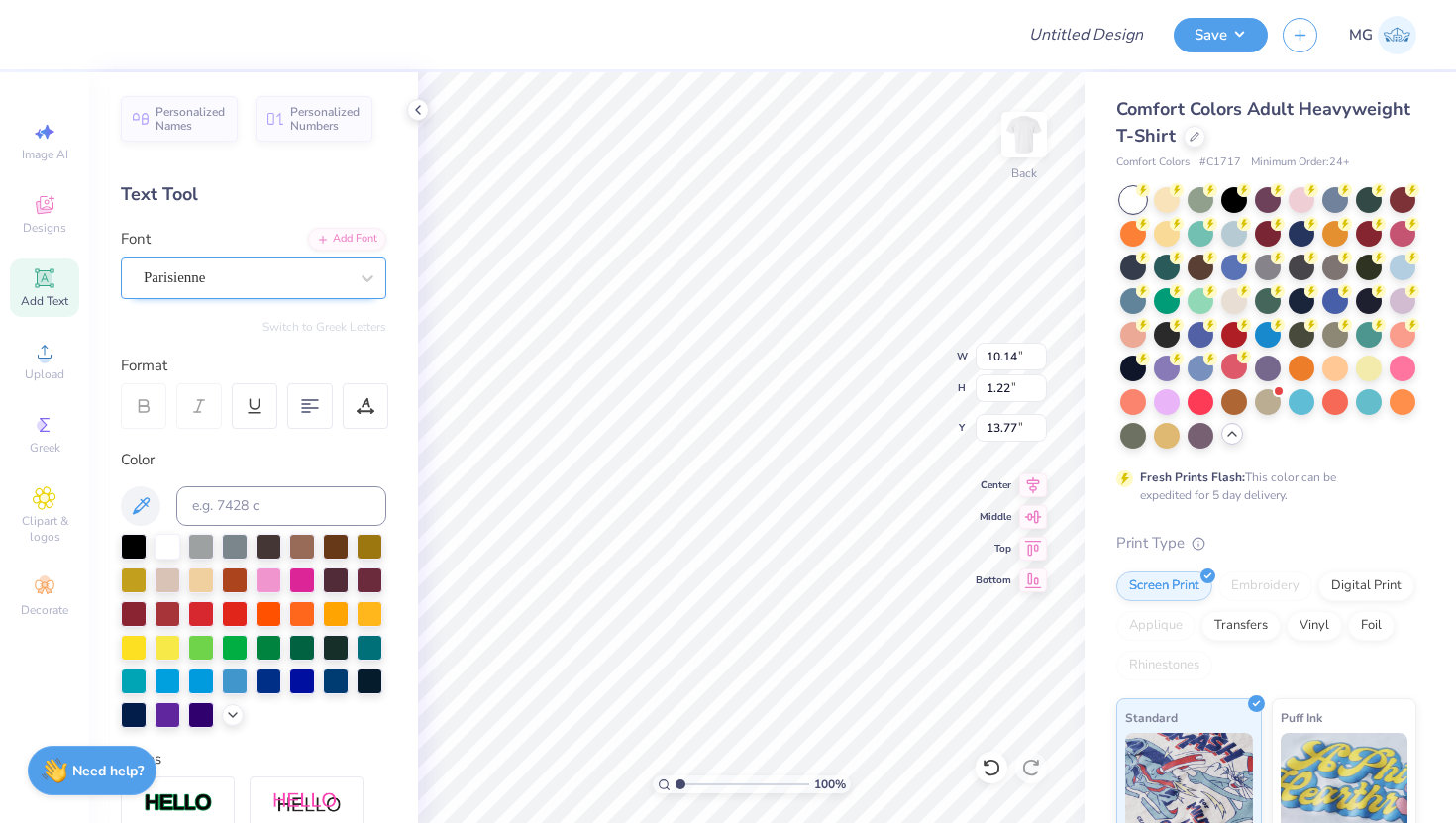 click on "Parisienne" at bounding box center [246, 277] 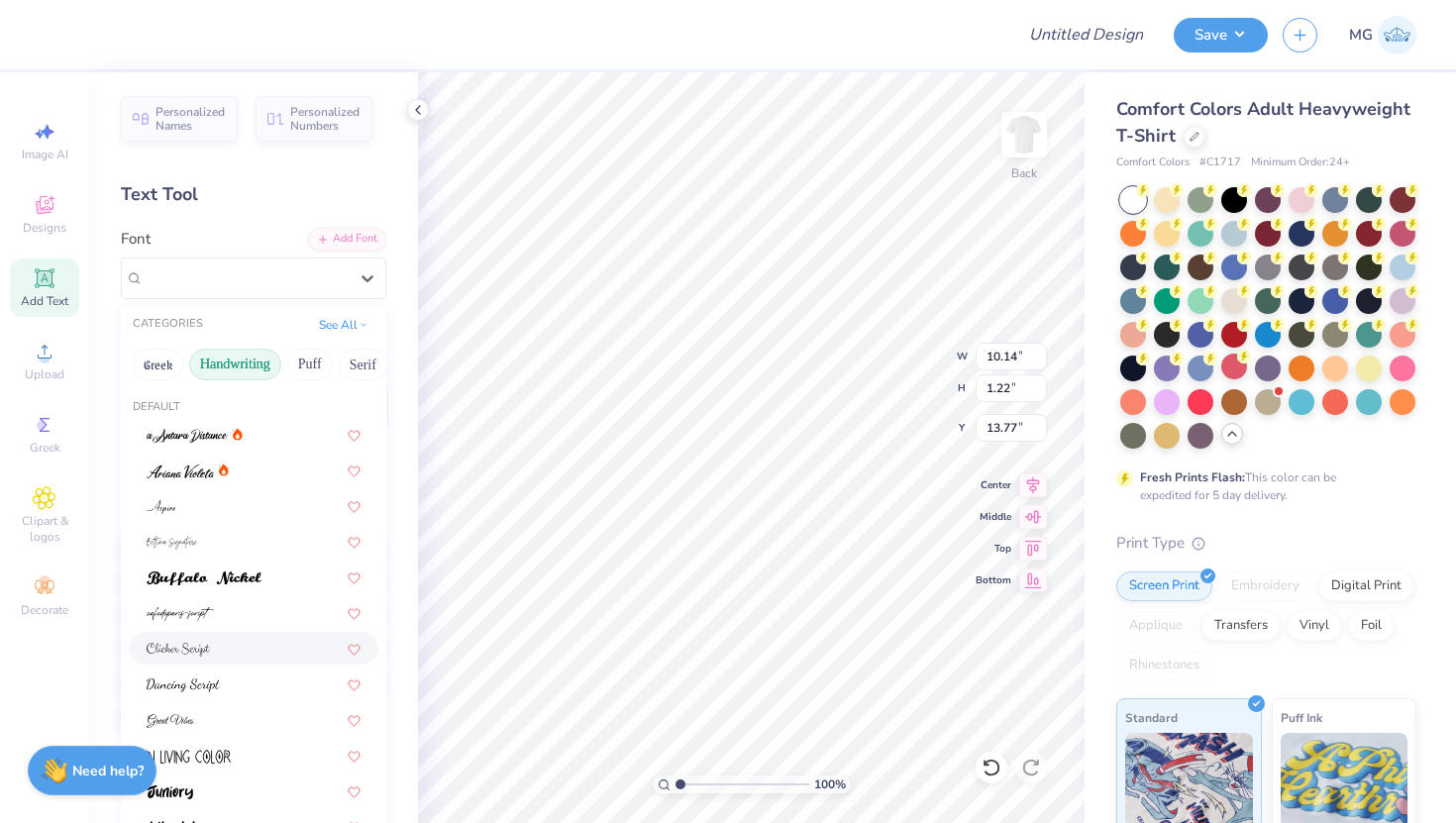 scroll, scrollTop: 71, scrollLeft: 0, axis: vertical 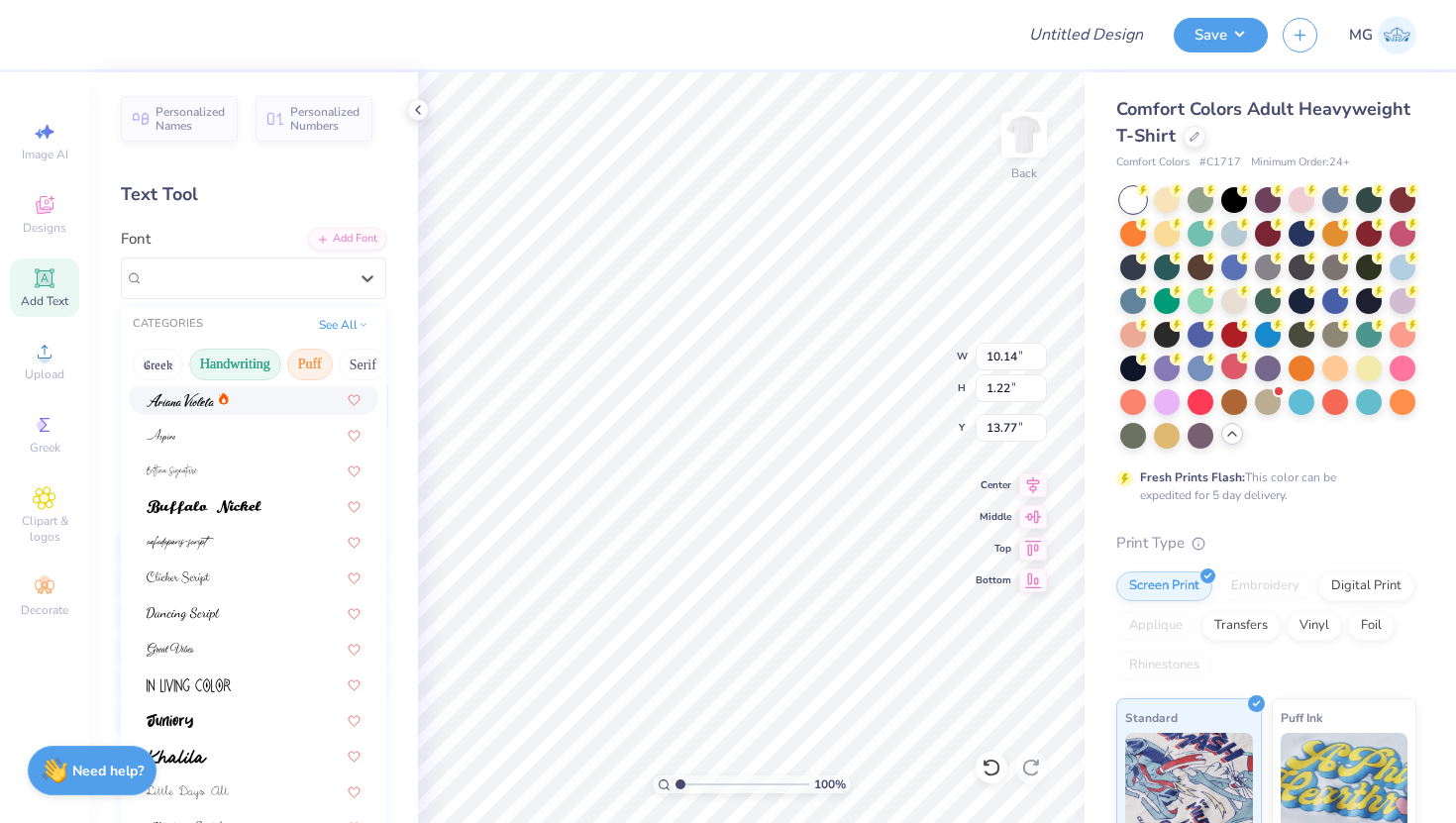 click on "Puff" at bounding box center [310, 364] 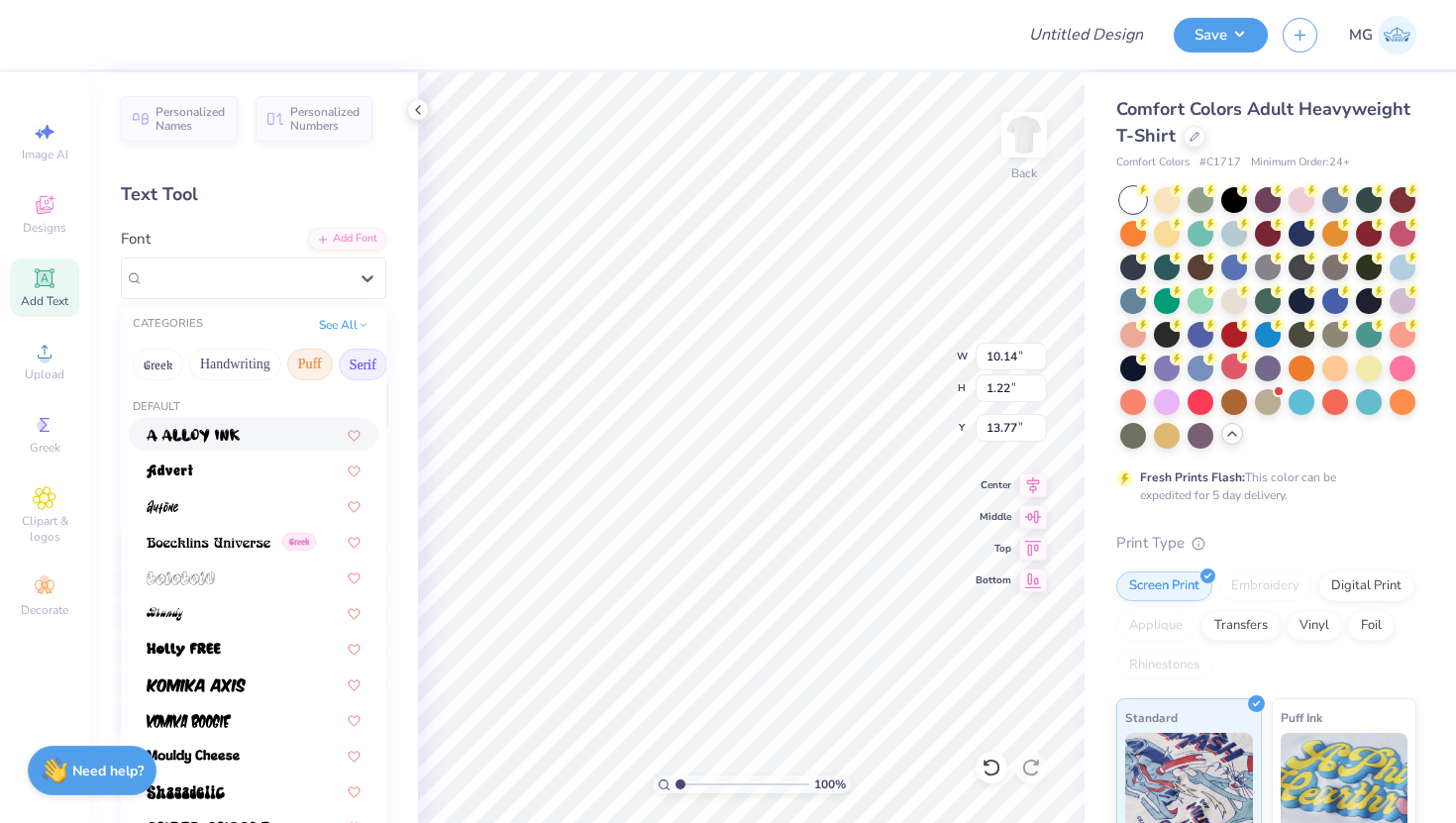 click on "Serif" at bounding box center [363, 364] 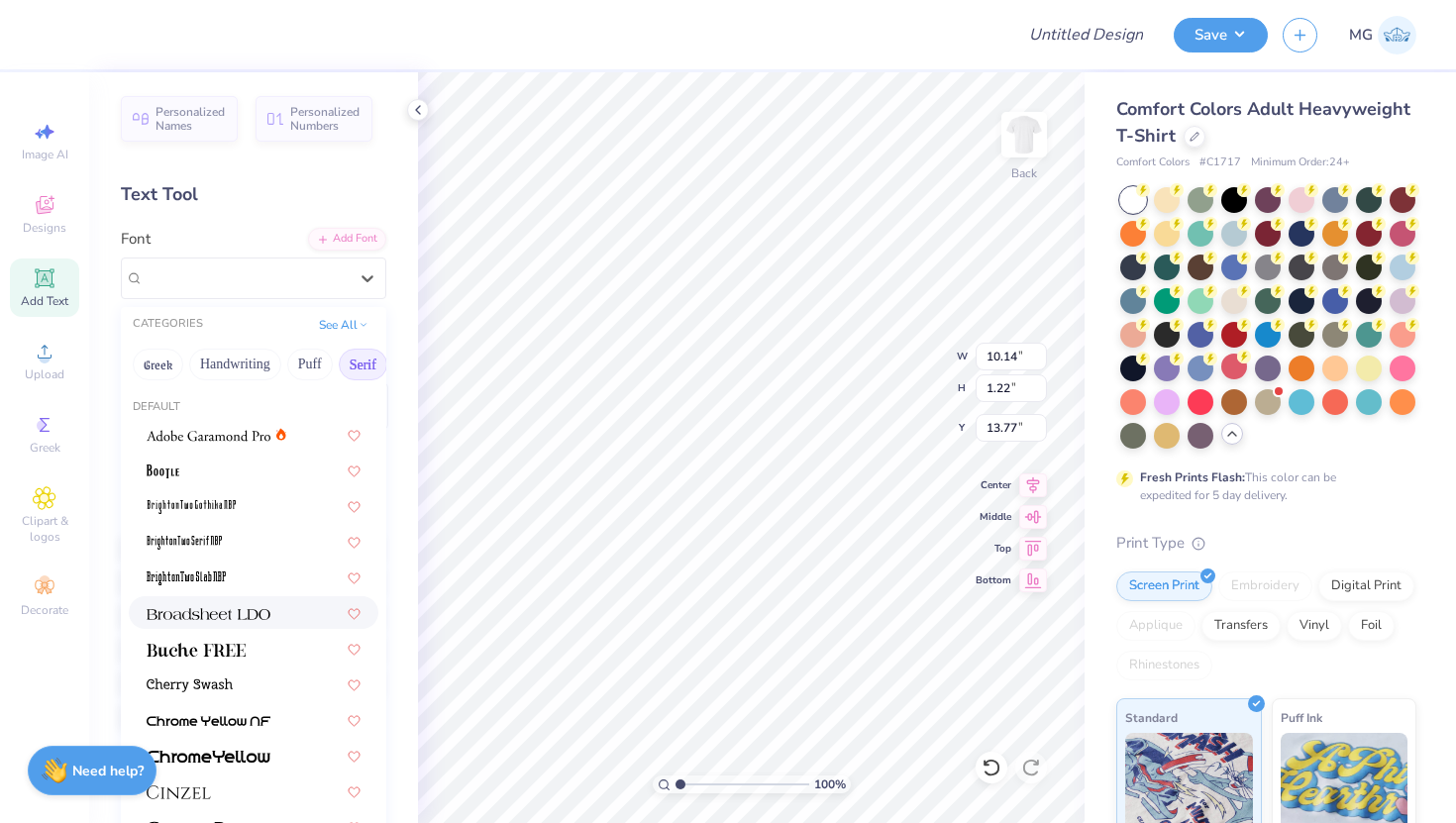 click at bounding box center [208, 614] 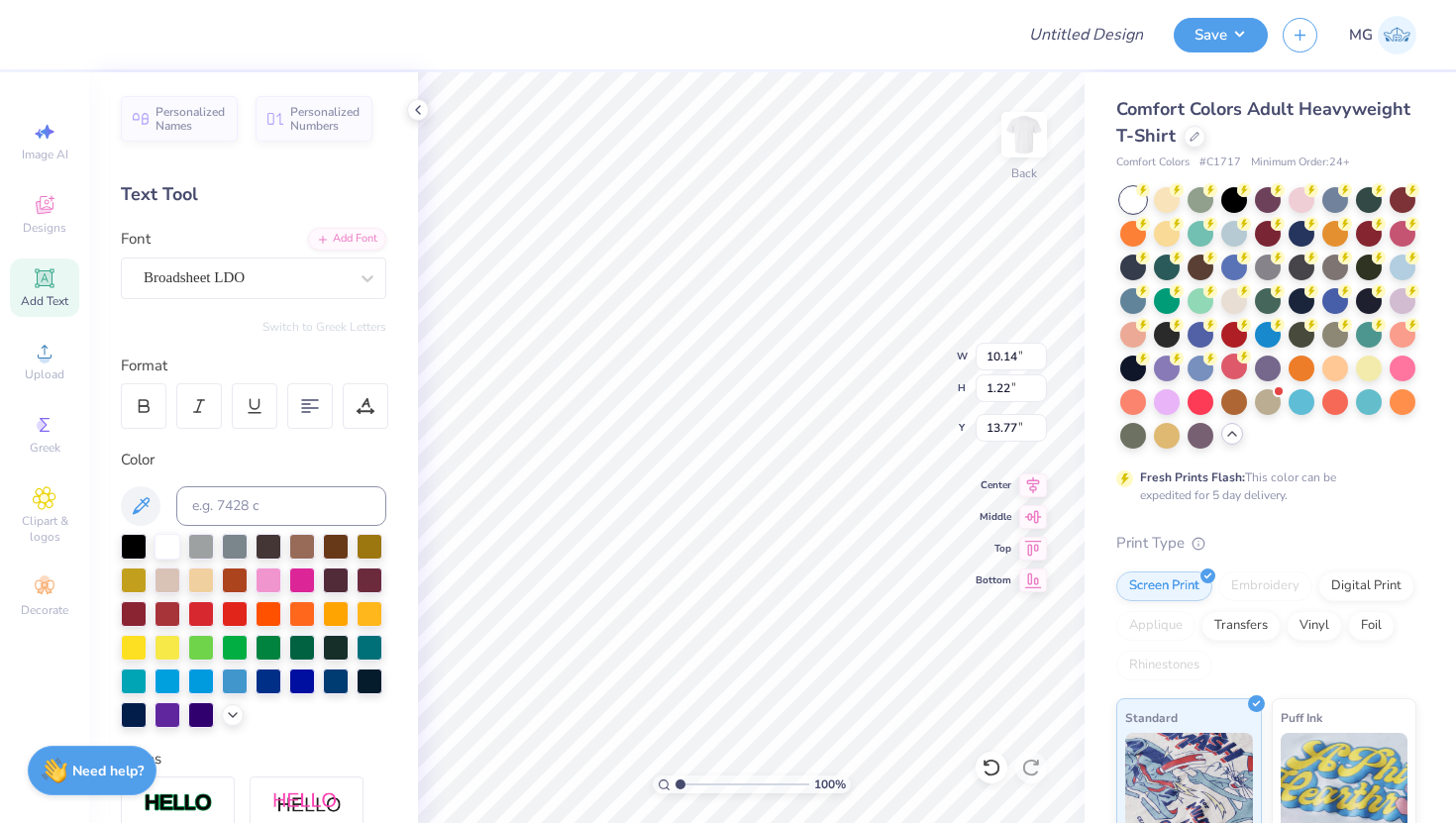 type on "6.20" 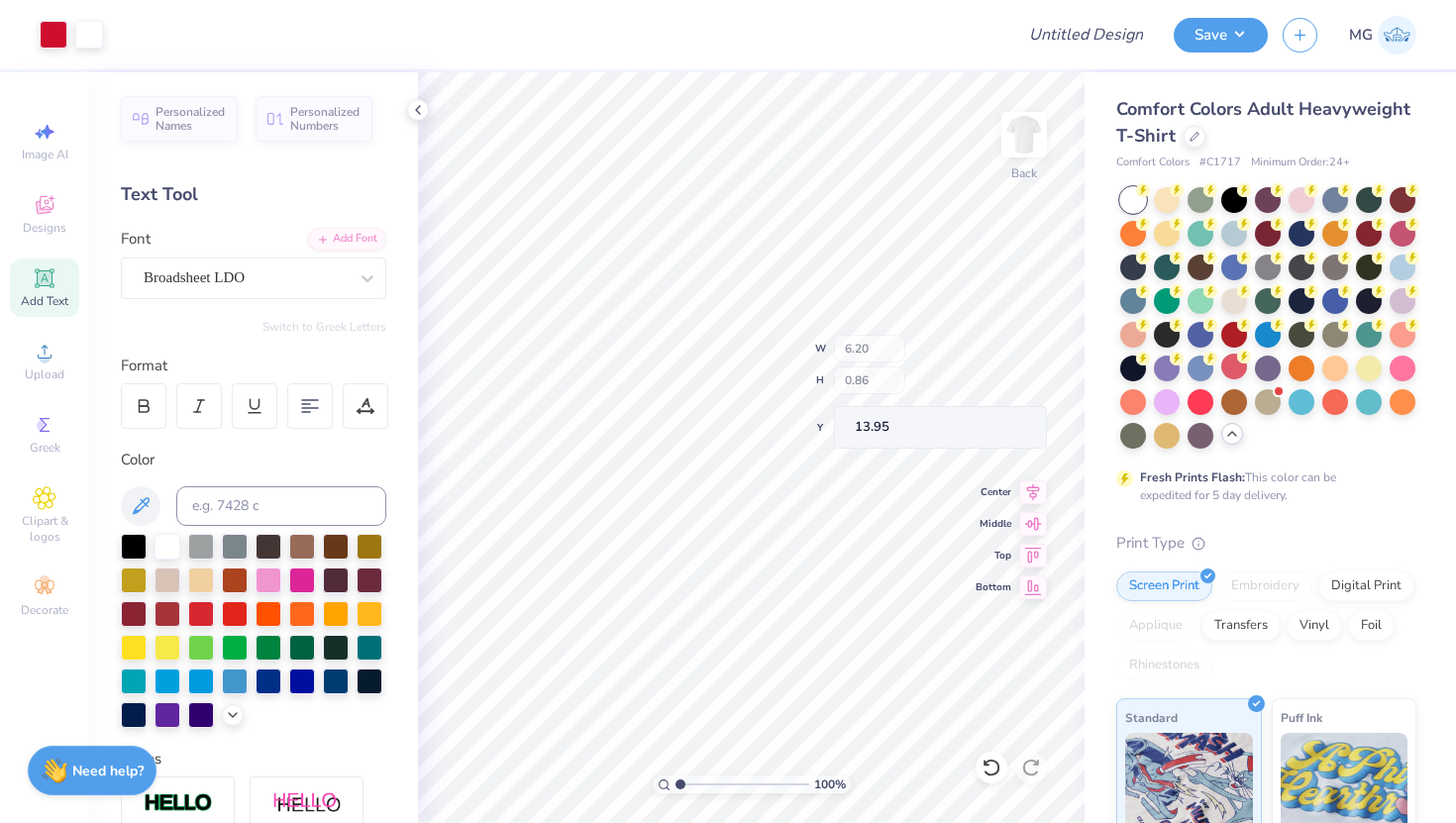 type on "4.80" 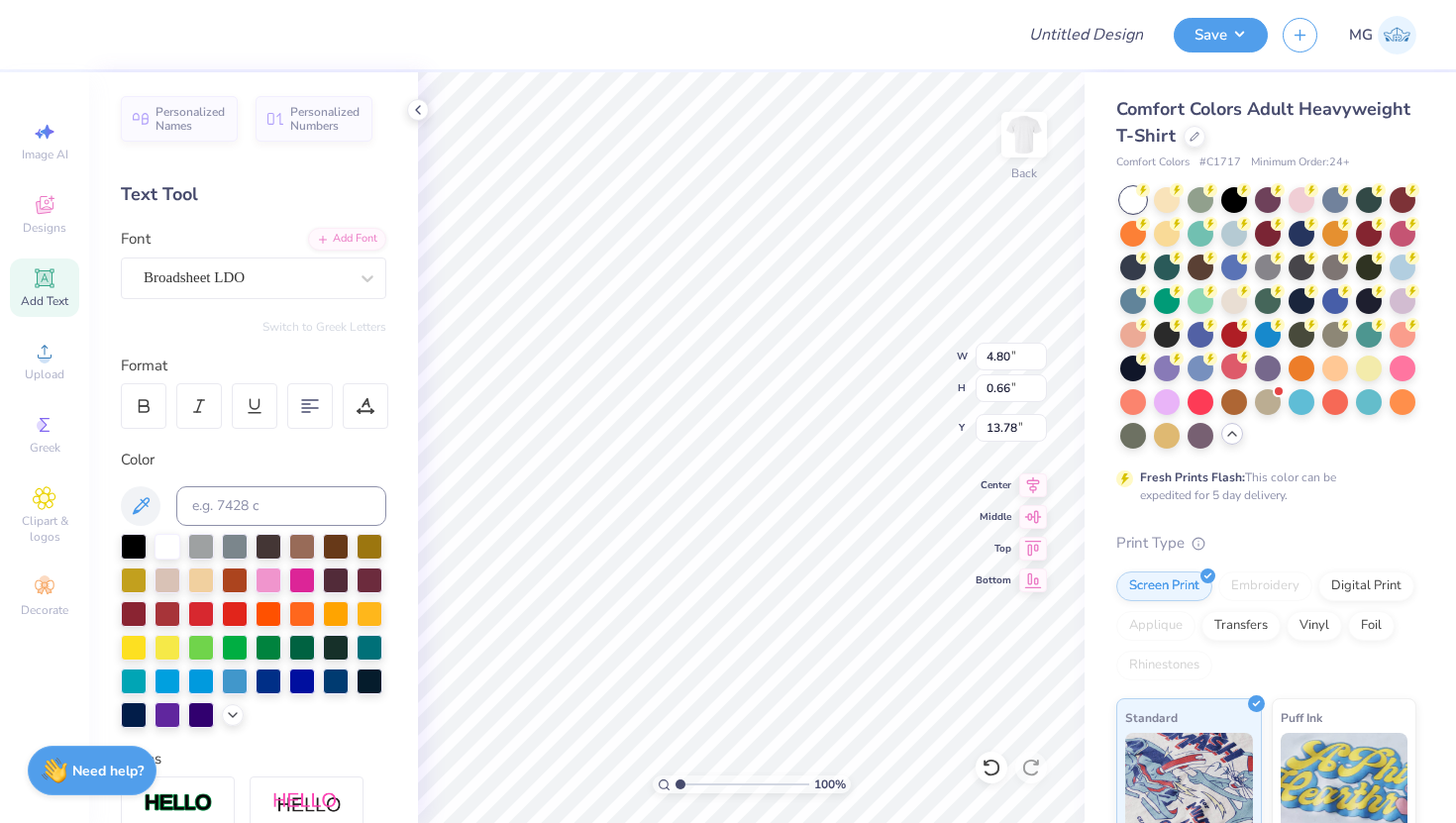 type on "13.78" 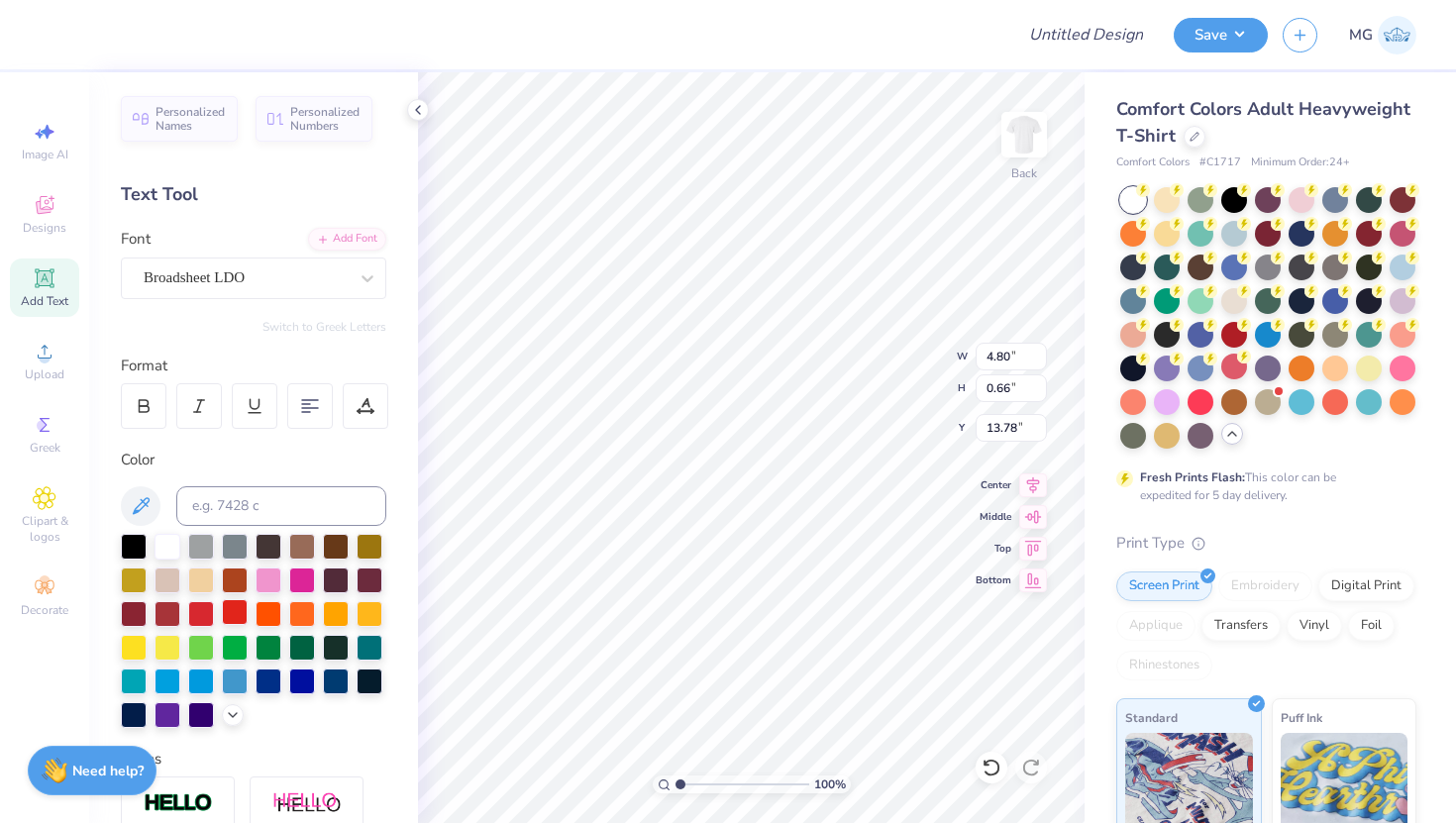 click at bounding box center [235, 612] 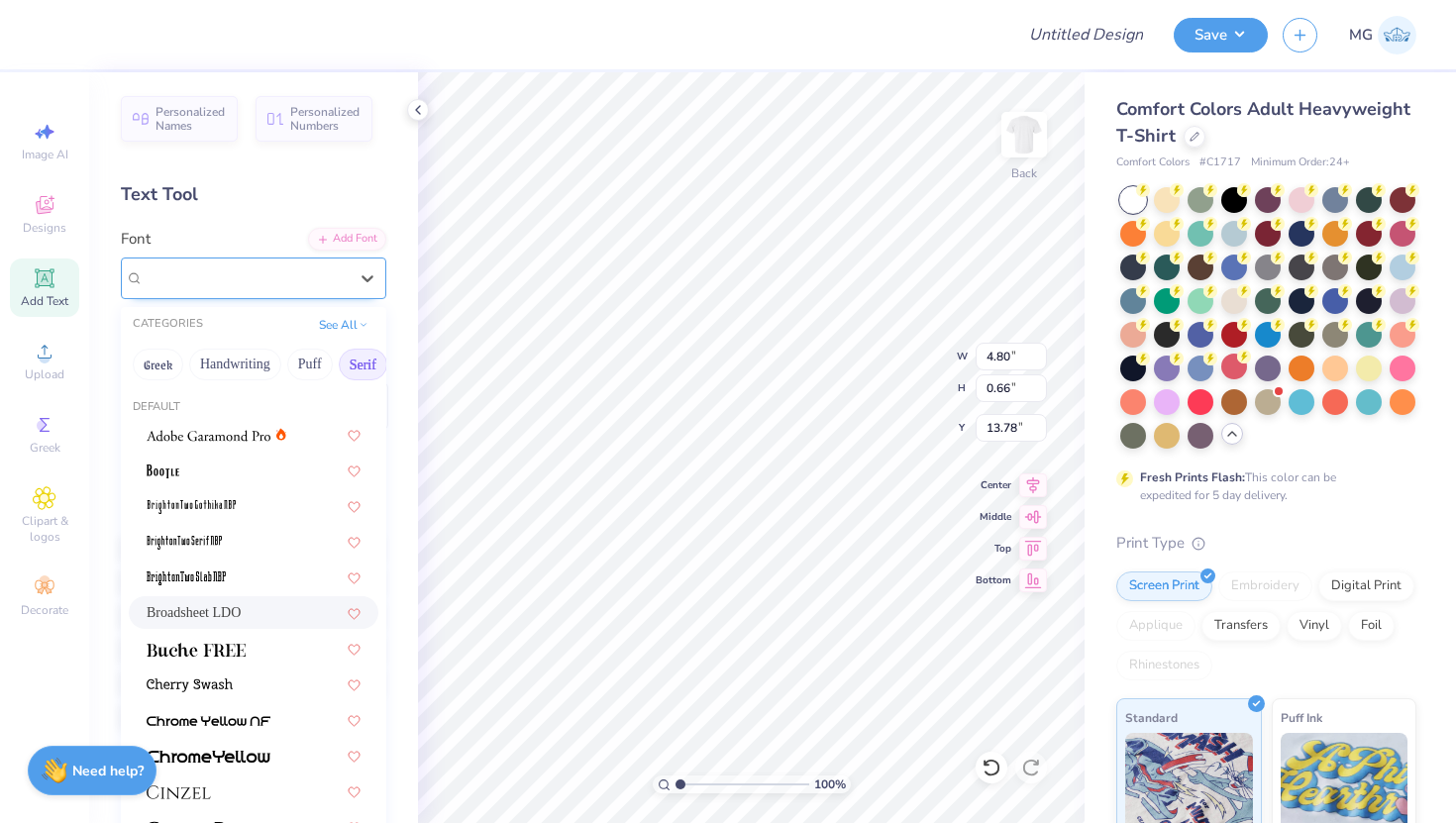 click on "Broadsheet LDO" at bounding box center (246, 277) 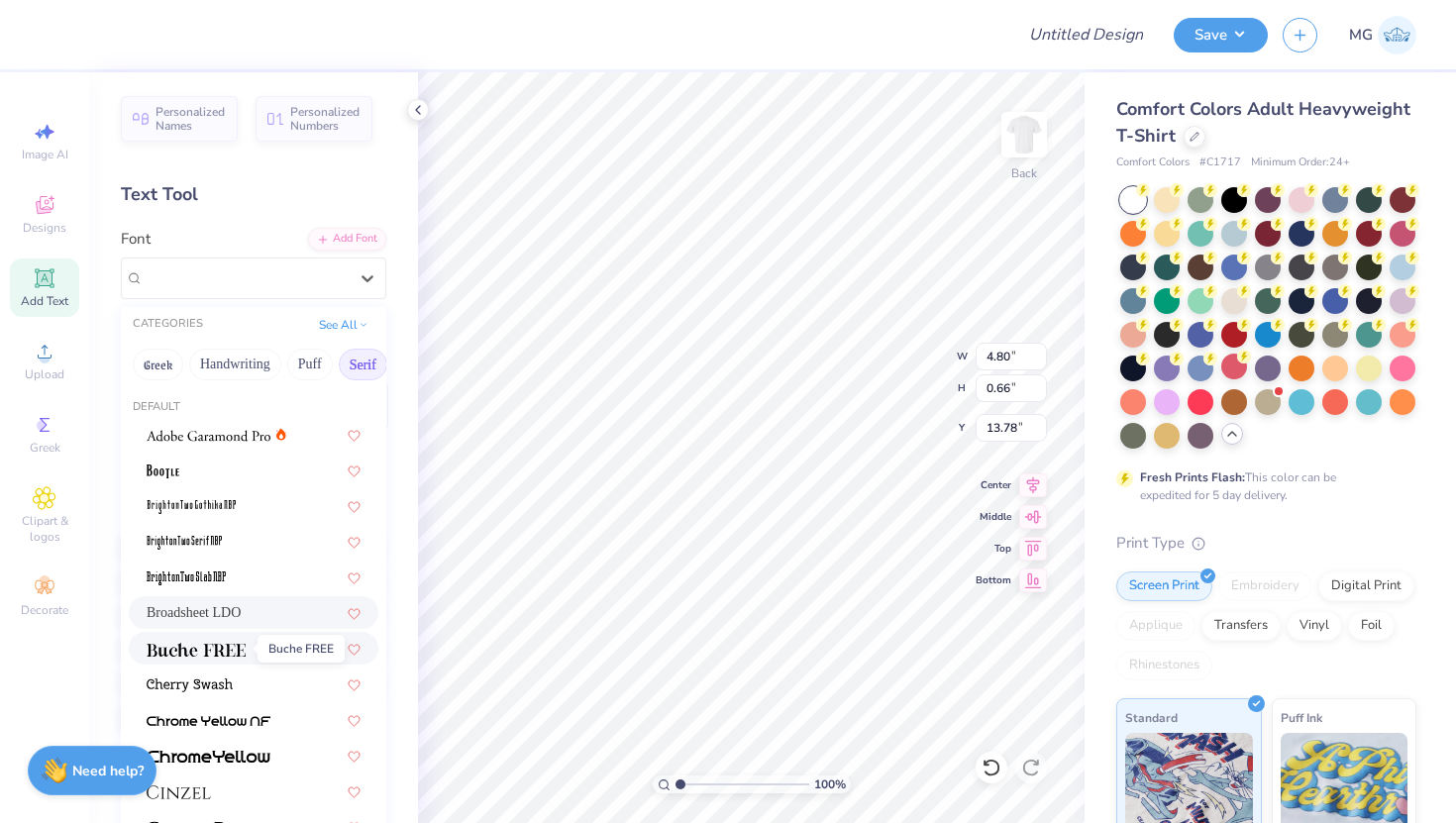 click at bounding box center (196, 650) 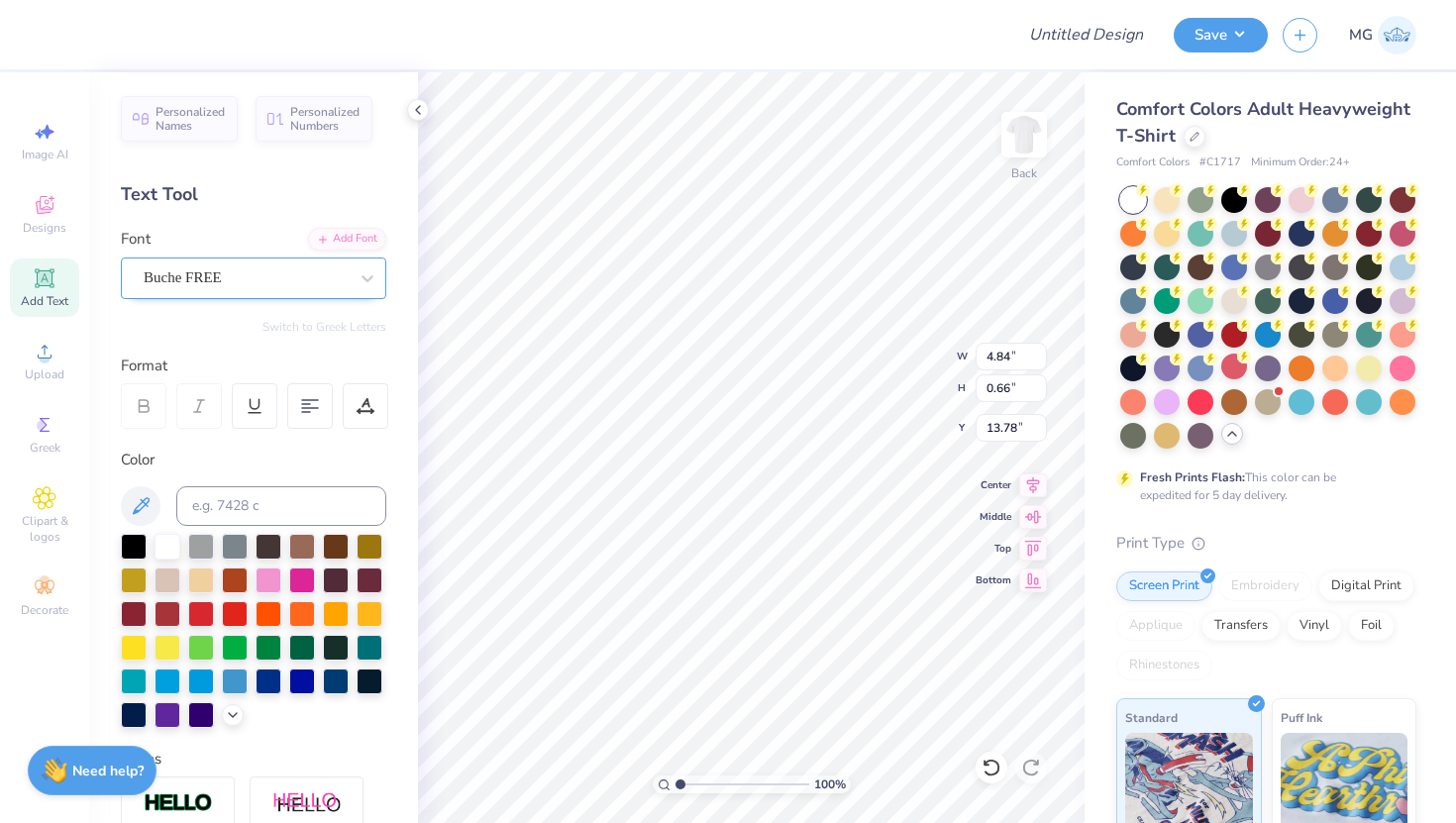 click on "Buche FREE" at bounding box center (246, 277) 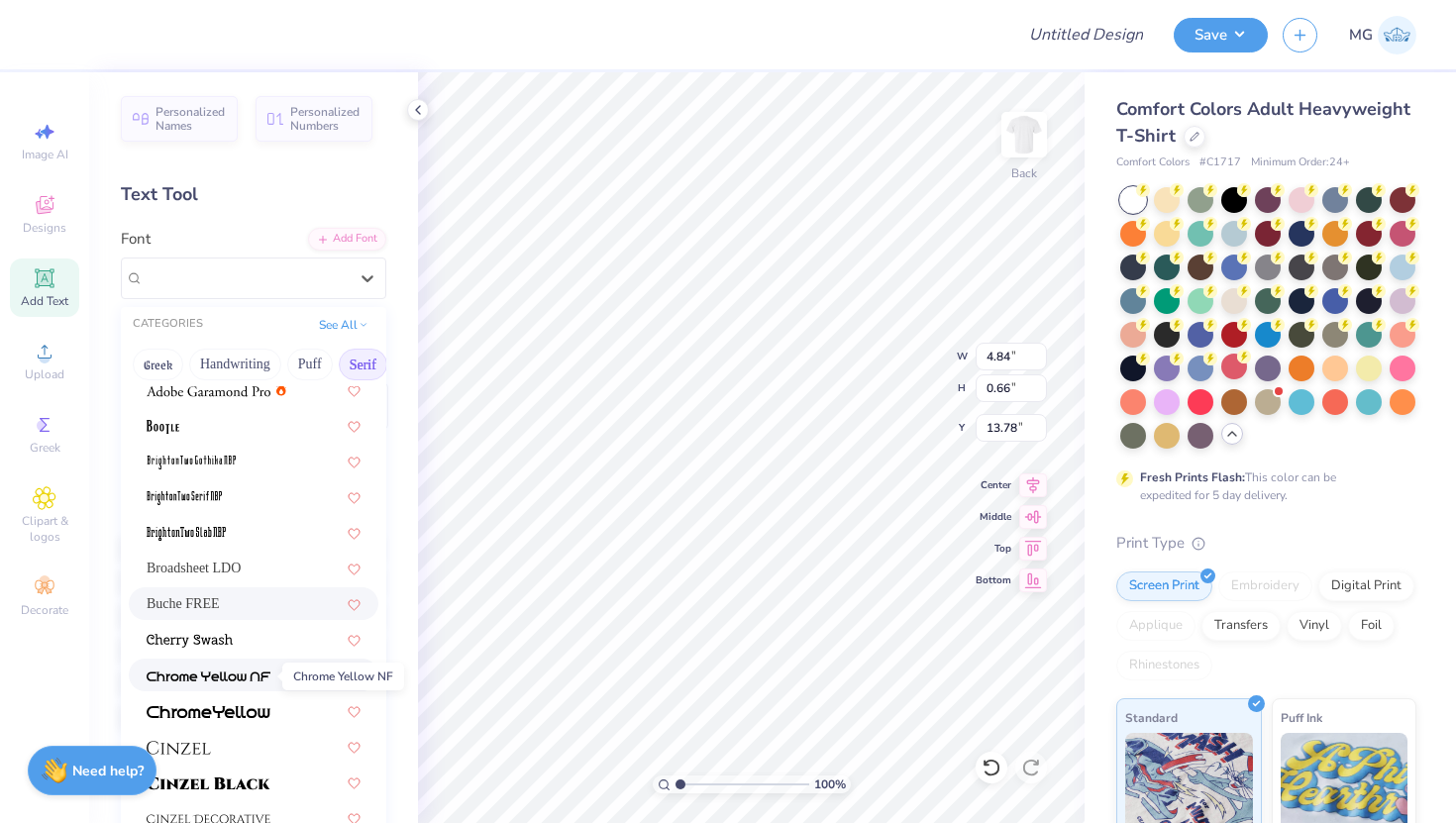 scroll, scrollTop: 44, scrollLeft: 0, axis: vertical 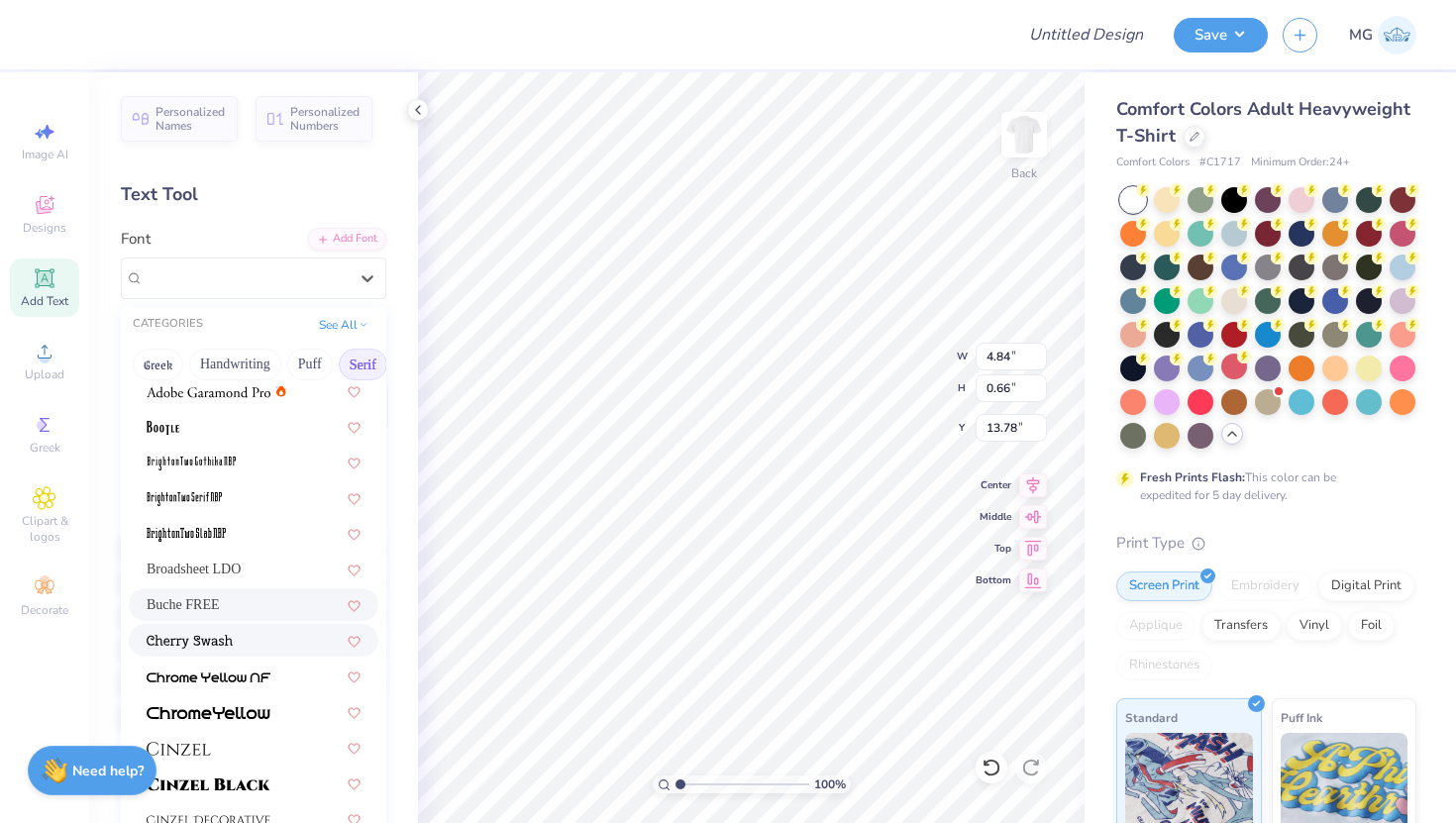 click at bounding box center [254, 640] 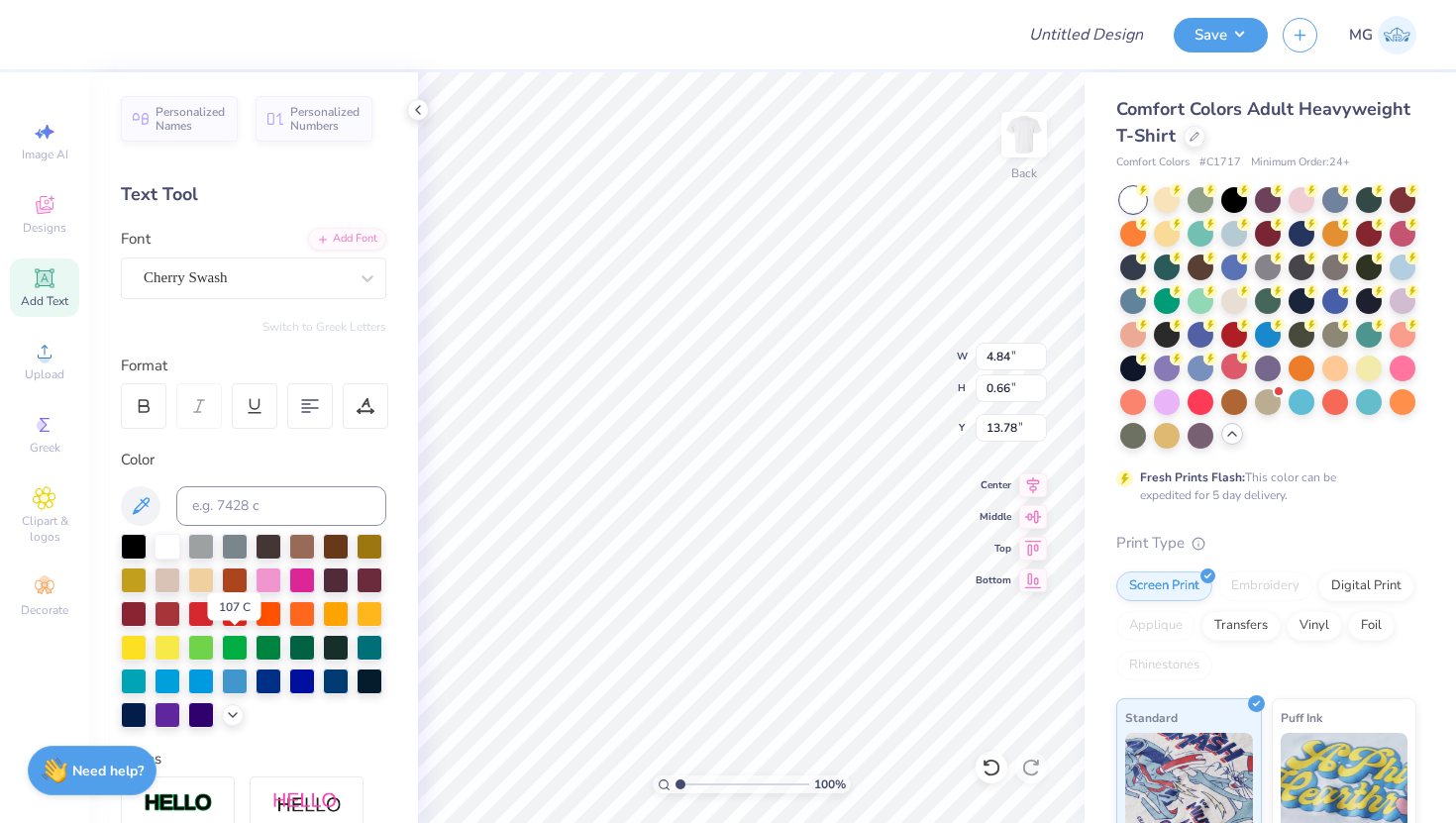 type on "5.56" 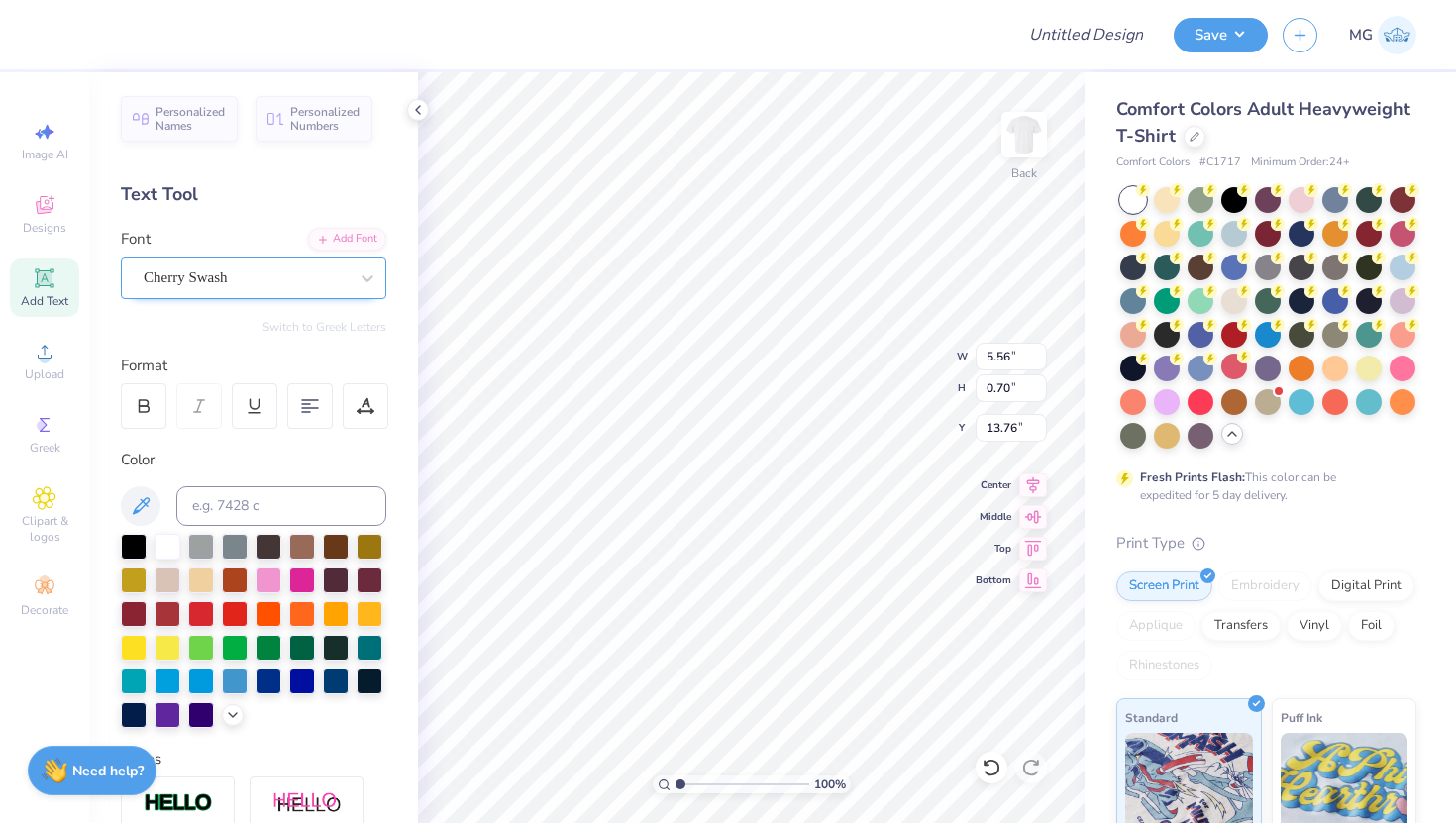 click on "Cherry Swash" at bounding box center (254, 278) 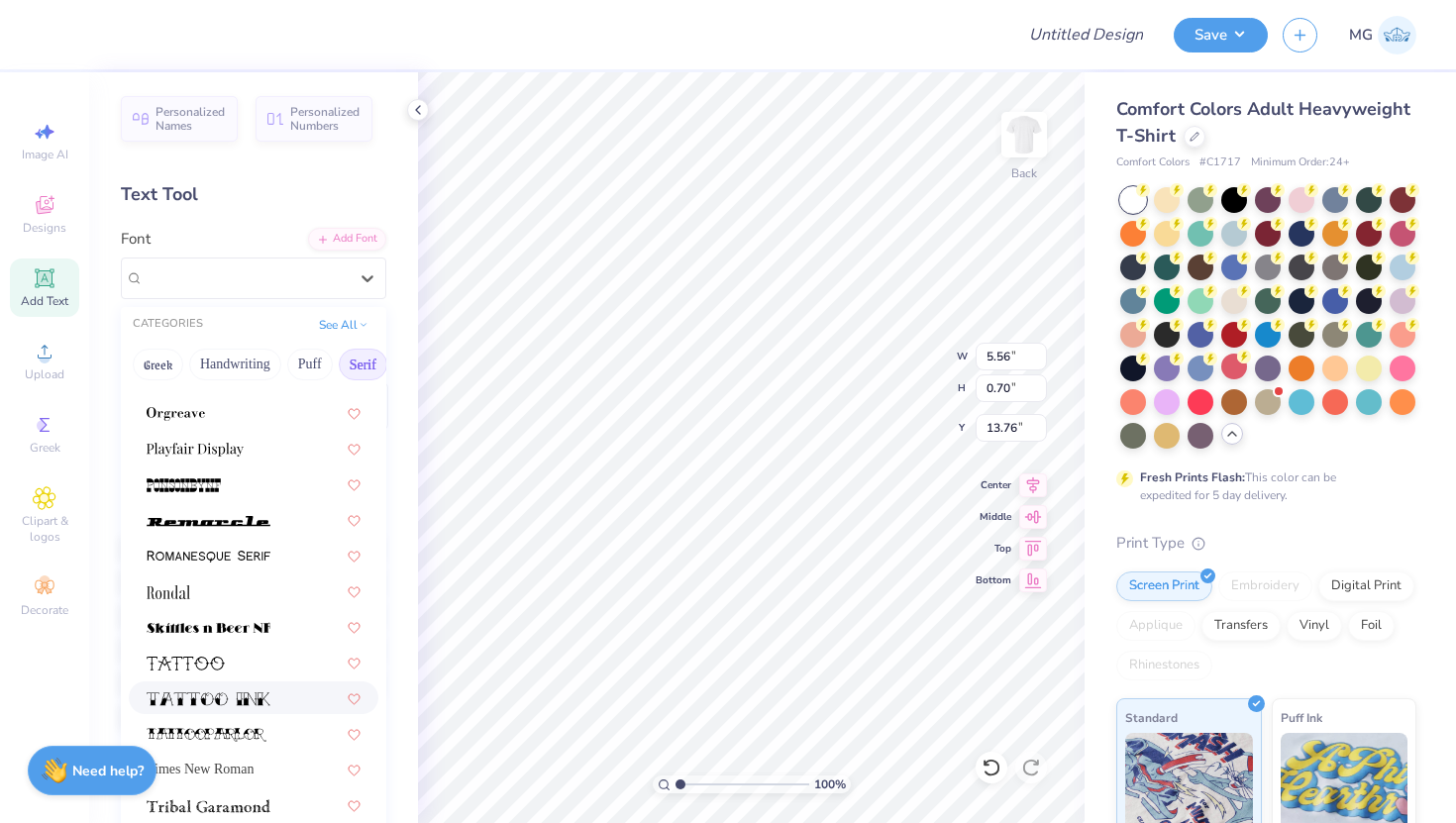 scroll, scrollTop: 2202, scrollLeft: 0, axis: vertical 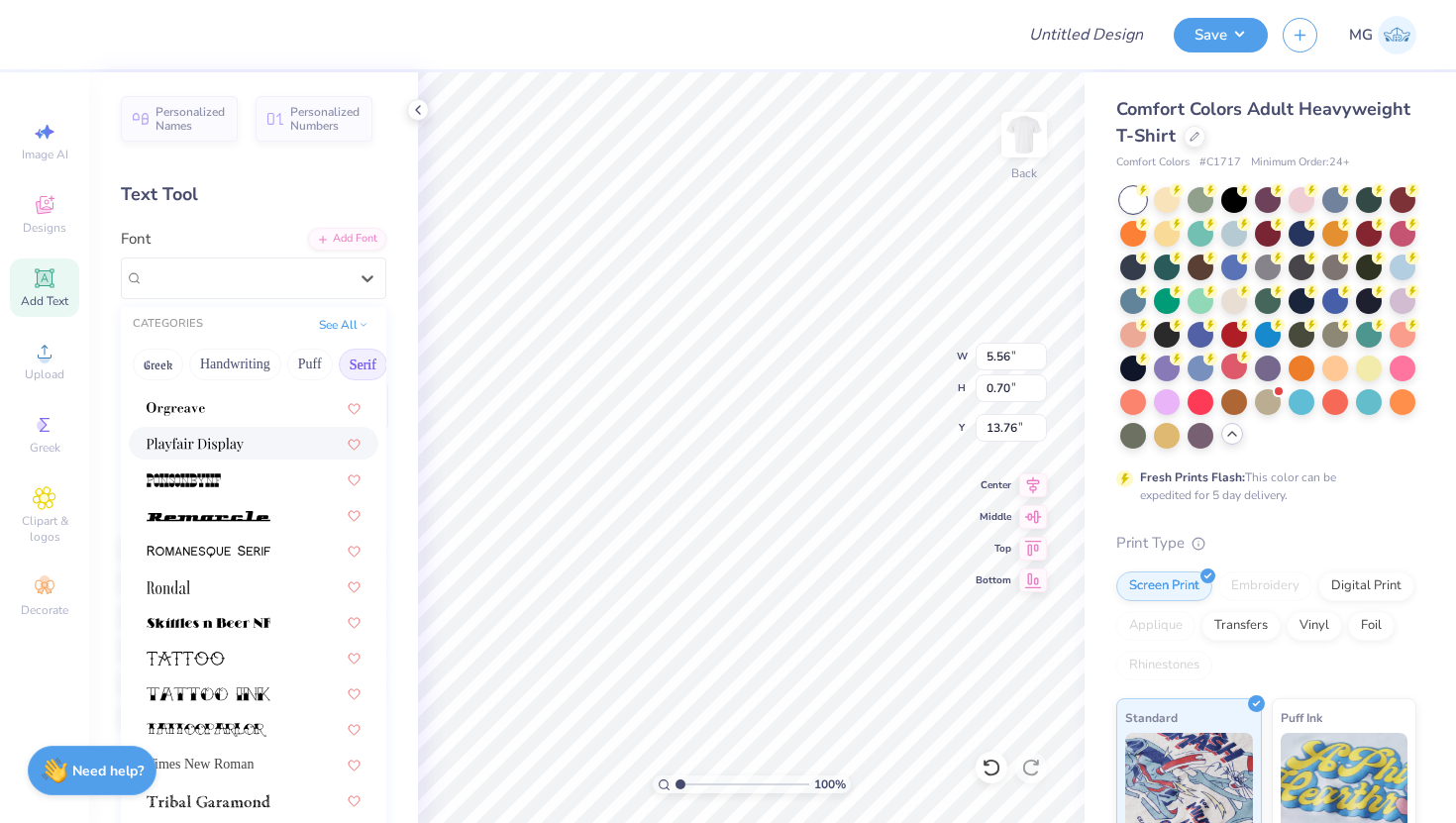 click at bounding box center [195, 445] 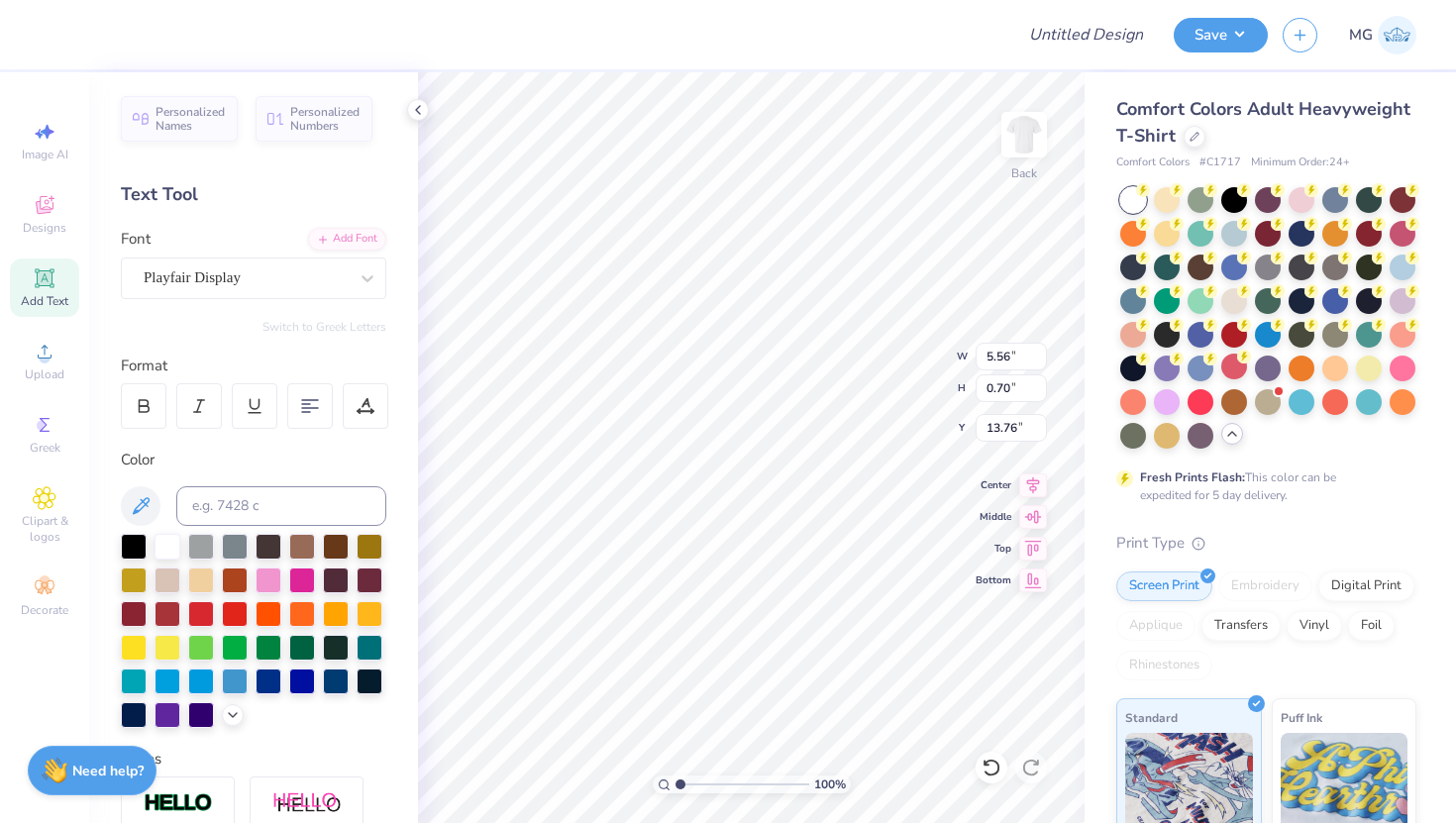 type on "4.61" 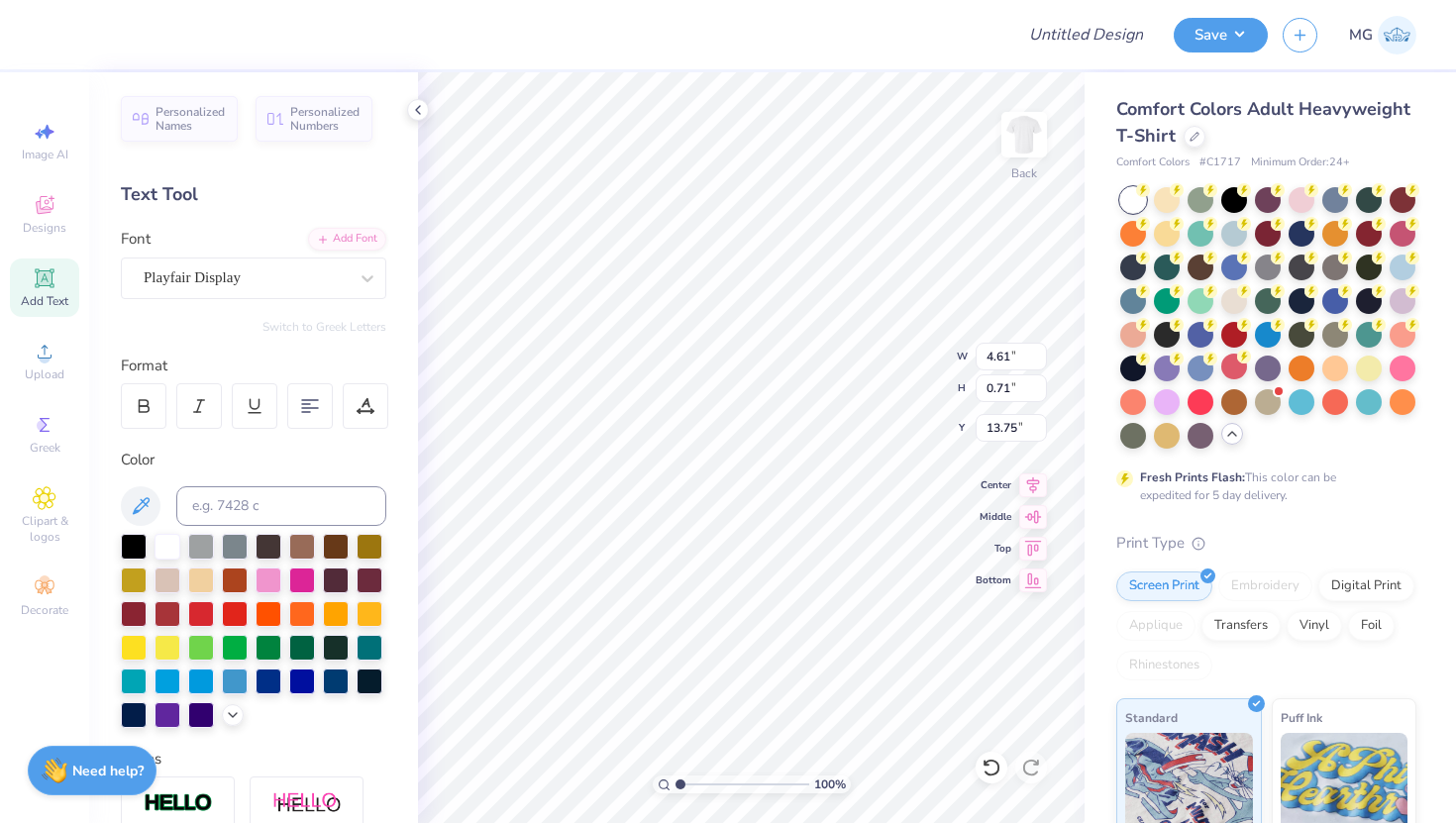 type on "2.64" 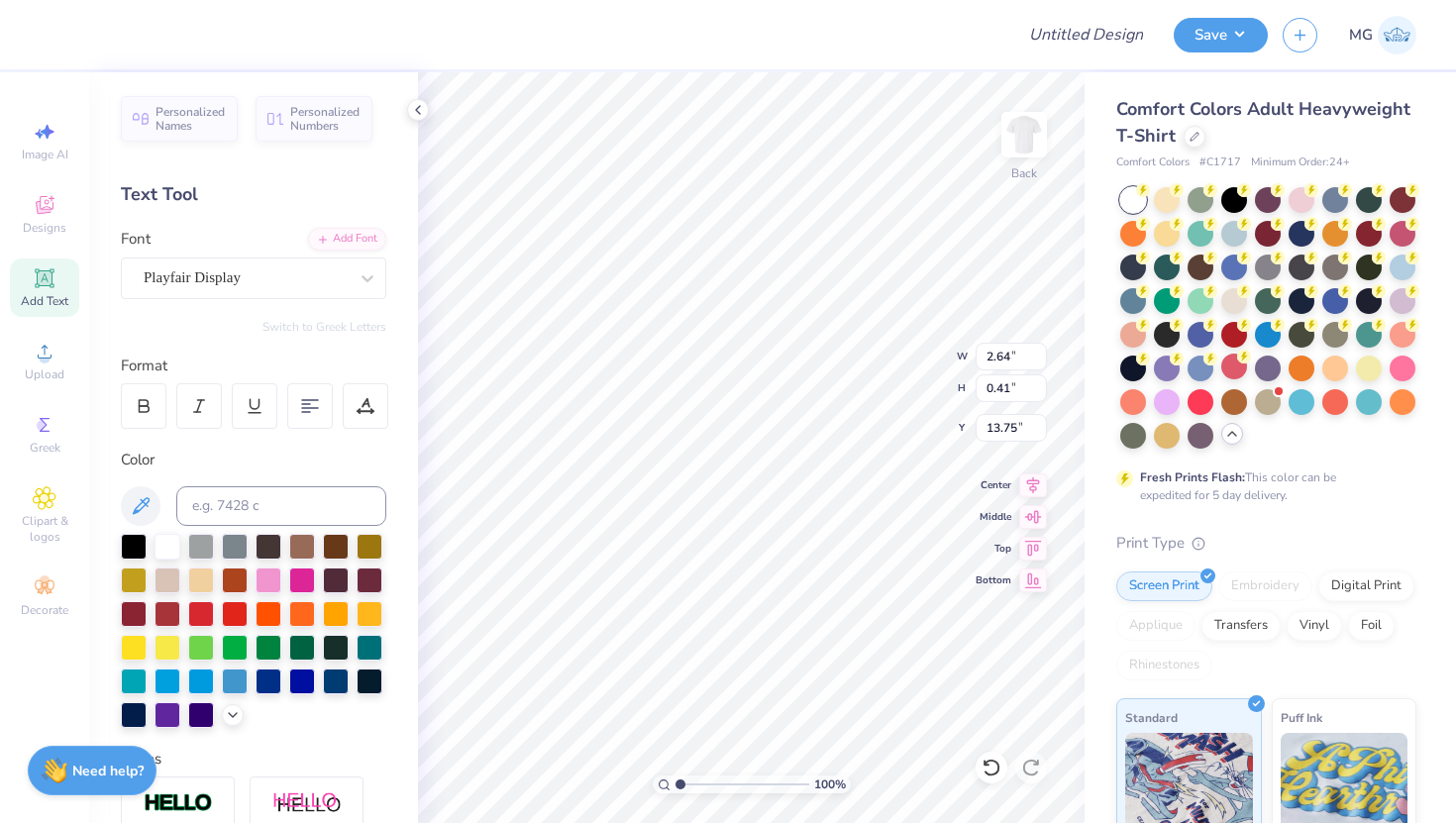 type on "13.67" 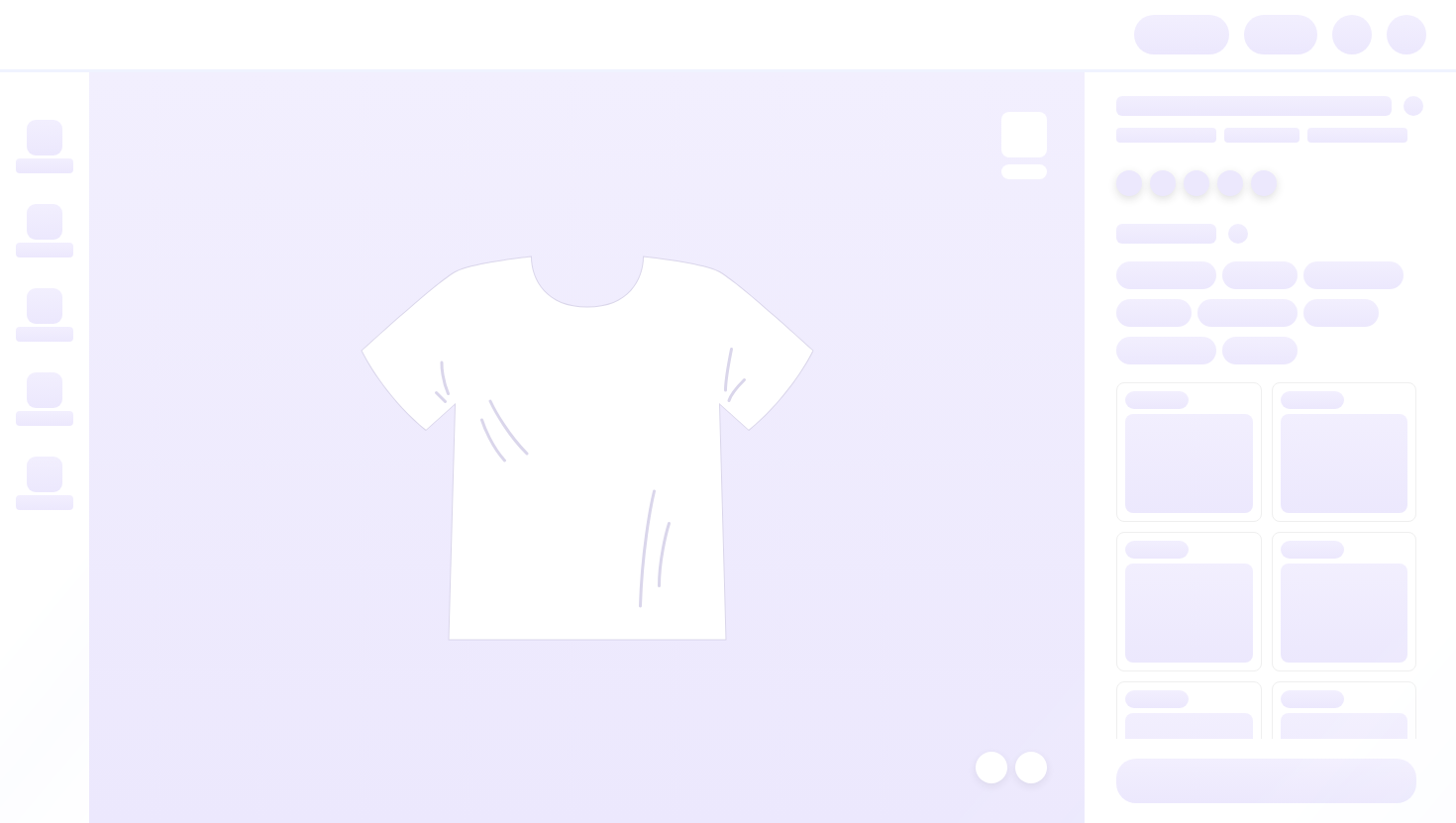 scroll, scrollTop: 0, scrollLeft: 0, axis: both 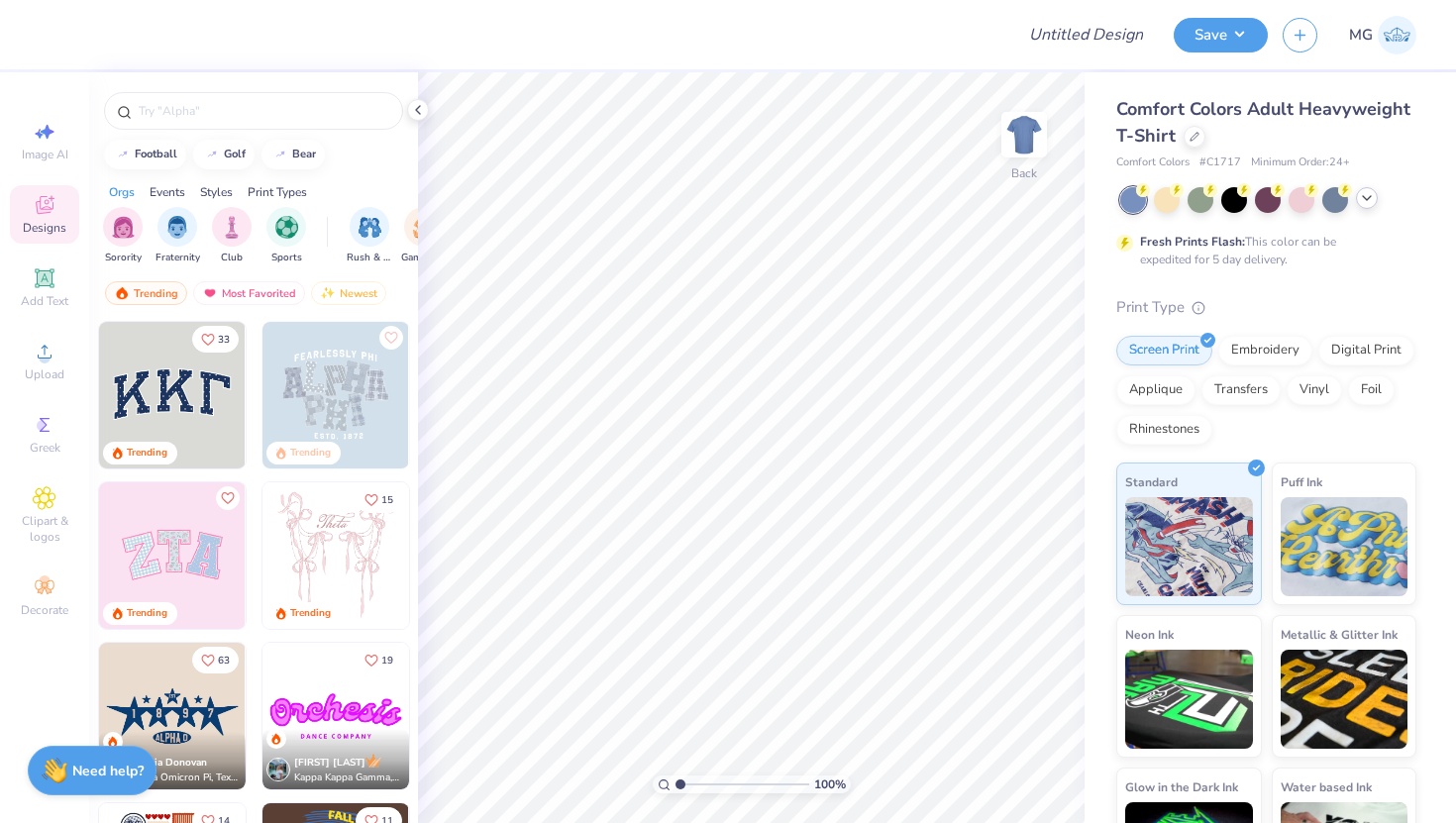 click 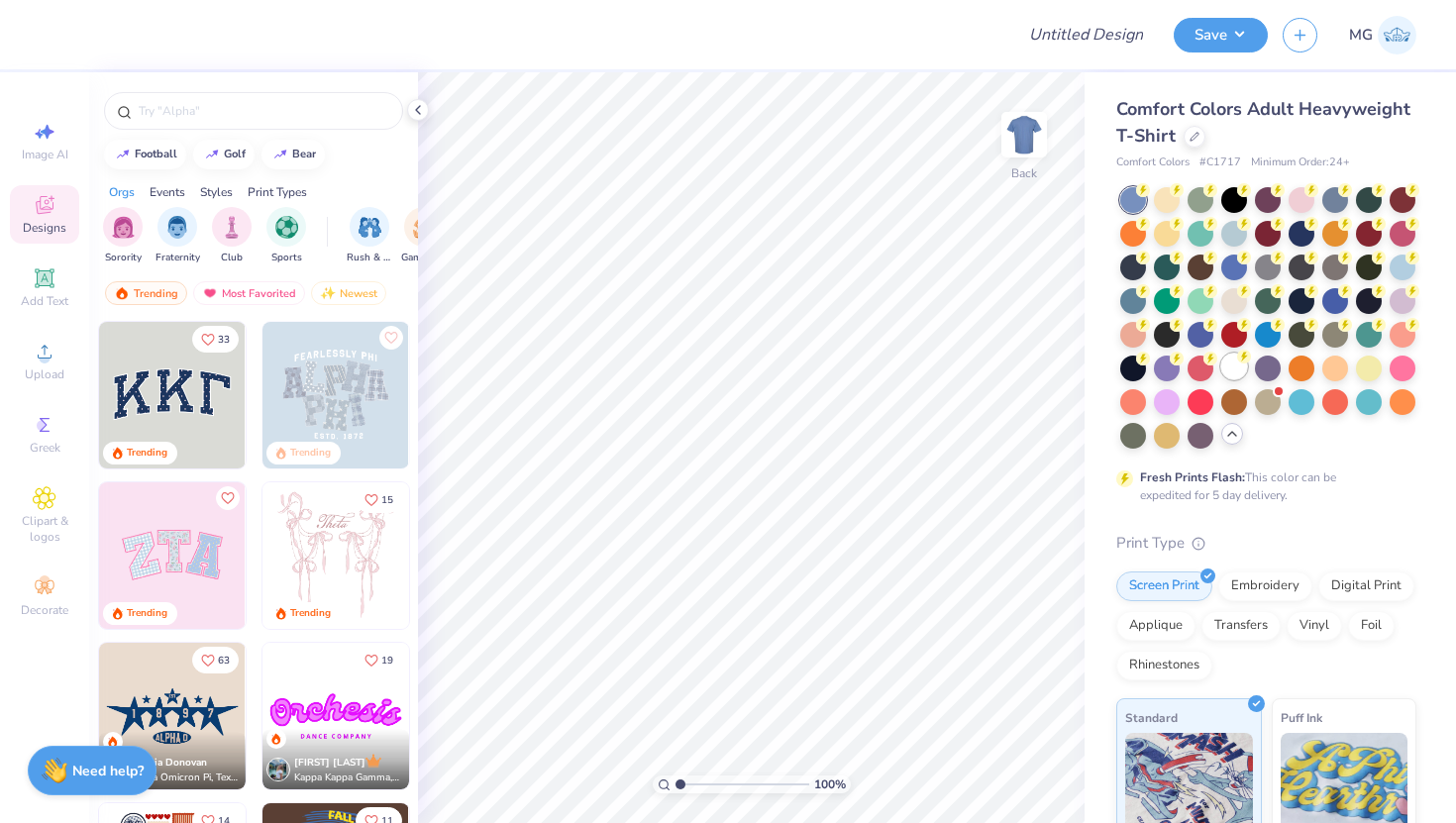 click at bounding box center (1234, 366) 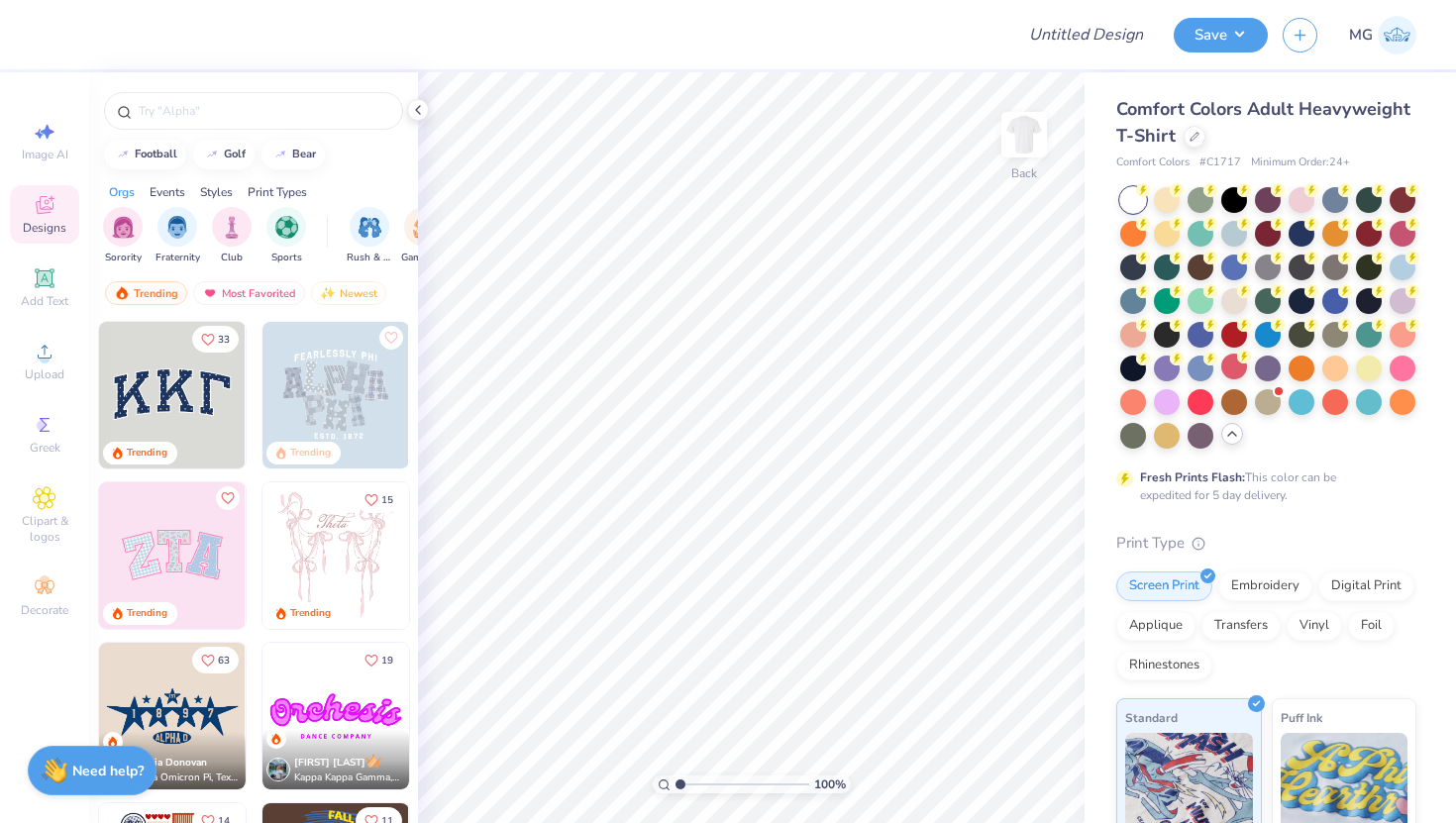 click on "Designs" at bounding box center [45, 228] 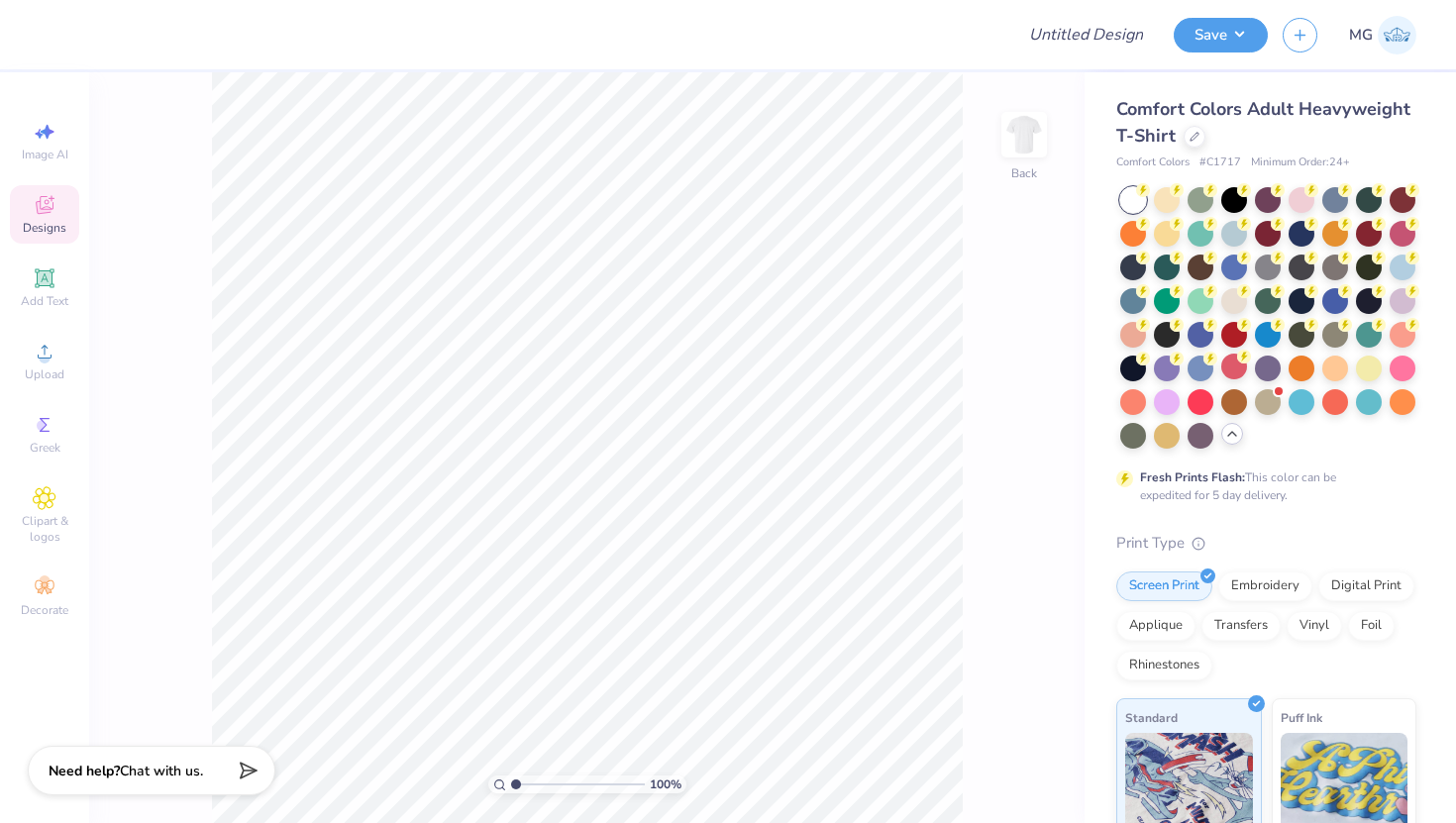 click on "Designs" at bounding box center [45, 228] 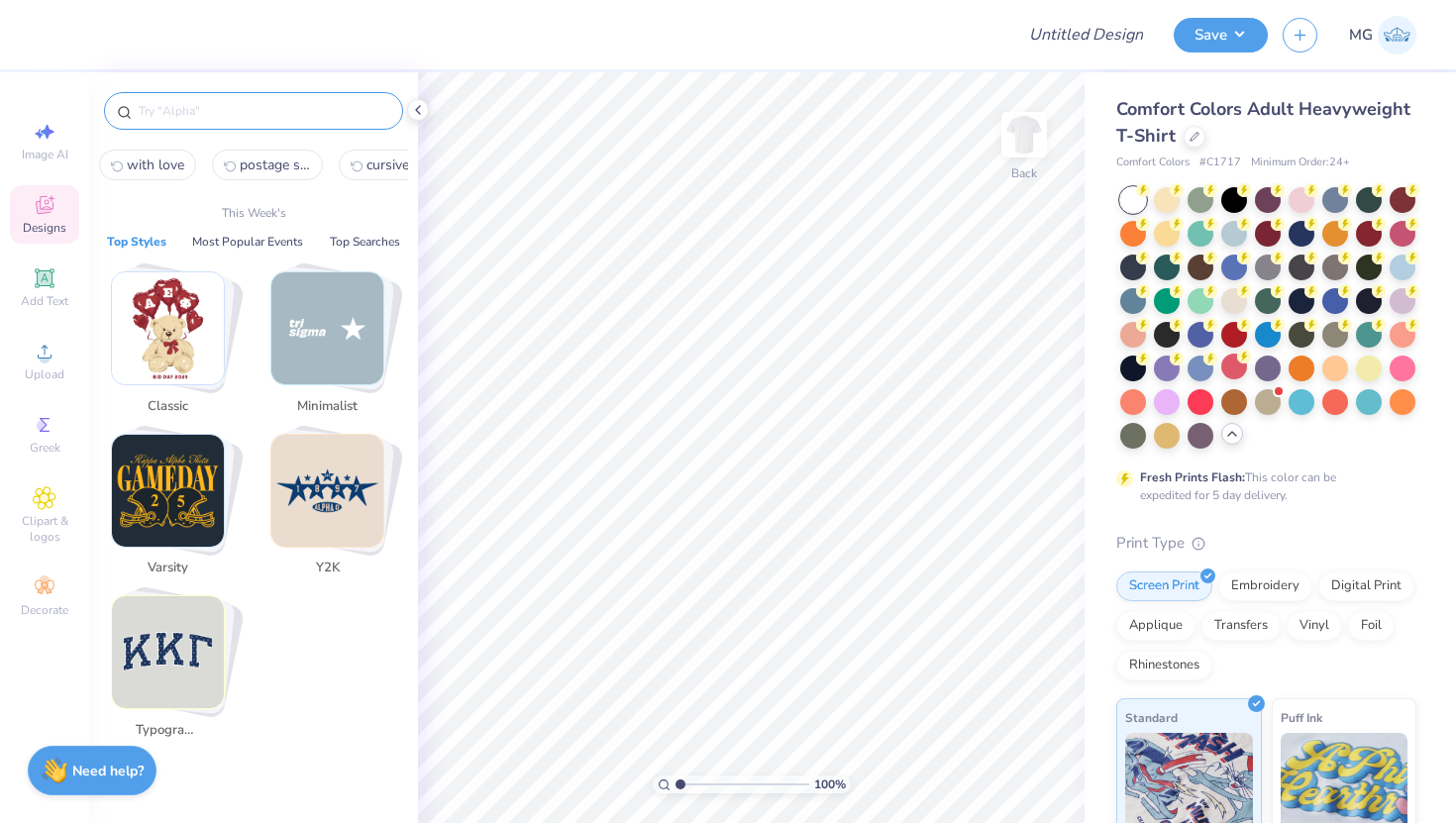 click at bounding box center [263, 111] 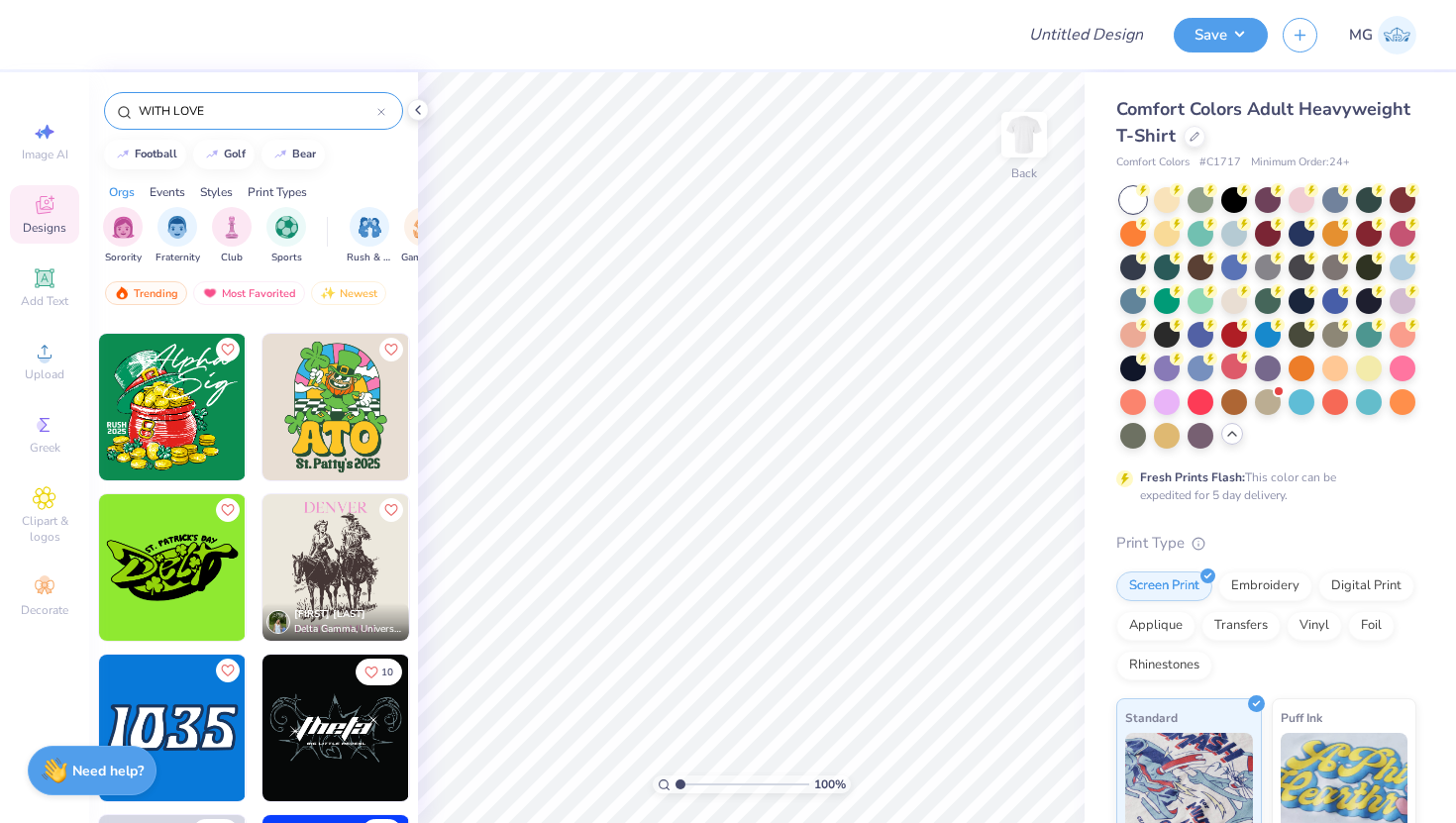 scroll, scrollTop: 2753, scrollLeft: 0, axis: vertical 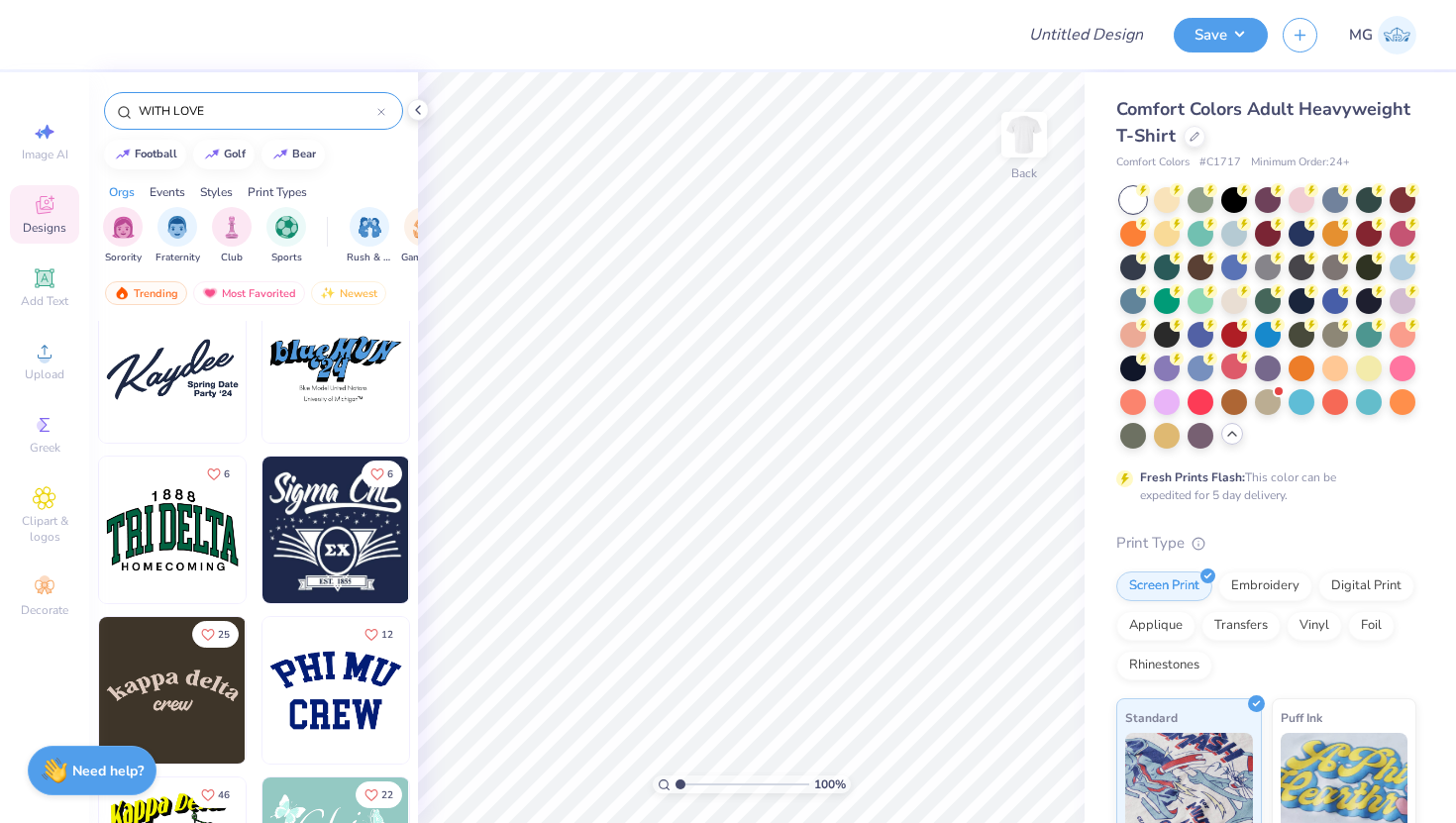 click on "WITH LOVE" at bounding box center (254, 111) 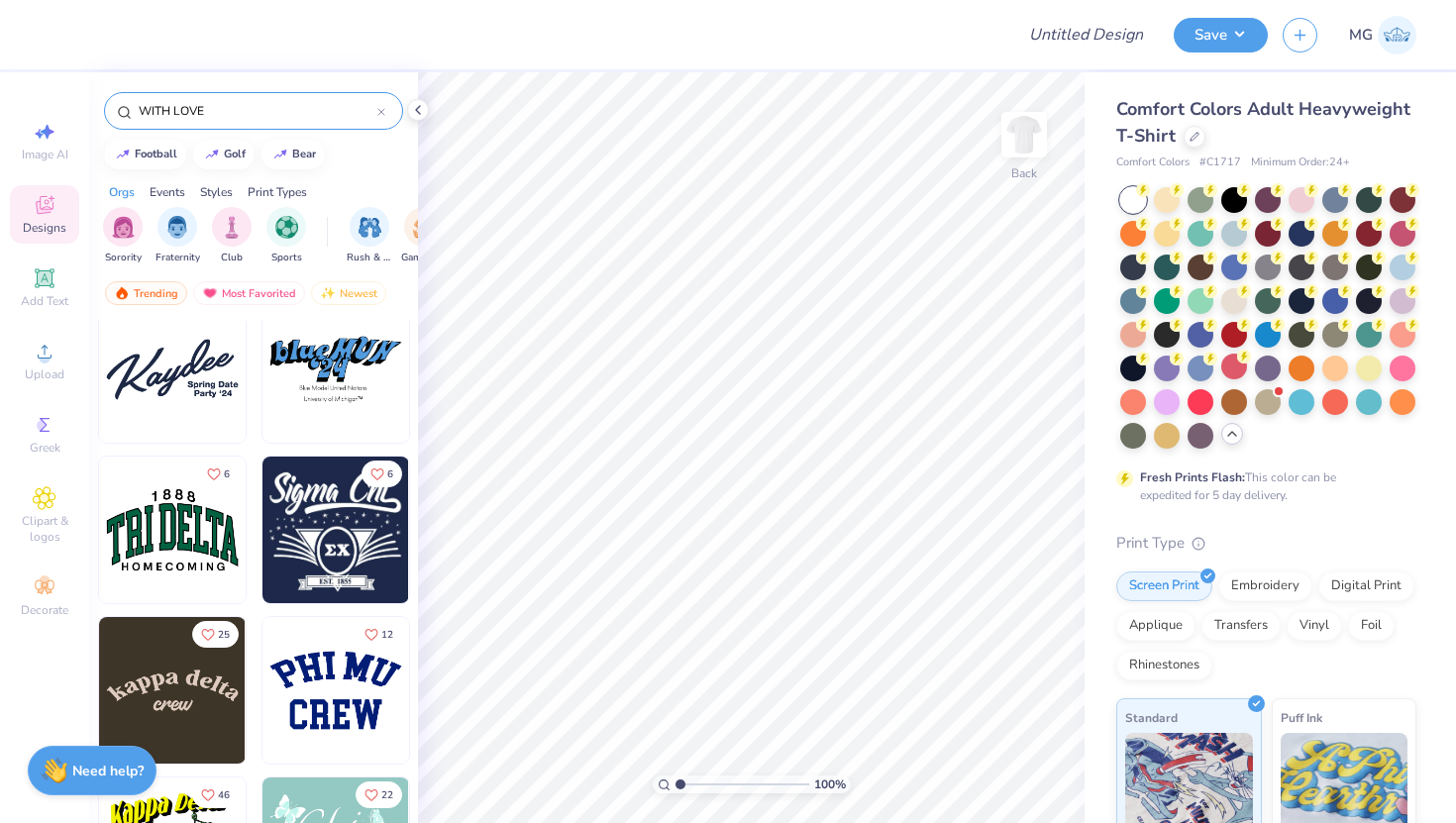 click on "WITH LOVE" at bounding box center (254, 111) 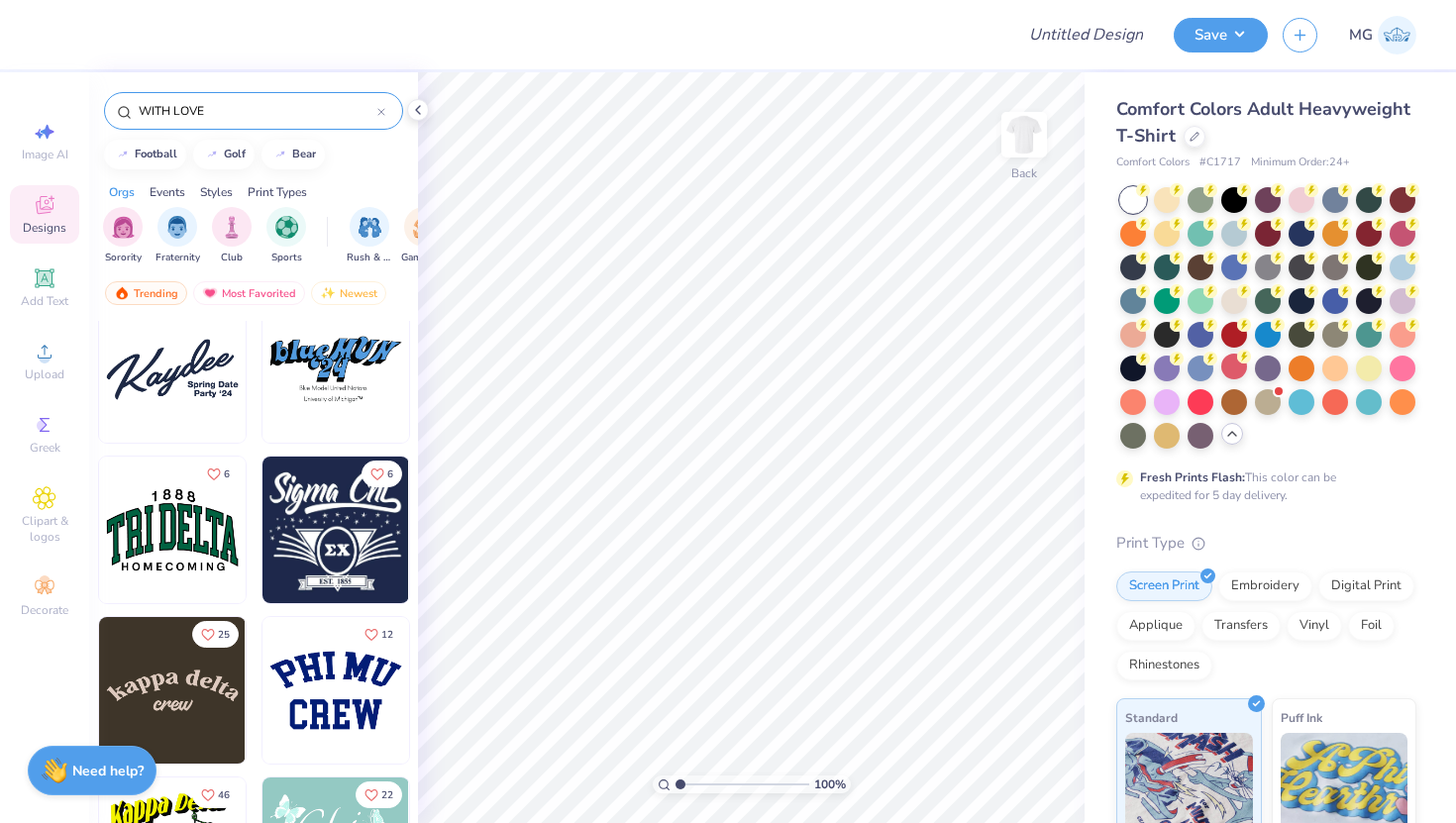 click on "WITH LOVE" at bounding box center [254, 111] 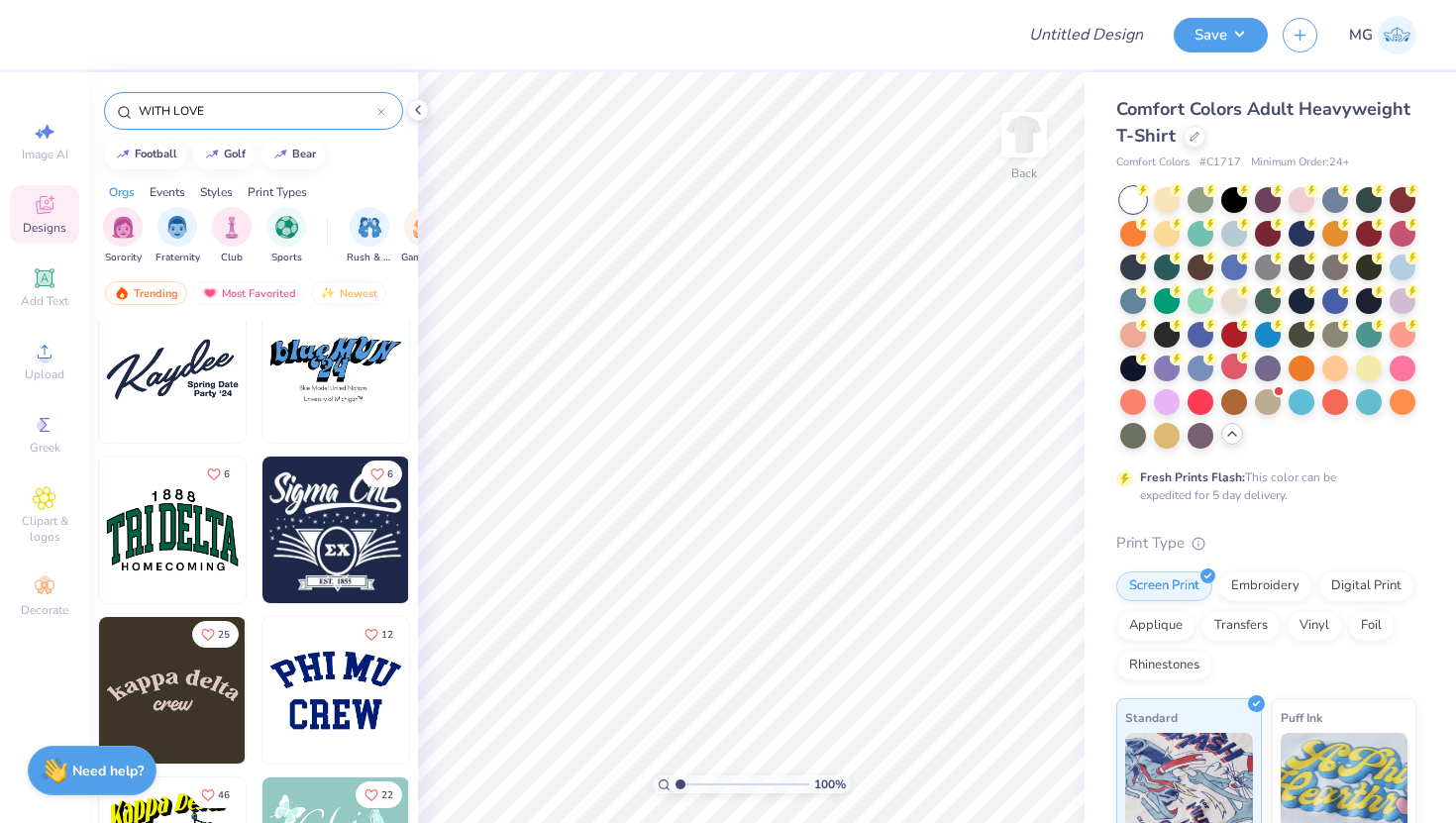 drag, startPoint x: 214, startPoint y: 111, endPoint x: 79, endPoint y: 102, distance: 135.29967 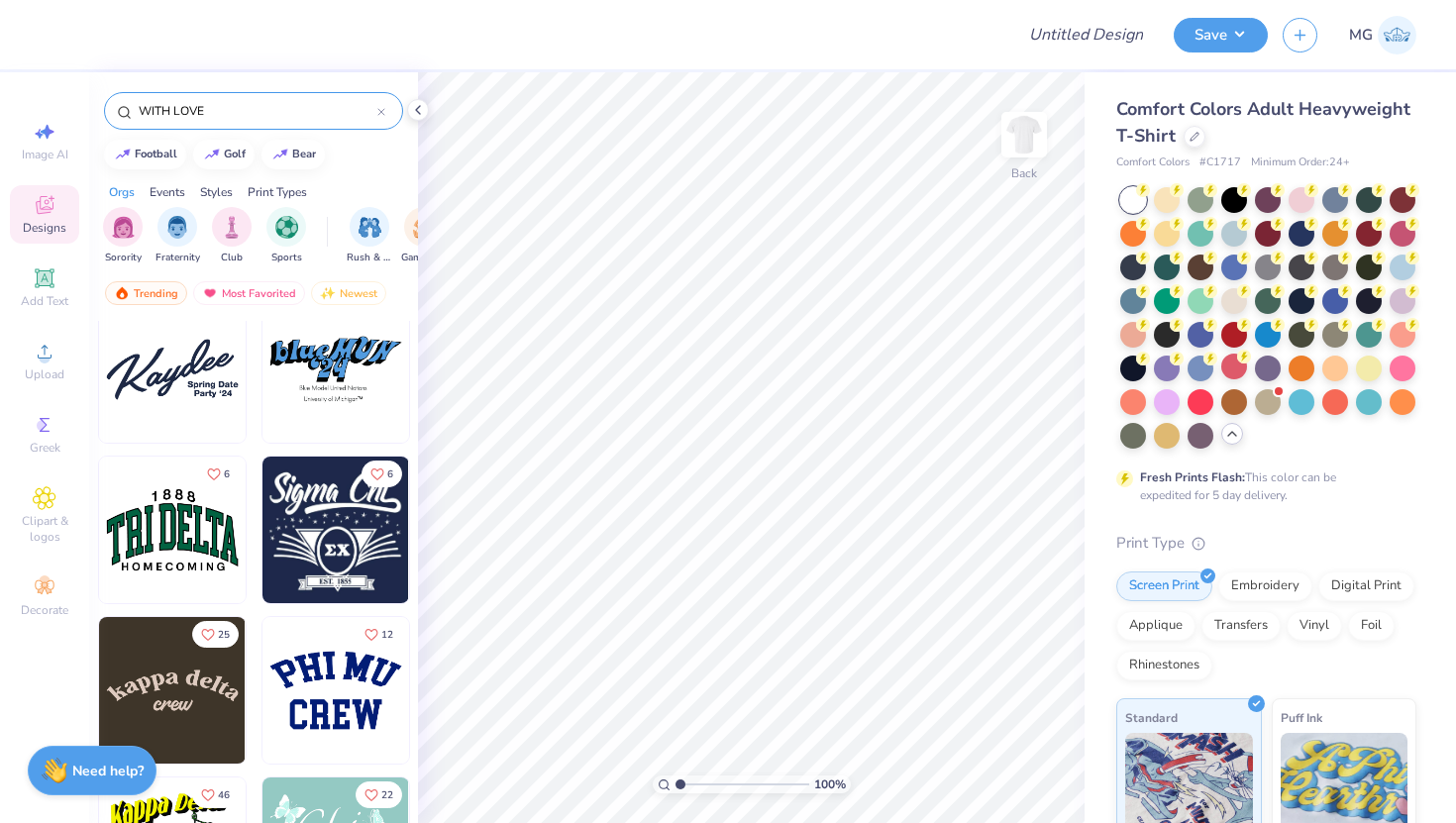 click on "Design Title Save MG Image AI Designs Add Text Upload Greek Clipart & logos Decorate WITH LOVE football golf bear Orgs Events Styles Print Types Sorority Fraternity Club Sports Rush & Bid Game Day Parent's Weekend PR & General Philanthropy Big Little Reveal Retreat Date Parties & Socials Spring Break Greek Week Graduation Formal & Semi Holidays Founder’s Day Classic Minimalist Varsity Y2K Typography Cartoons Handdrawn Grunge 60s & 70s 80s & 90s Embroidery Screen Print Applique Digital Print Patches Vinyl Transfers Trending Most Favorited Newest 7 12 20 6 6 25 12 46 22 100  % Back Comfort Colors Adult Heavyweight T-Shirt Comfort Colors # C1717 Minimum Order:  24 +   Fresh Prints Flash:  This color can be expedited for 5 day delivery. Print Type Screen Print Embroidery Digital Print Applique Transfers Vinyl Foil Rhinestones Standard Puff Ink Neon Ink Metallic & Glitter Ink Glow in the Dark Ink Water based Ink Need help?  Chat with us." at bounding box center [728, 411] 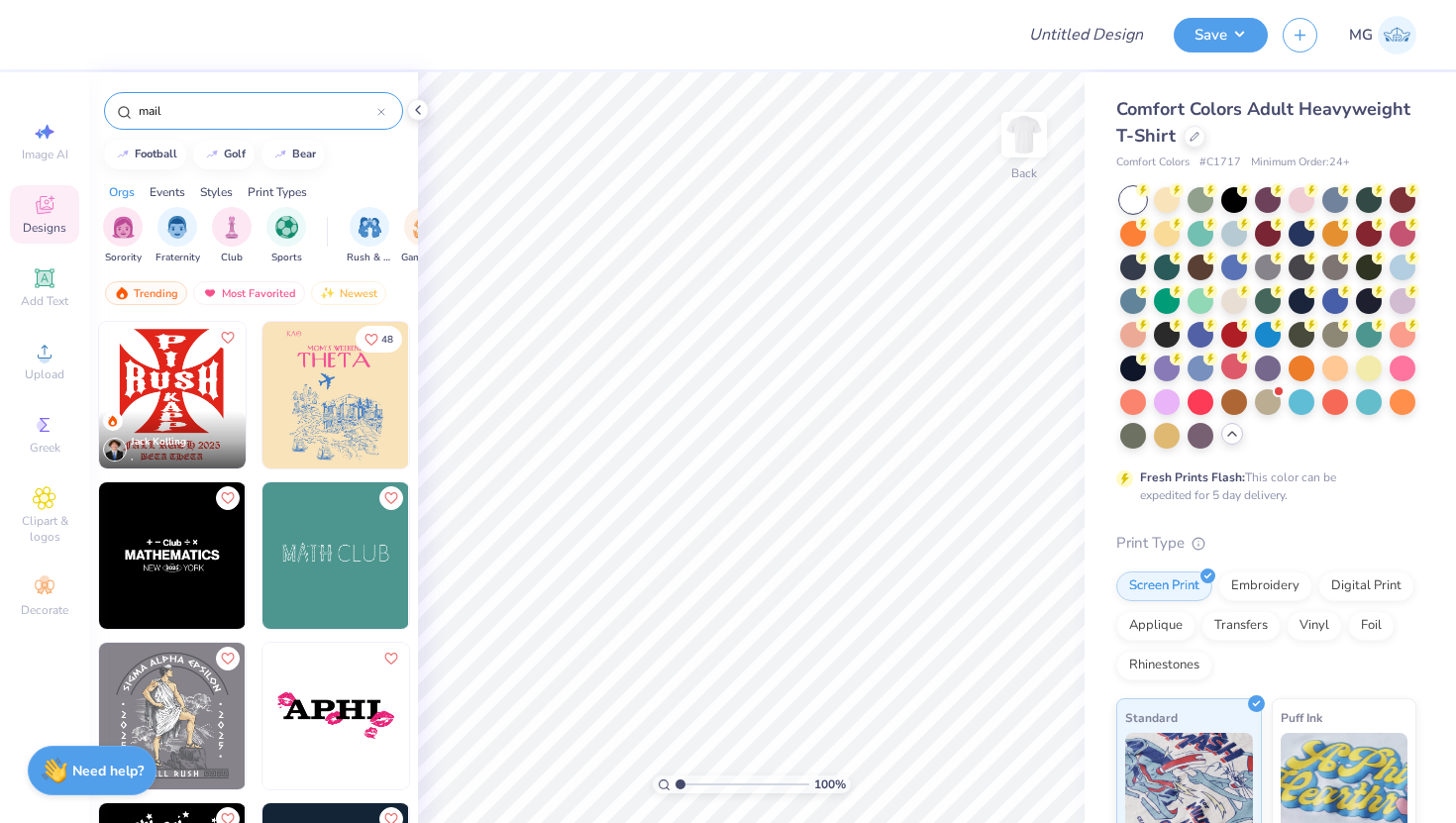 type on "mail" 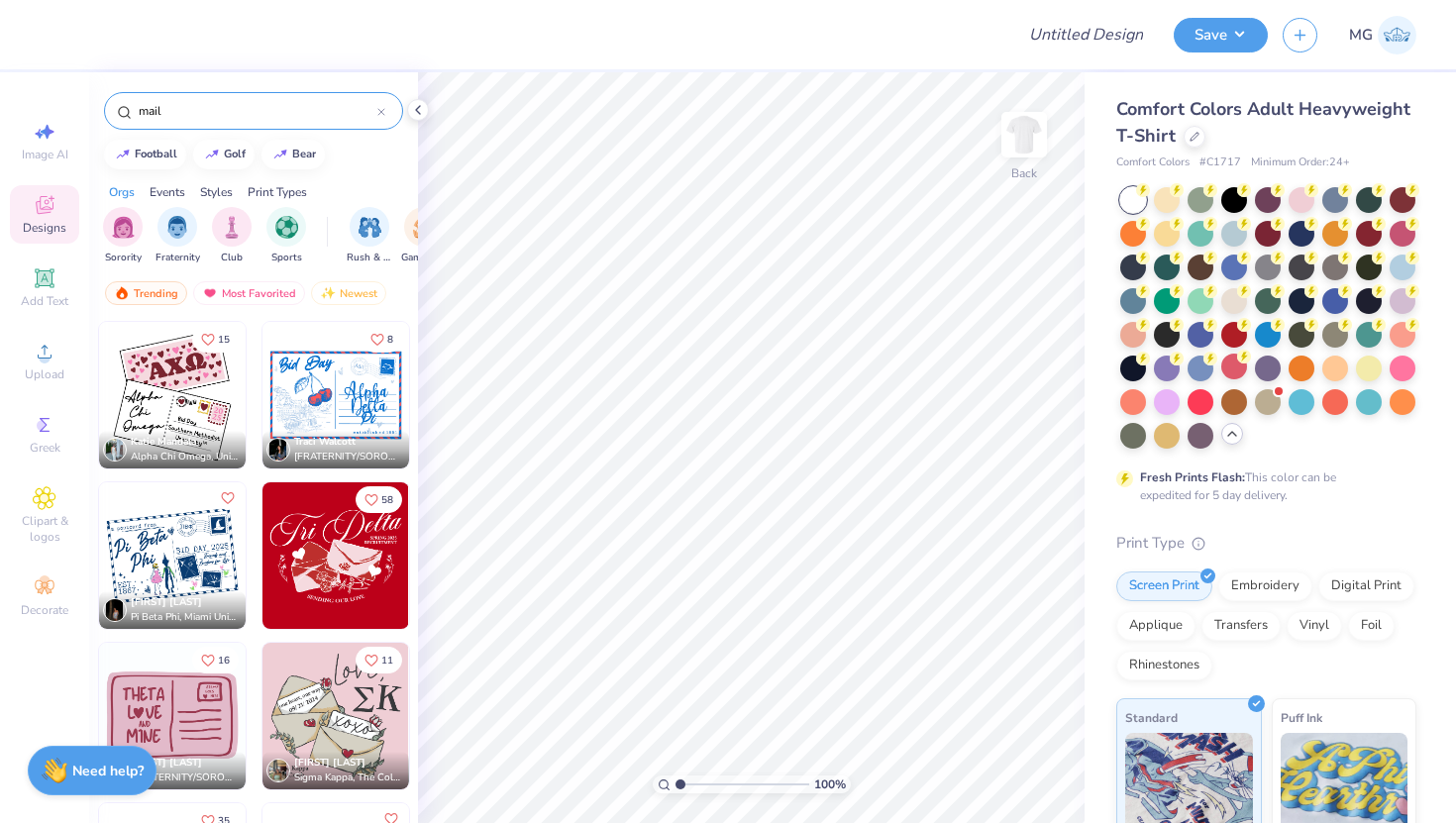 click at bounding box center (172, 395) 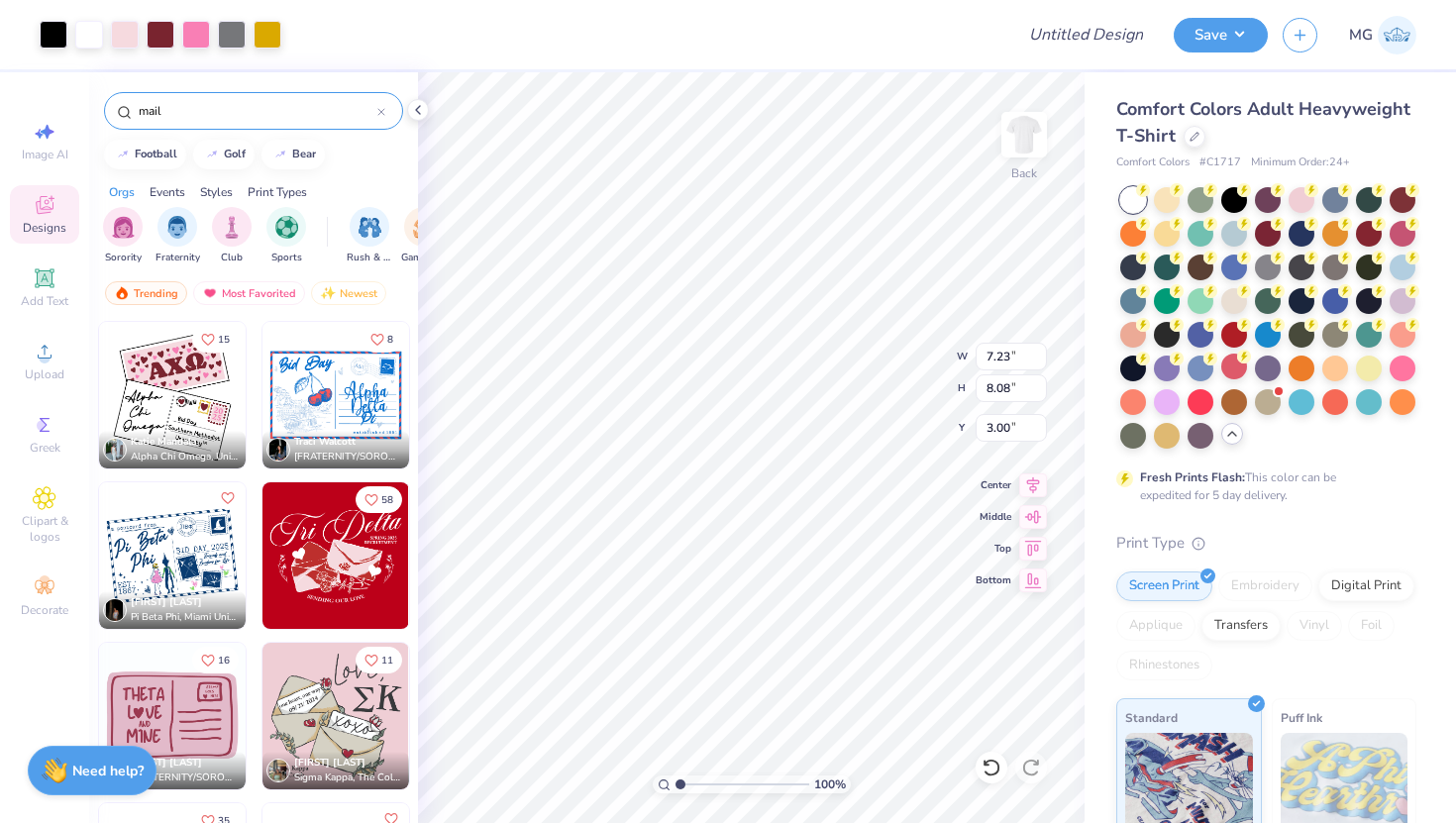 type on "7.23" 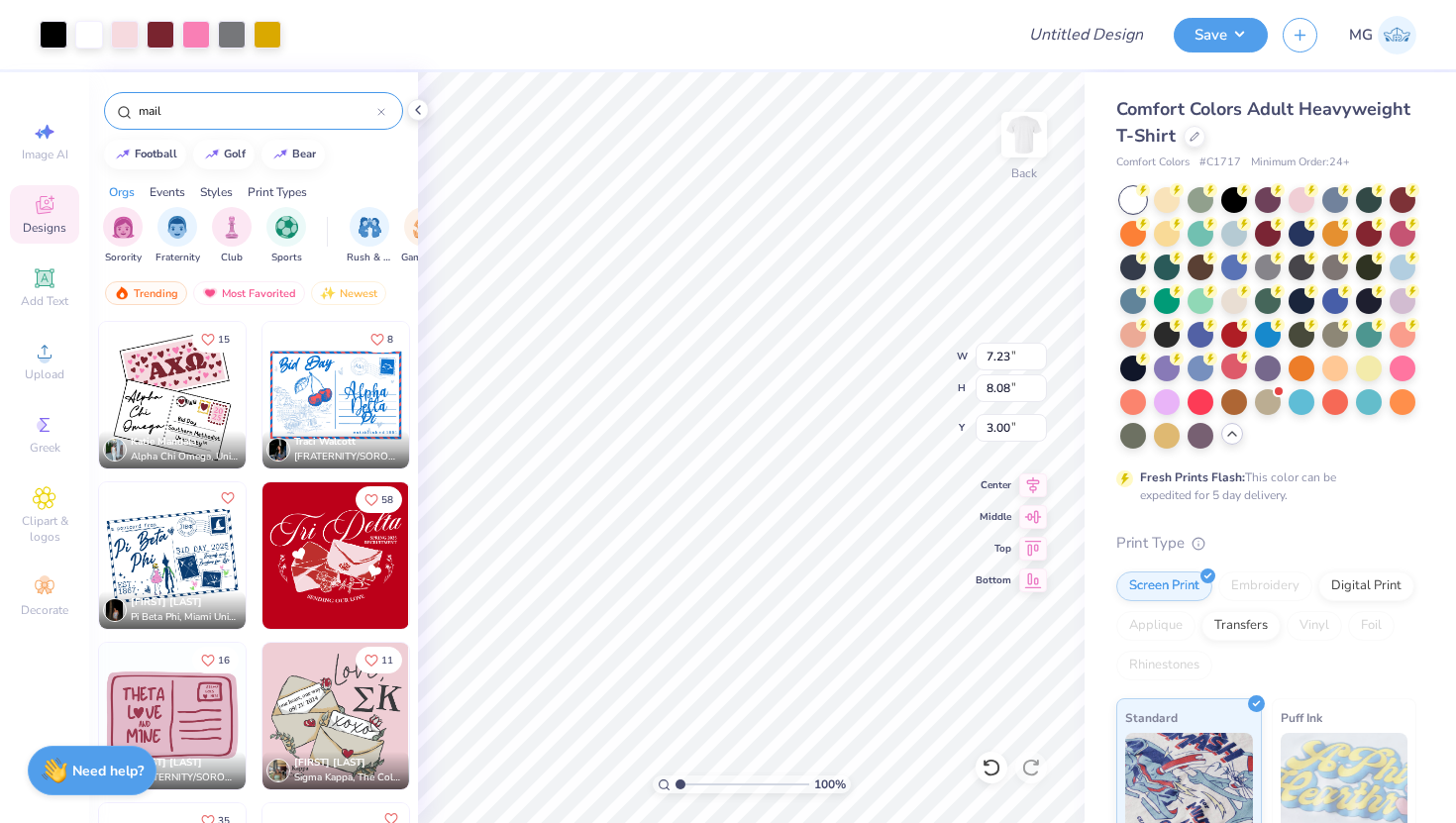 type on "8.08" 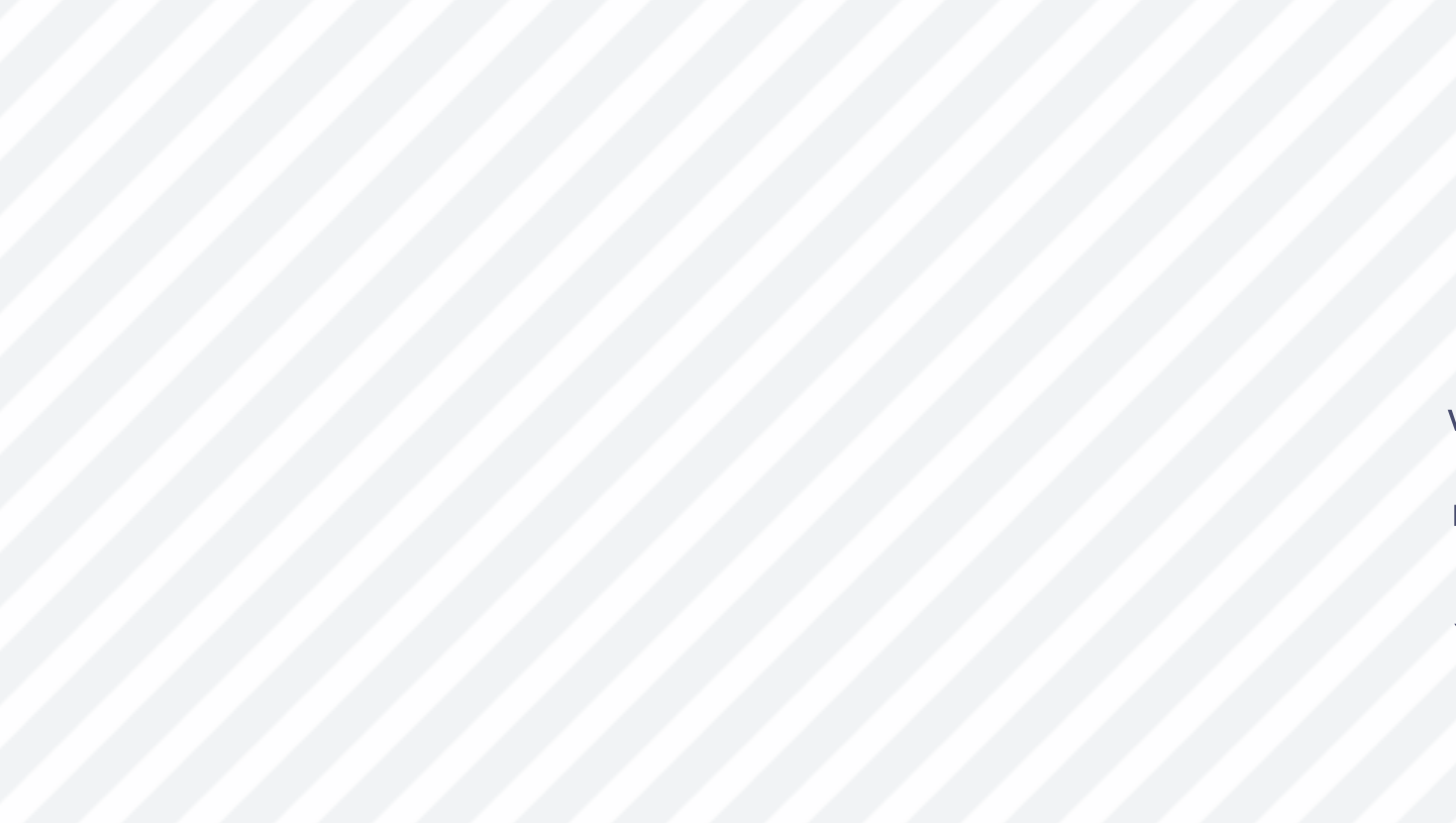 scroll, scrollTop: 16, scrollLeft: 2, axis: both 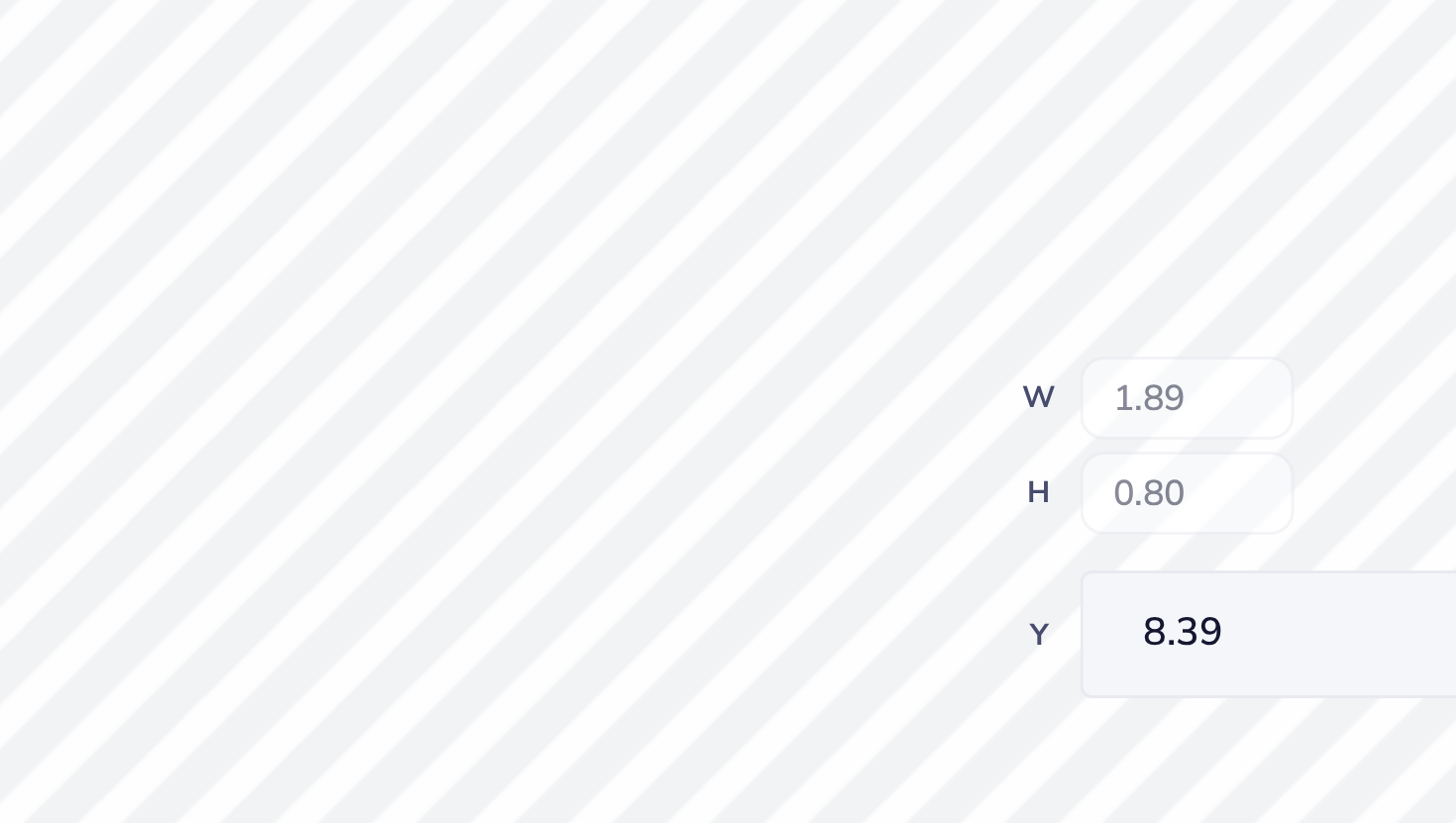 click on "100  % Back W 1.89 H 0.80 Y 8.39 Center Middle Top Bottom" at bounding box center (751, 448) 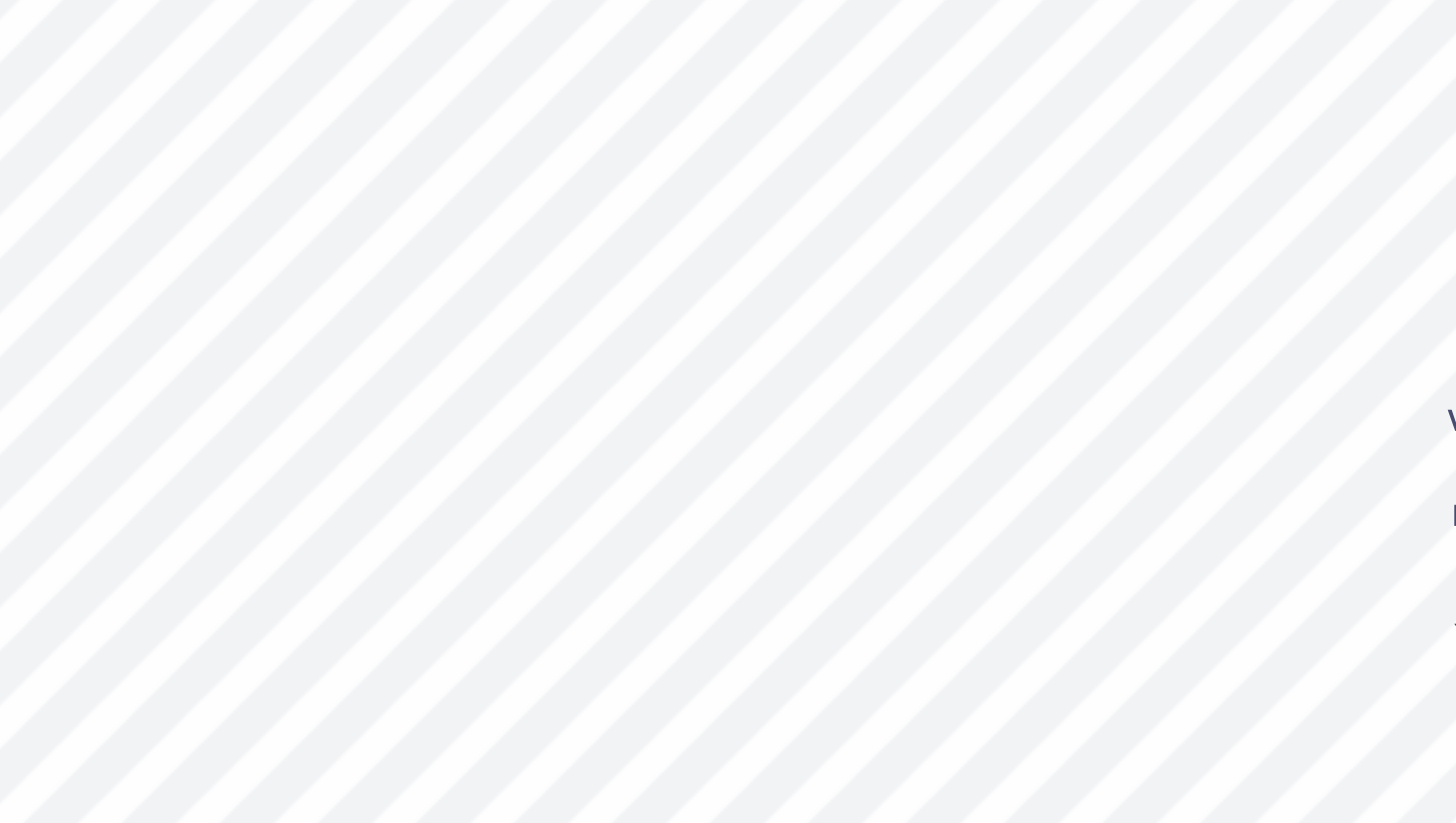 type on "4.58" 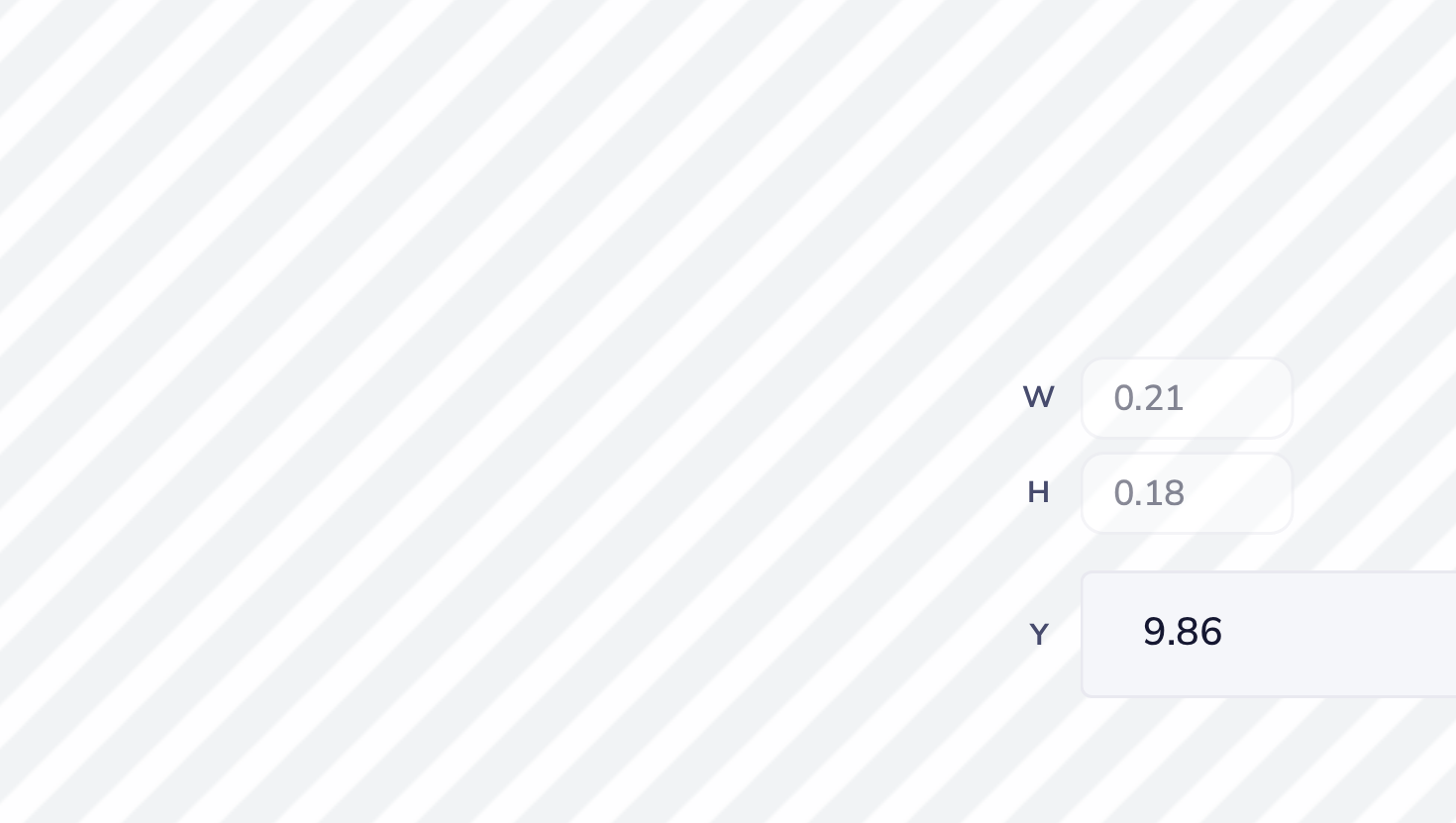 type on "0.21" 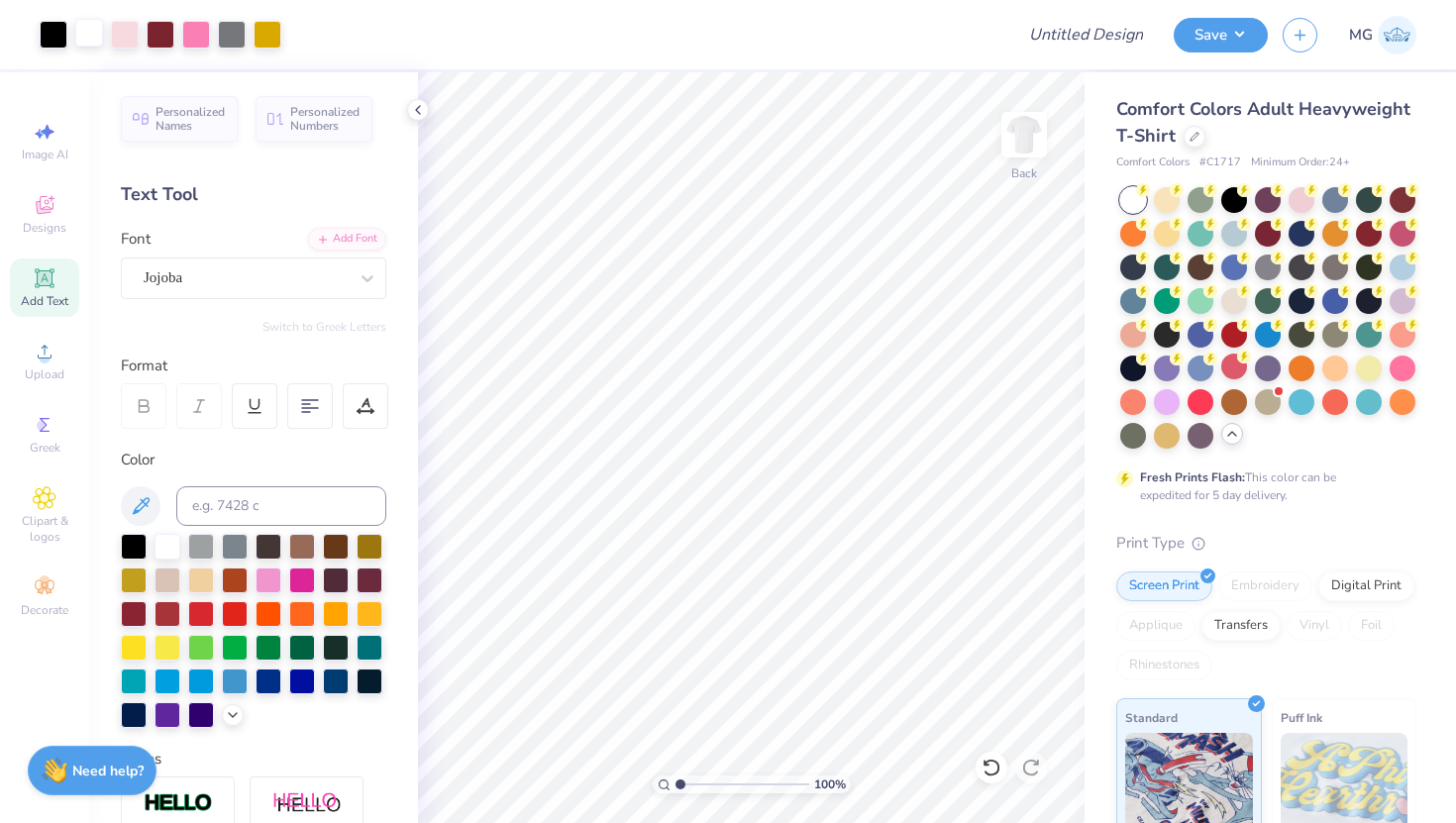 click at bounding box center (89, 33) 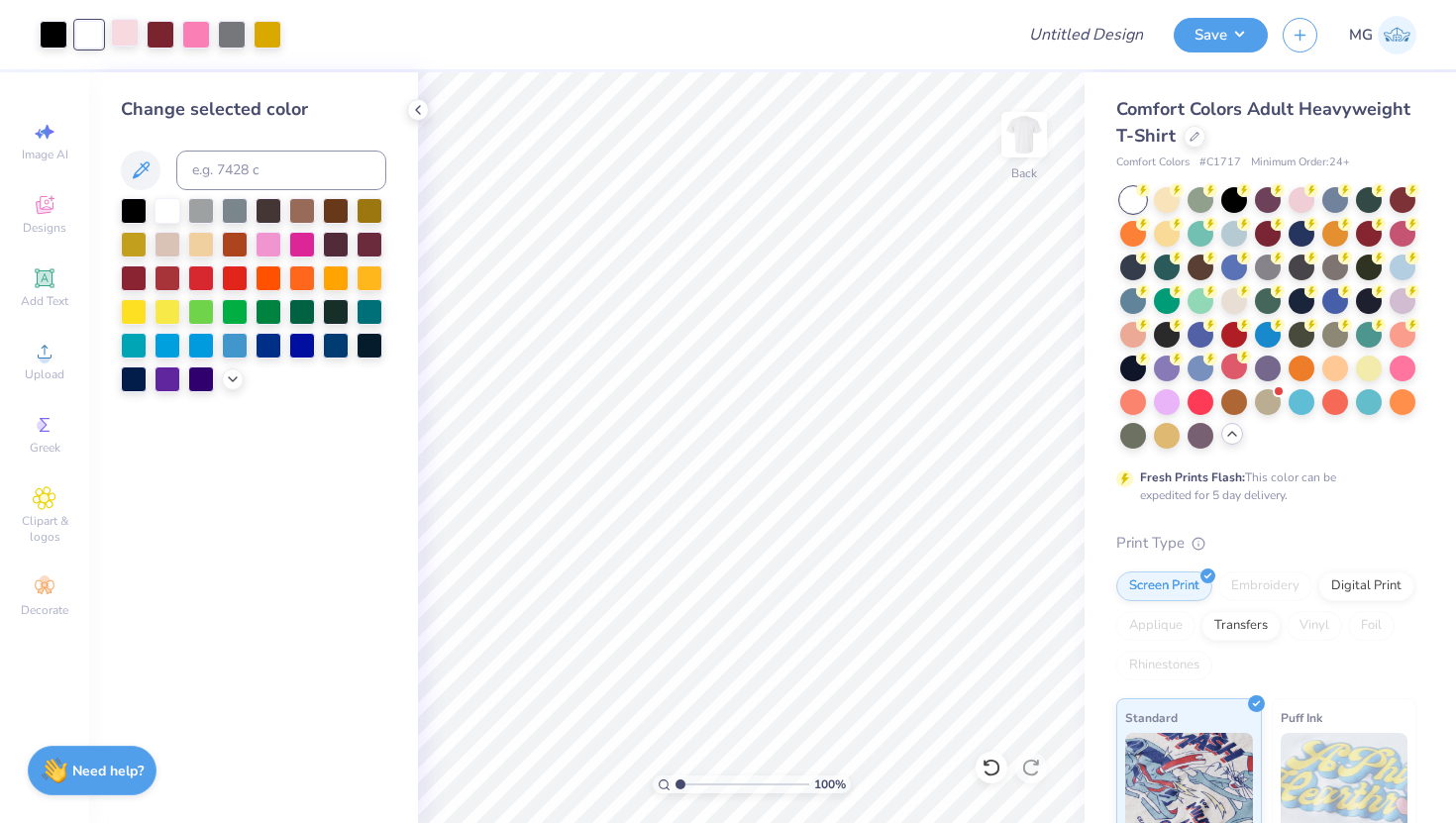 click at bounding box center (125, 33) 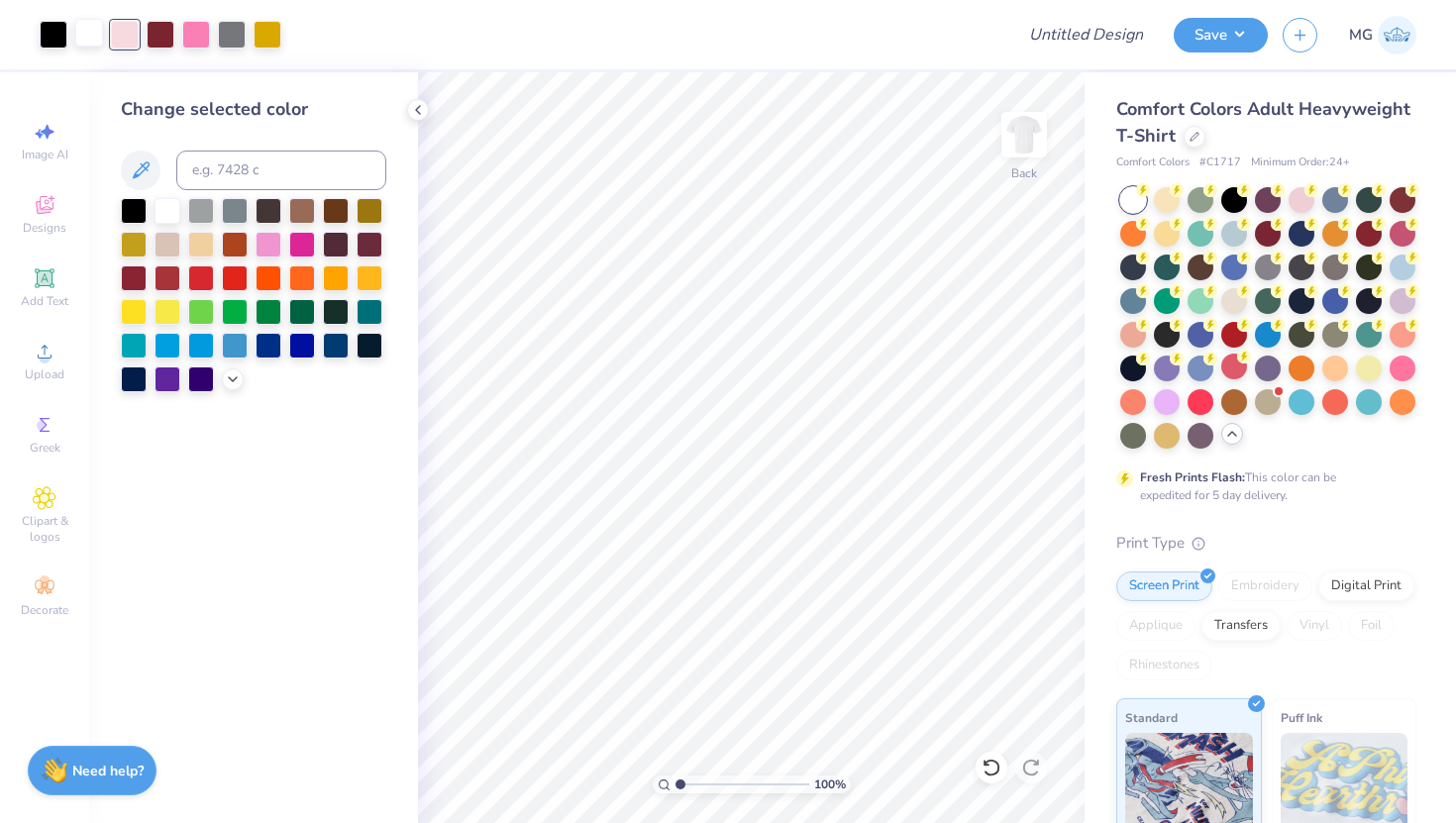 click at bounding box center [89, 33] 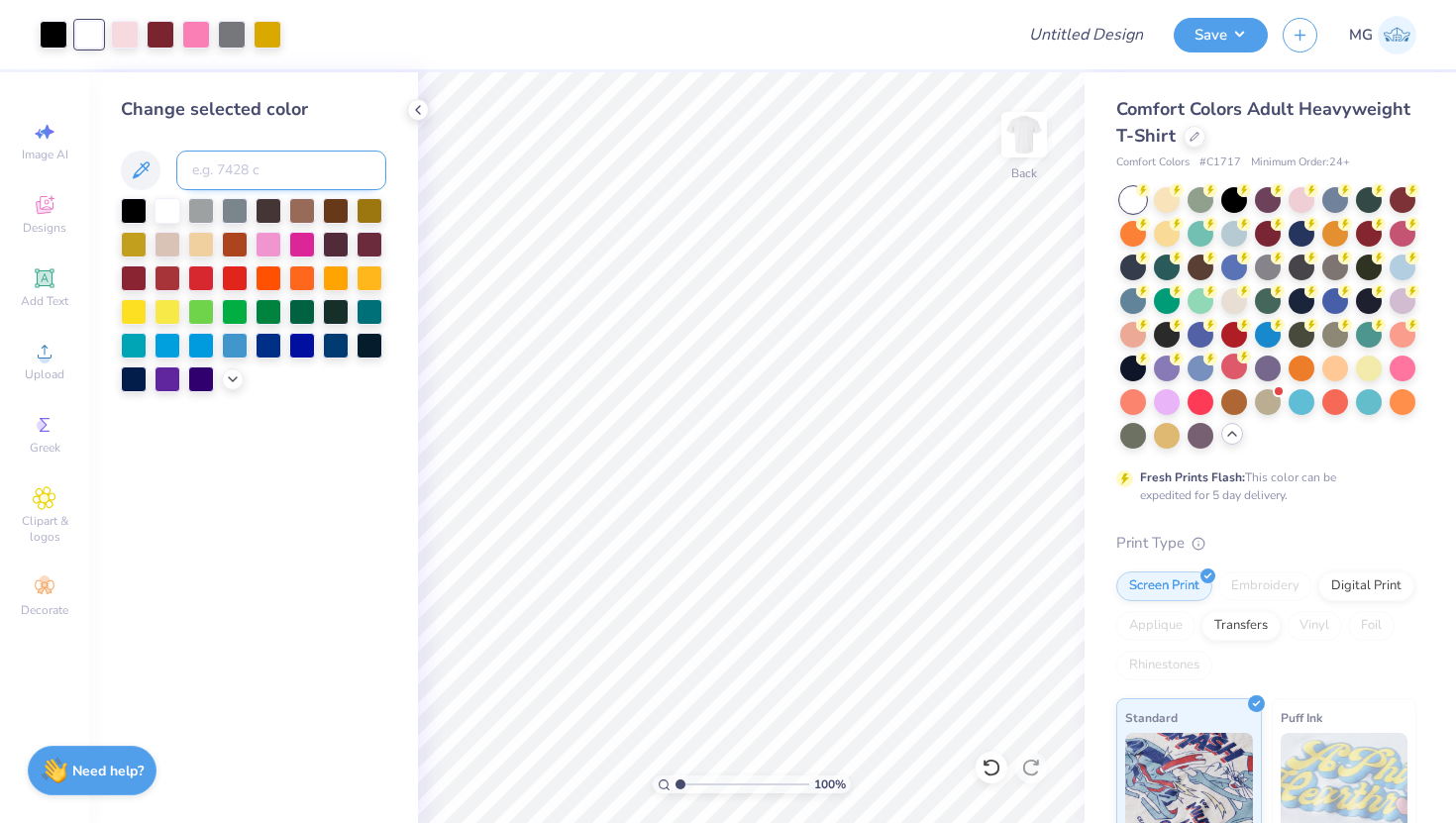 click at bounding box center [281, 170] 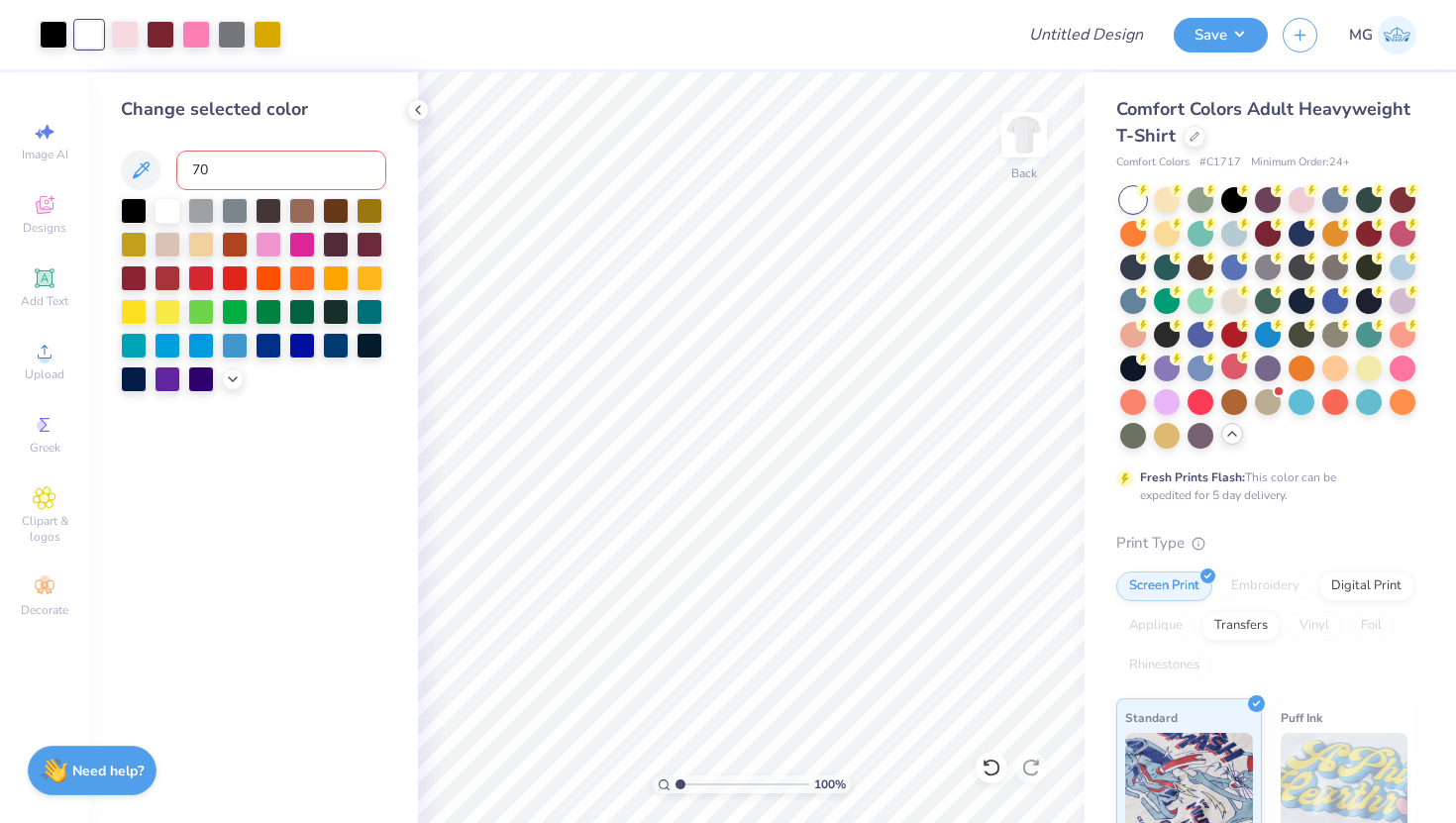 type on "705" 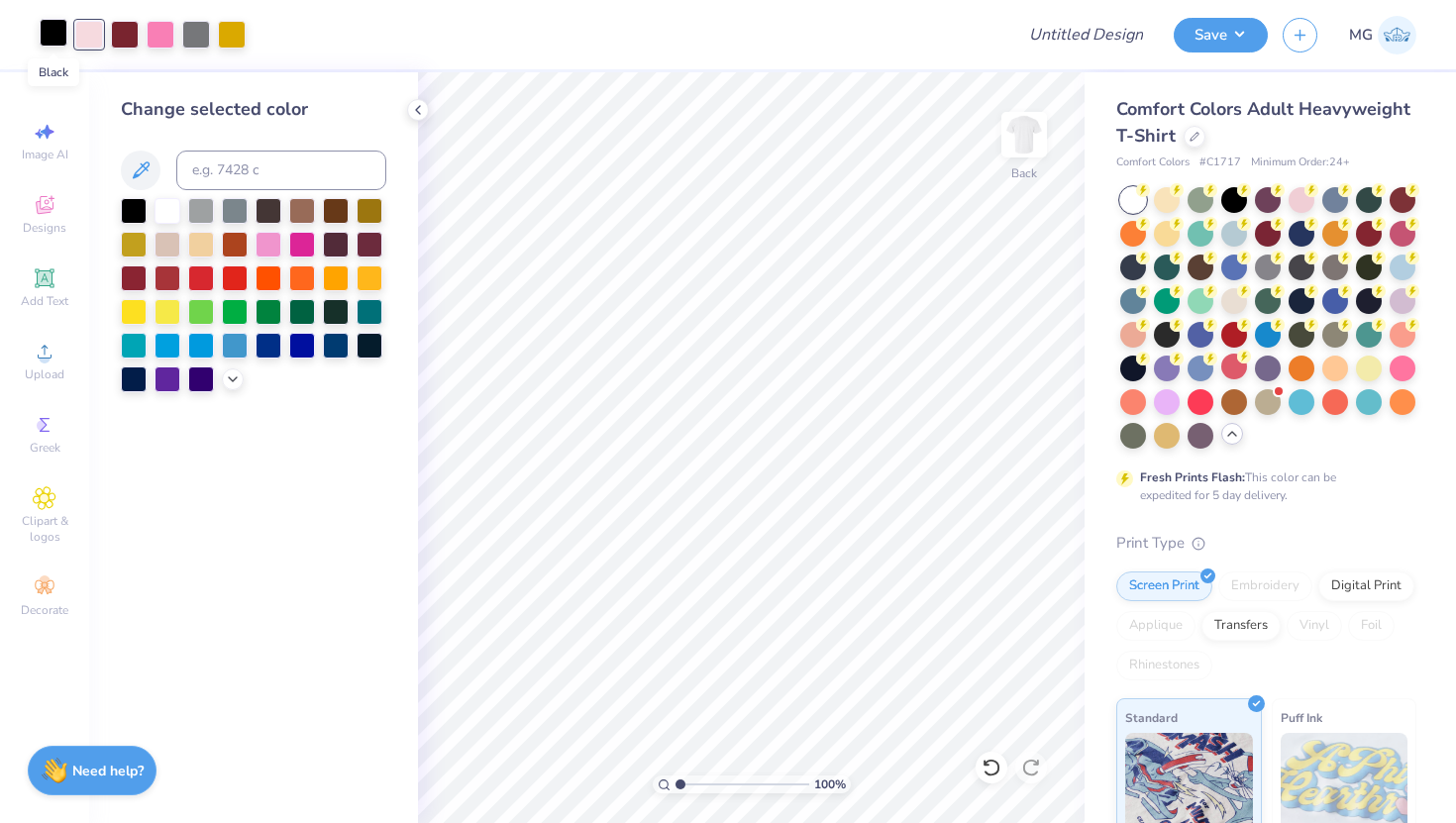 click at bounding box center [53, 33] 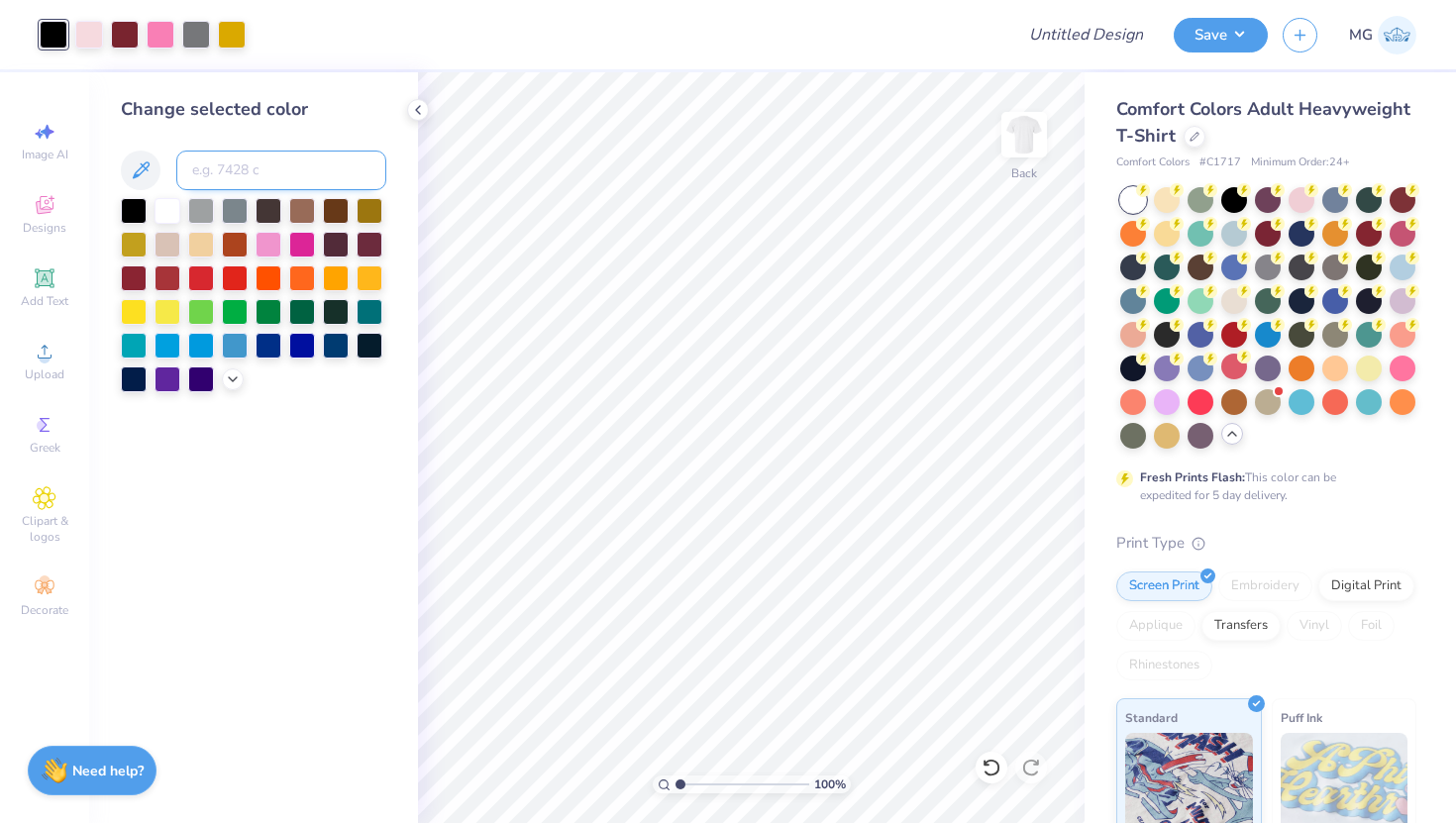 click at bounding box center [281, 170] 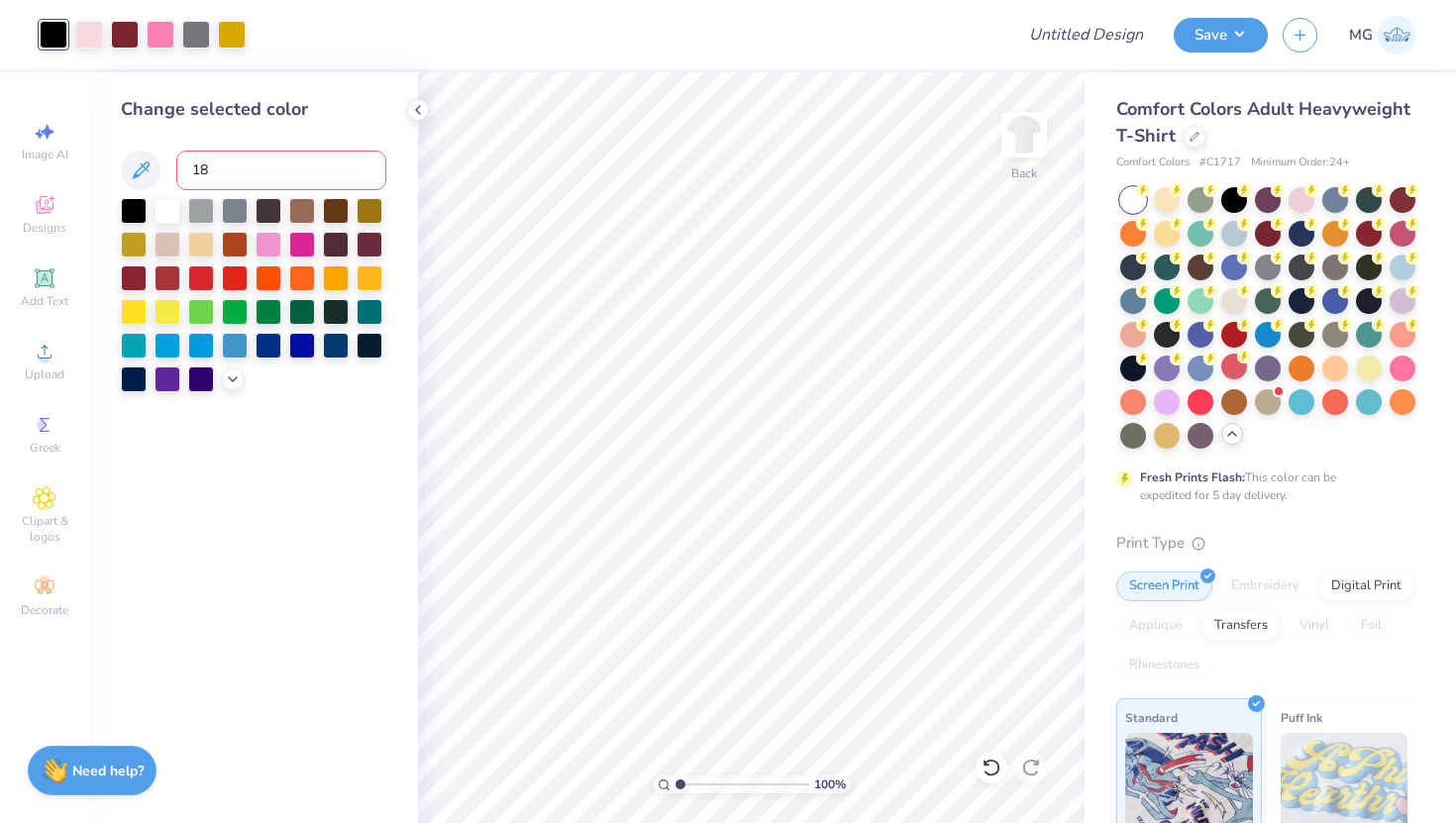 type on "188" 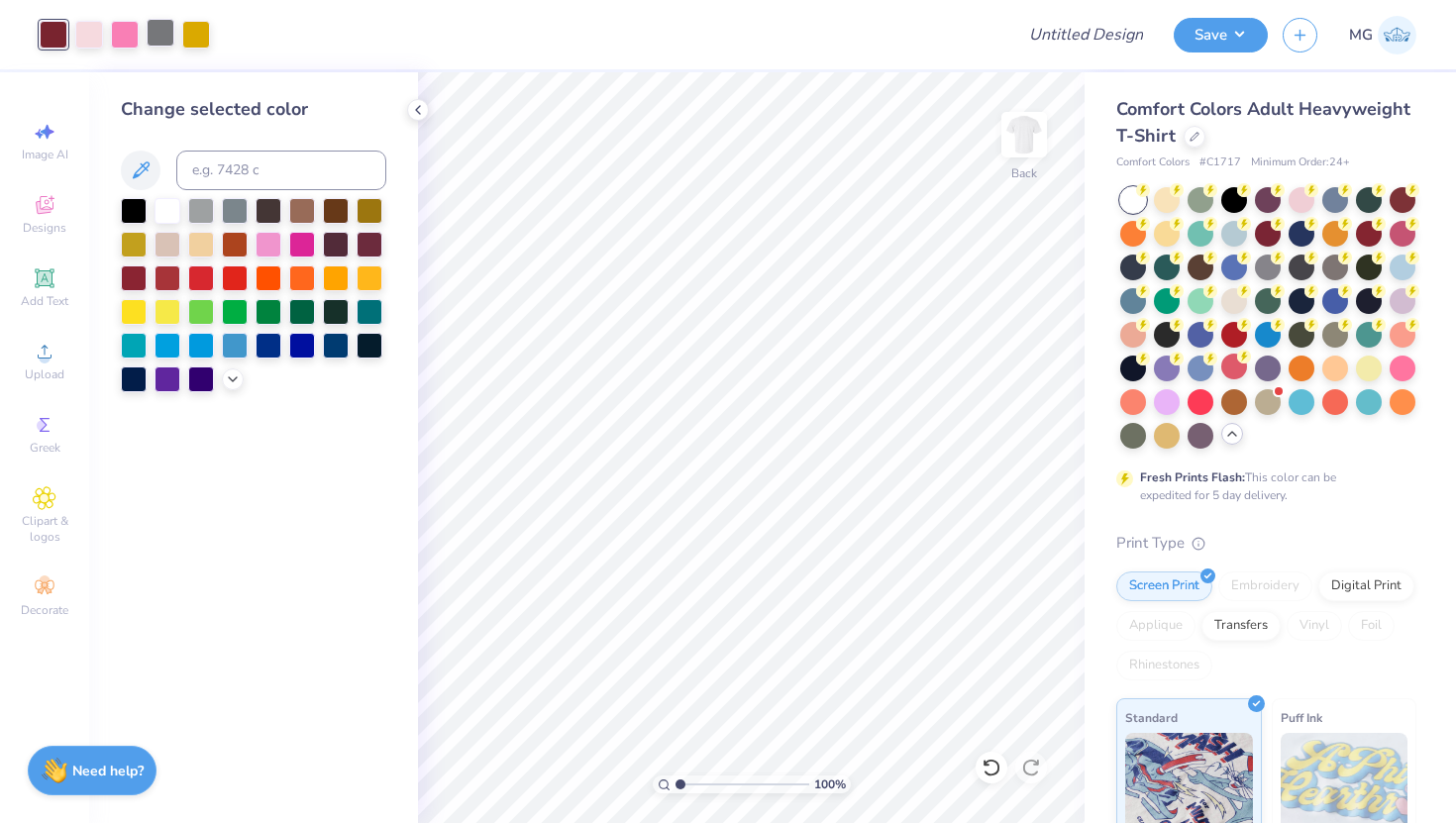 click at bounding box center (160, 33) 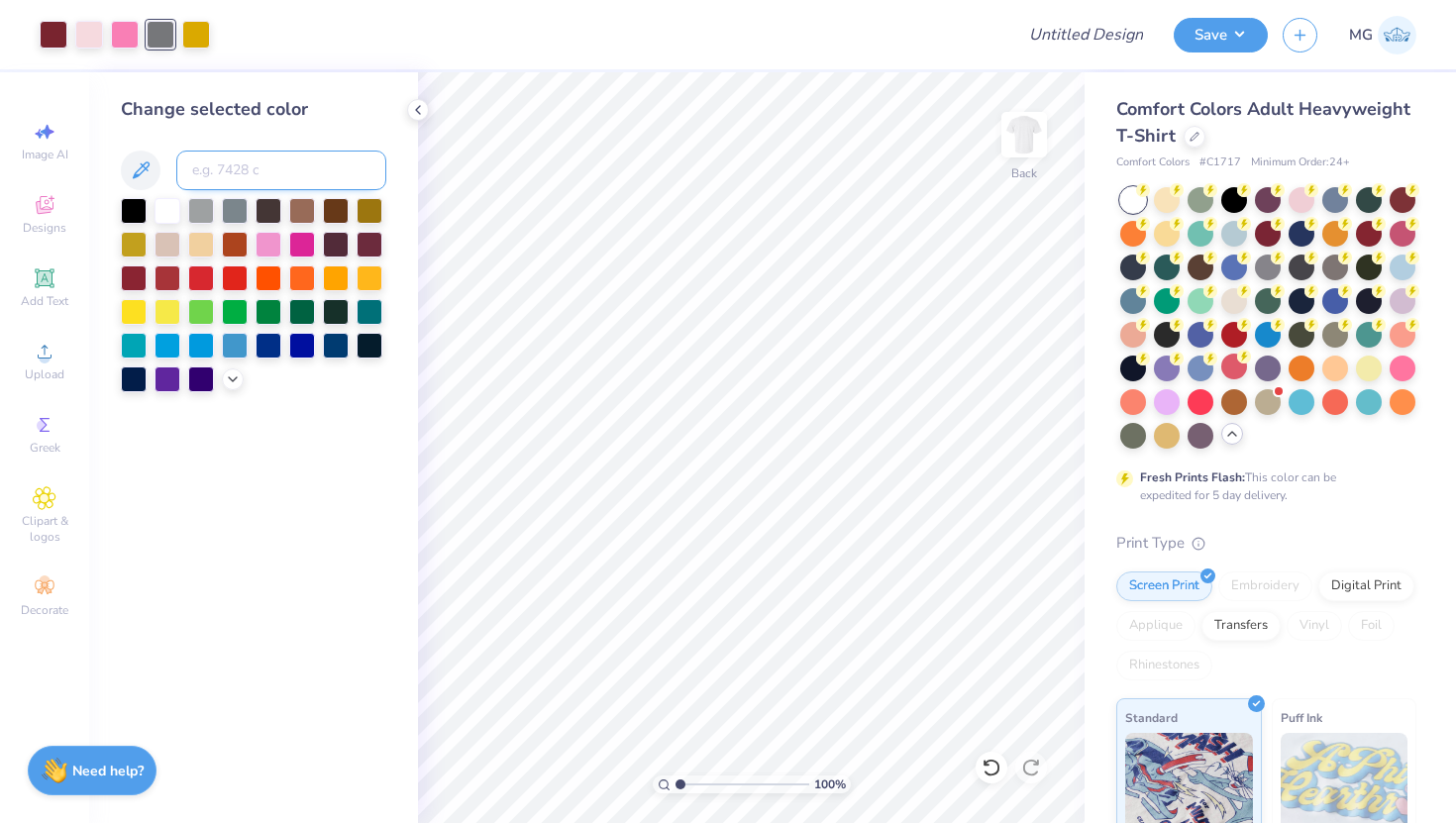click at bounding box center [281, 170] 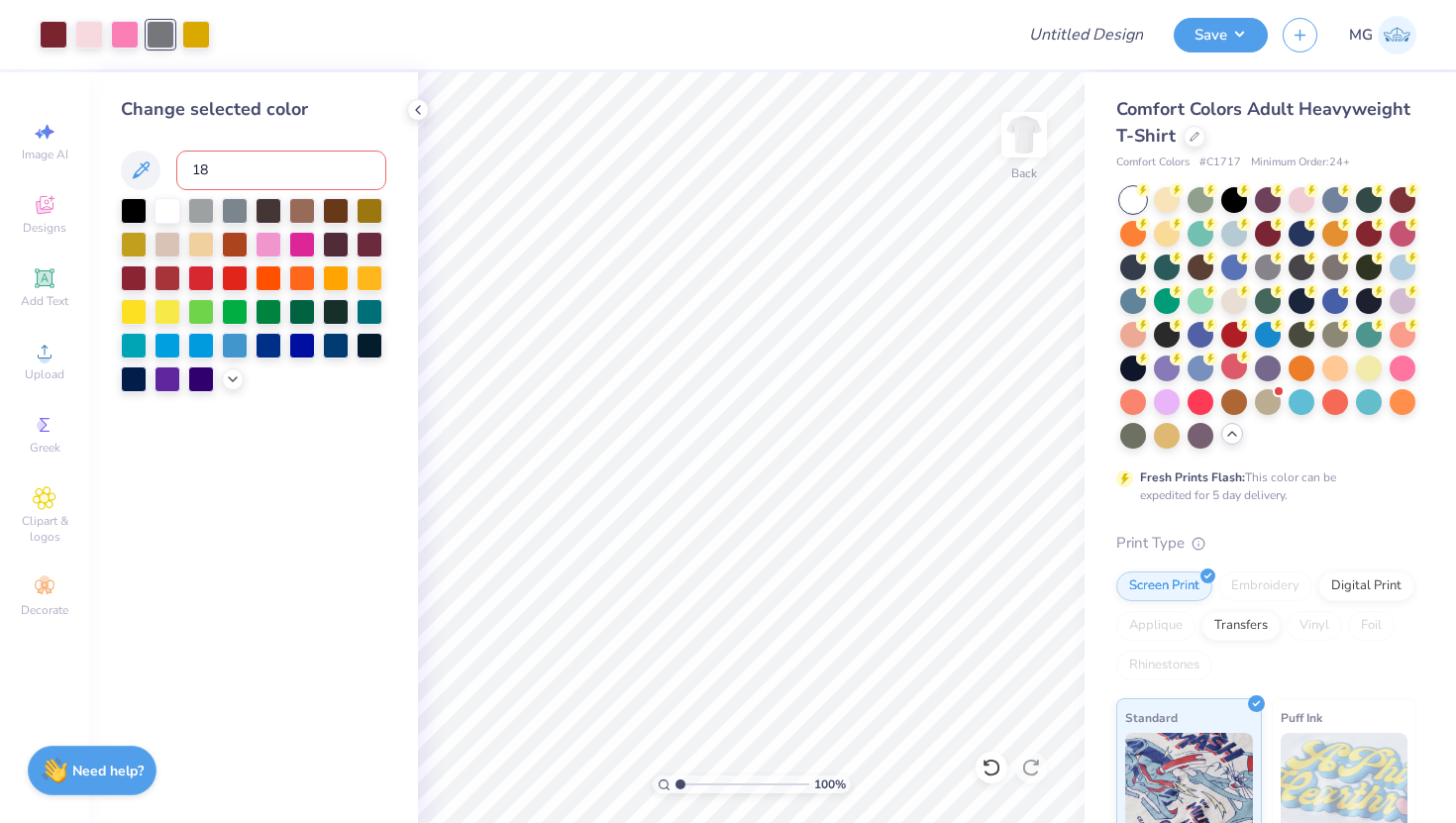 type on "188" 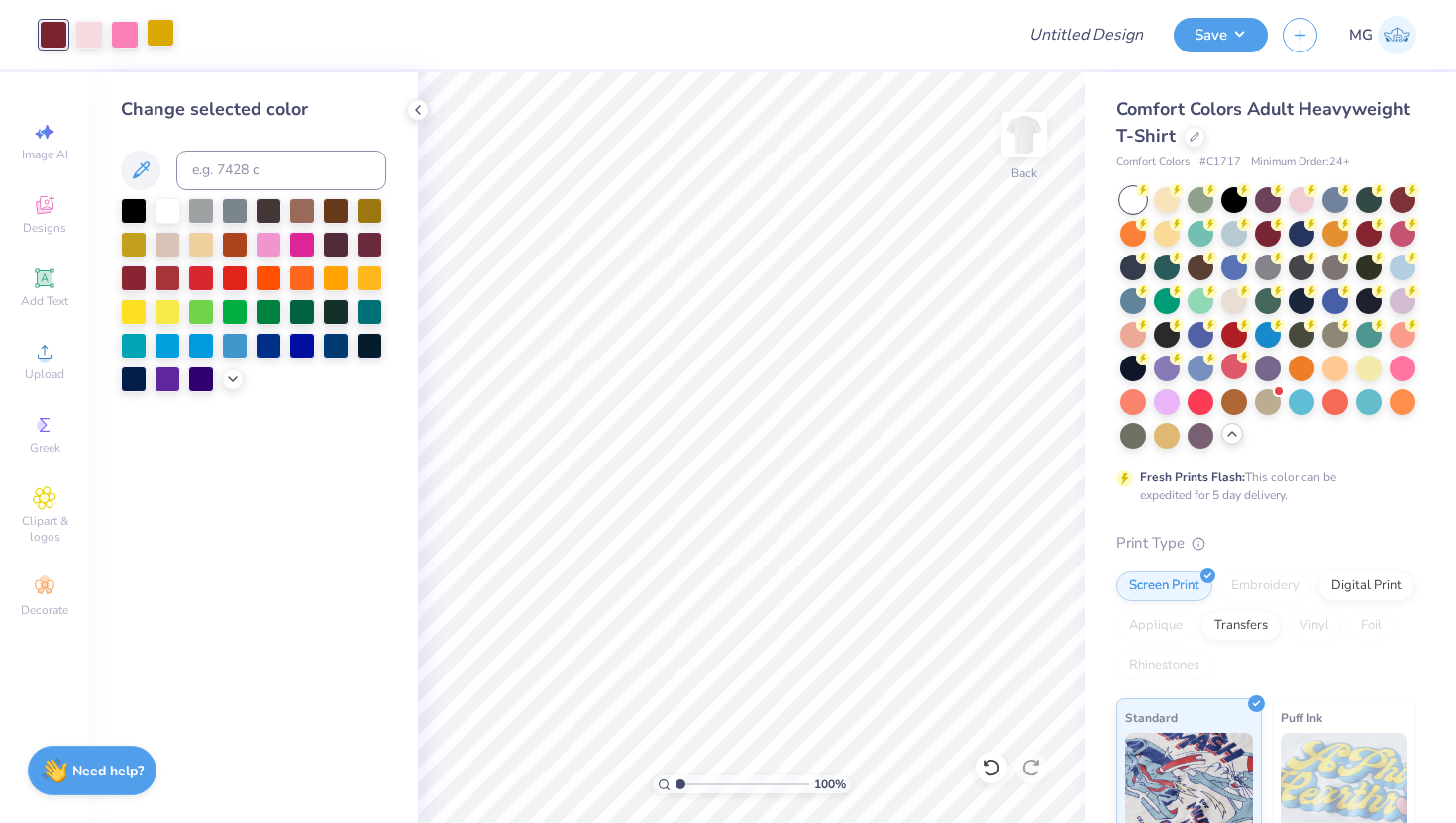 click at bounding box center (160, 33) 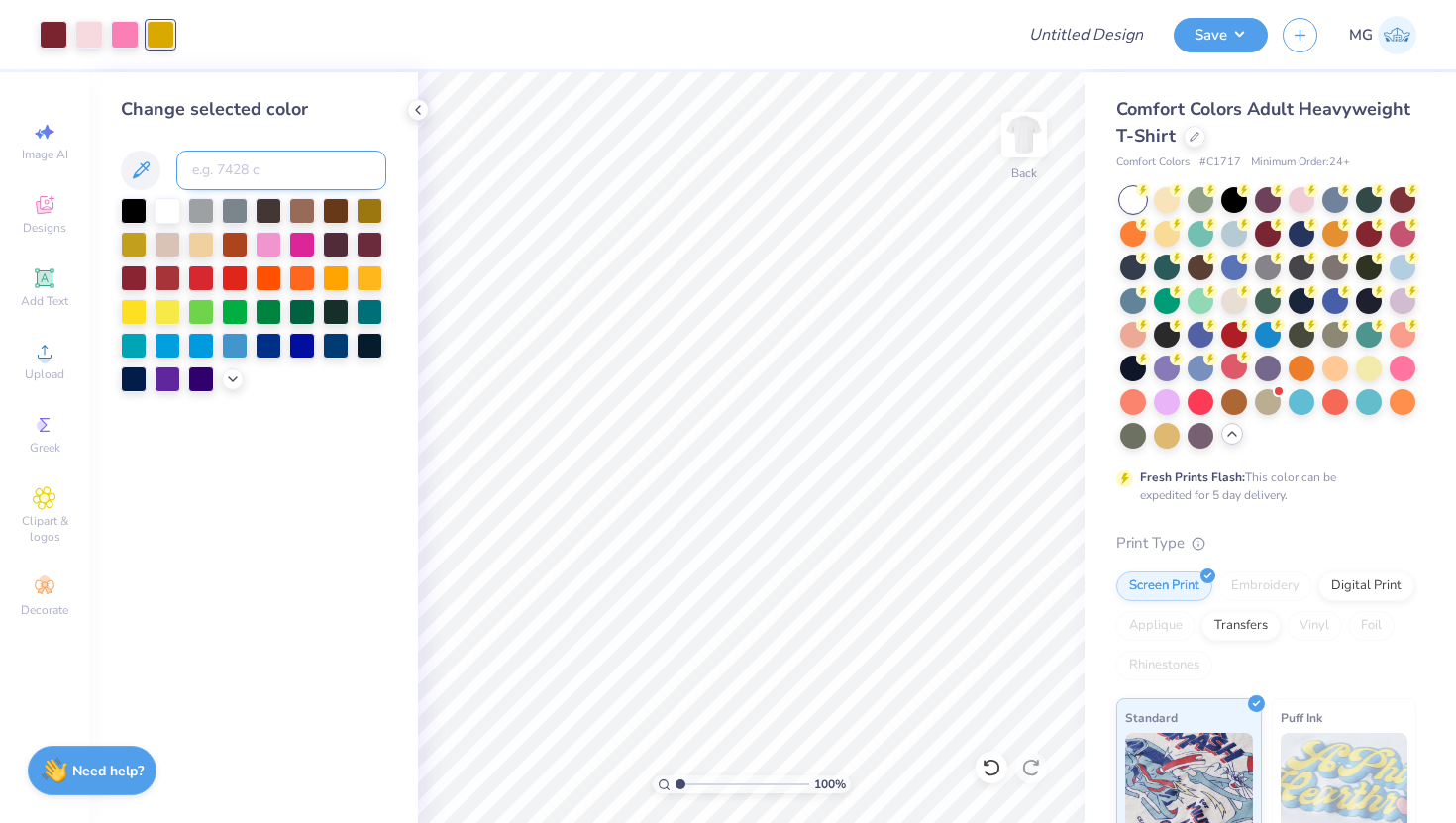 click at bounding box center [281, 170] 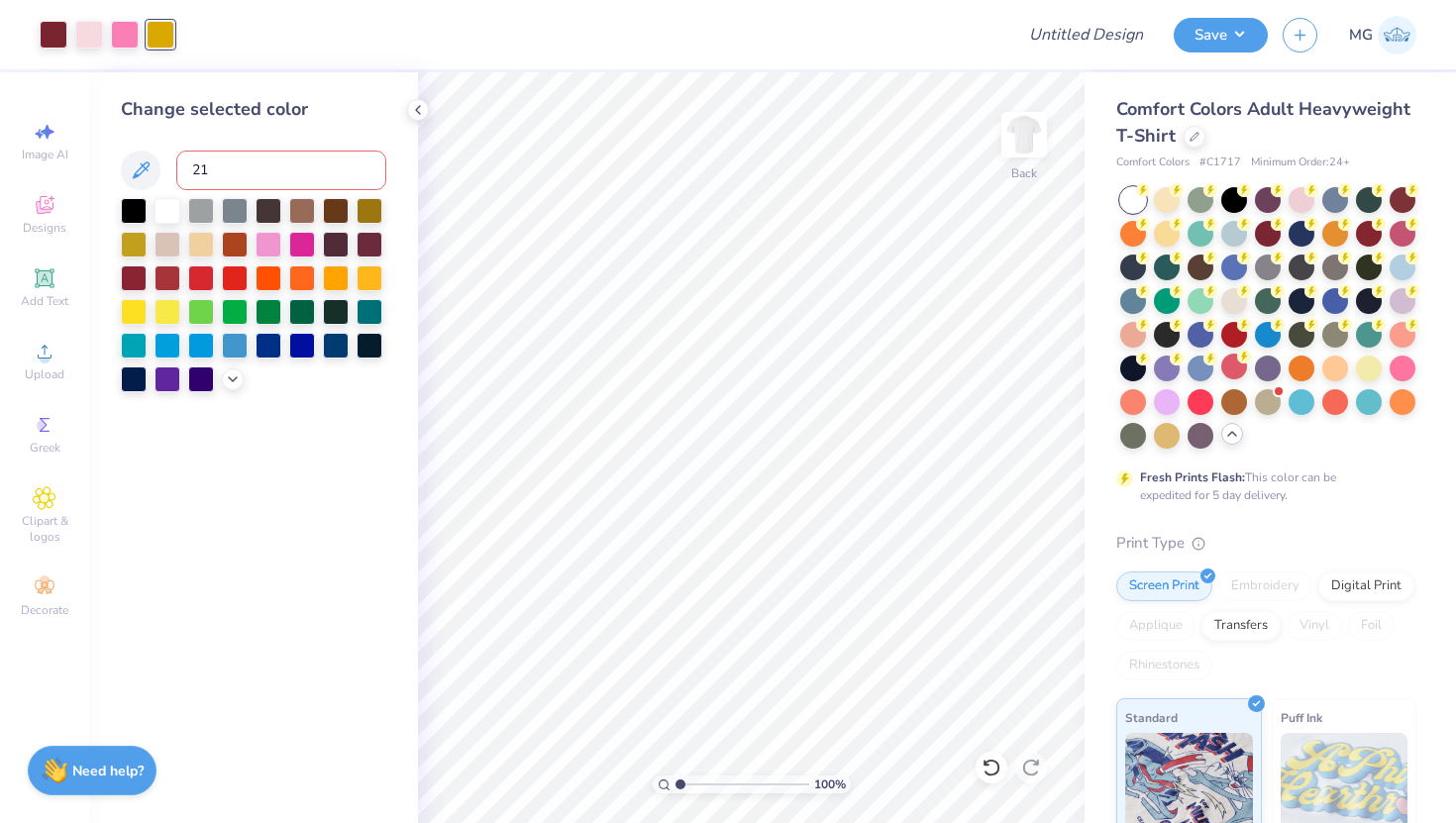 type on "211" 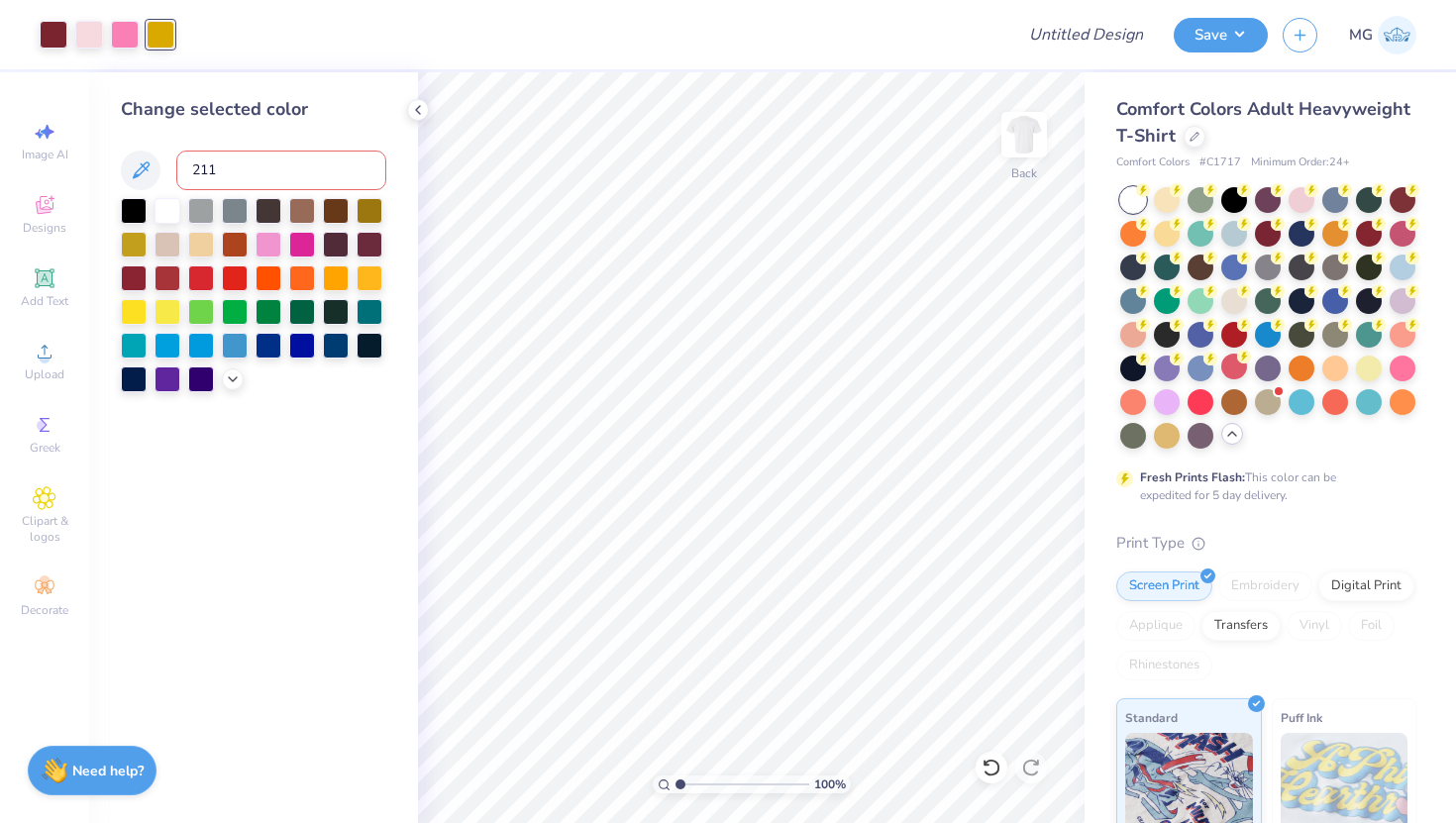 type 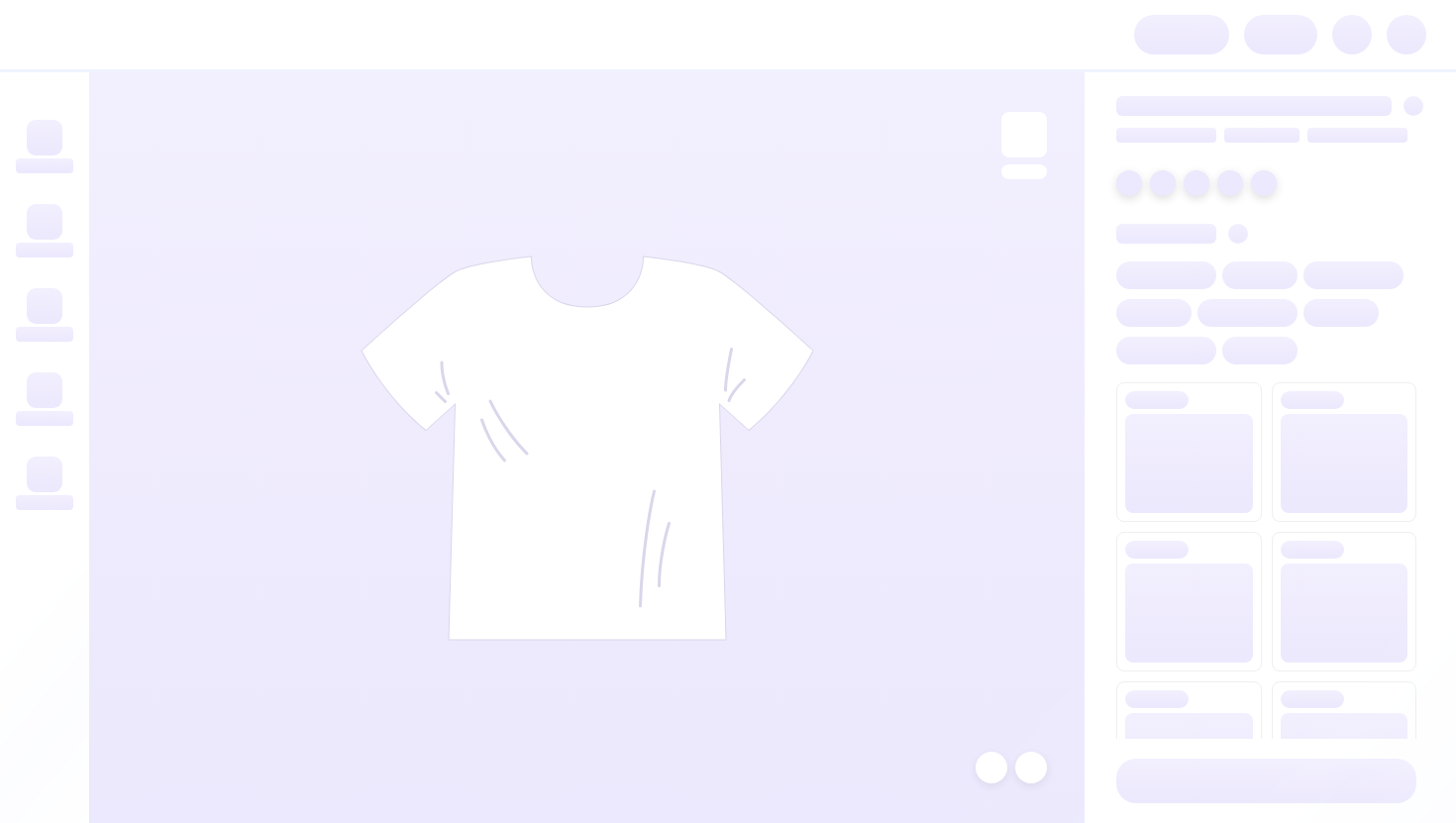 scroll, scrollTop: 0, scrollLeft: 0, axis: both 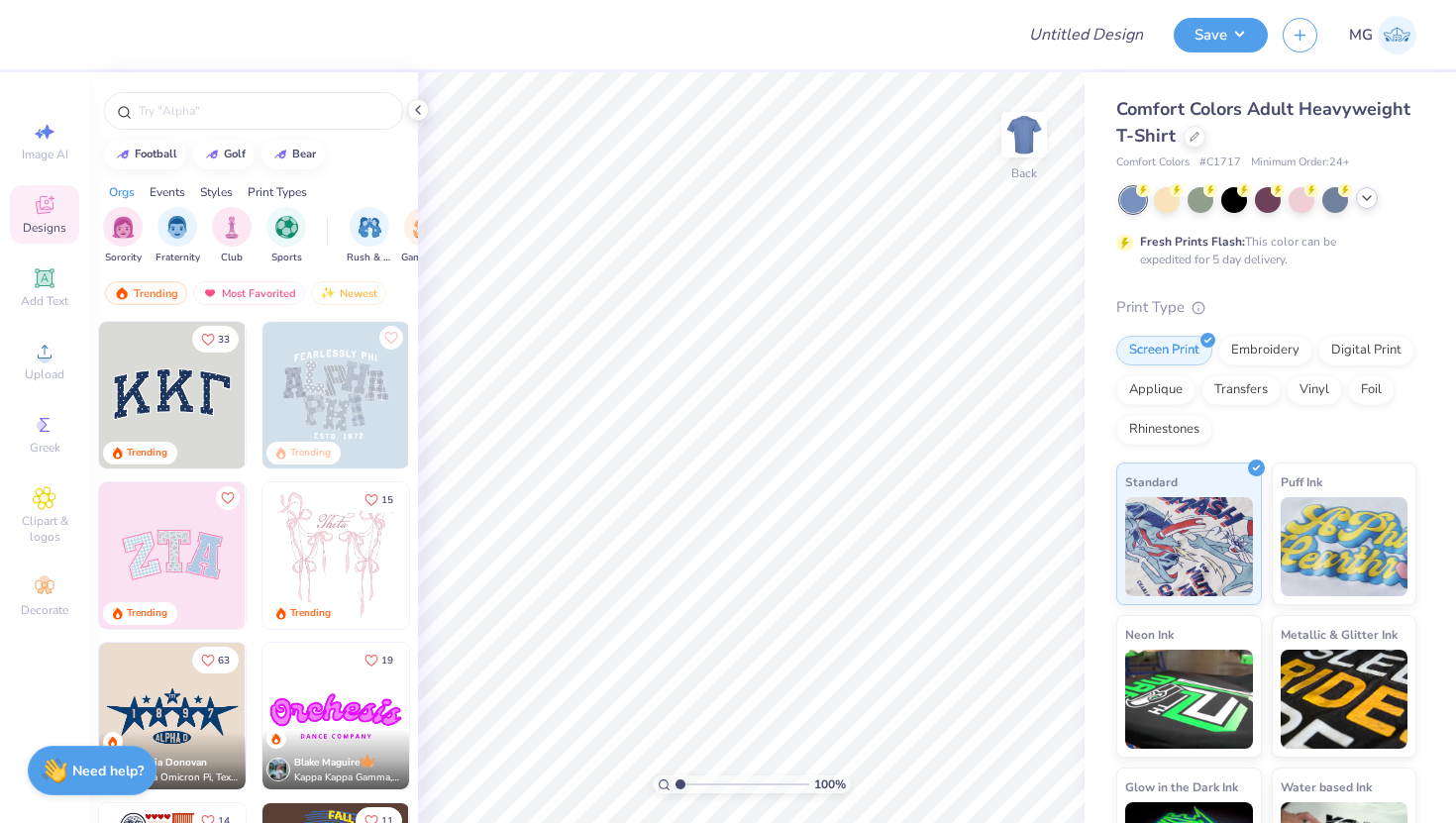 click 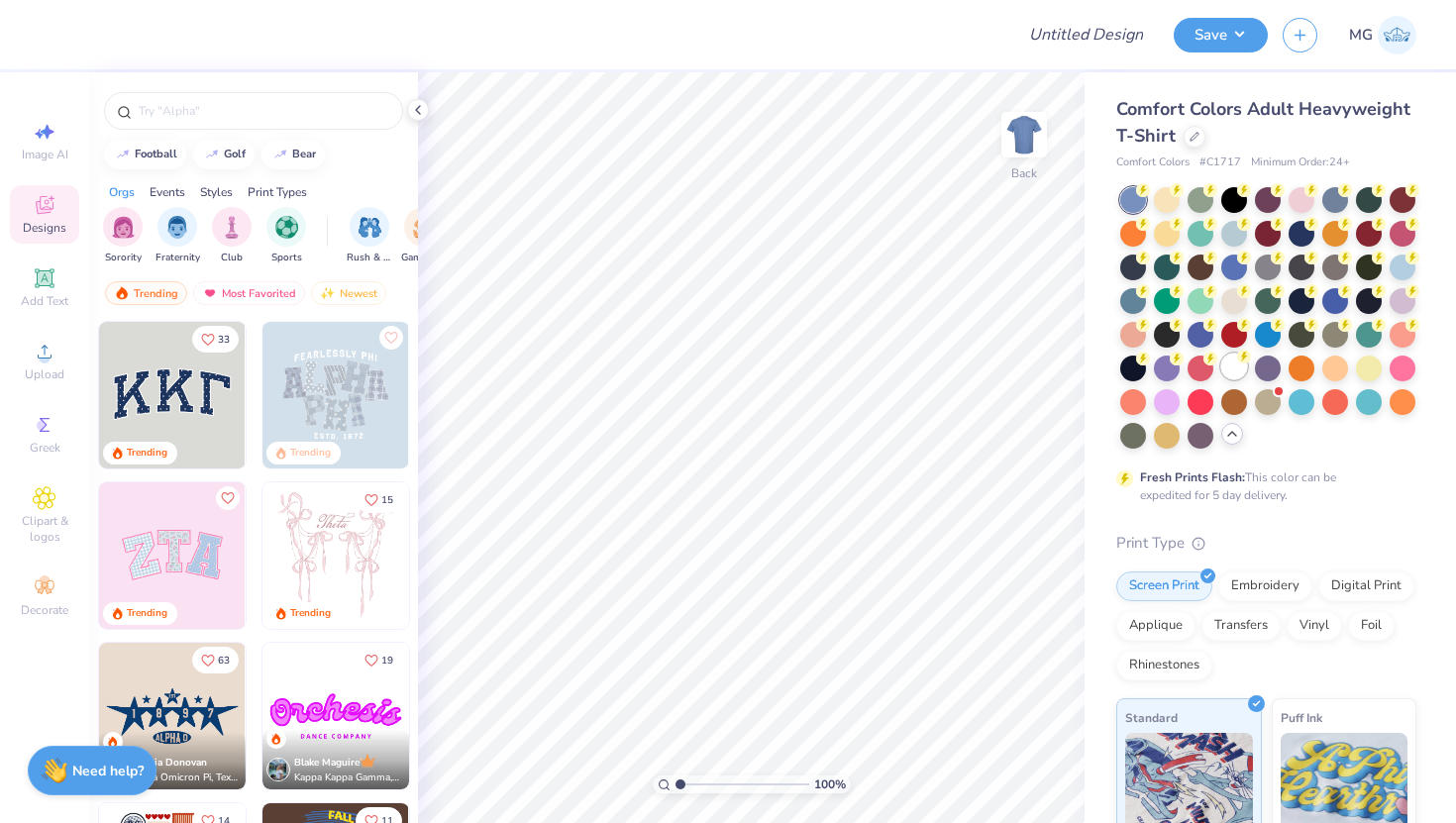 click at bounding box center (1234, 366) 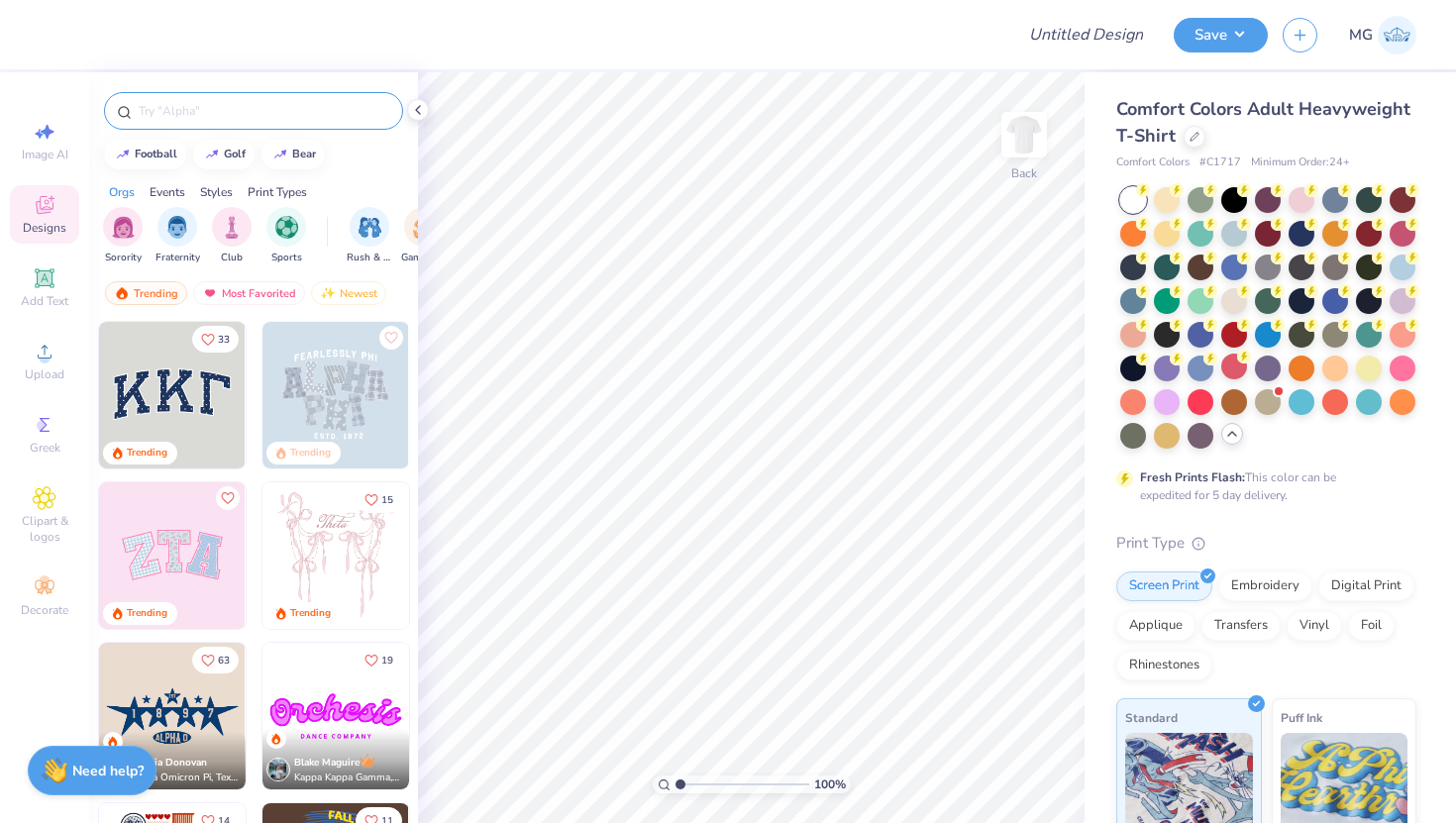 click at bounding box center (263, 111) 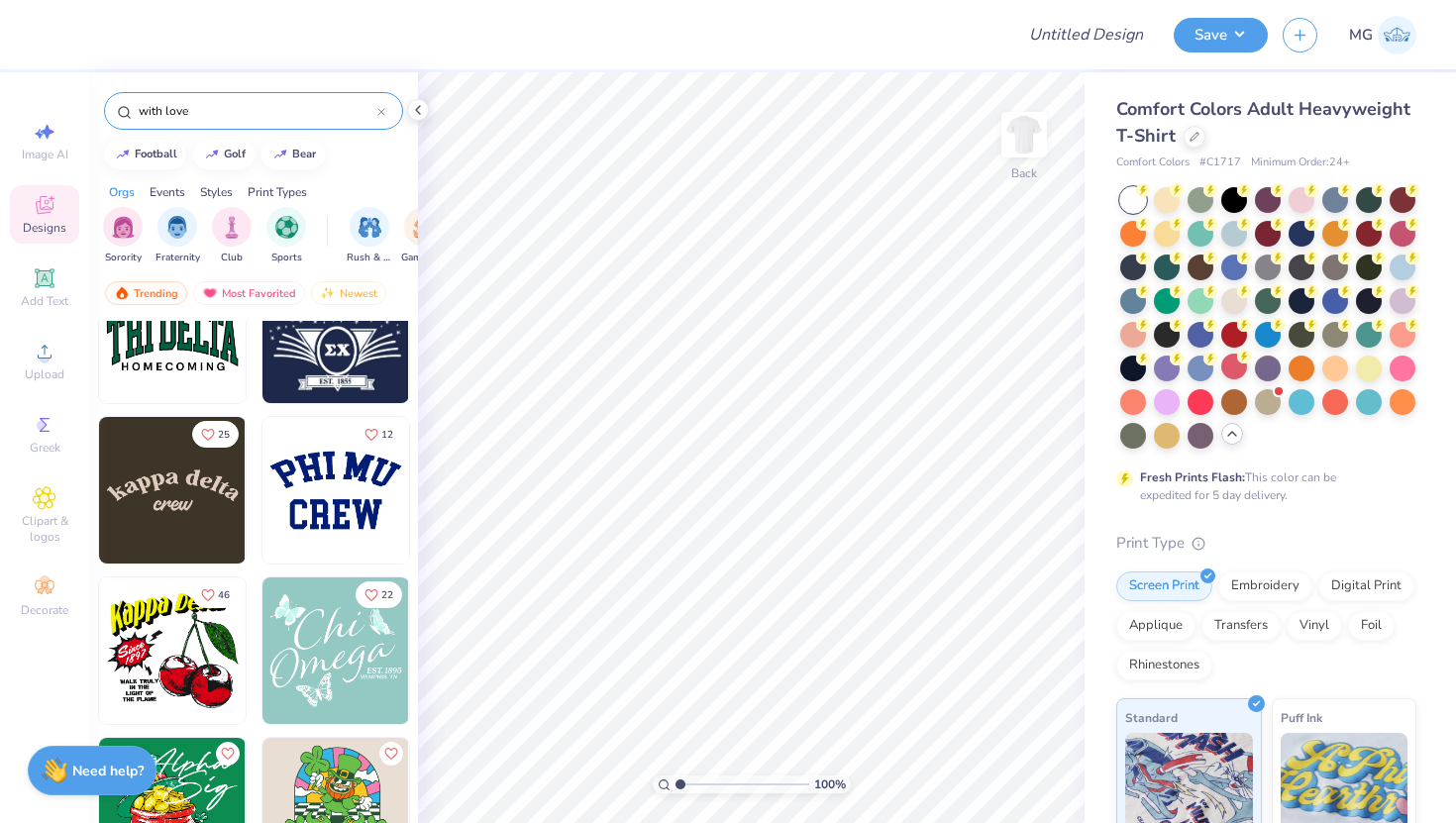 scroll, scrollTop: 3314, scrollLeft: 0, axis: vertical 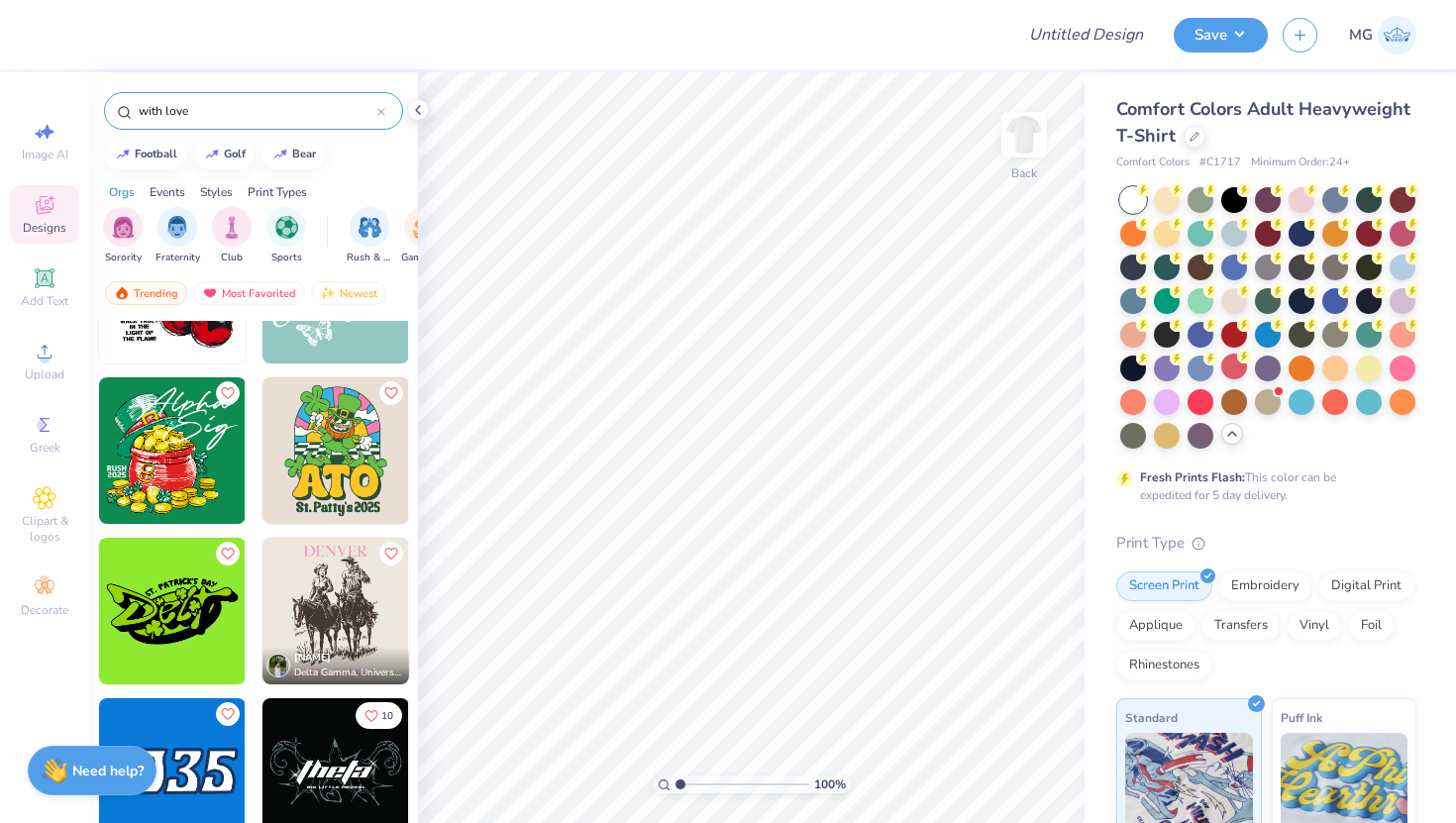 click on "with love" at bounding box center (257, 111) 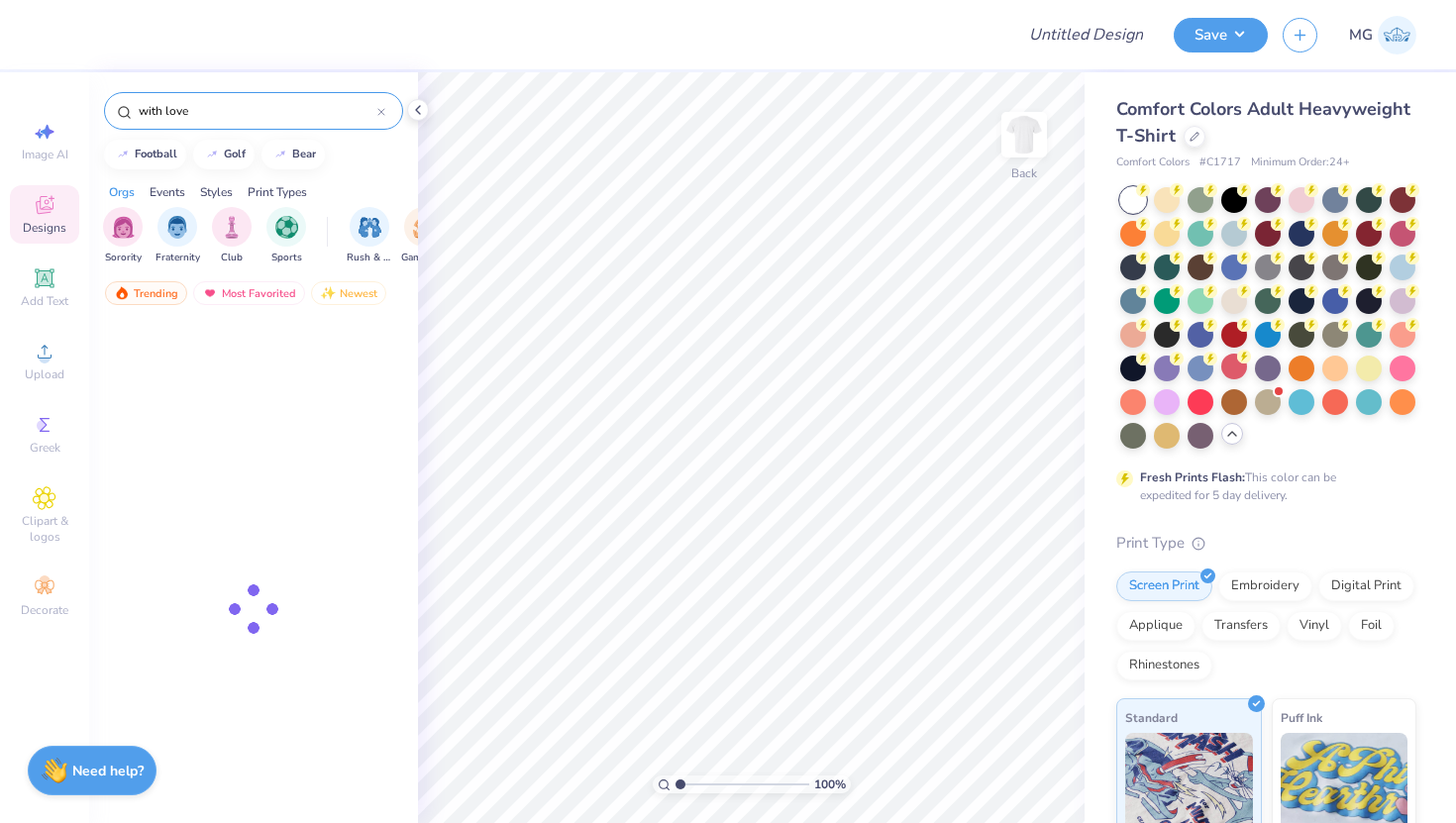 click on "with love" at bounding box center (257, 111) 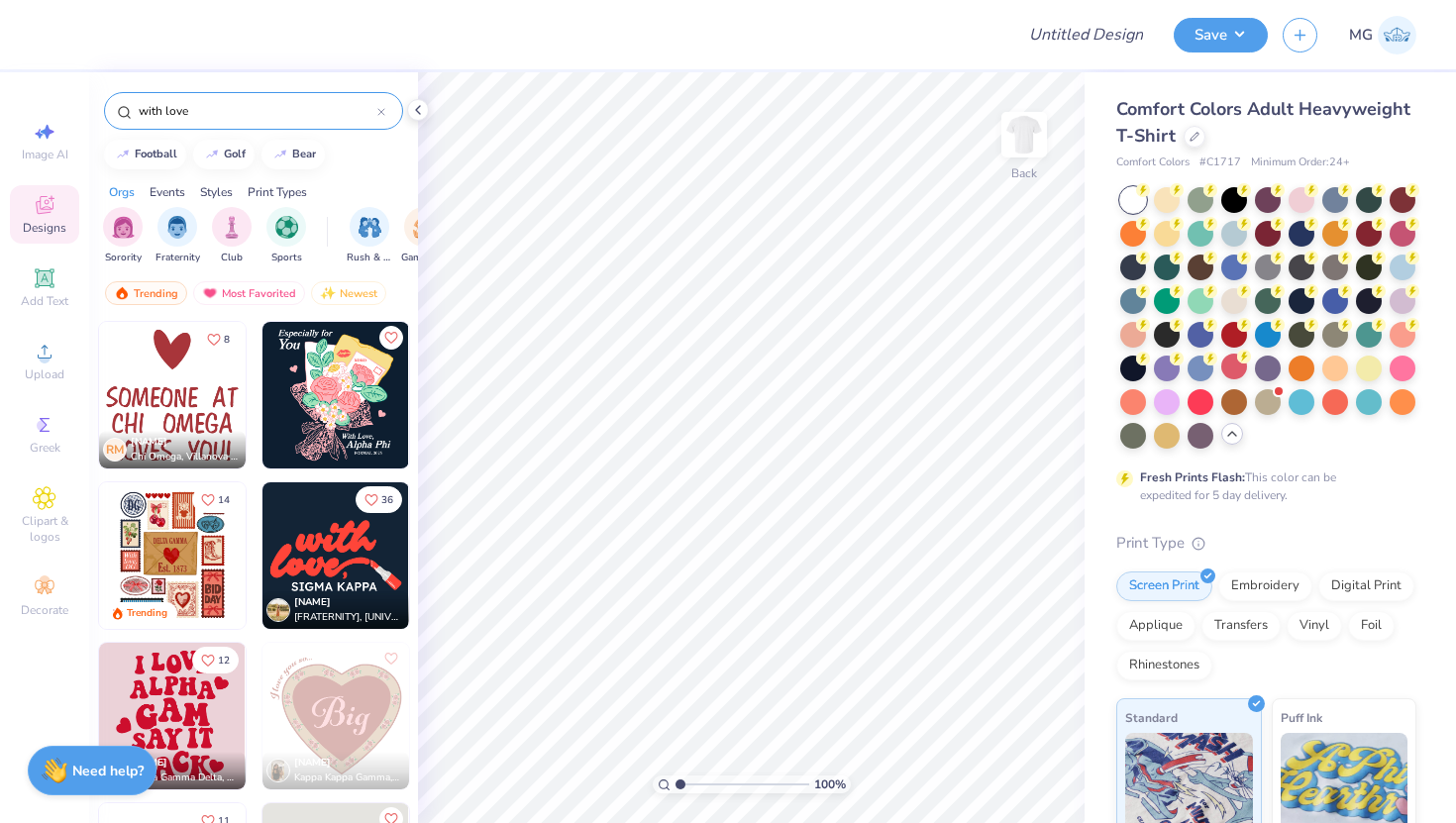 click on "with love" at bounding box center [257, 111] 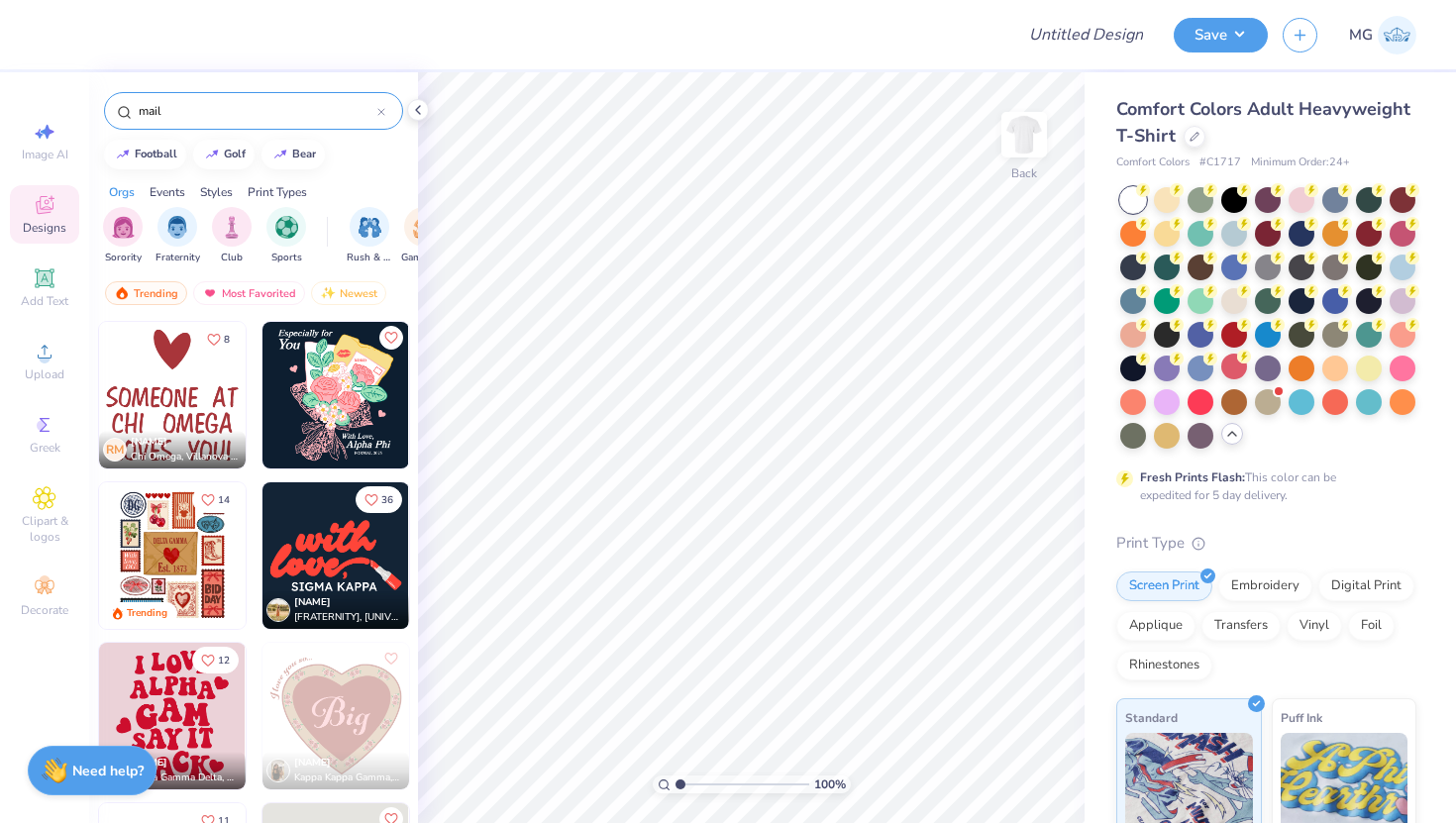 type on "mail" 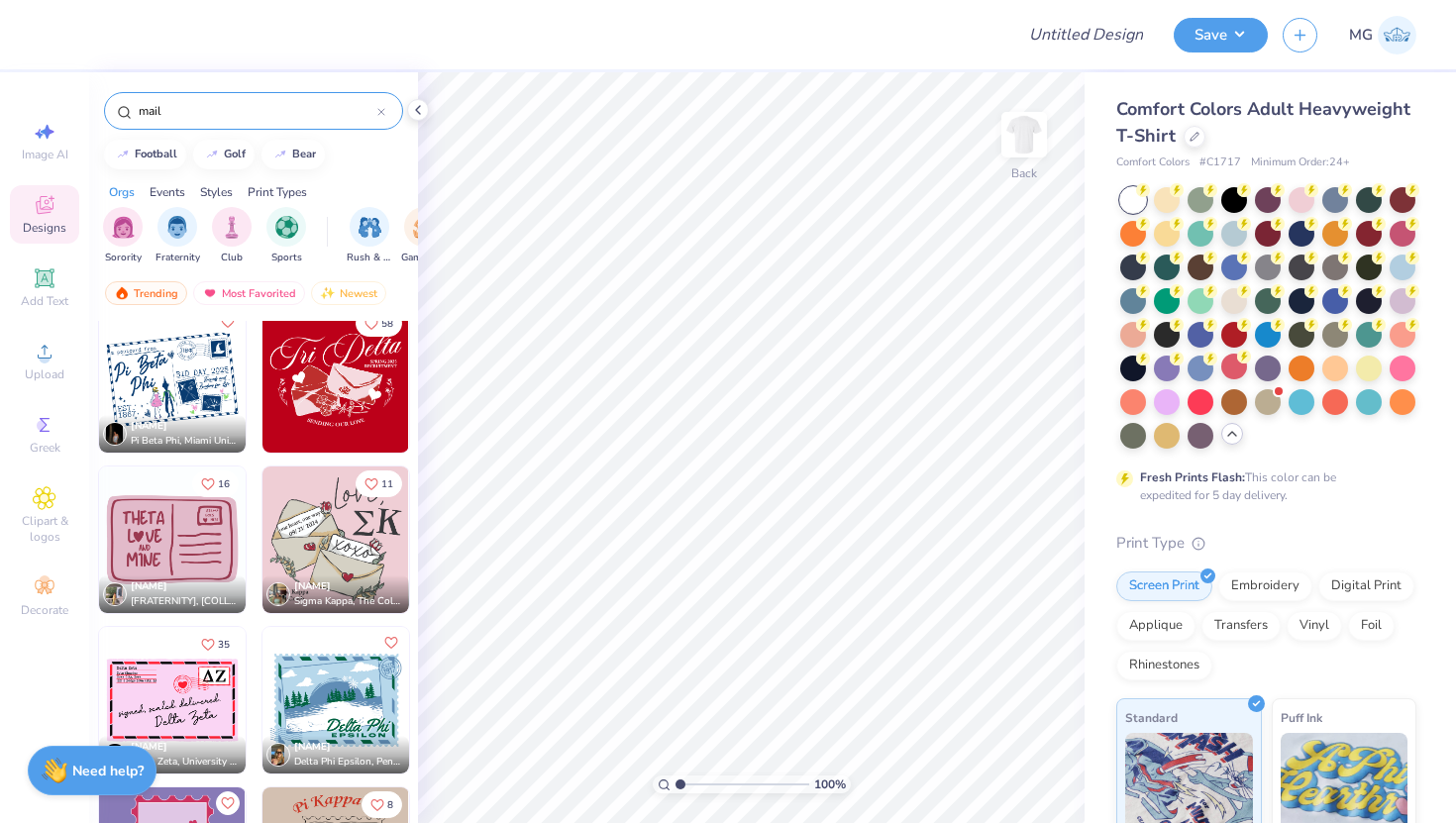scroll, scrollTop: 183, scrollLeft: 0, axis: vertical 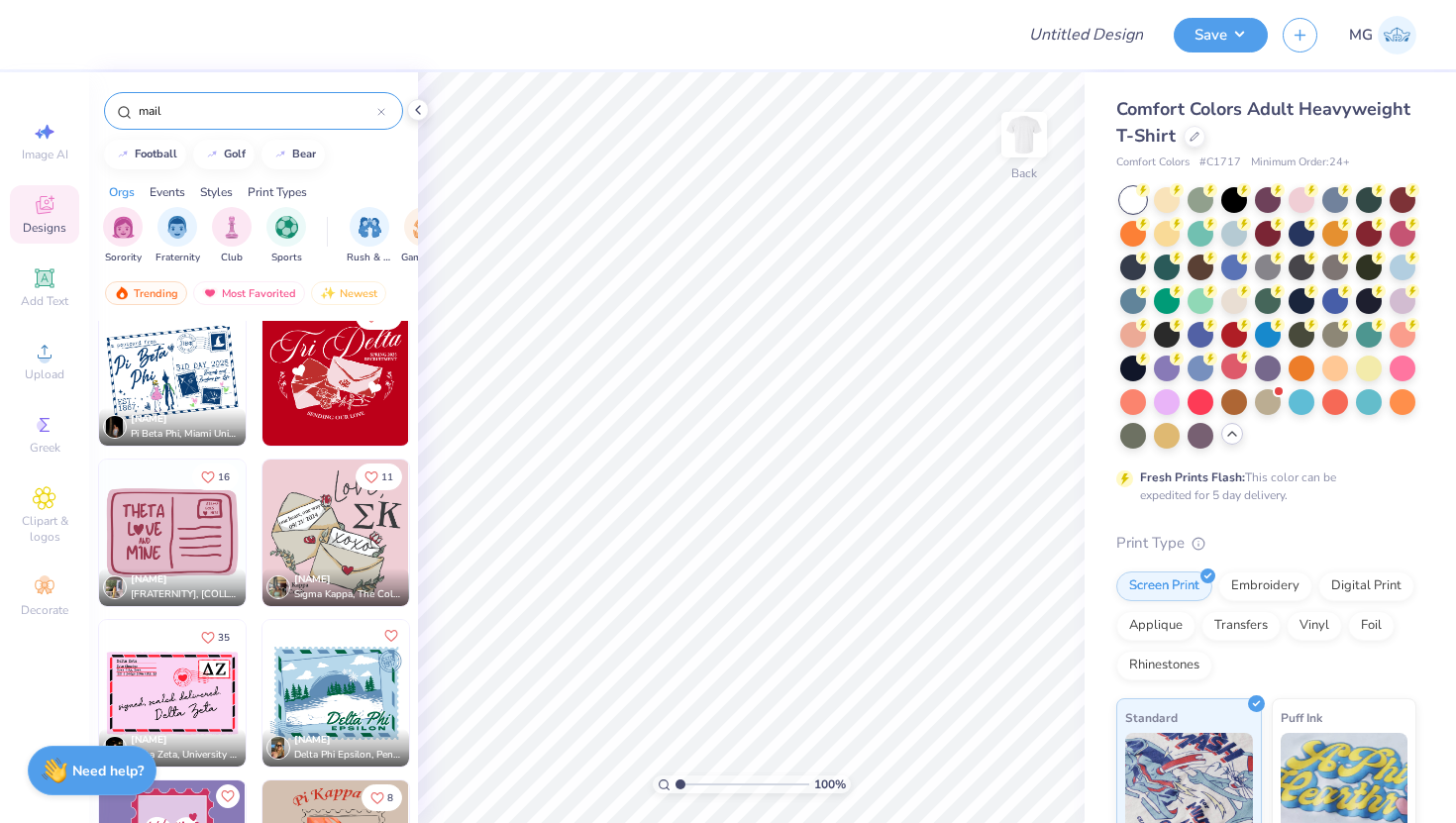 click at bounding box center [336, 372] 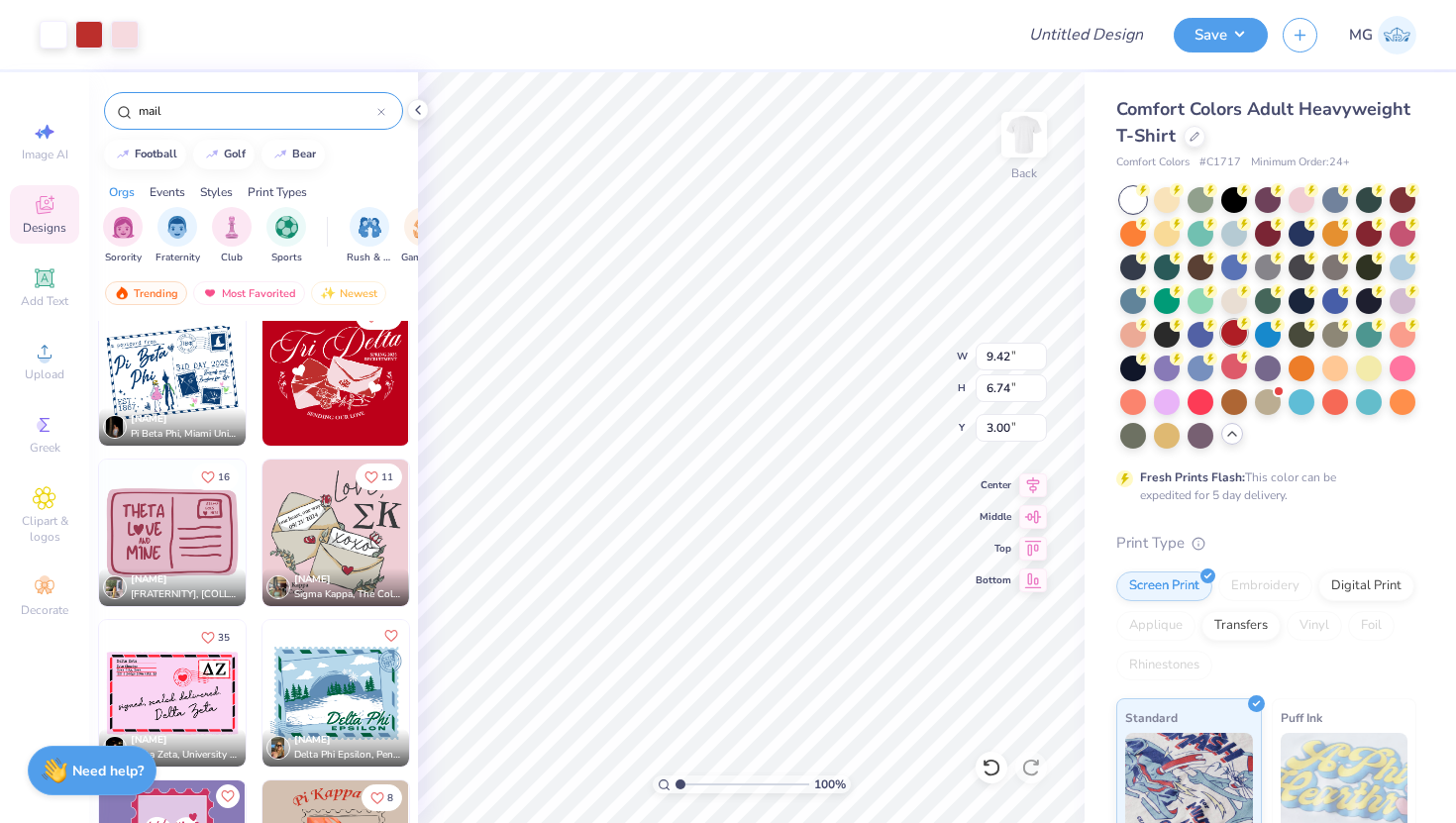 click at bounding box center [1234, 333] 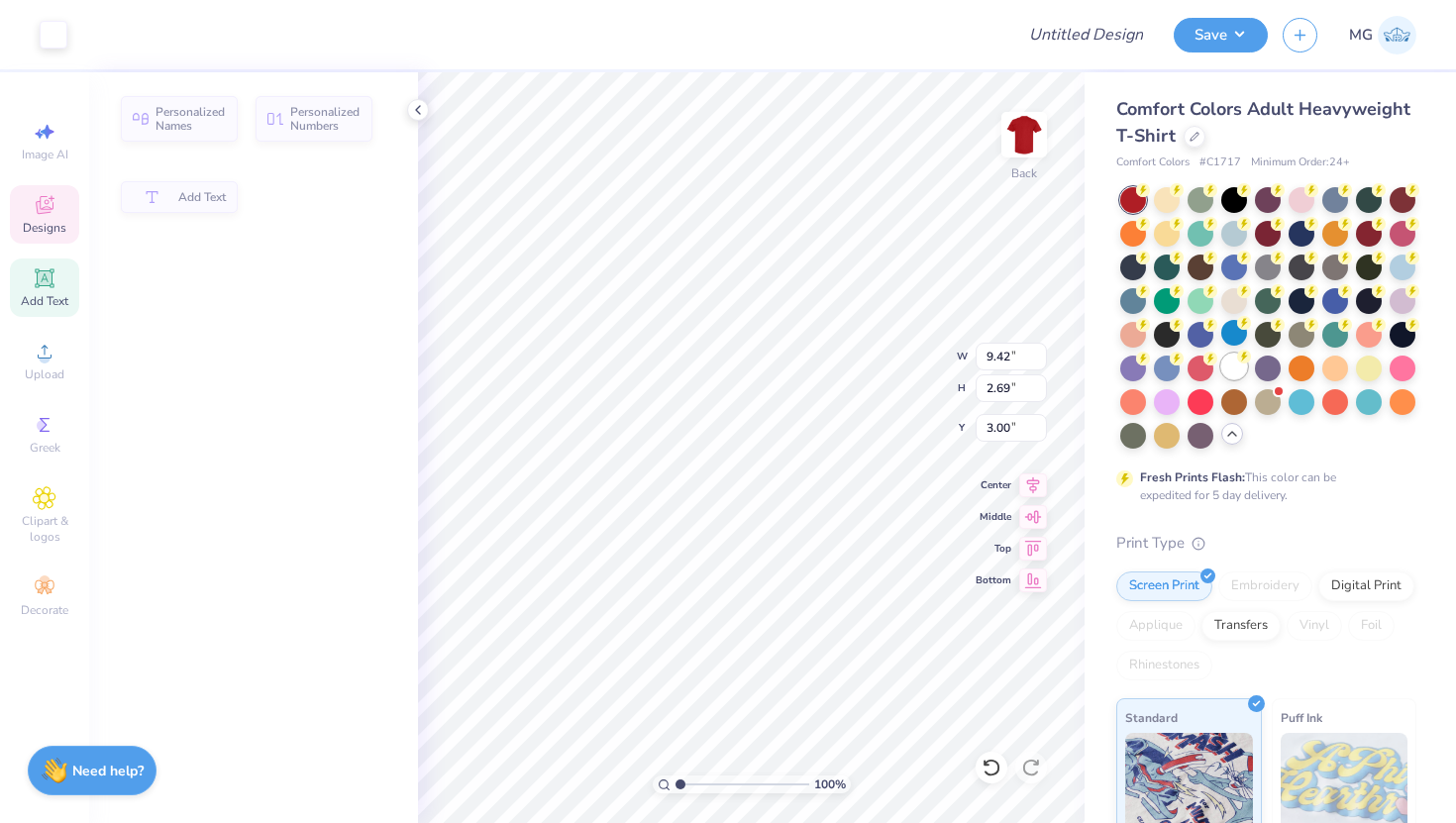type on "2.69" 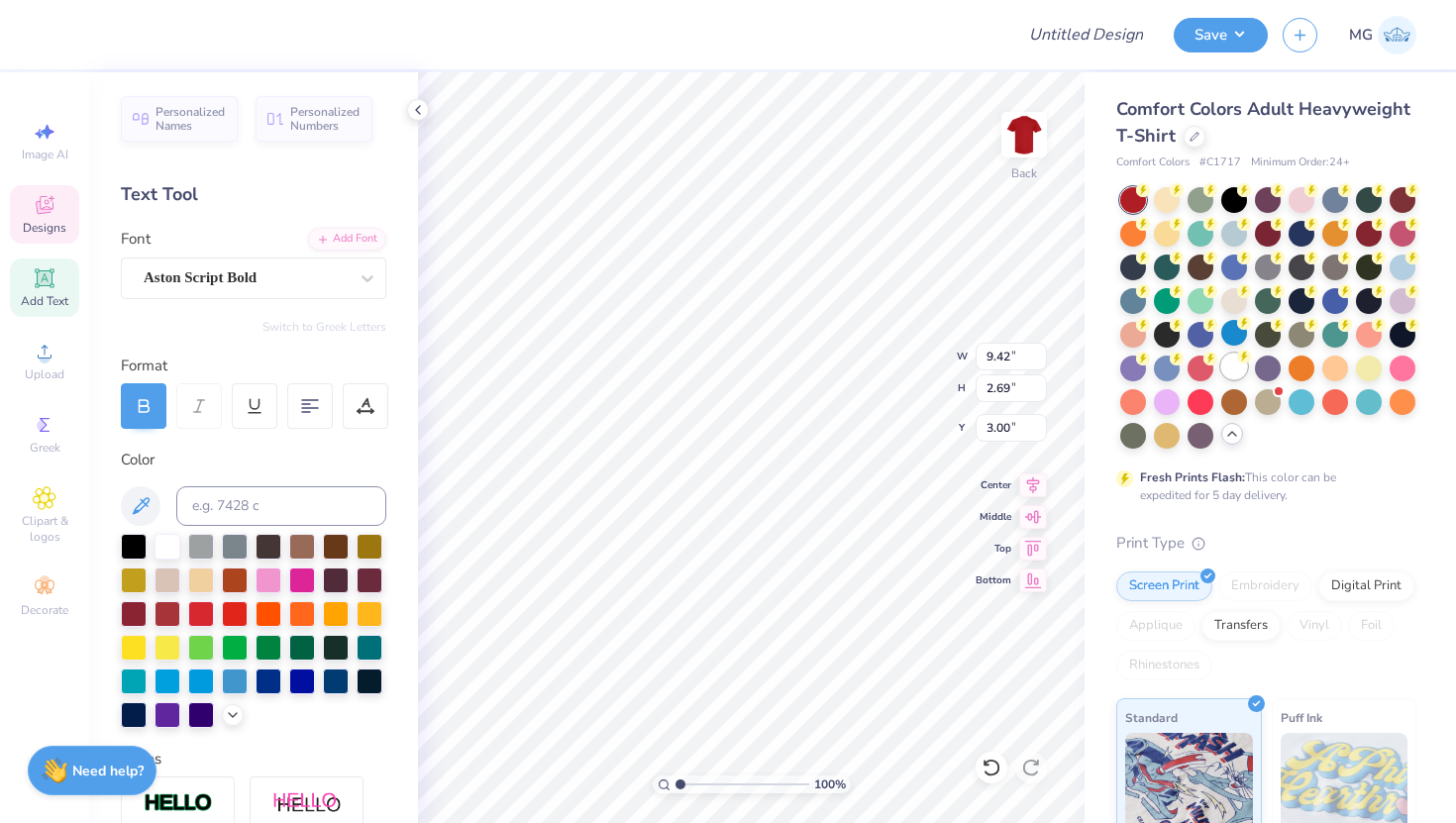 scroll, scrollTop: 16, scrollLeft: 2, axis: both 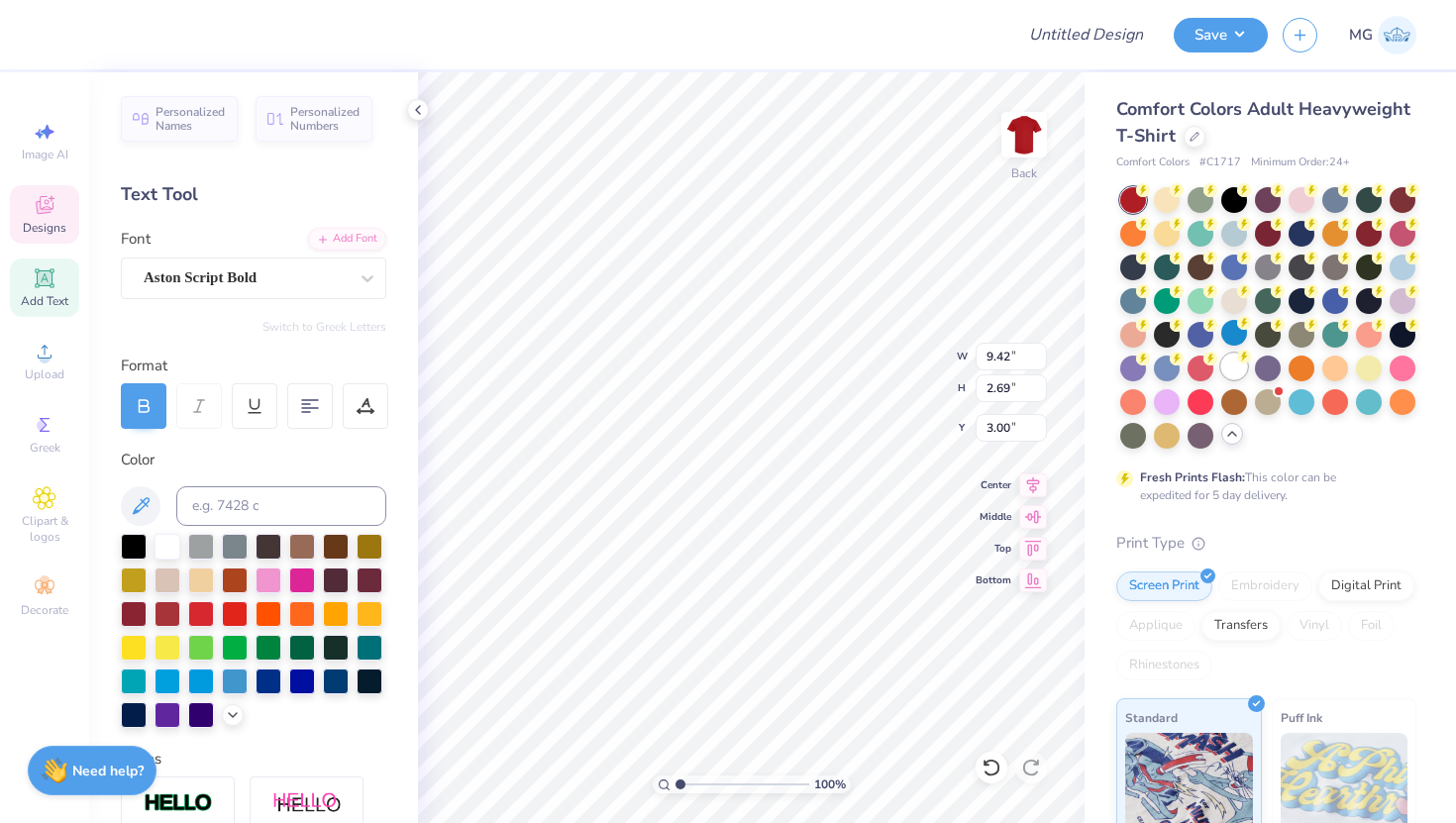 type on "[NAME]" 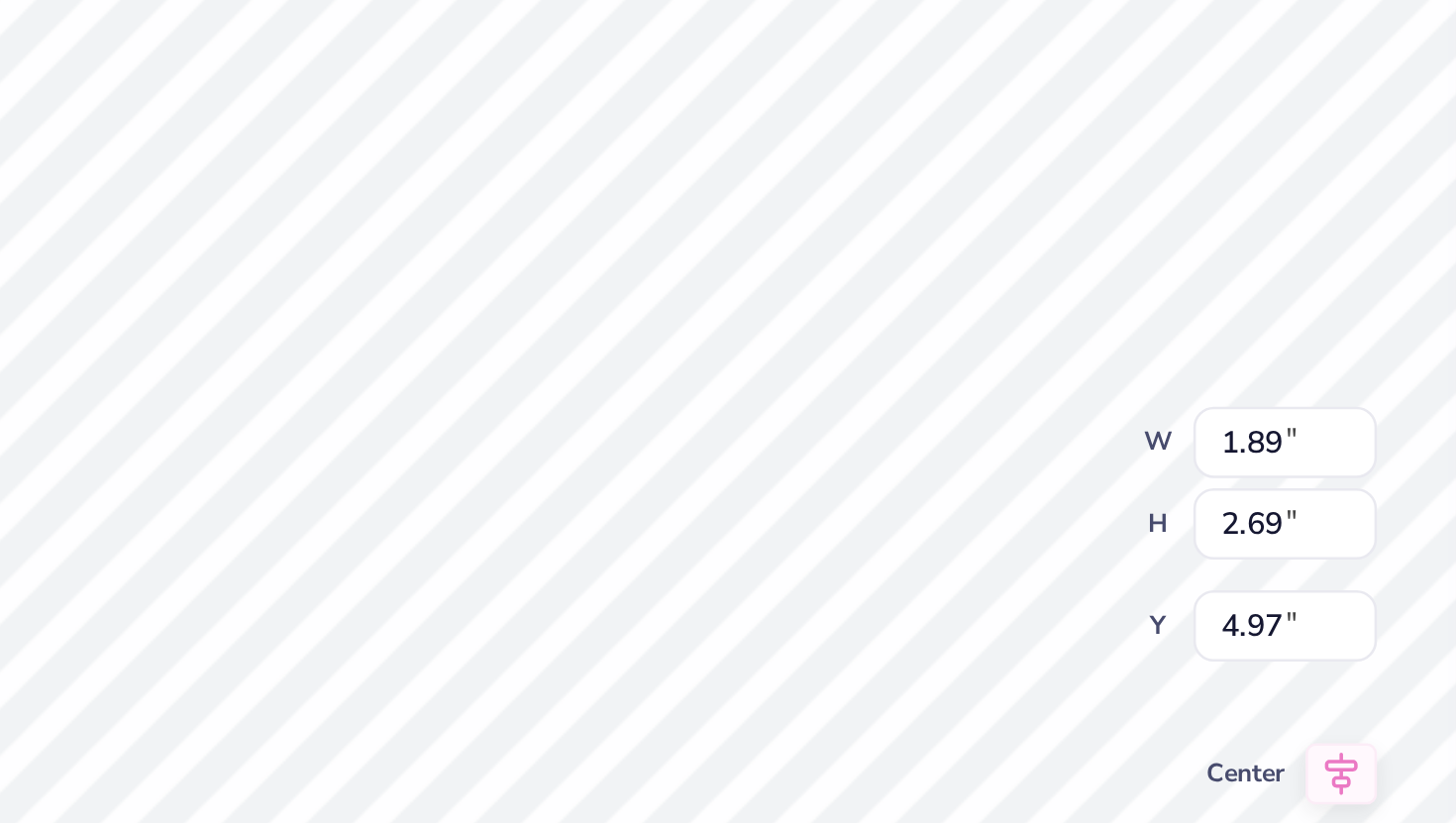 type on "1.89" 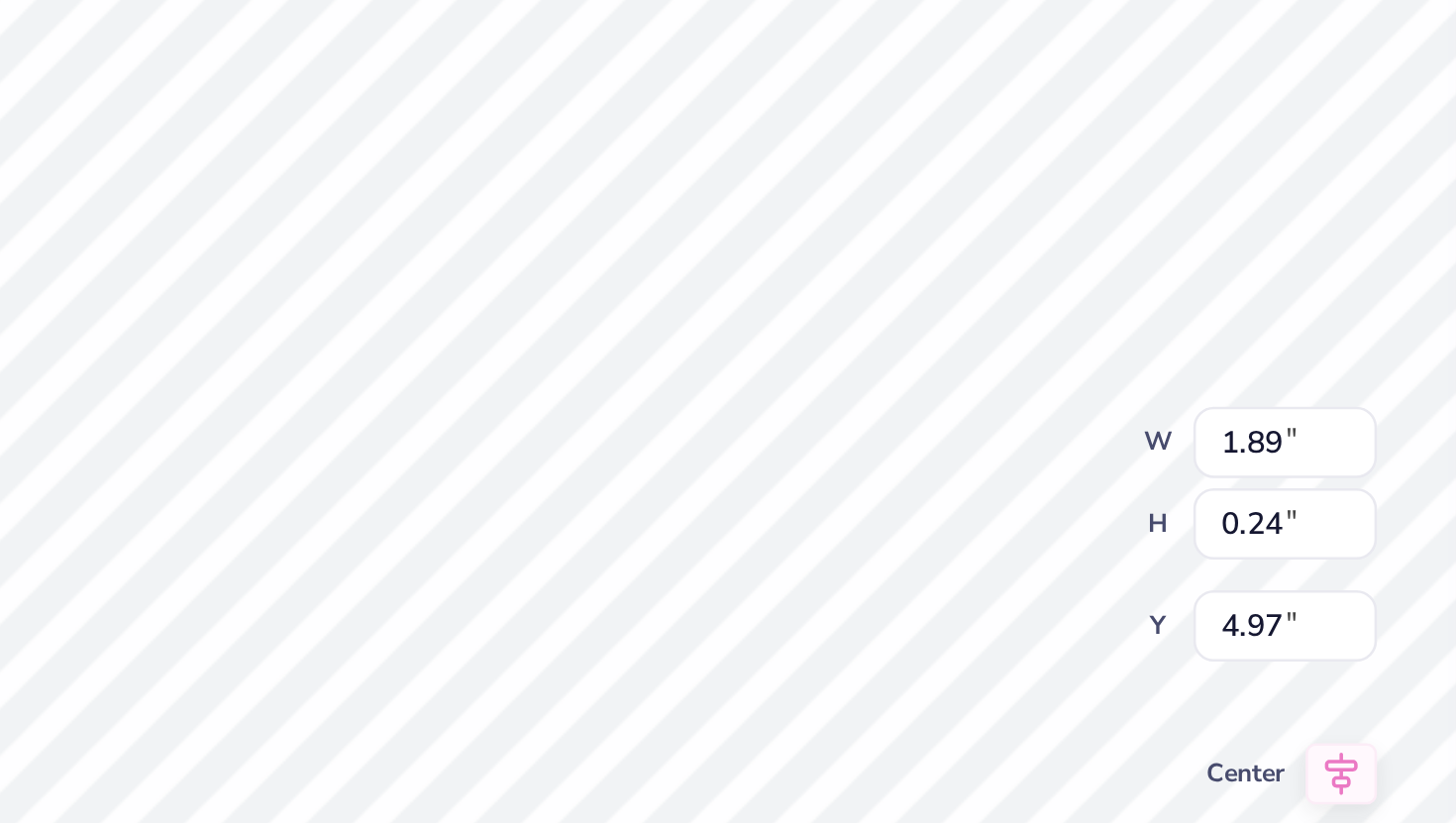 scroll, scrollTop: 16, scrollLeft: 3, axis: both 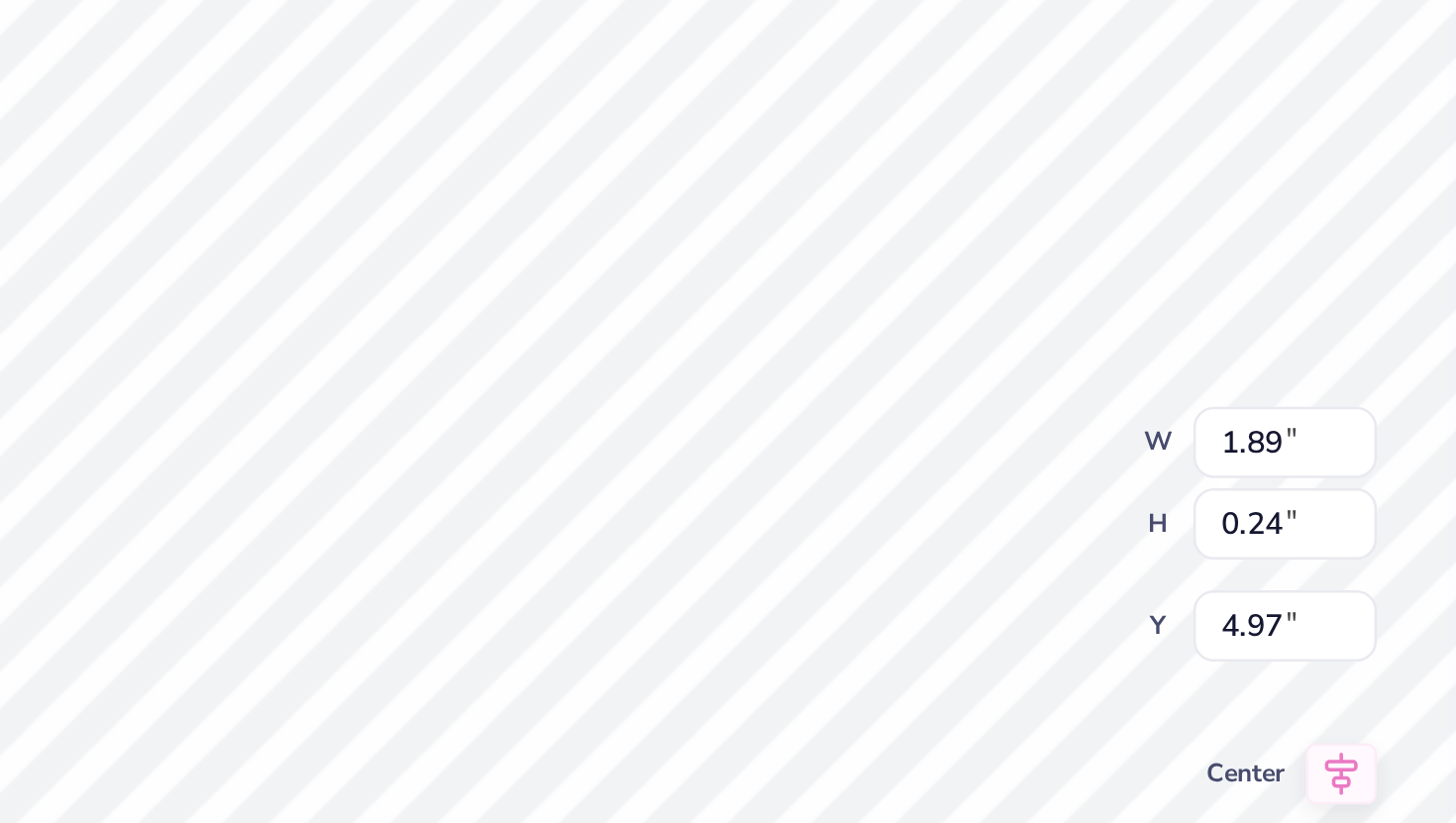 type on "FALL 2025" 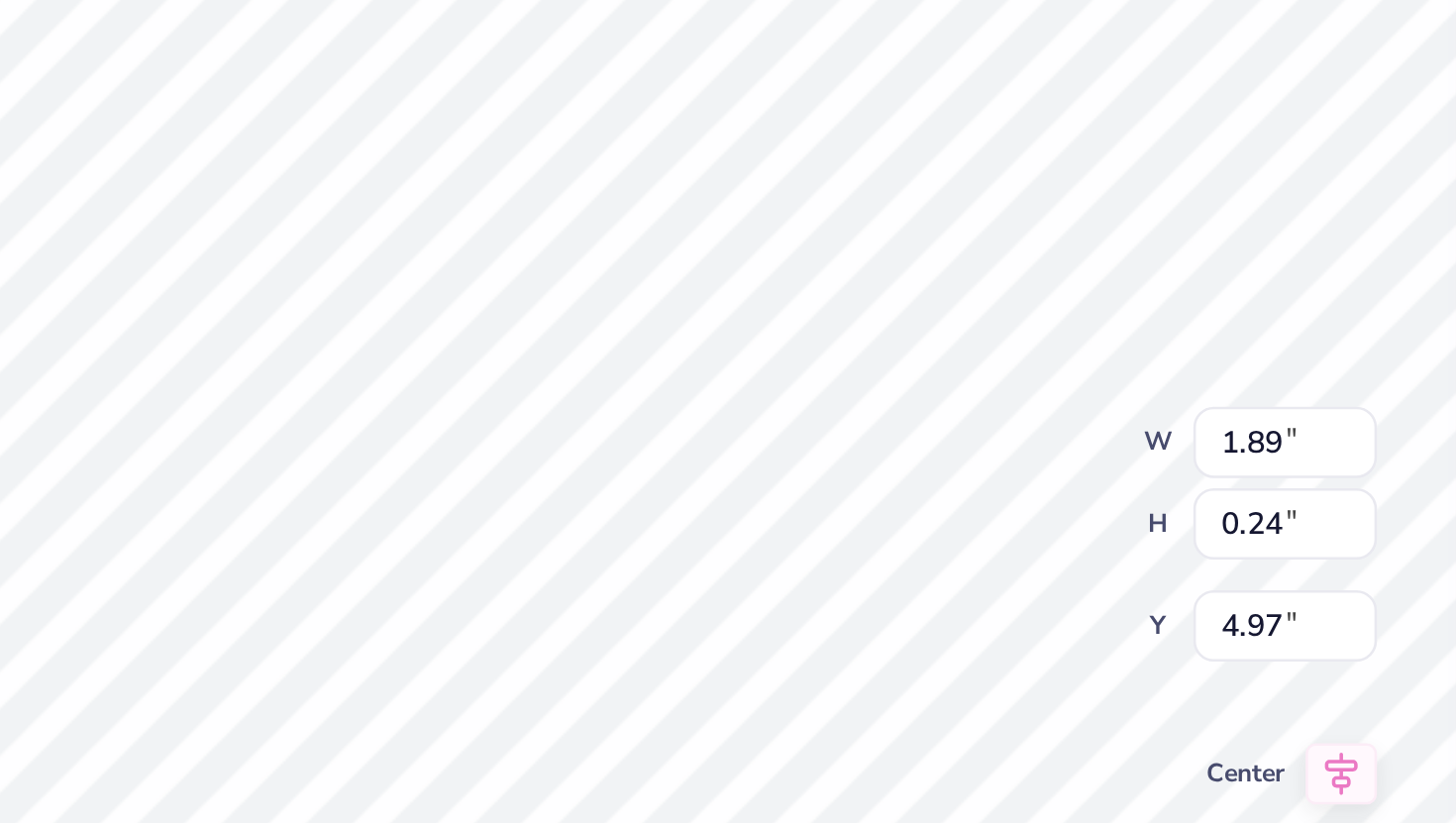 type on "4.14" 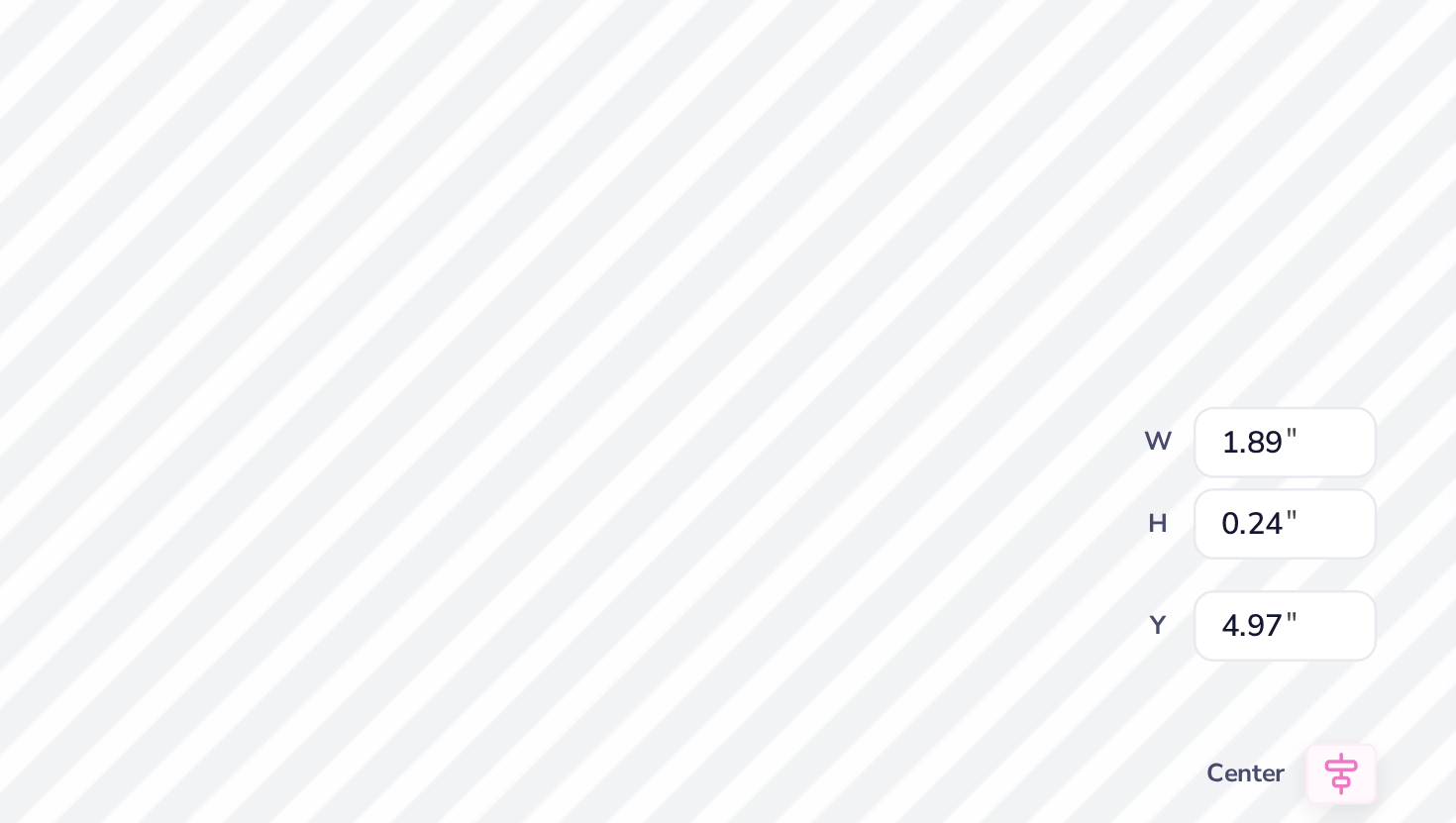 type on "0.58" 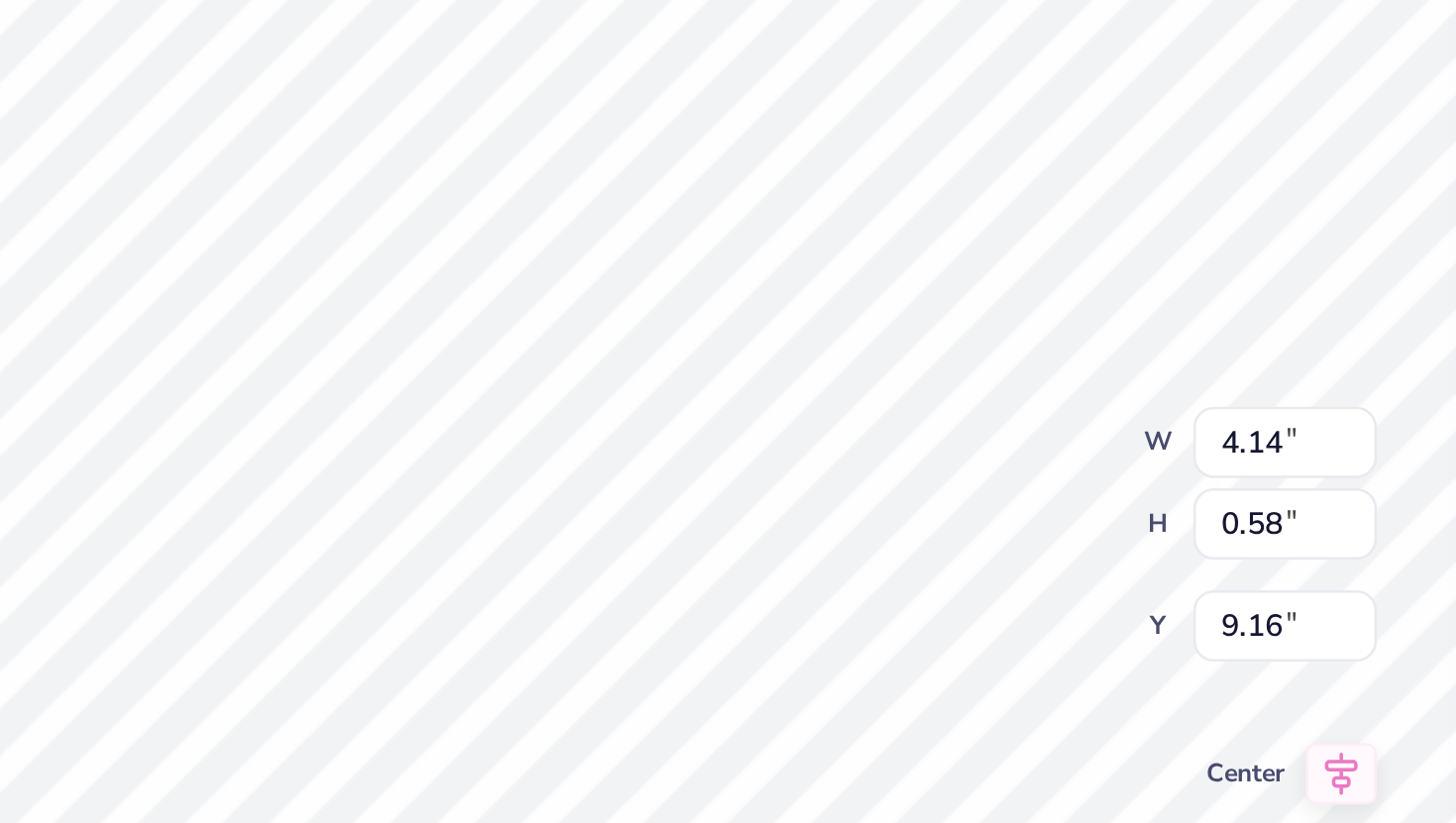 scroll, scrollTop: 16, scrollLeft: 6, axis: both 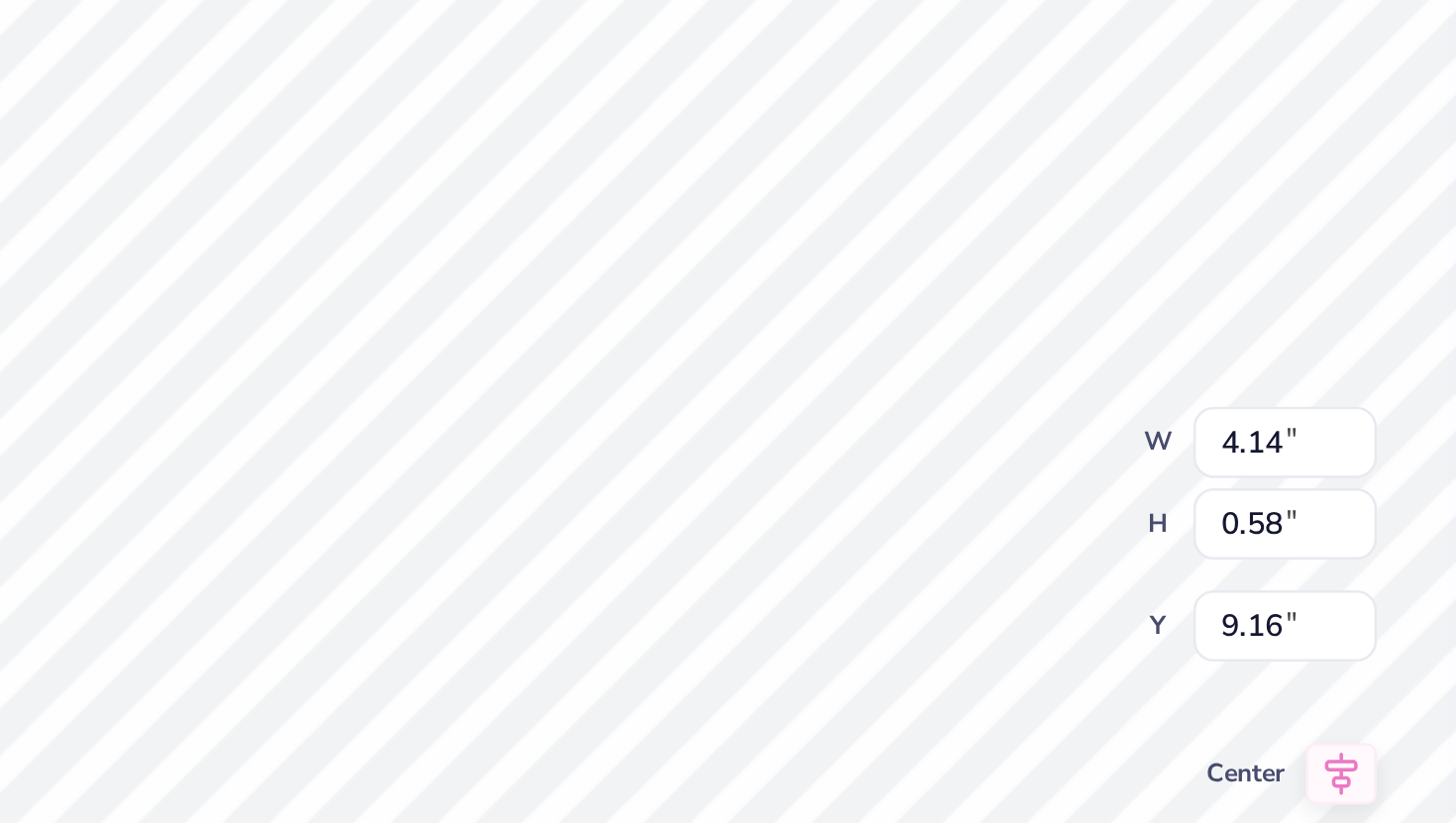 type on "SIGNED . SEALED . DELIVERED ." 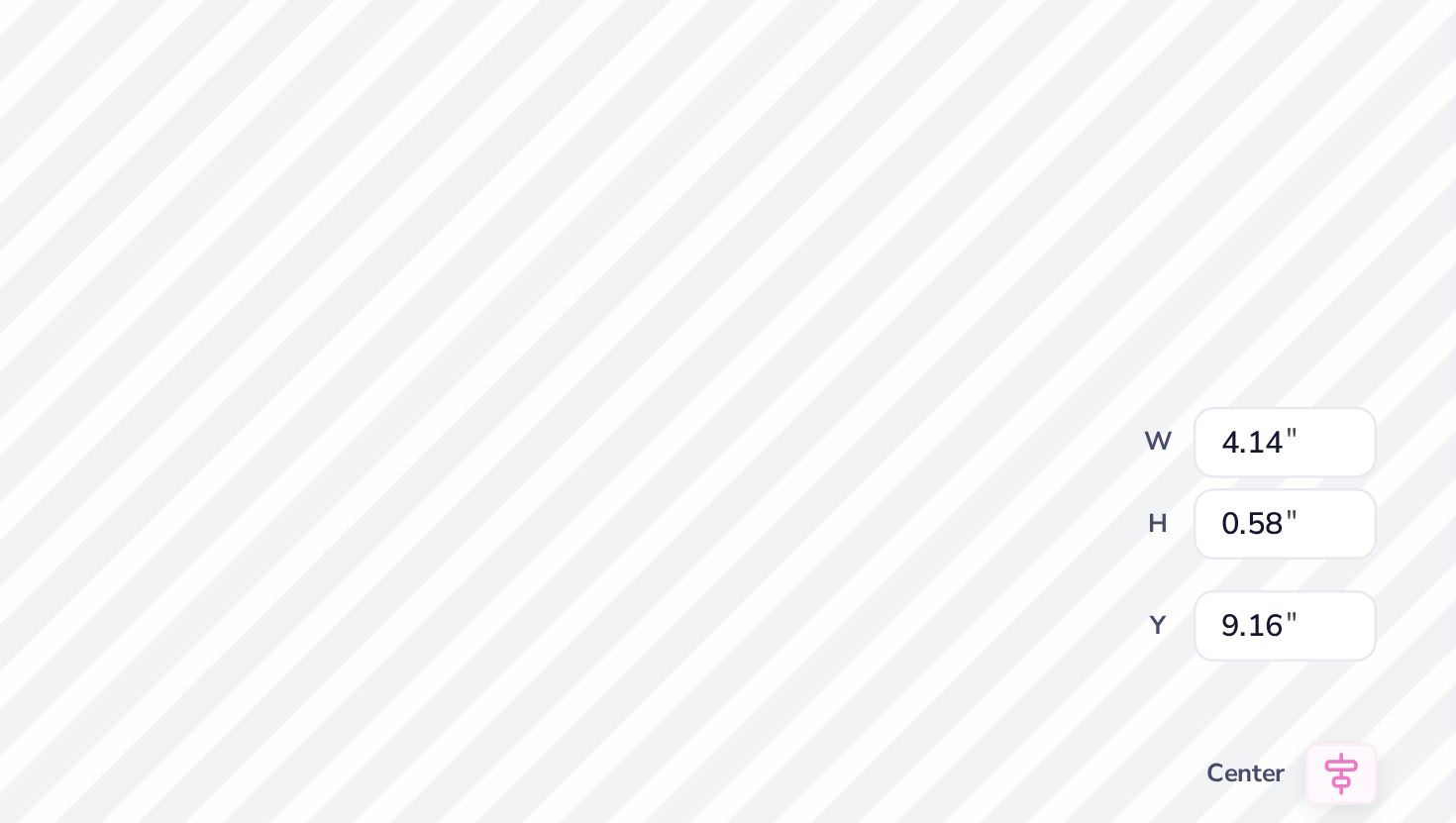 scroll, scrollTop: 16, scrollLeft: 15, axis: both 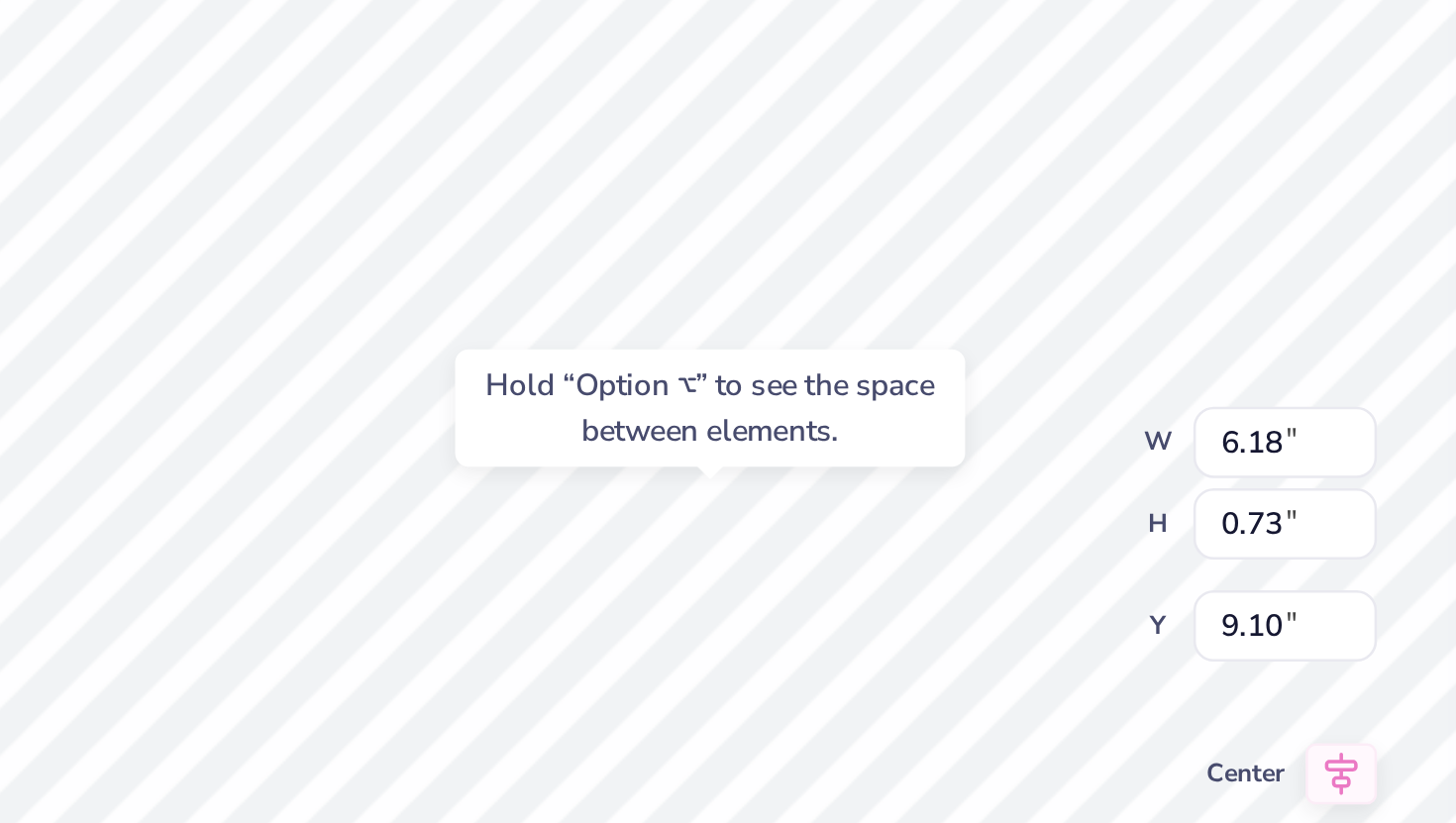 type on "6.18" 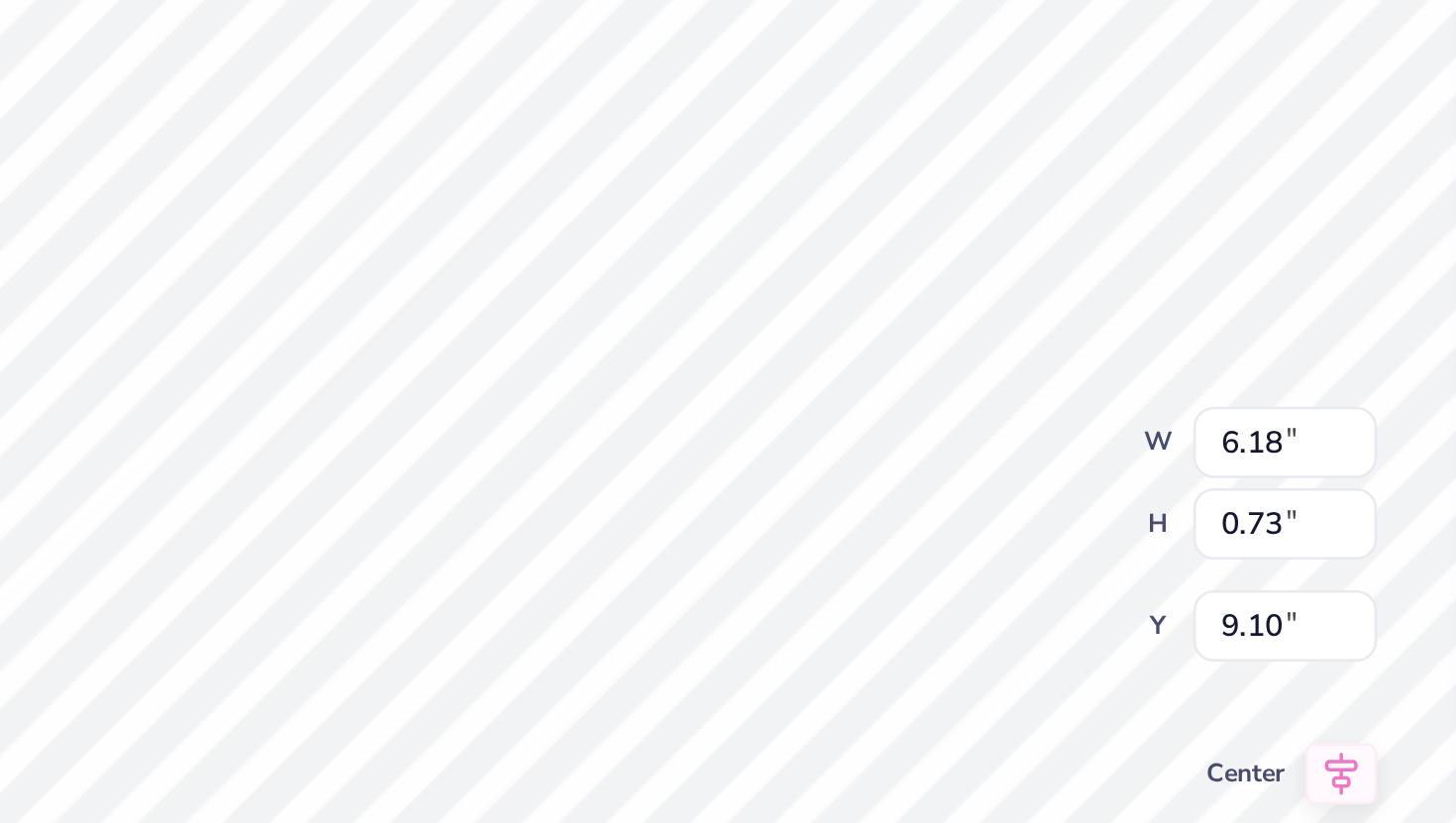 scroll, scrollTop: 16, scrollLeft: 2, axis: both 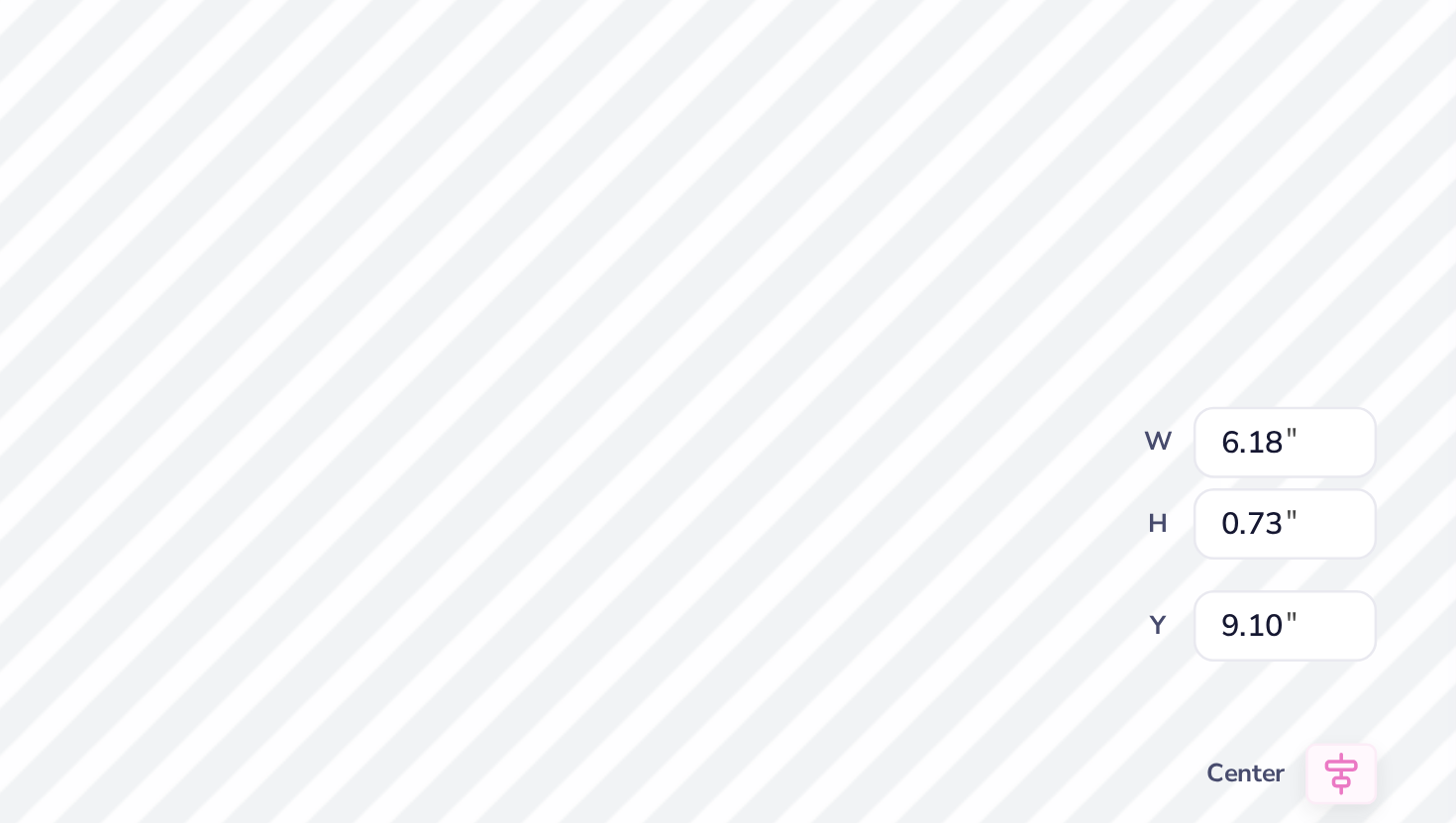 type on "SIGNED . SEALED . DELIVERED" 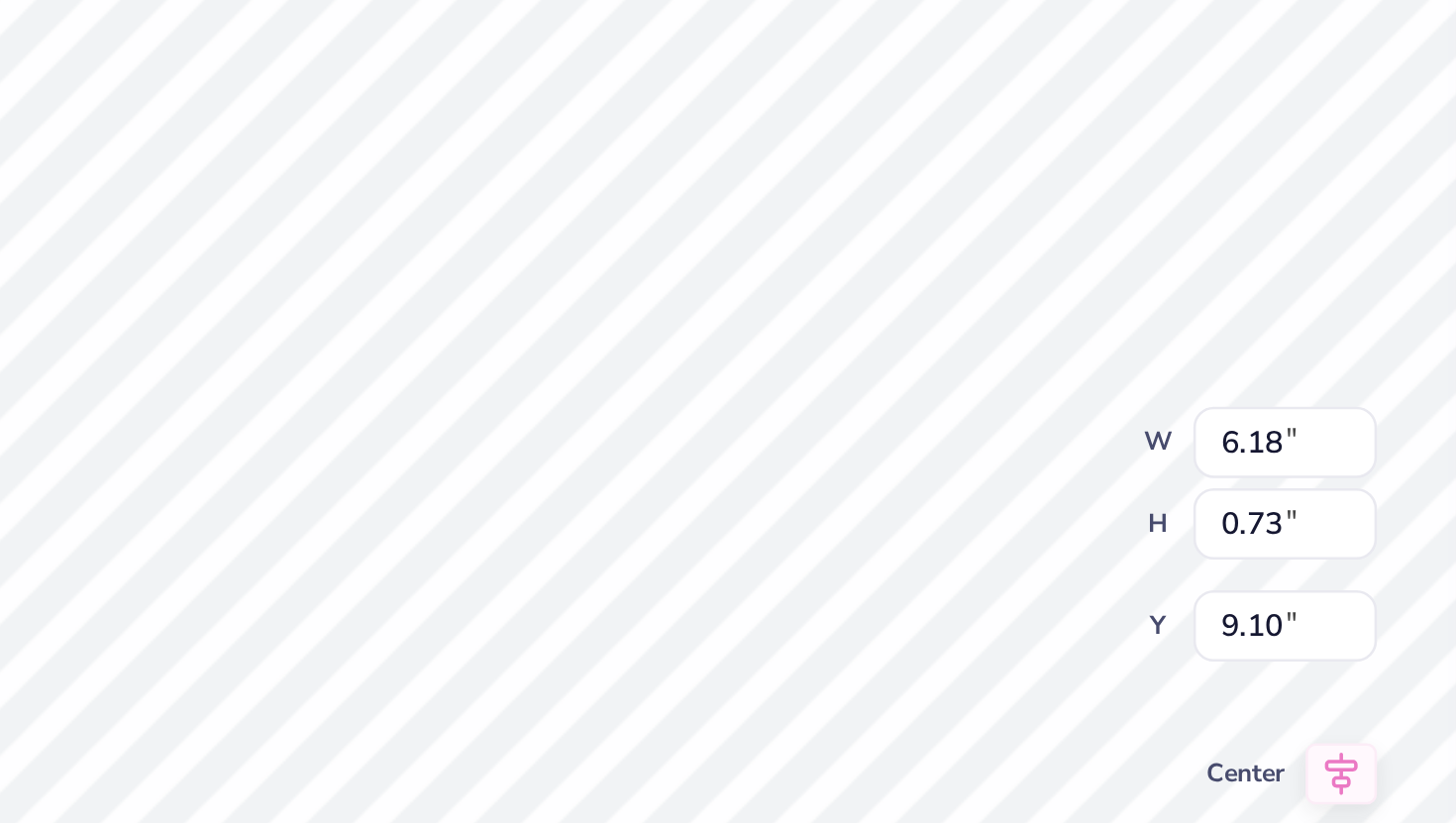click on "100  % Back W 6.18 6.18 " H 0.73 0.73 " Y 9.10 9.10 " Center Middle Top Bottom" at bounding box center (751, 448) 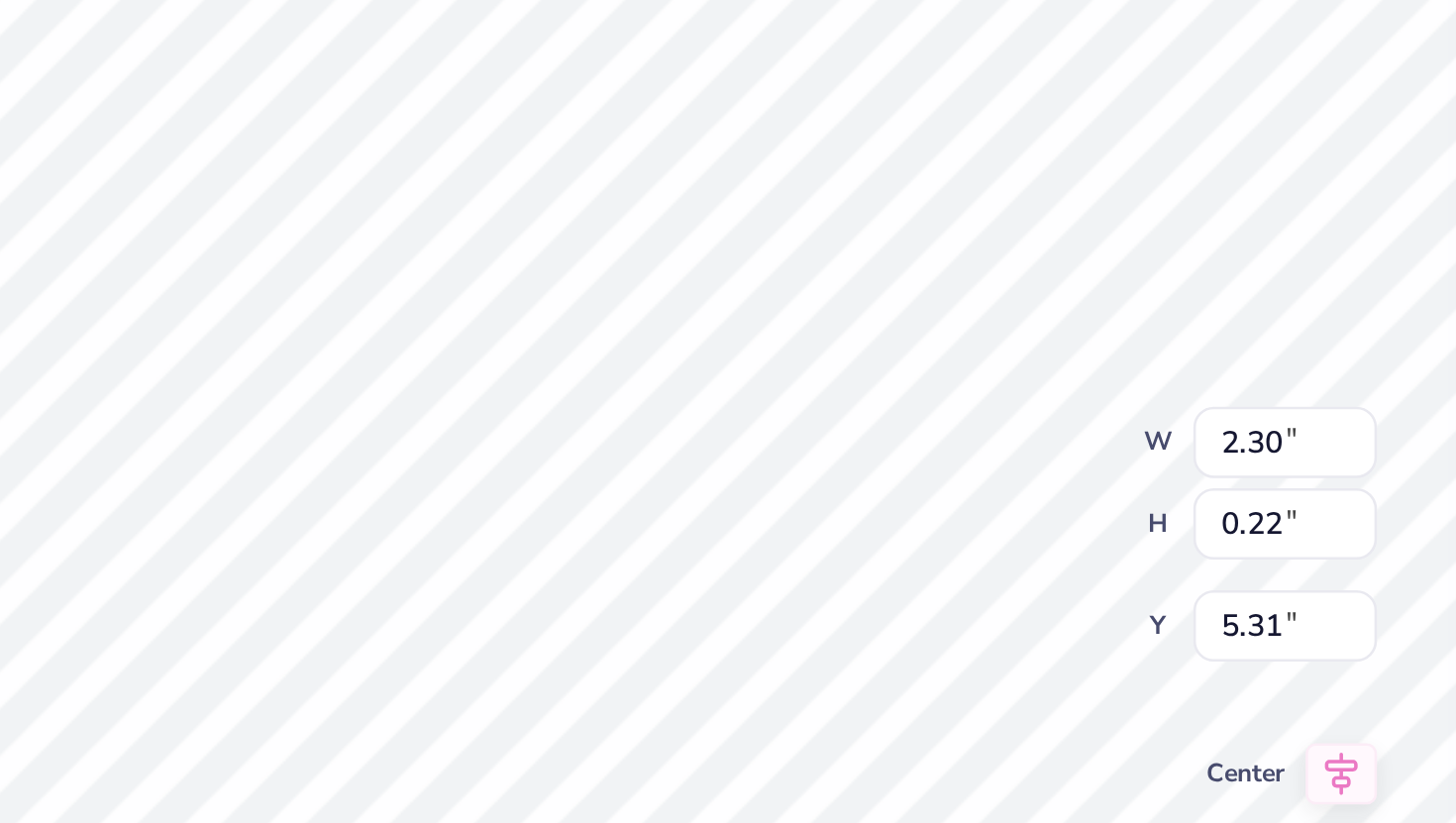 scroll, scrollTop: 16, scrollLeft: 7, axis: both 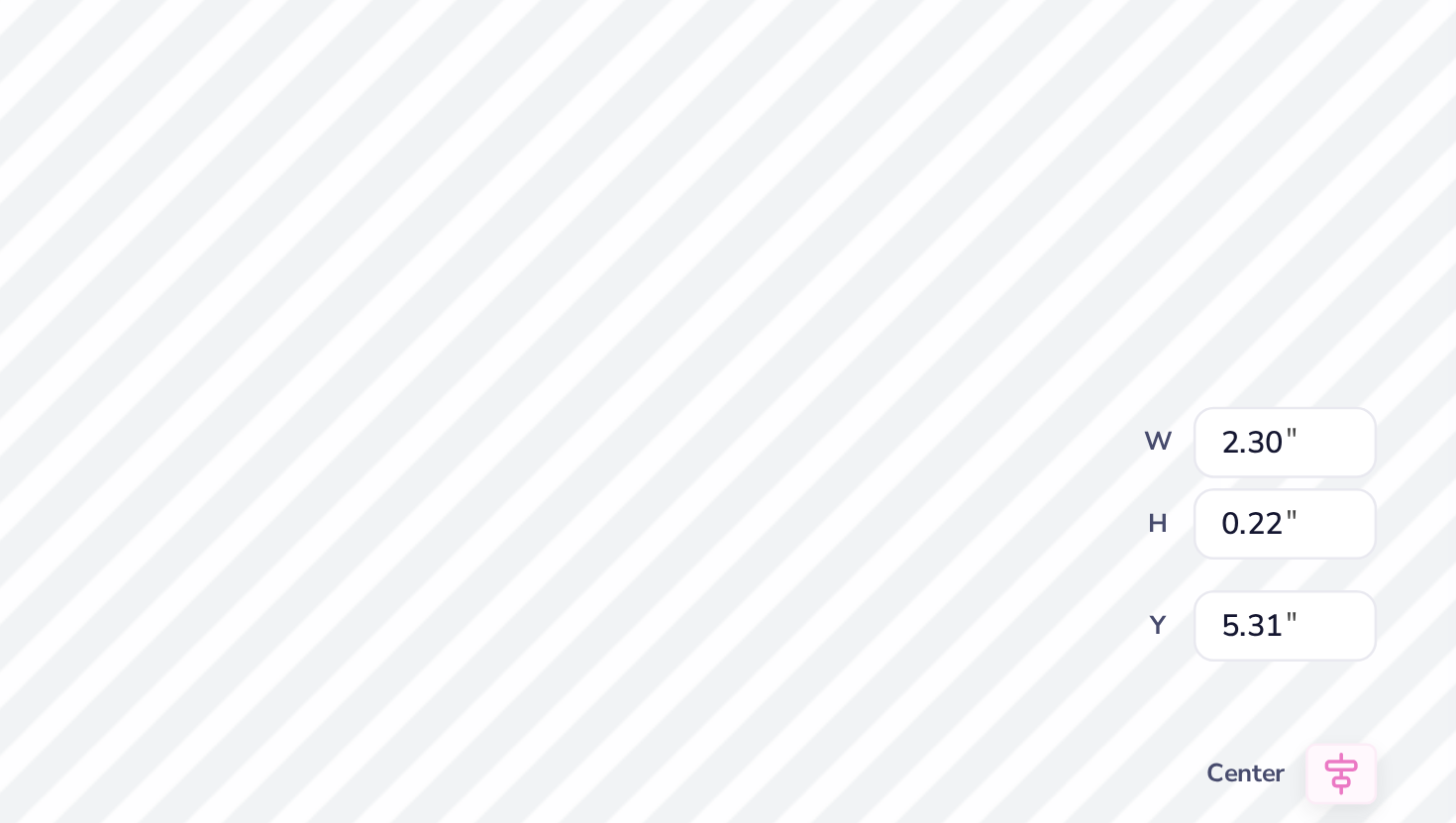type on "CLASS XIII" 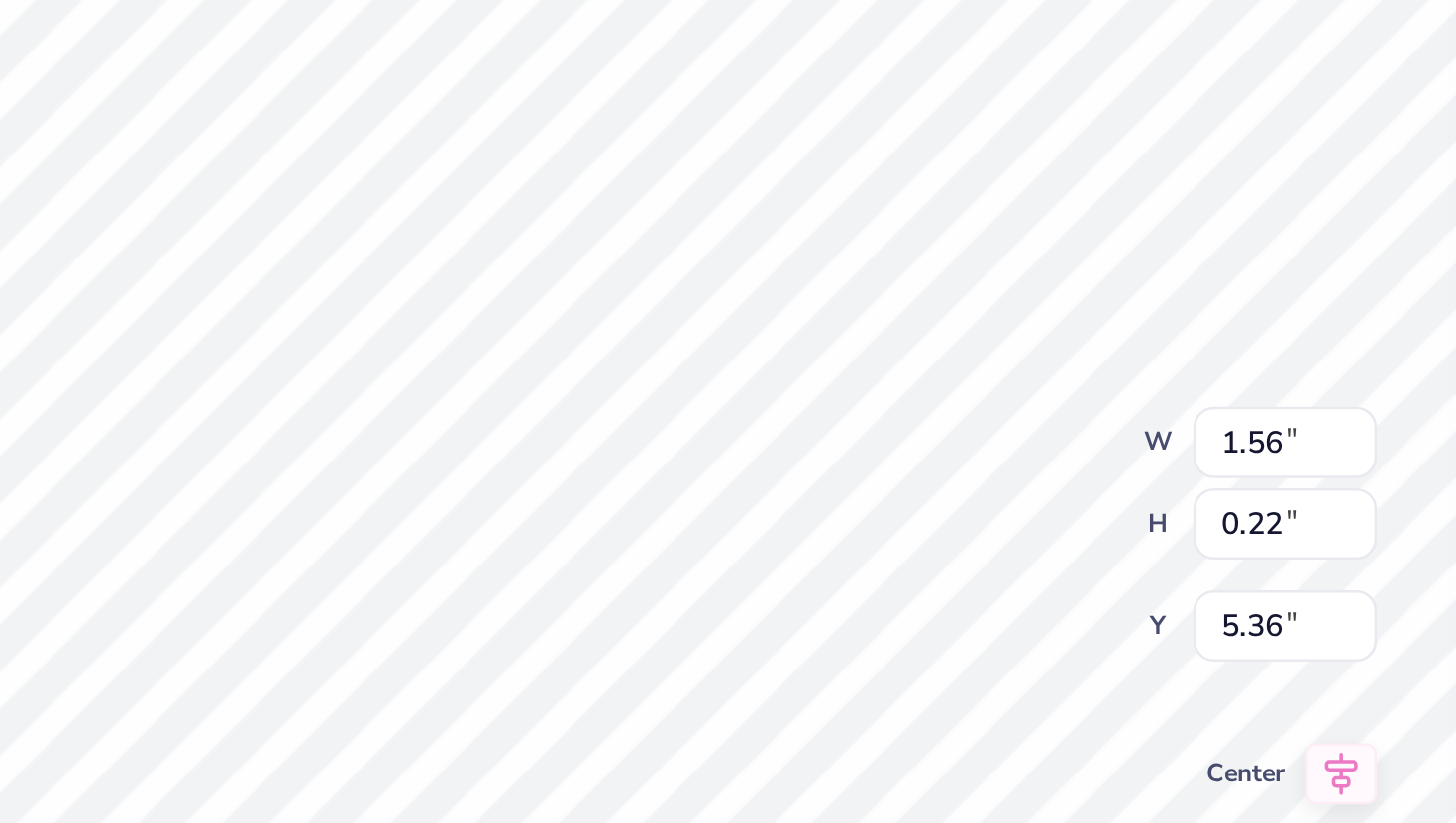 type on "5.19" 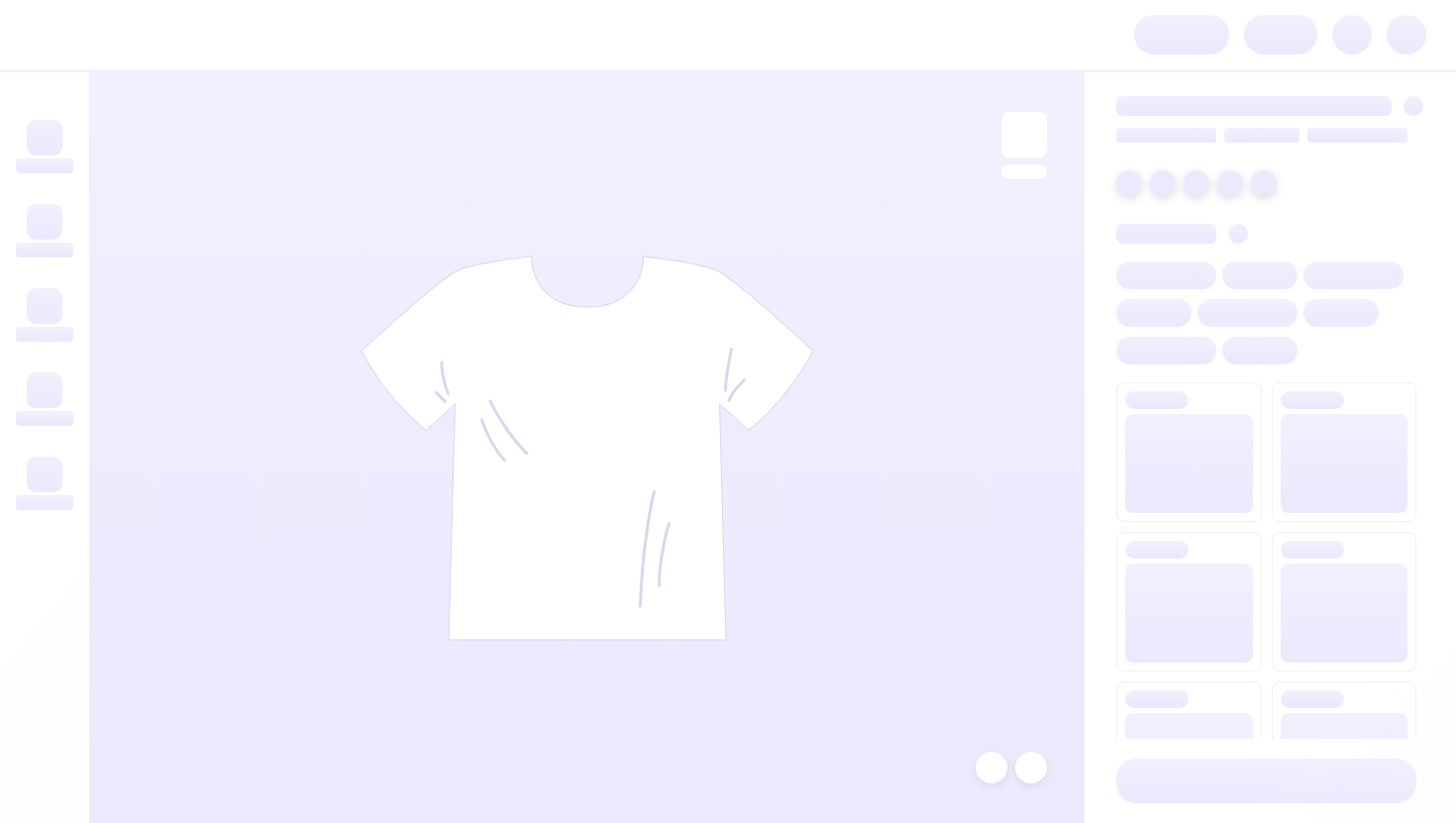 scroll, scrollTop: 0, scrollLeft: 0, axis: both 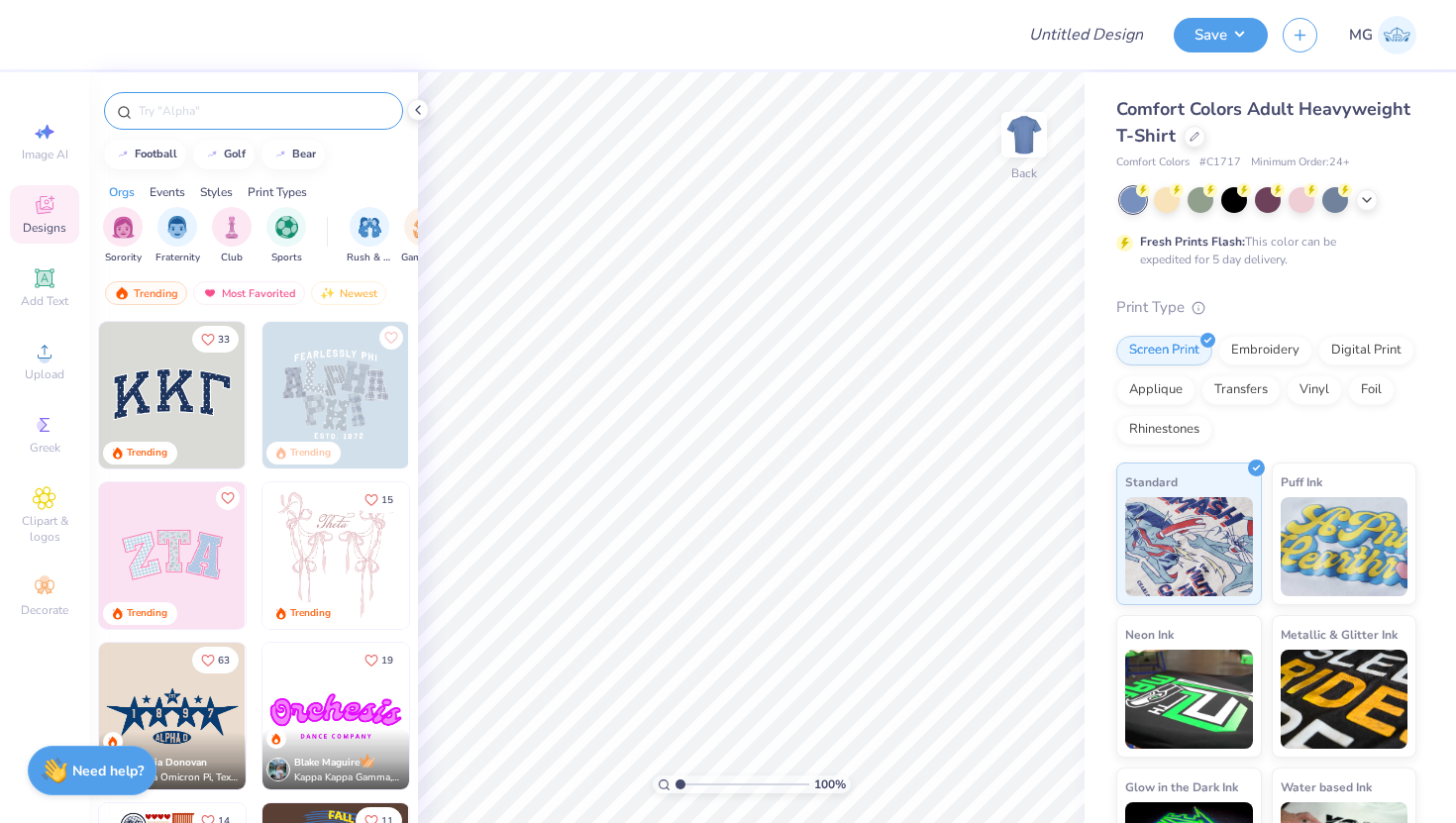 click at bounding box center [254, 111] 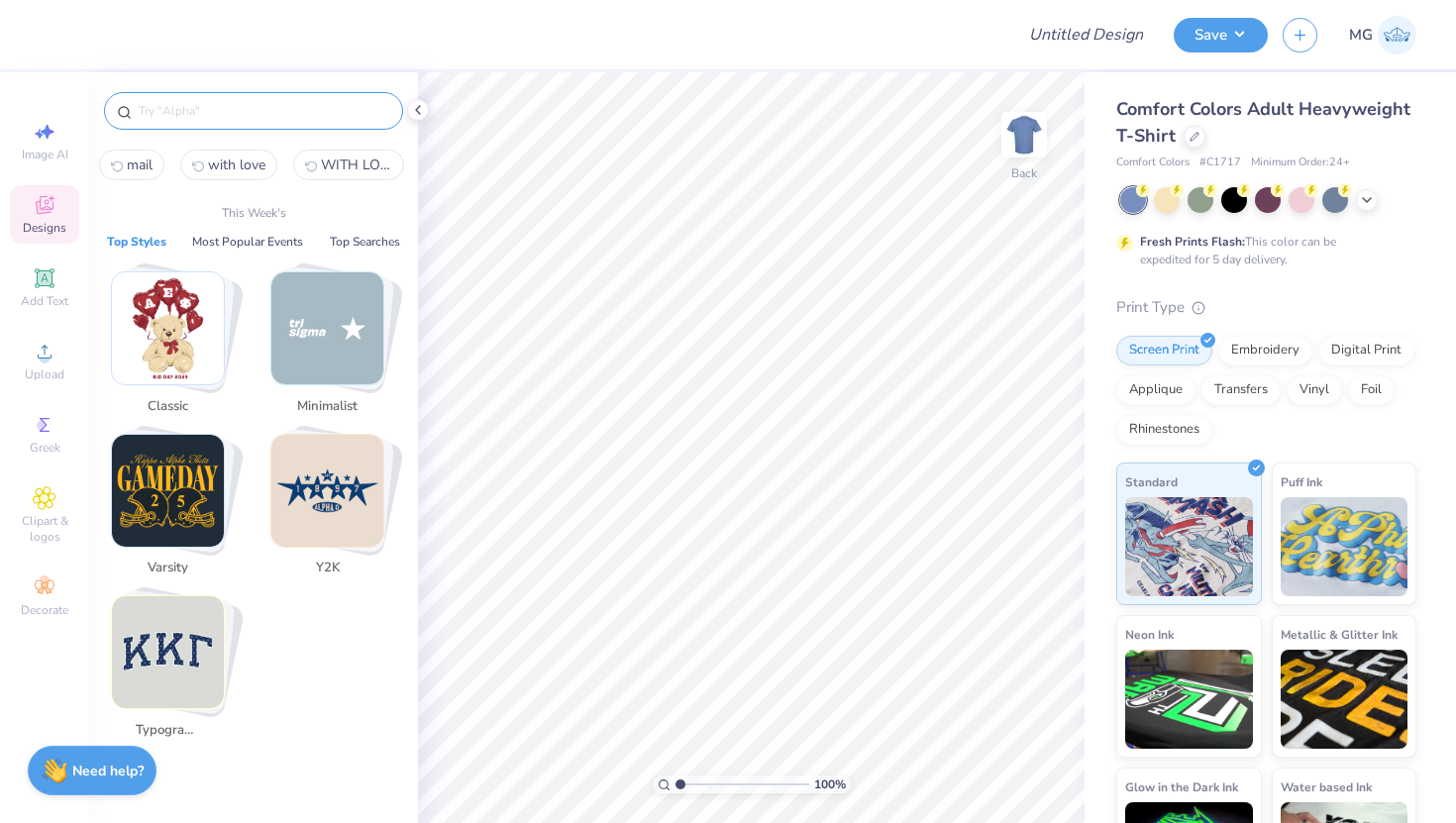 click at bounding box center [263, 111] 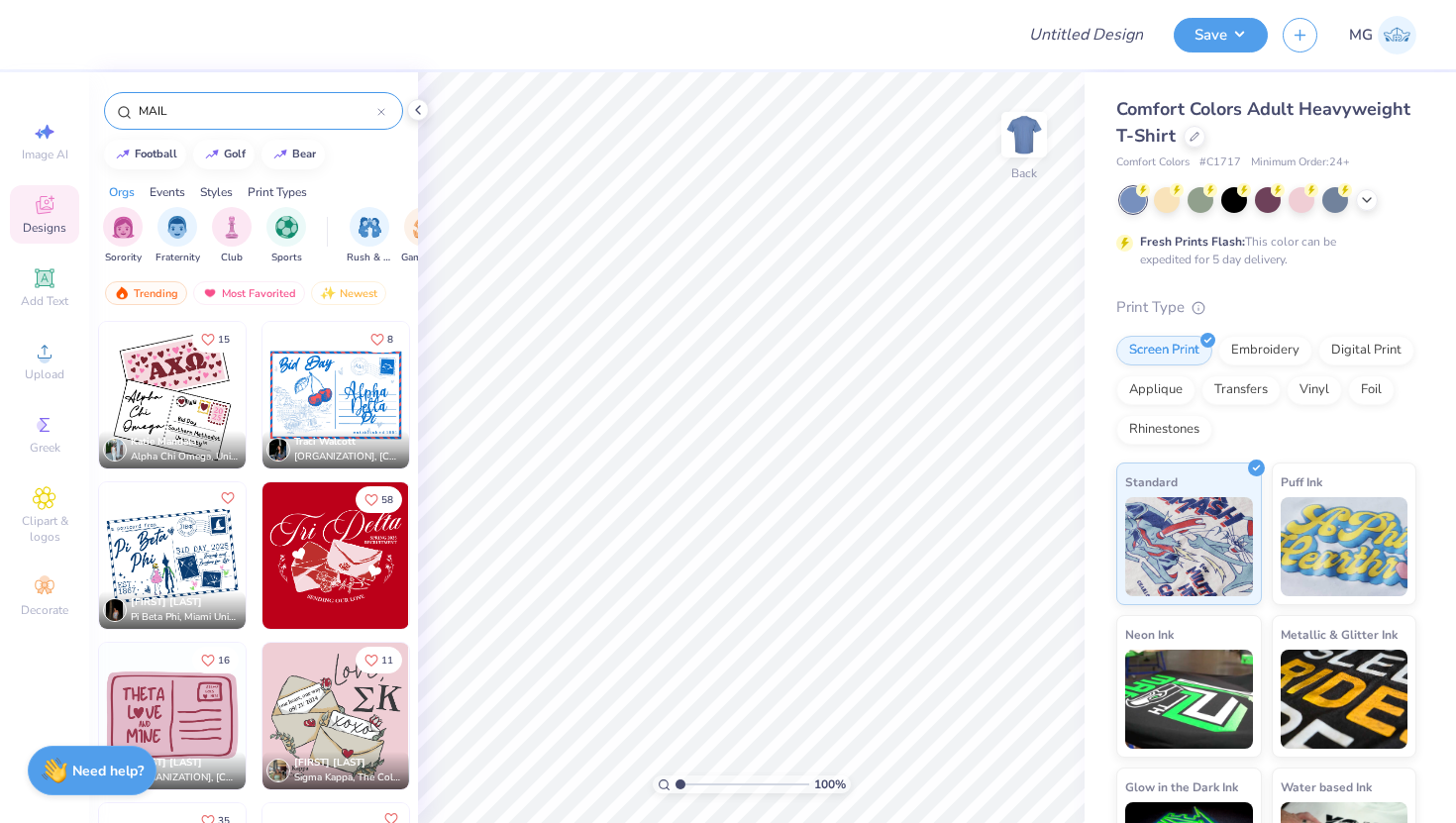 type on "MAIL" 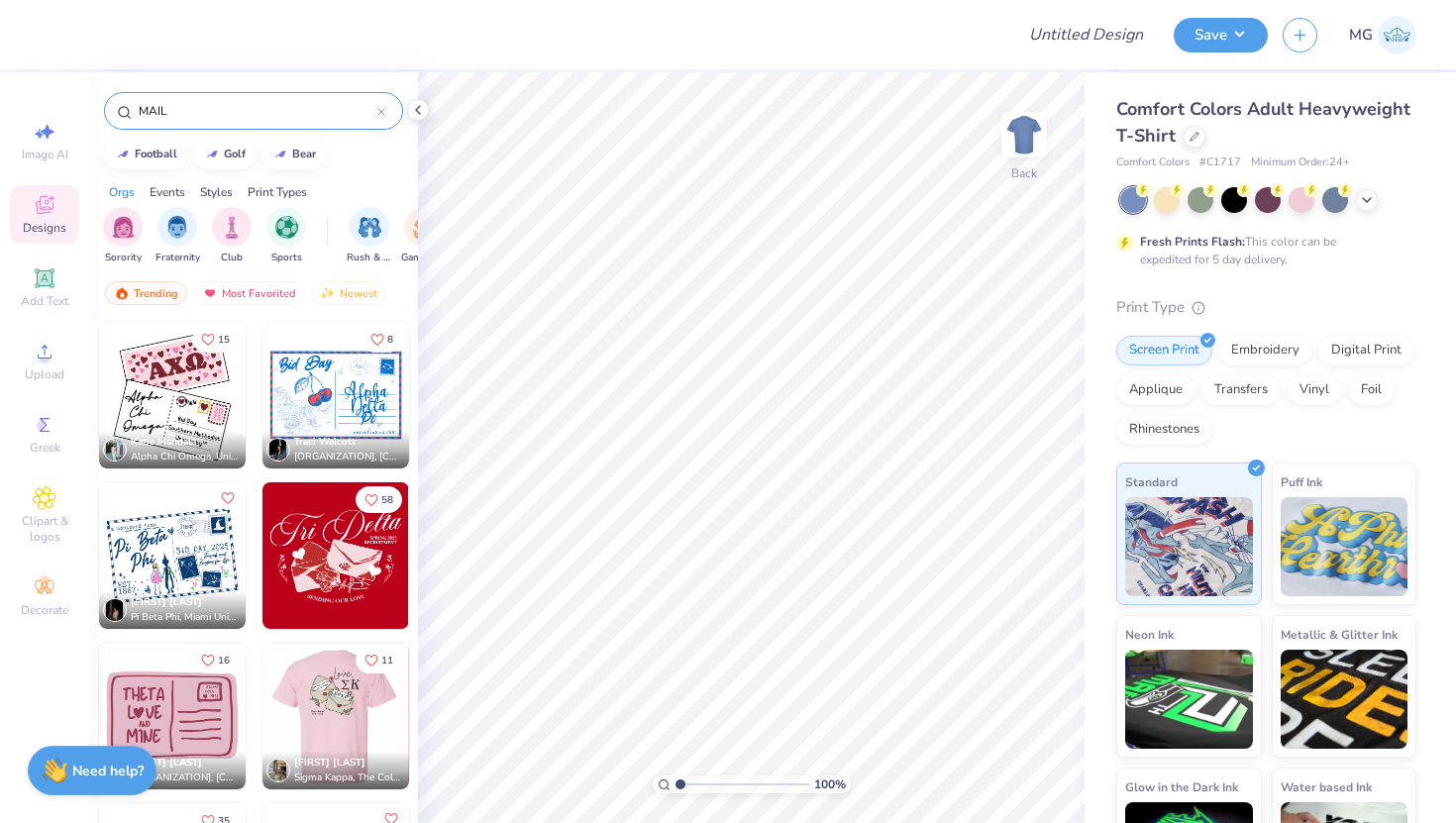 scroll, scrollTop: 1, scrollLeft: 0, axis: vertical 